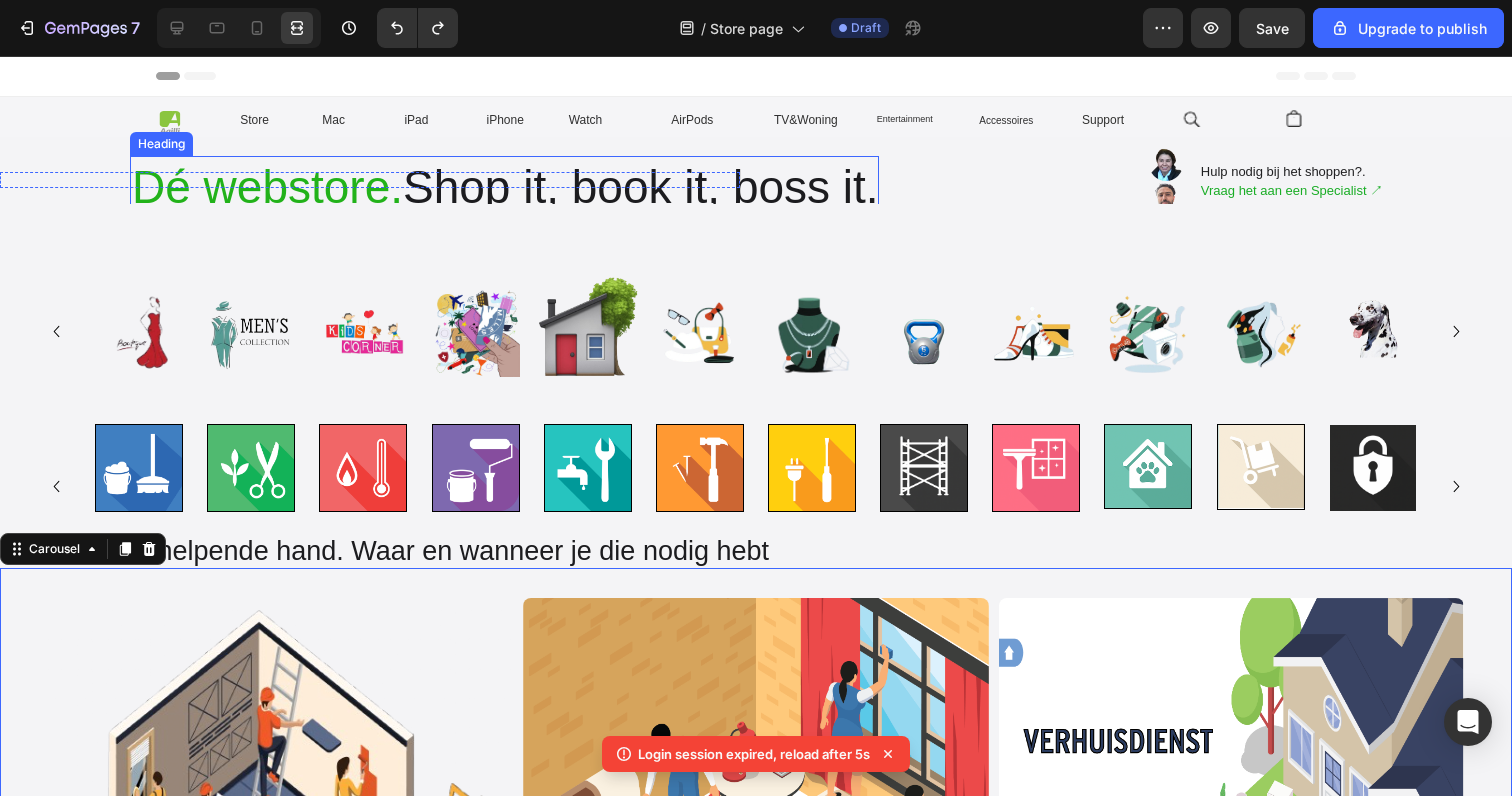 scroll, scrollTop: 0, scrollLeft: 0, axis: both 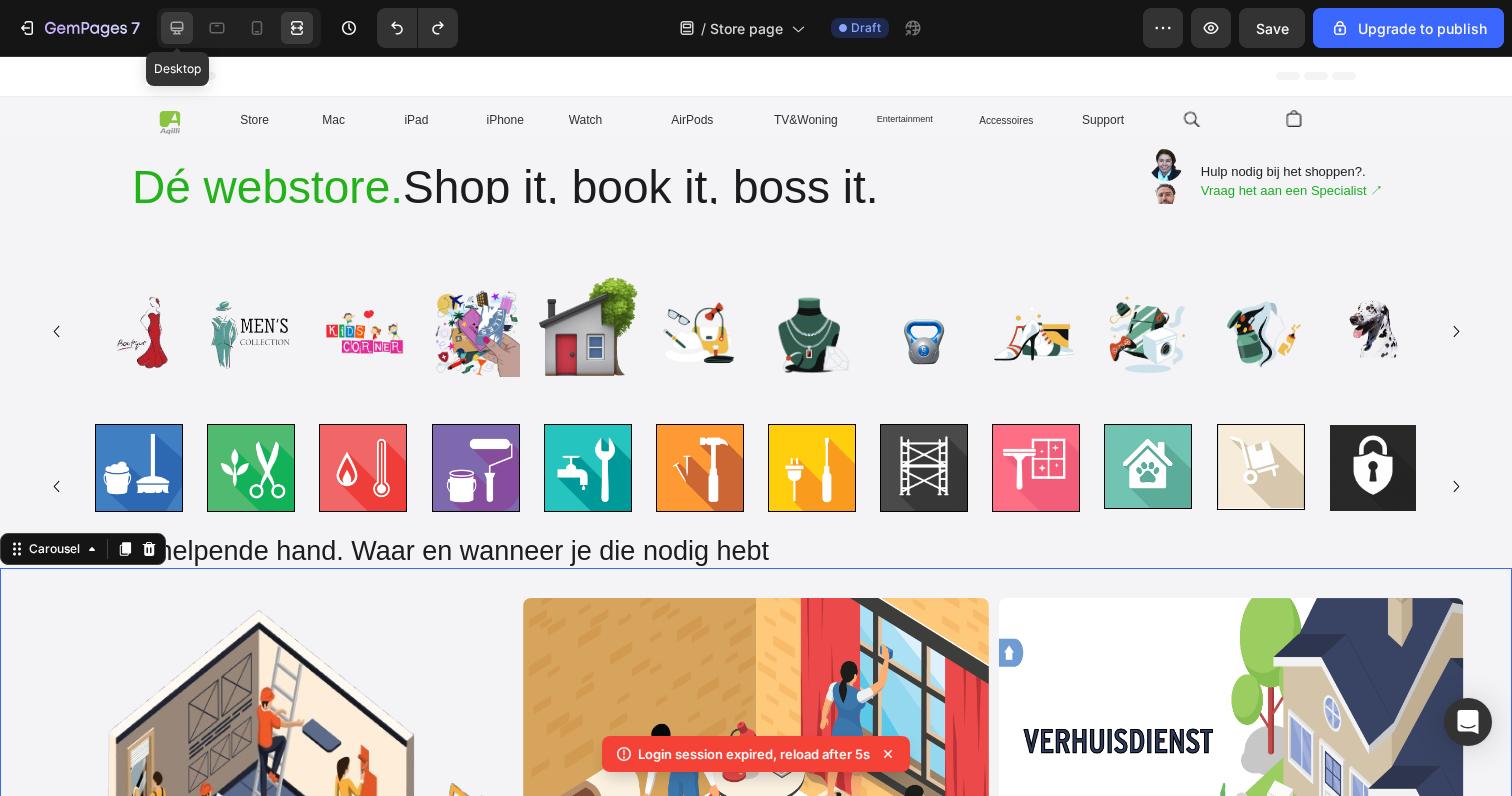 click 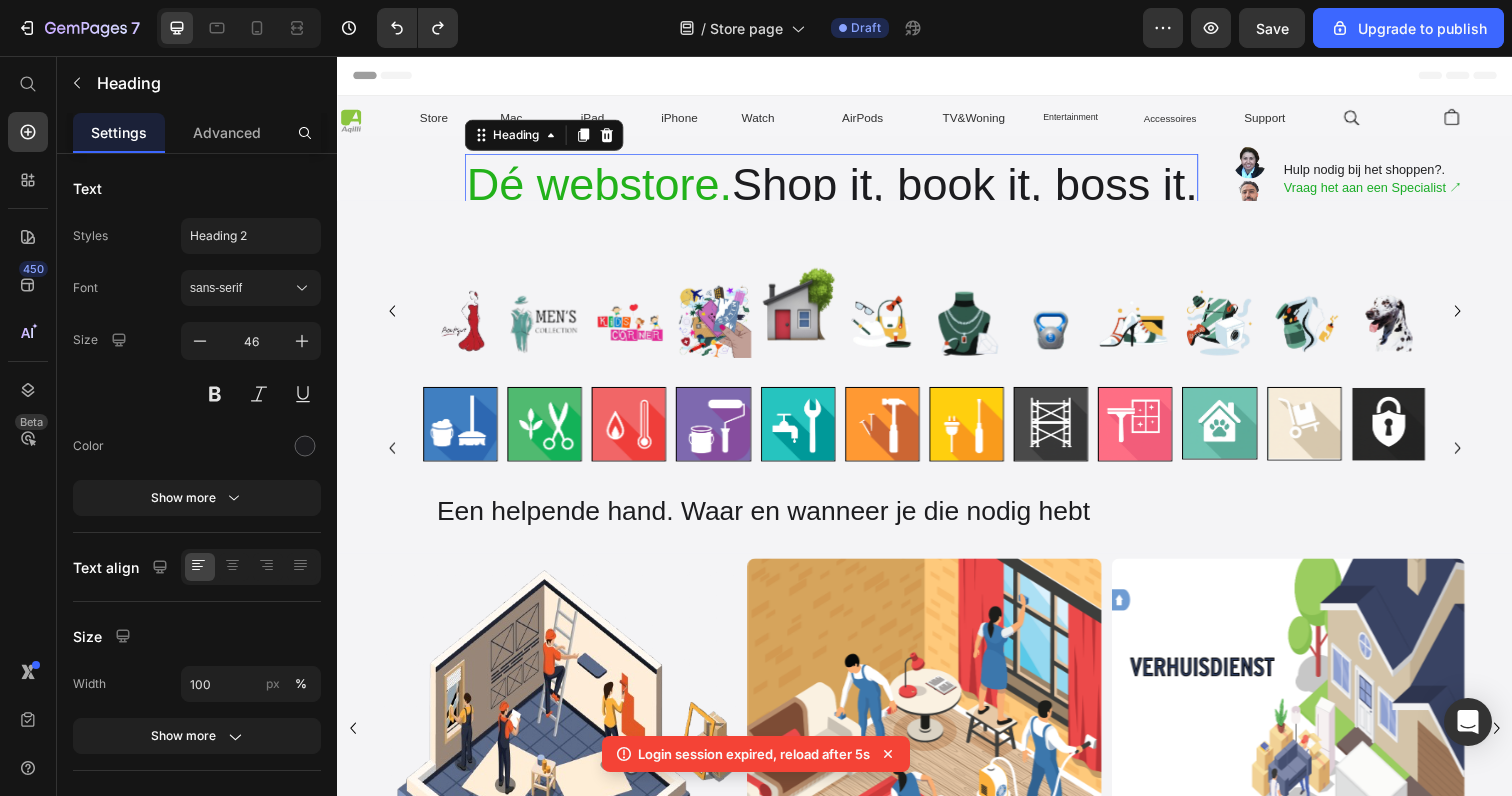 click on "Dé webstore." at bounding box center [604, 187] 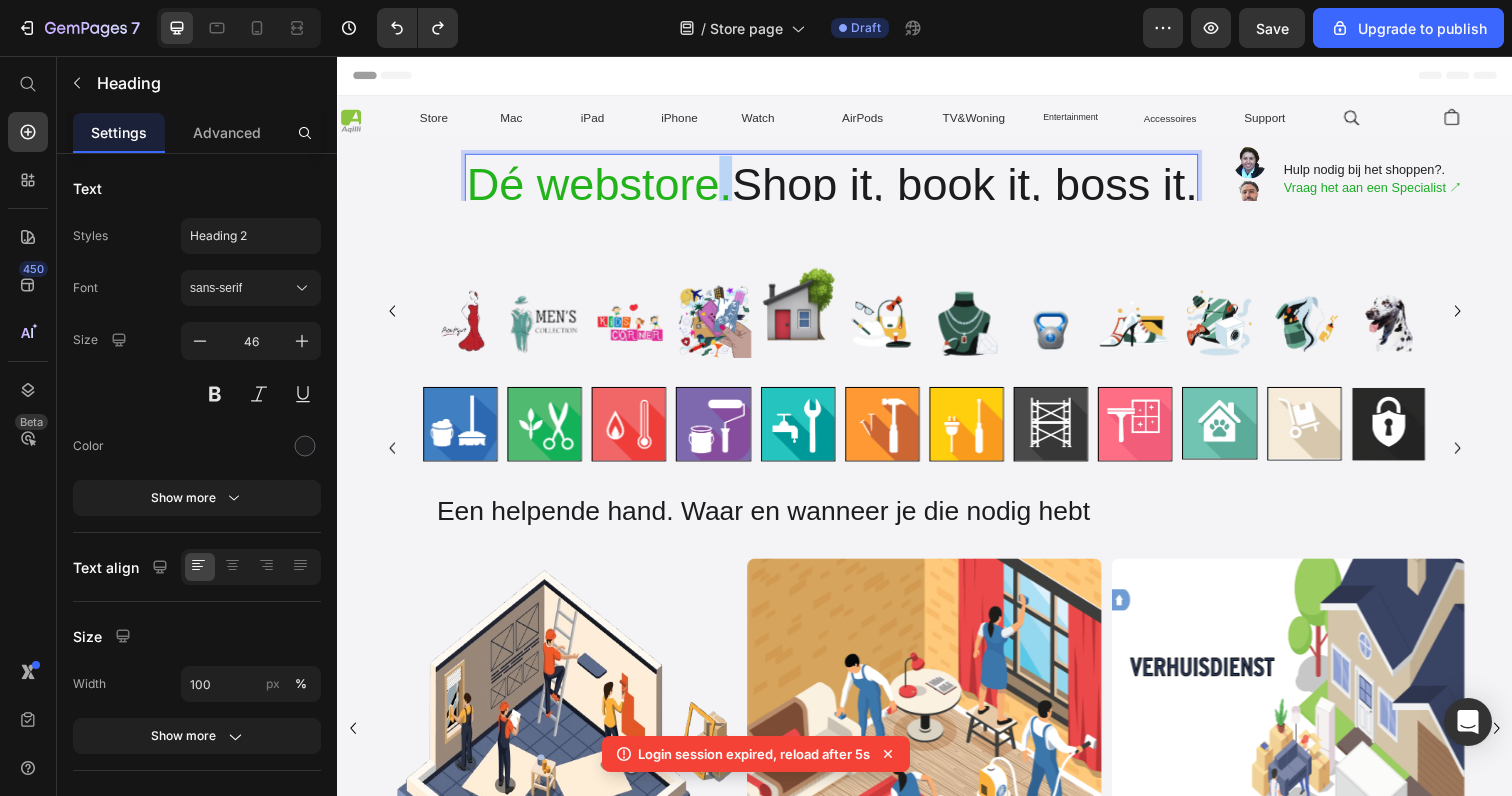 click on "Dé webstore." at bounding box center (604, 187) 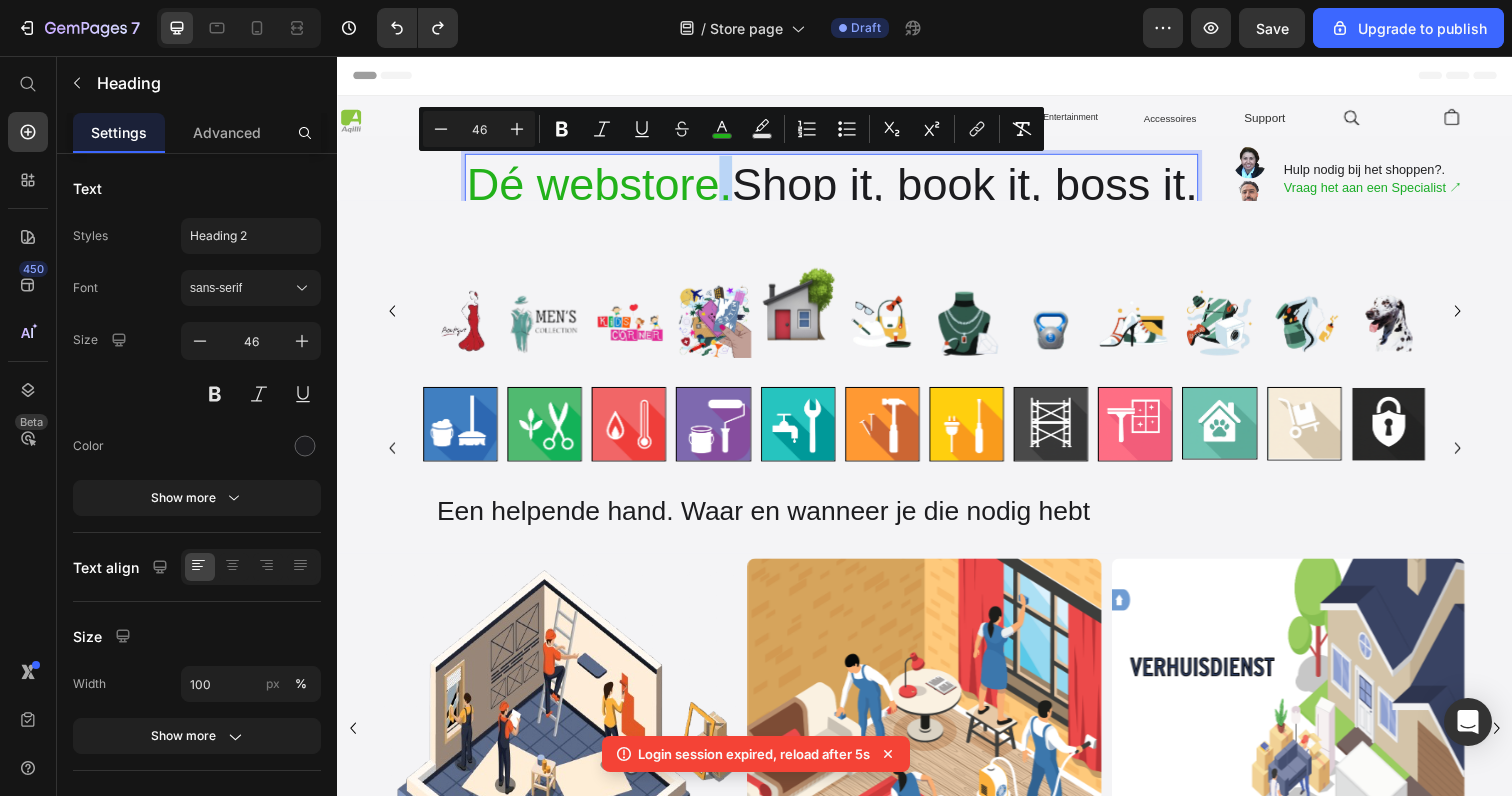 click on "Dé webstore." at bounding box center [604, 187] 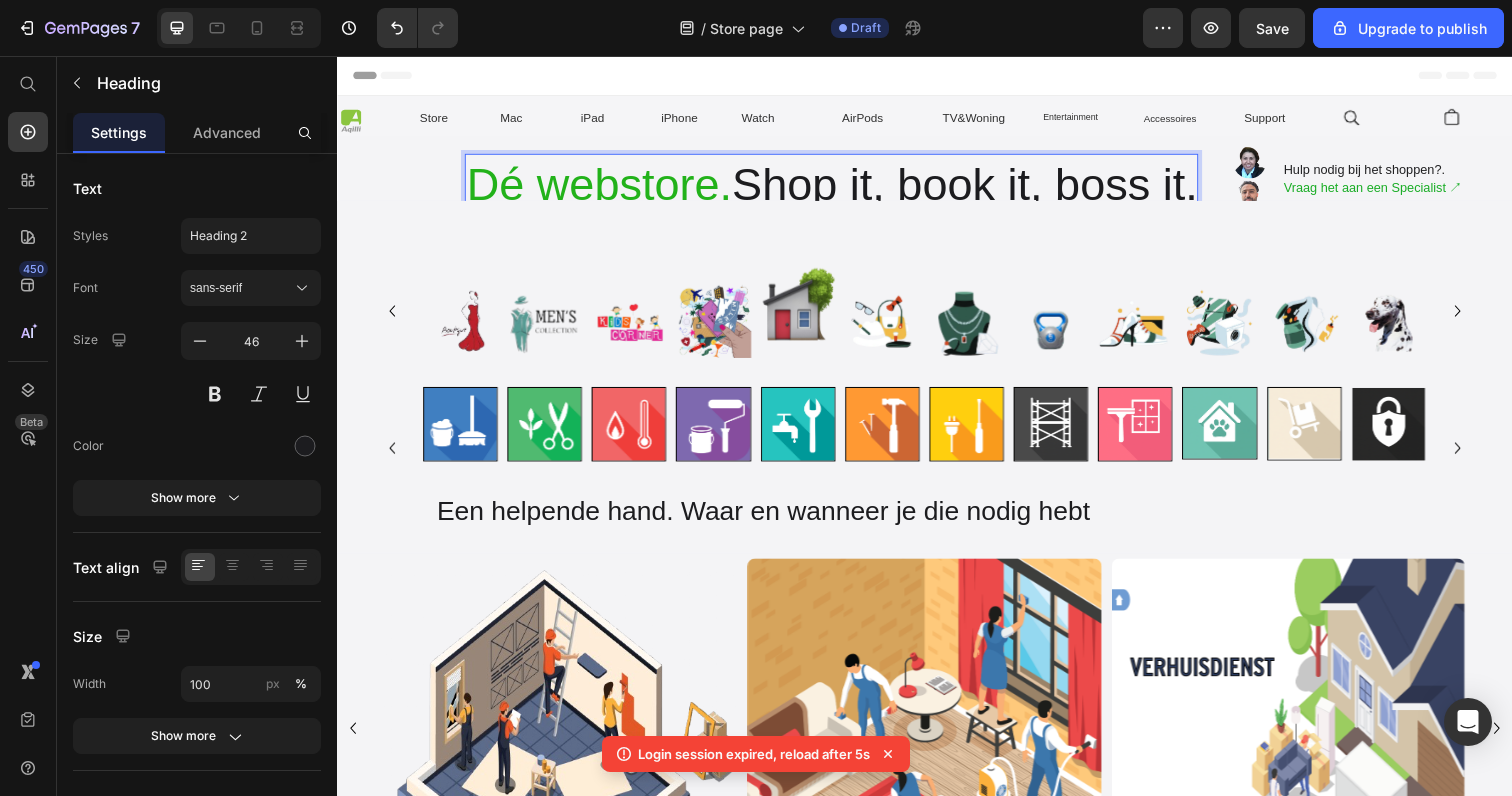 click on "Dé webstore.  Shop it, book it, boss it." at bounding box center [842, 188] 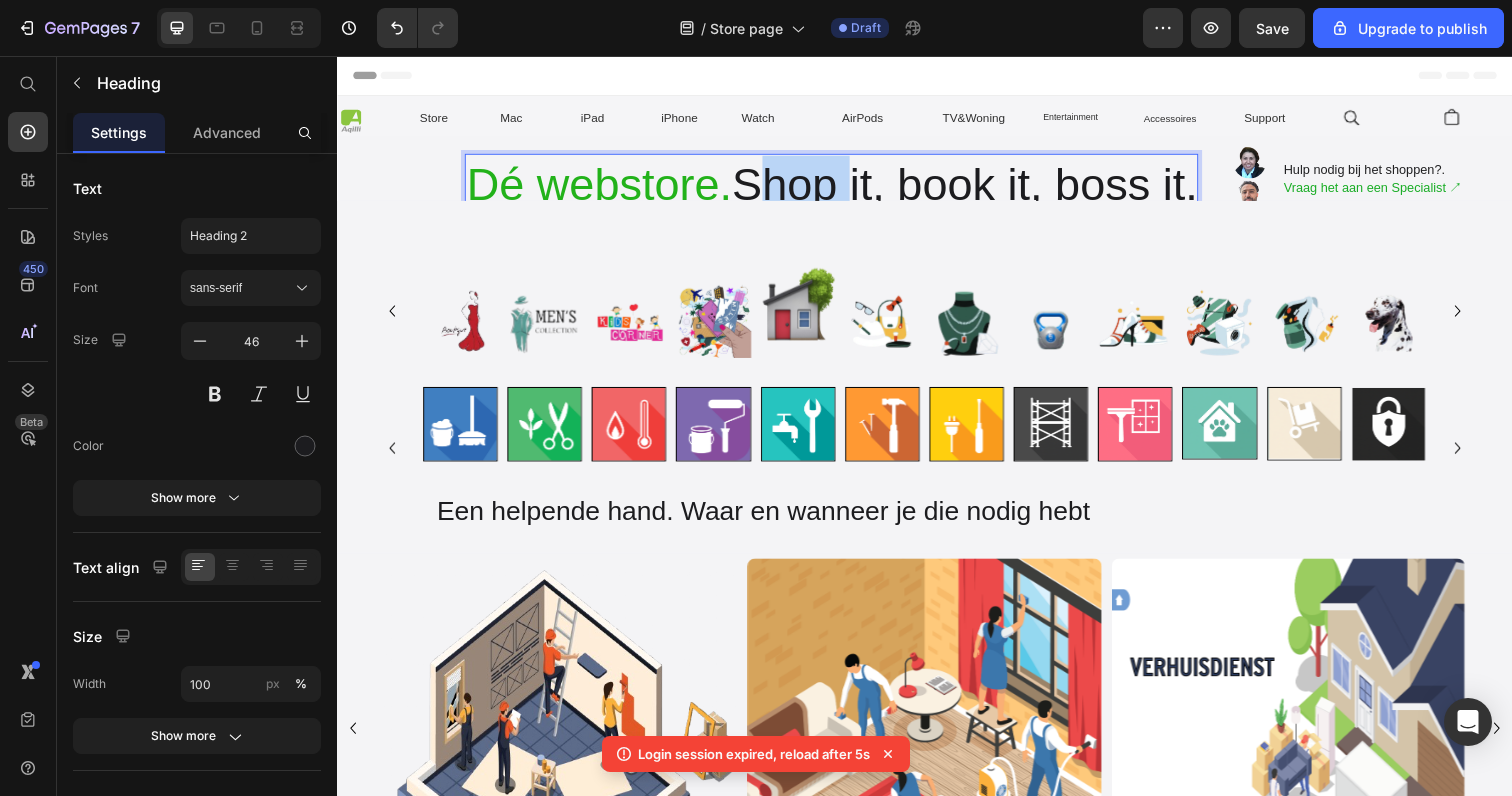 click on "Dé webstore.  Shop it, book it, boss it." at bounding box center [842, 188] 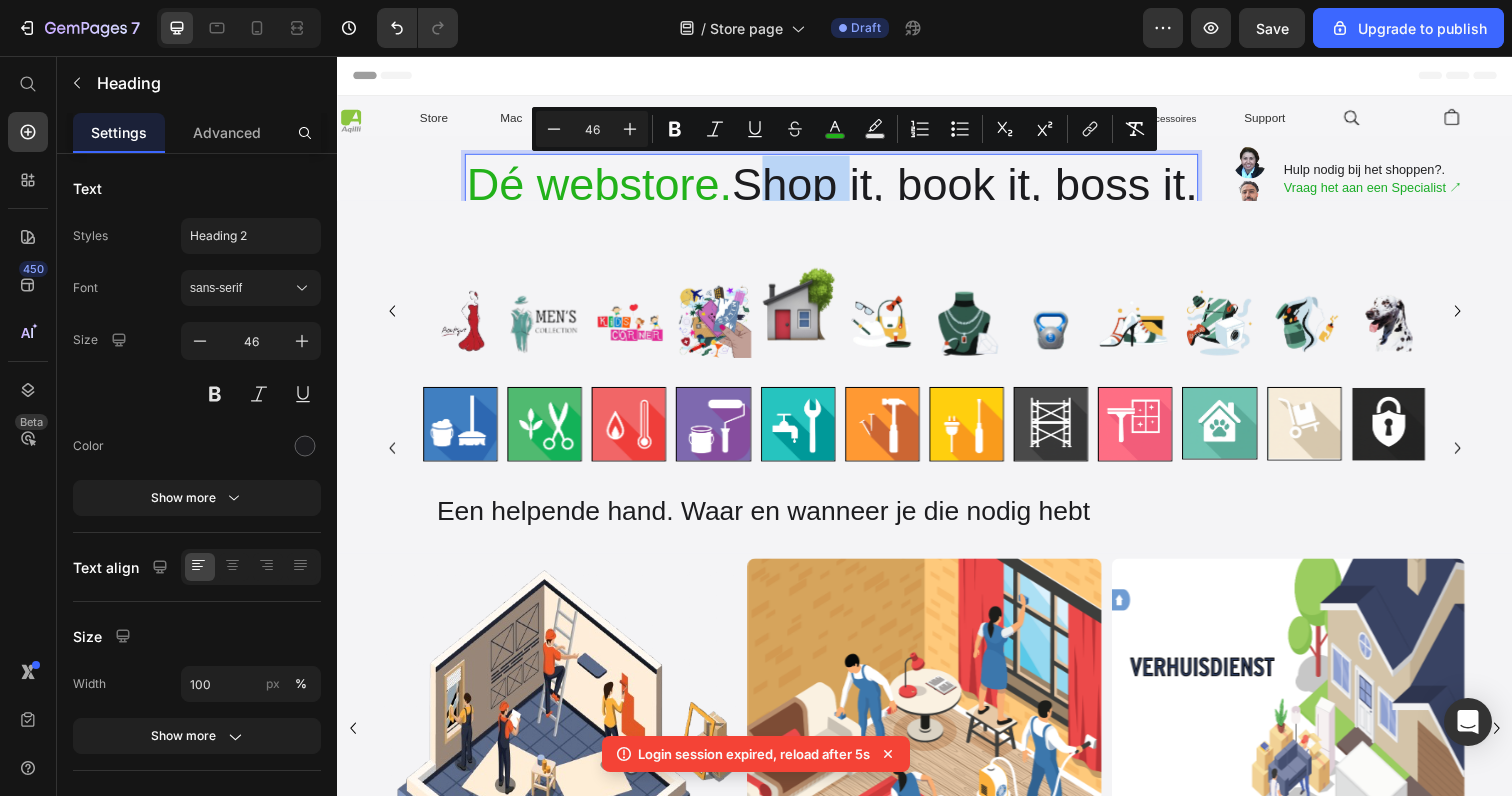 click on "Dé webstore.  Shop it, book it, boss it." at bounding box center (842, 188) 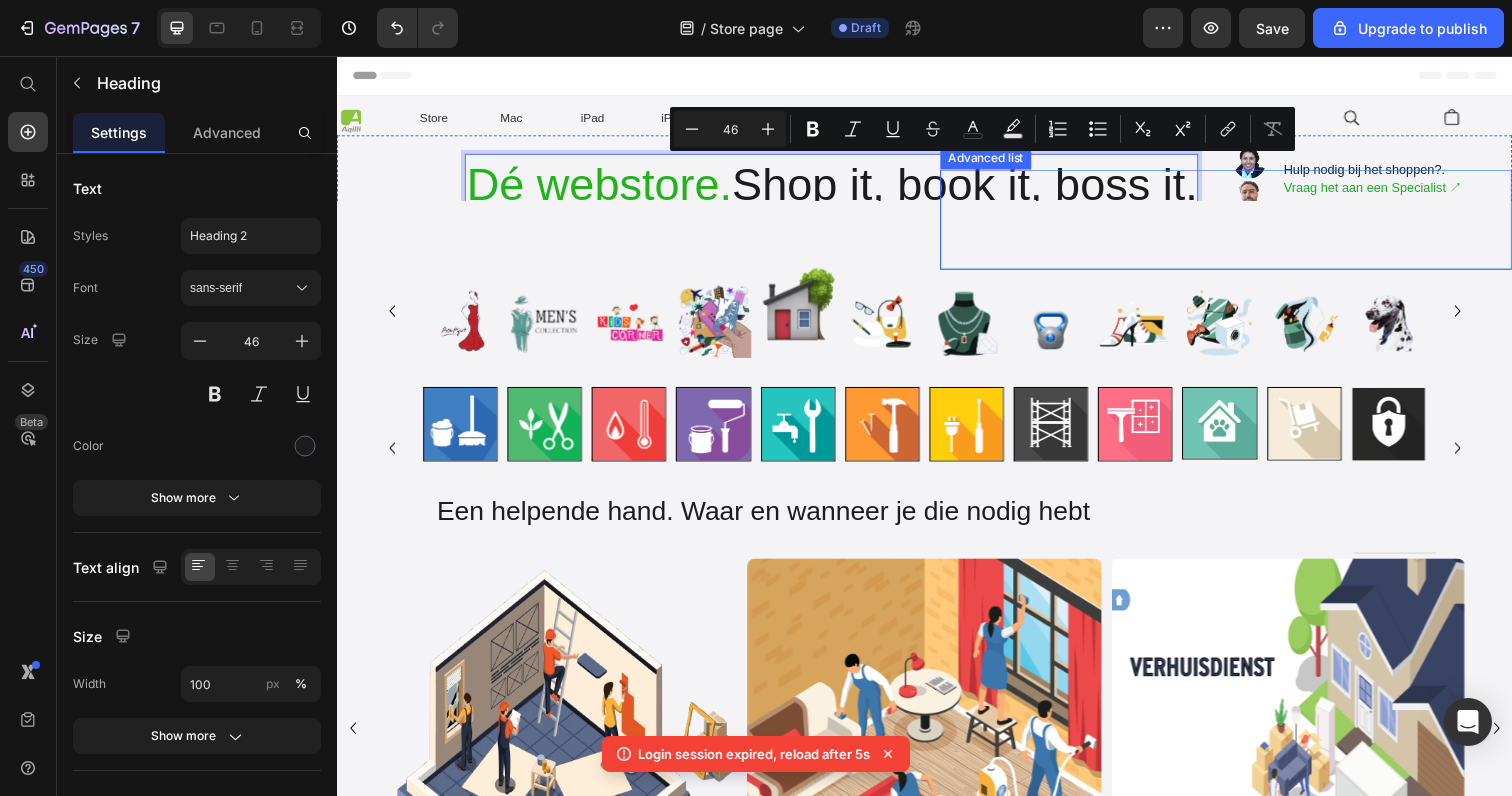 drag, startPoint x: 755, startPoint y: 186, endPoint x: 1287, endPoint y: 194, distance: 532.0601 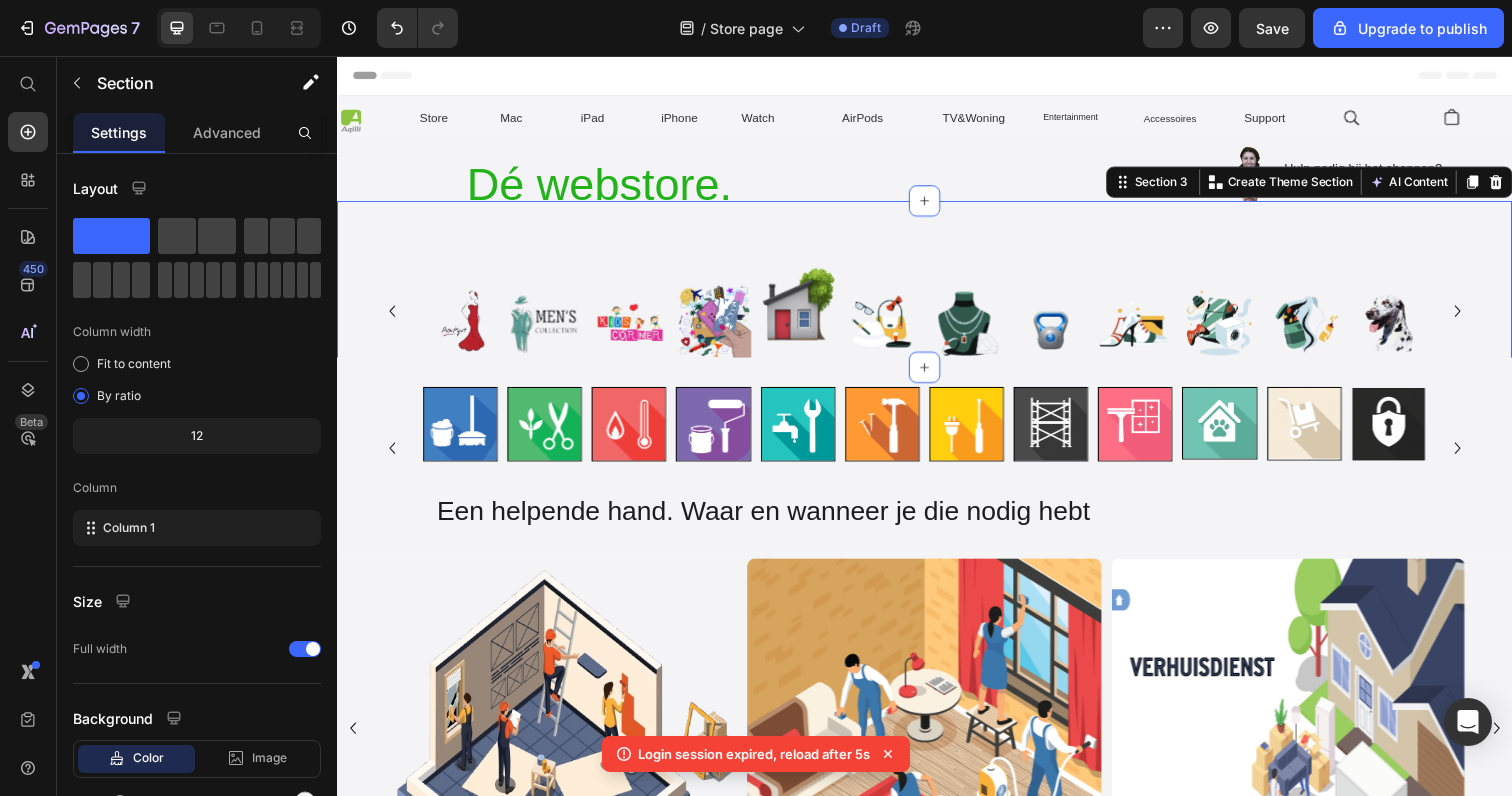 click on "Image Image Image Image Image Image Image Image Image Image Image Image
Carousel" at bounding box center (937, 289) 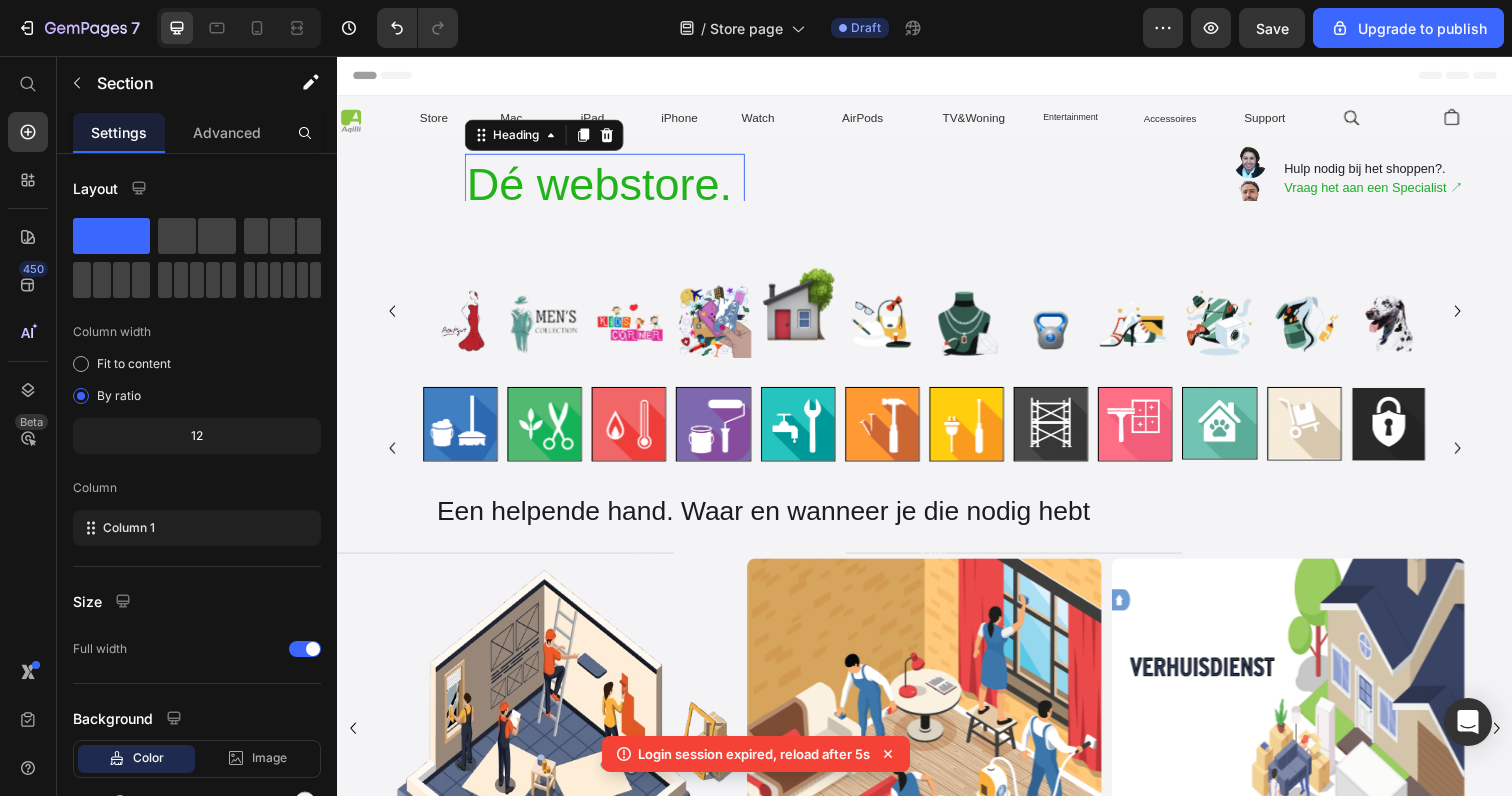 click on "Dé webstore." at bounding box center [604, 187] 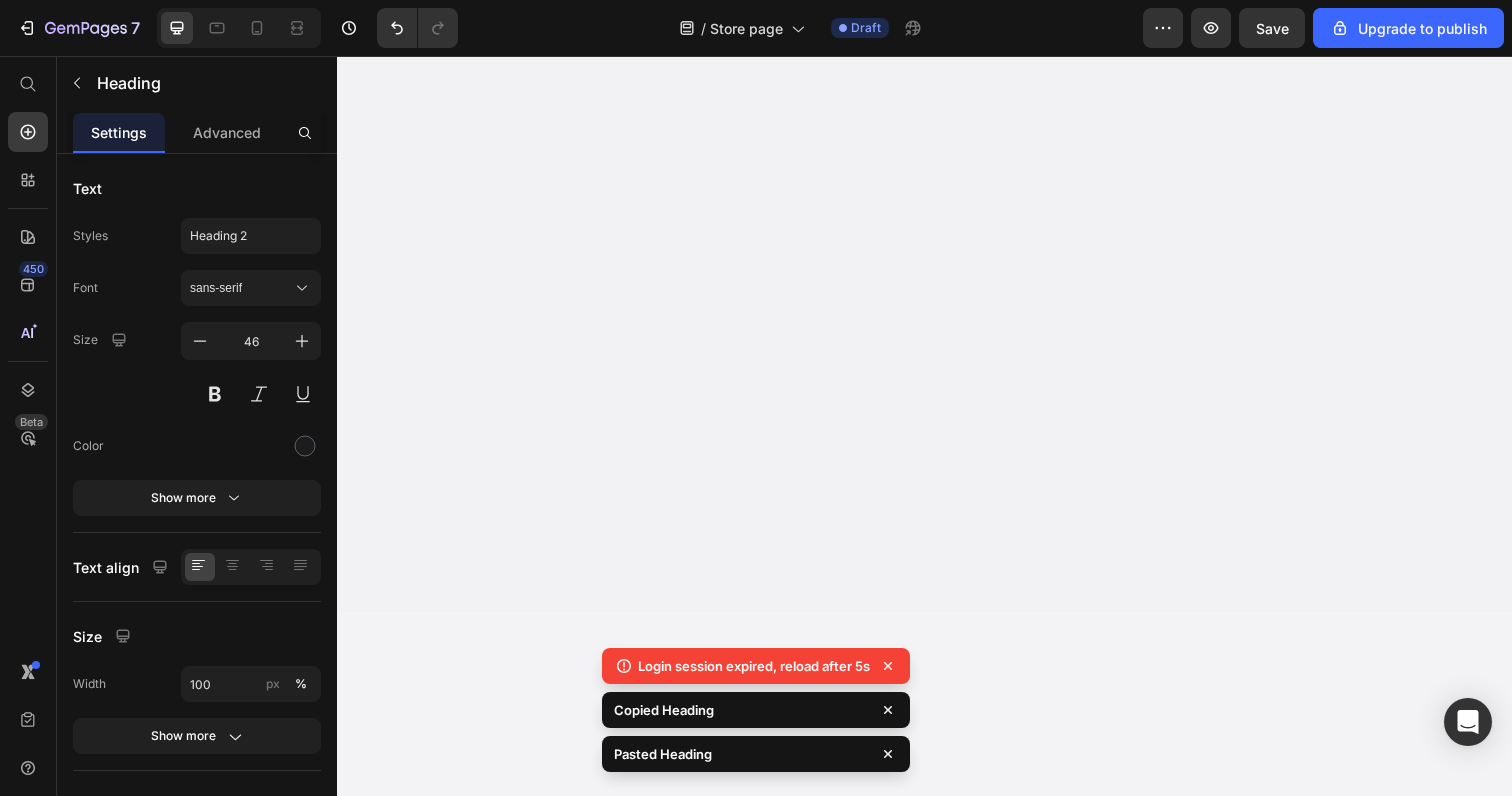 scroll, scrollTop: 0, scrollLeft: 0, axis: both 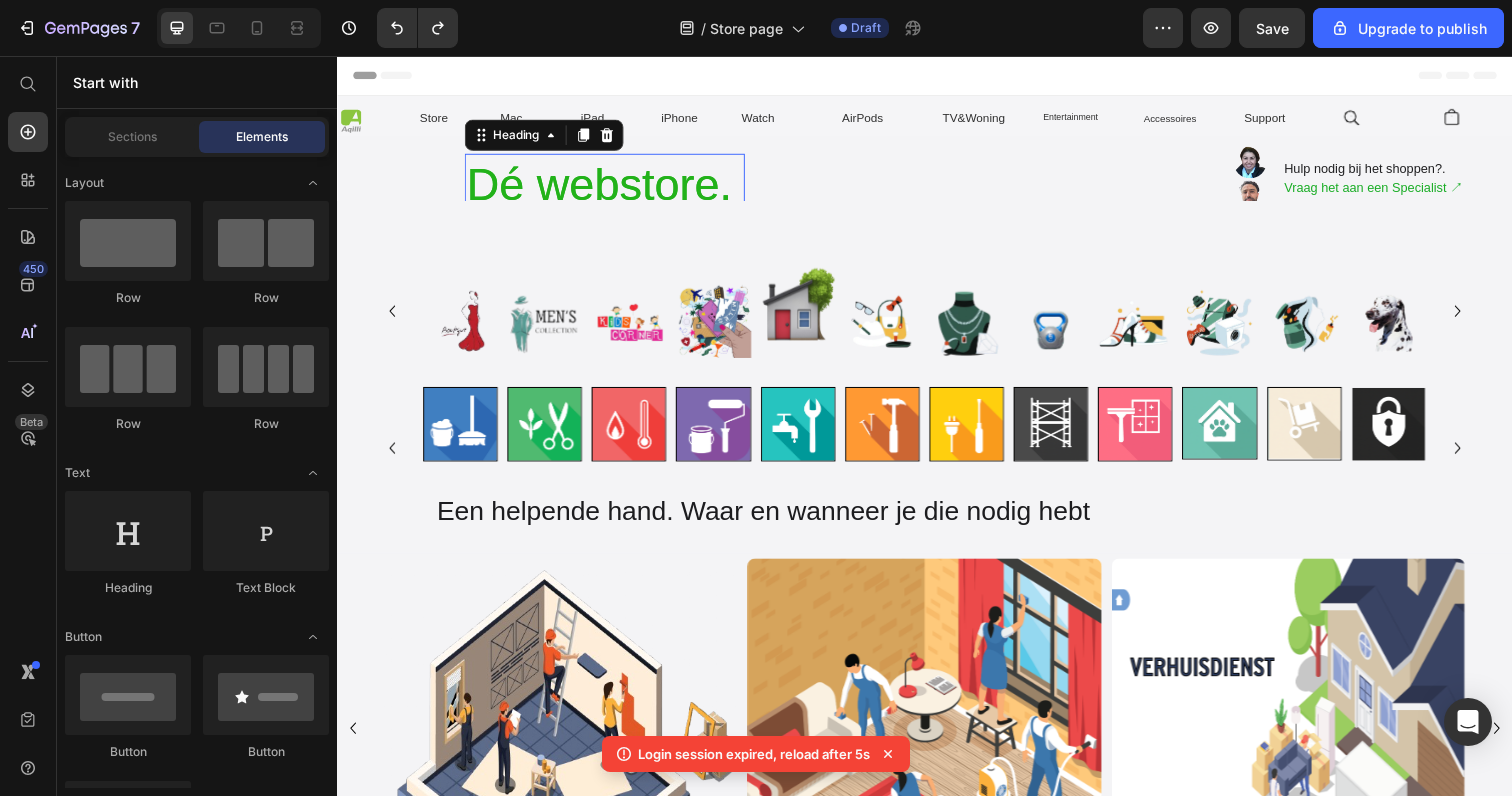 click on "Dé webstore." at bounding box center (604, 187) 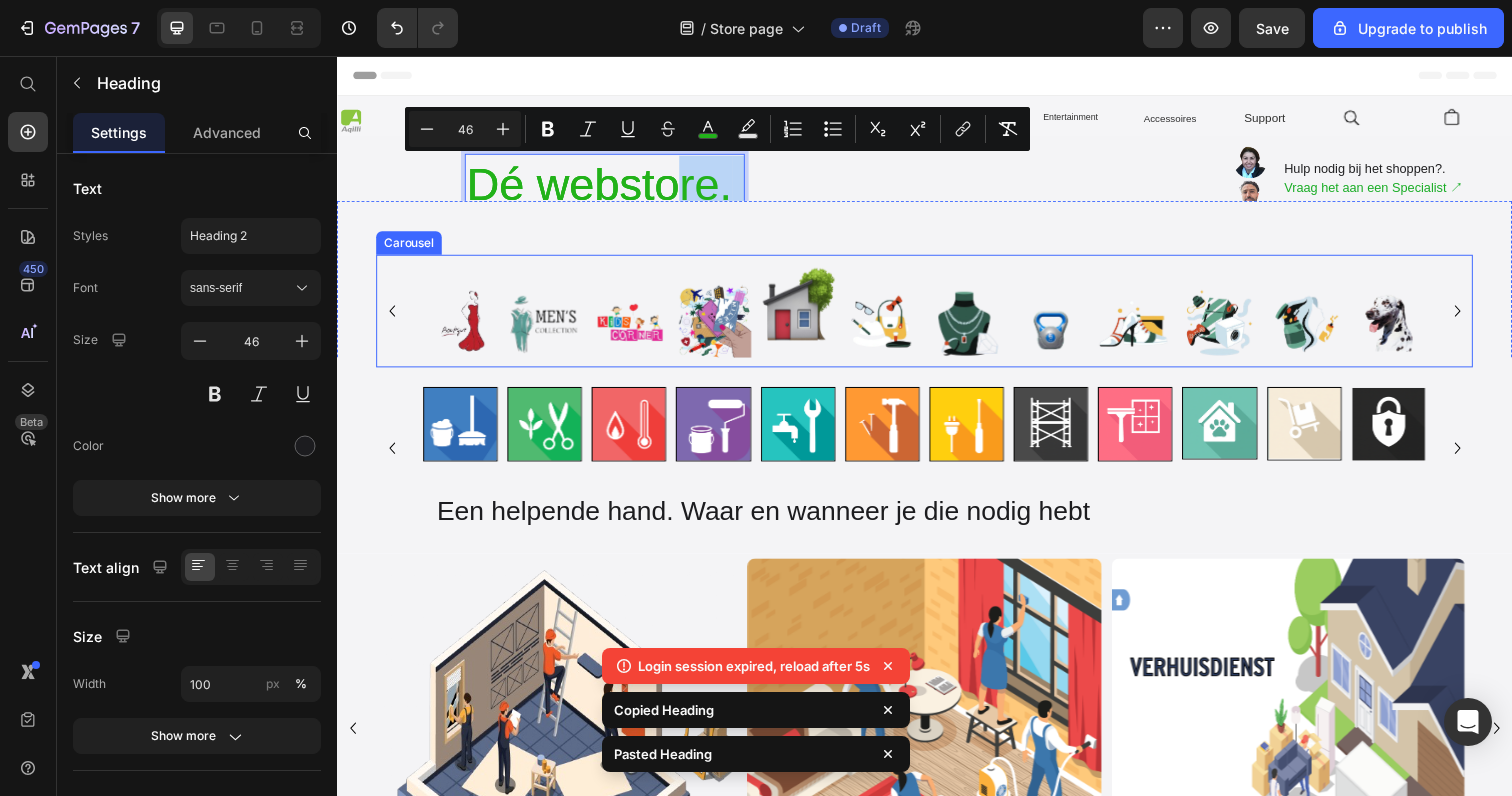 drag, startPoint x: 680, startPoint y: 190, endPoint x: 680, endPoint y: 265, distance: 75 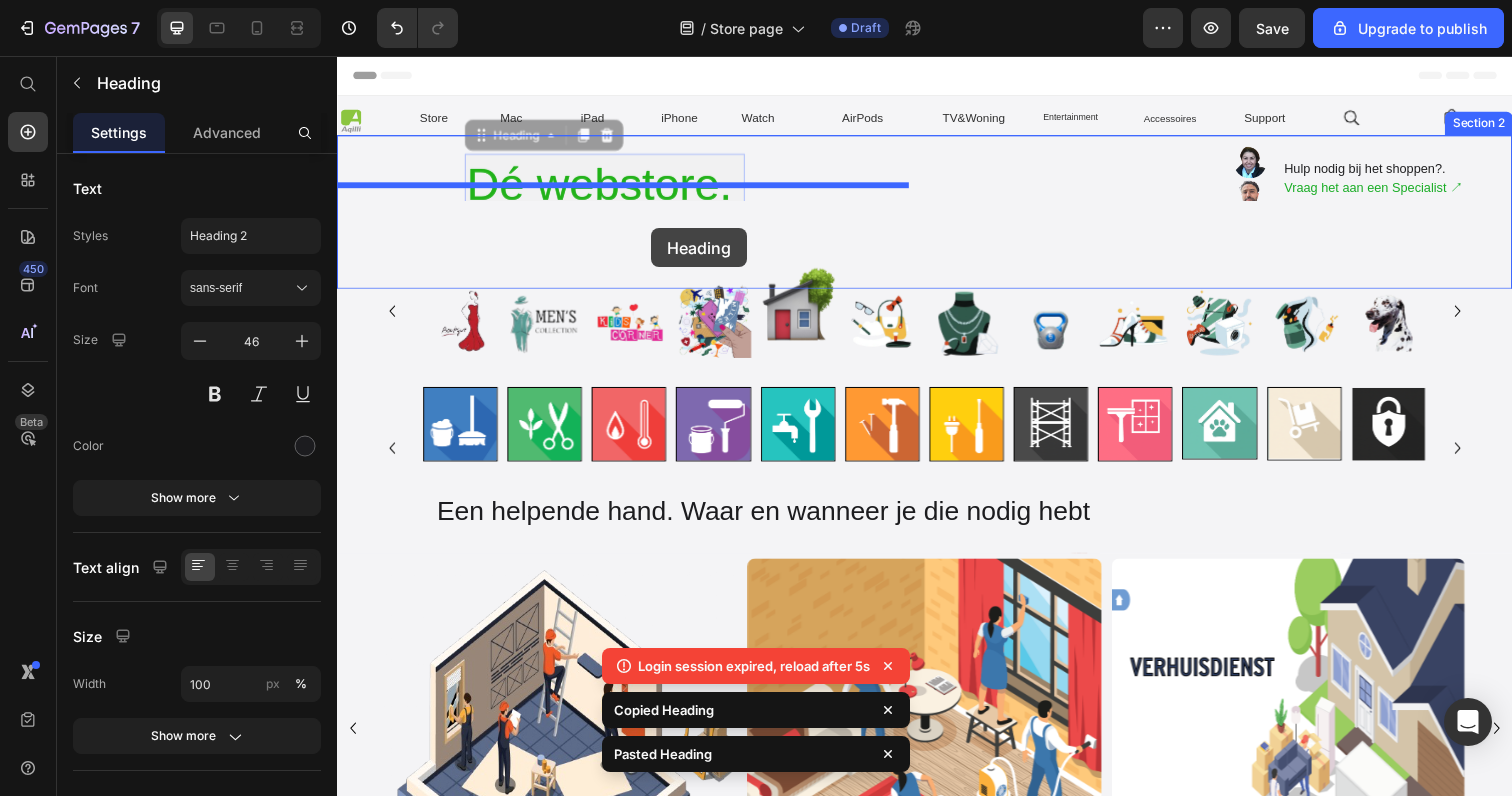 drag, startPoint x: 663, startPoint y: 189, endPoint x: 658, endPoint y: 232, distance: 43.289722 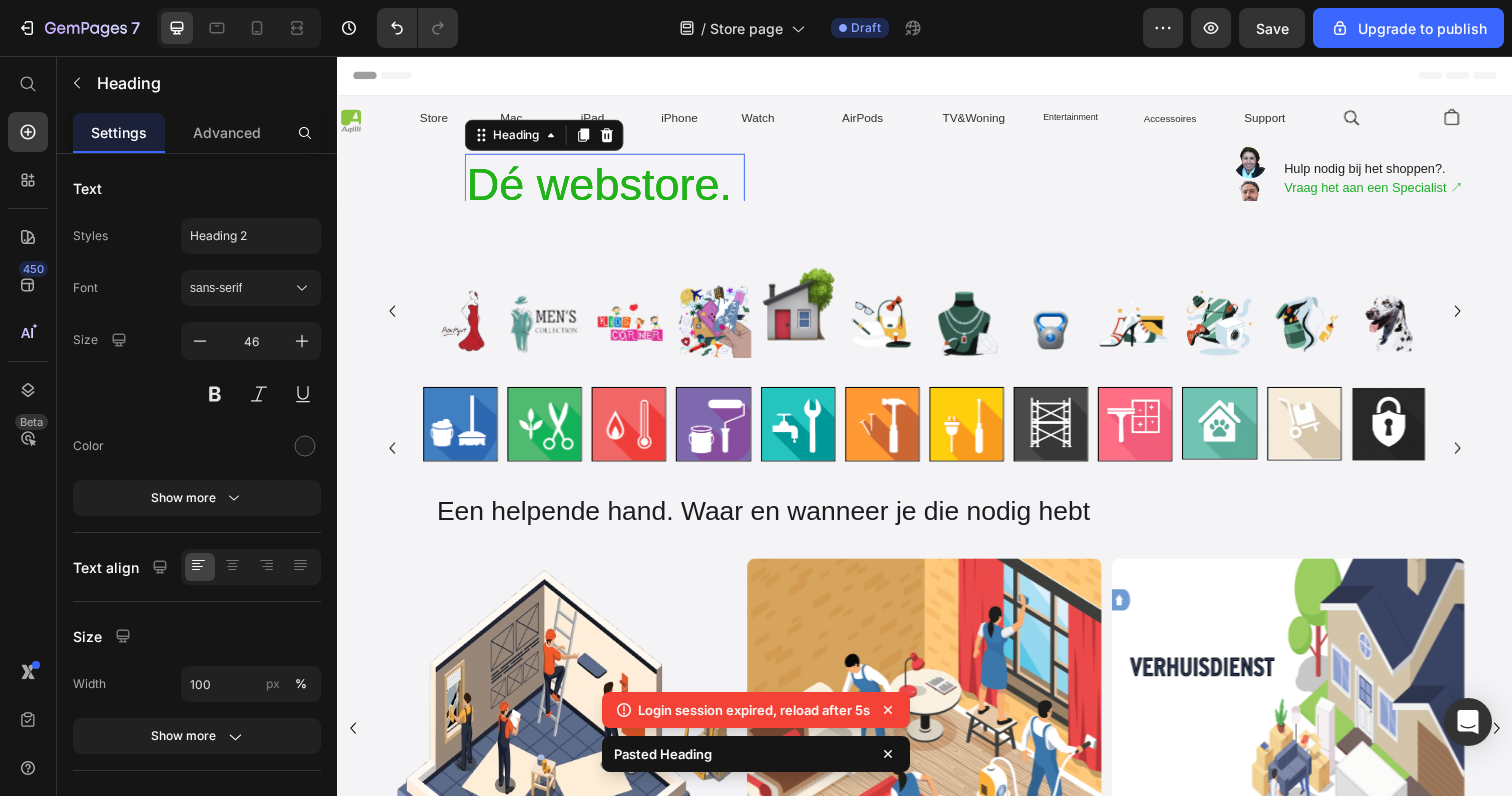 click on "Dé webstore." at bounding box center [610, 188] 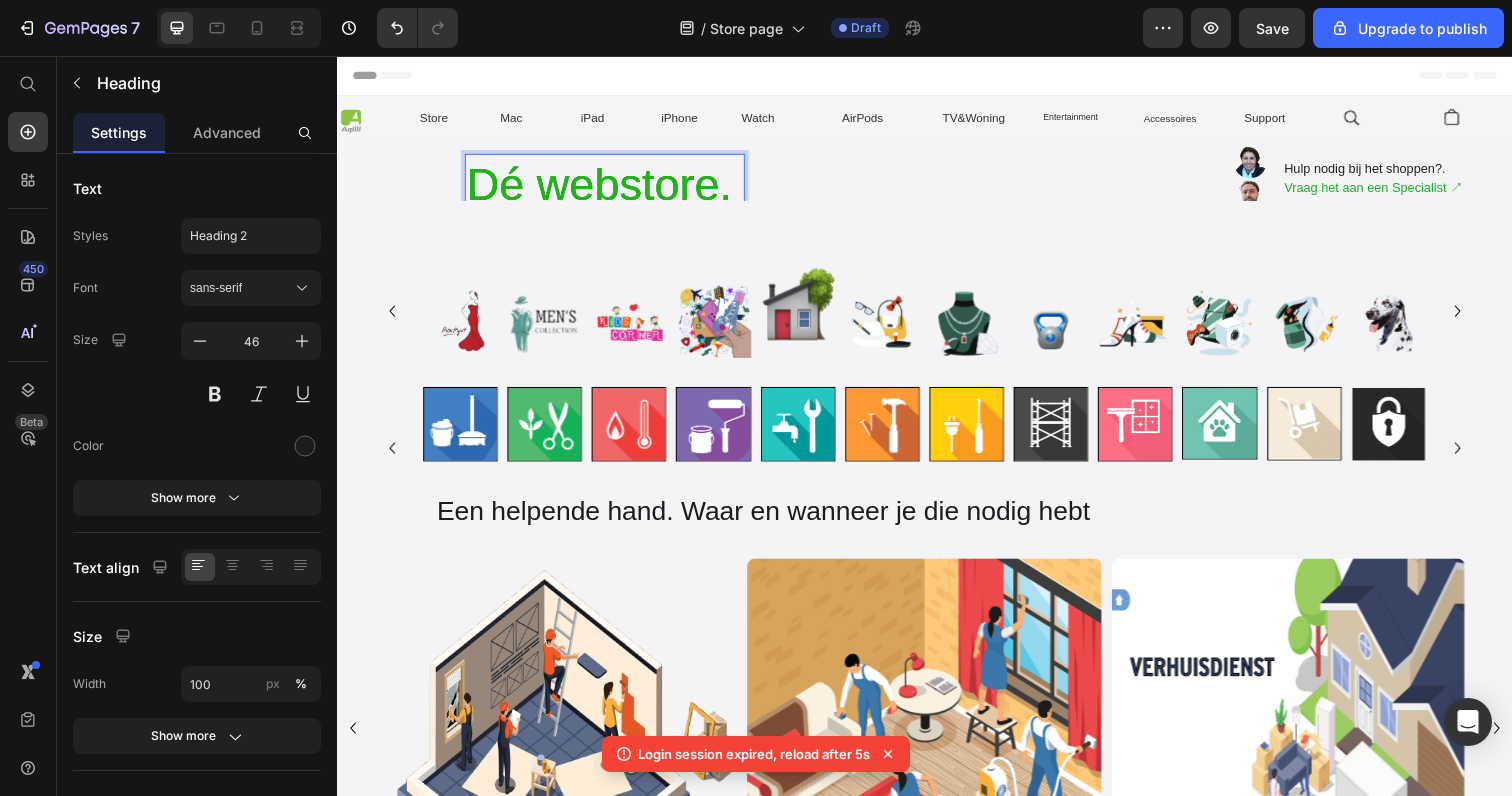 click on "Dé webstore." at bounding box center (611, 188) 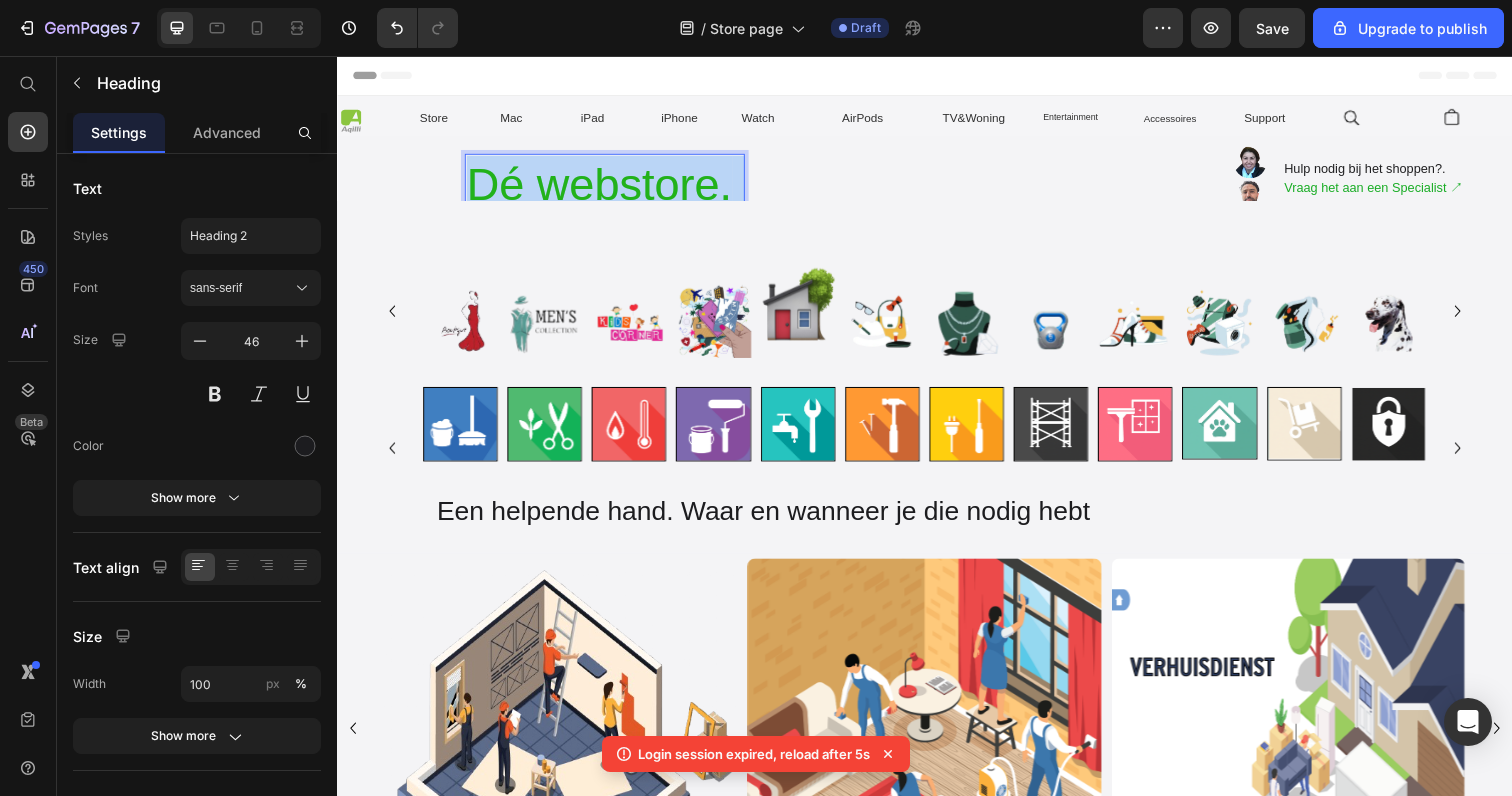 click on "Dé webstore." at bounding box center [611, 188] 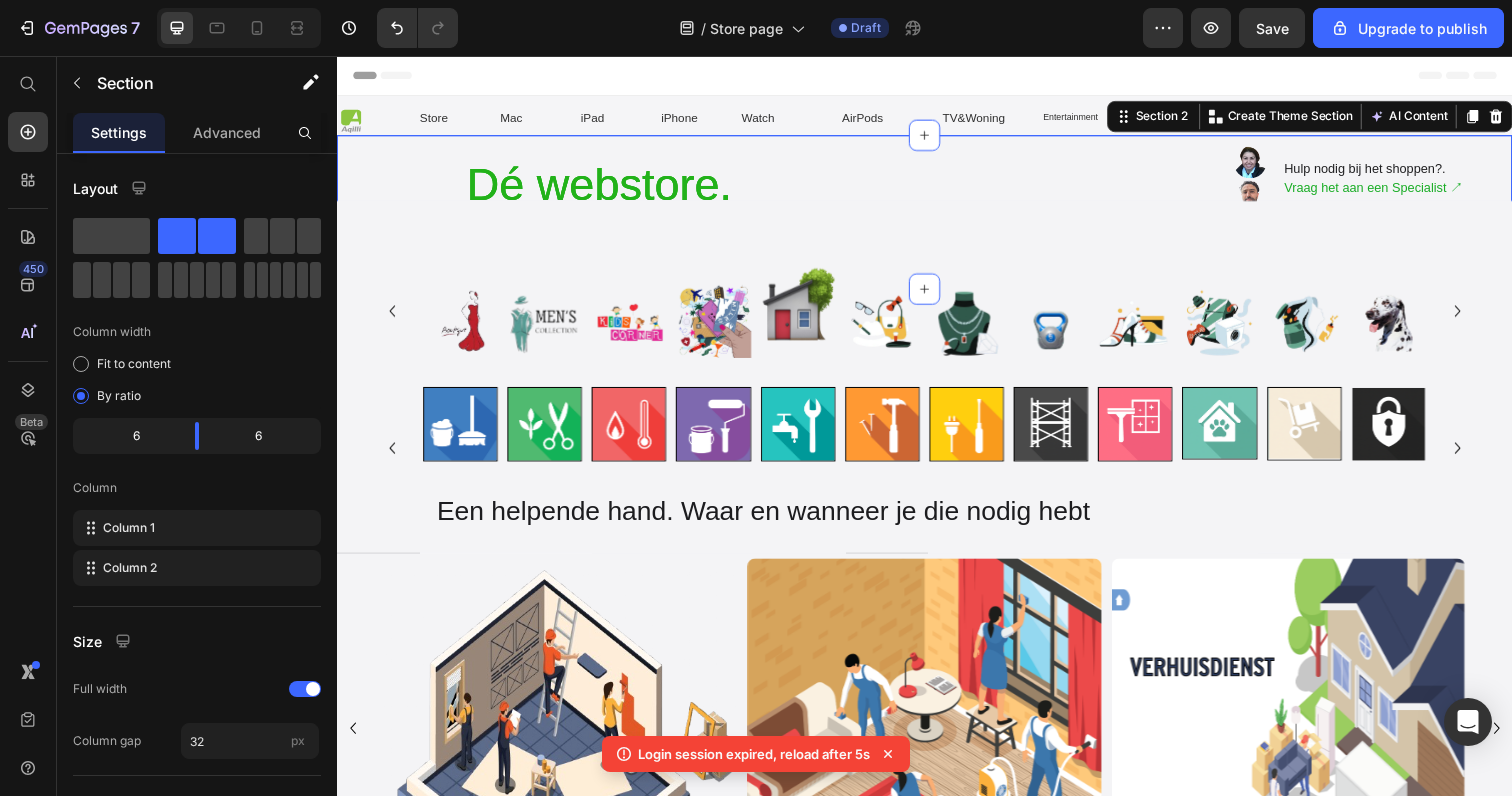 click on "Dé webstore.   Heading Dé webstore.   Heading Row ⁠⁠⁠⁠⁠⁠⁠ Dé webstore.   Heading" at bounding box center [629, 223] 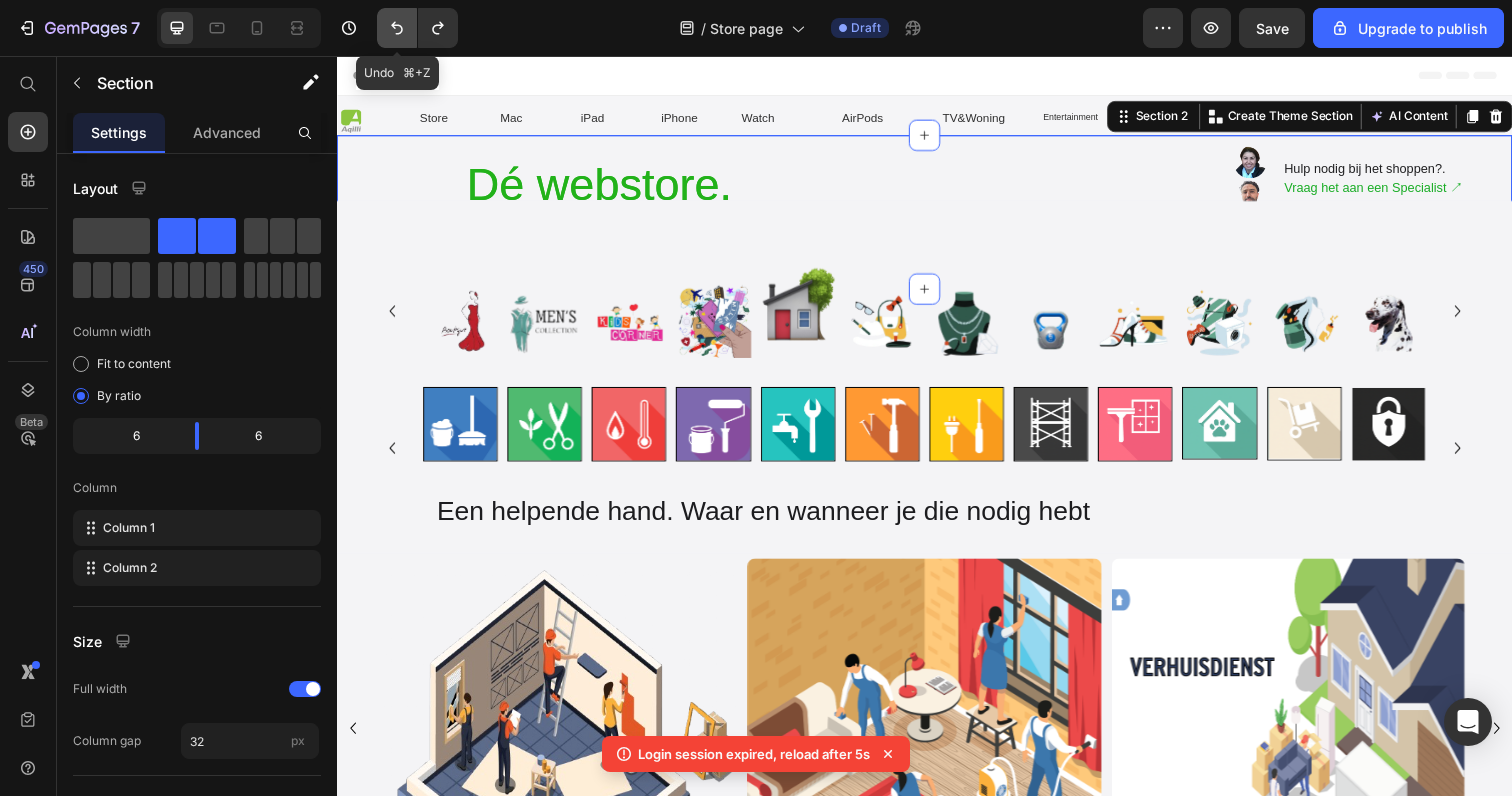 click 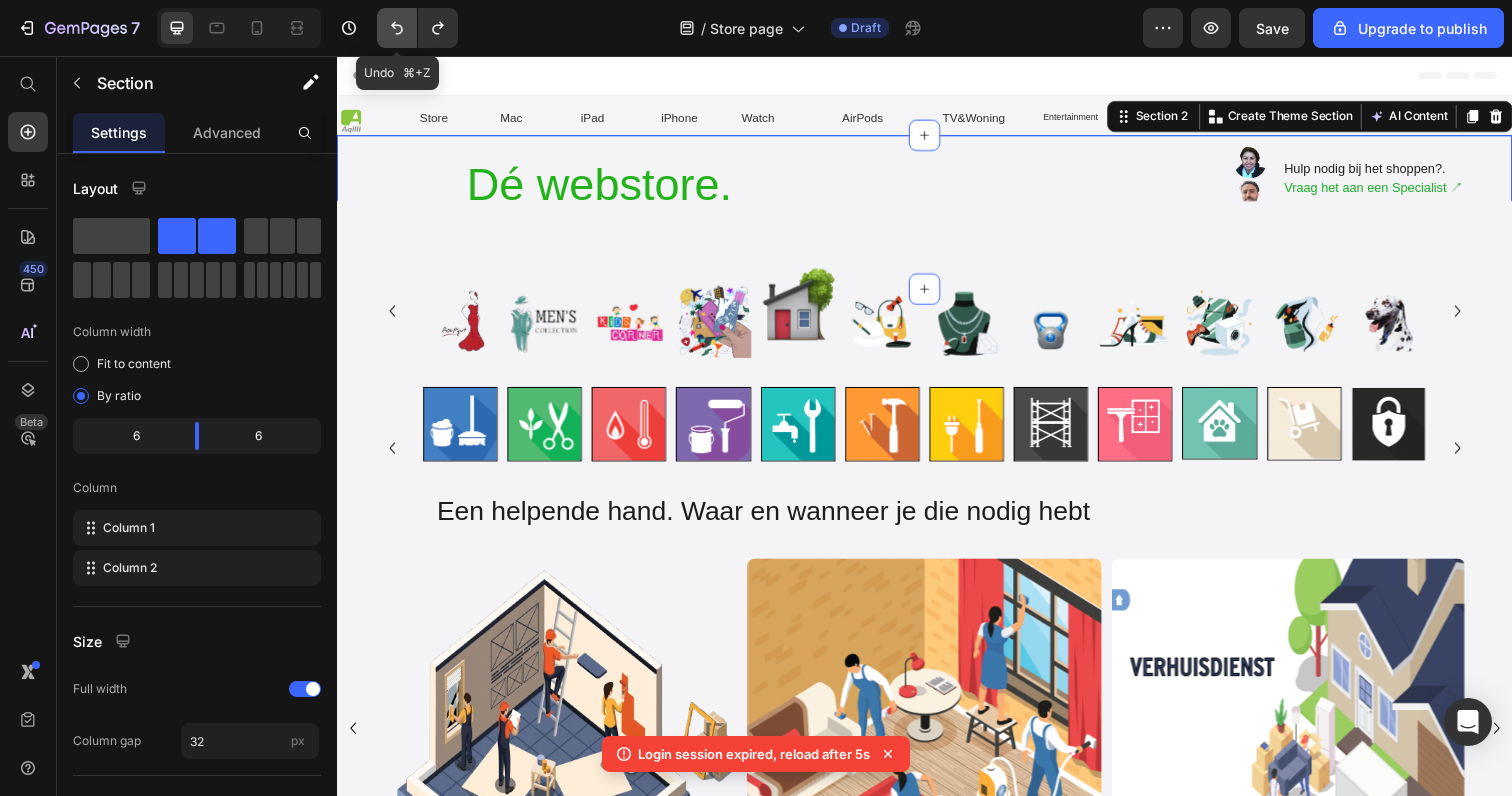 click 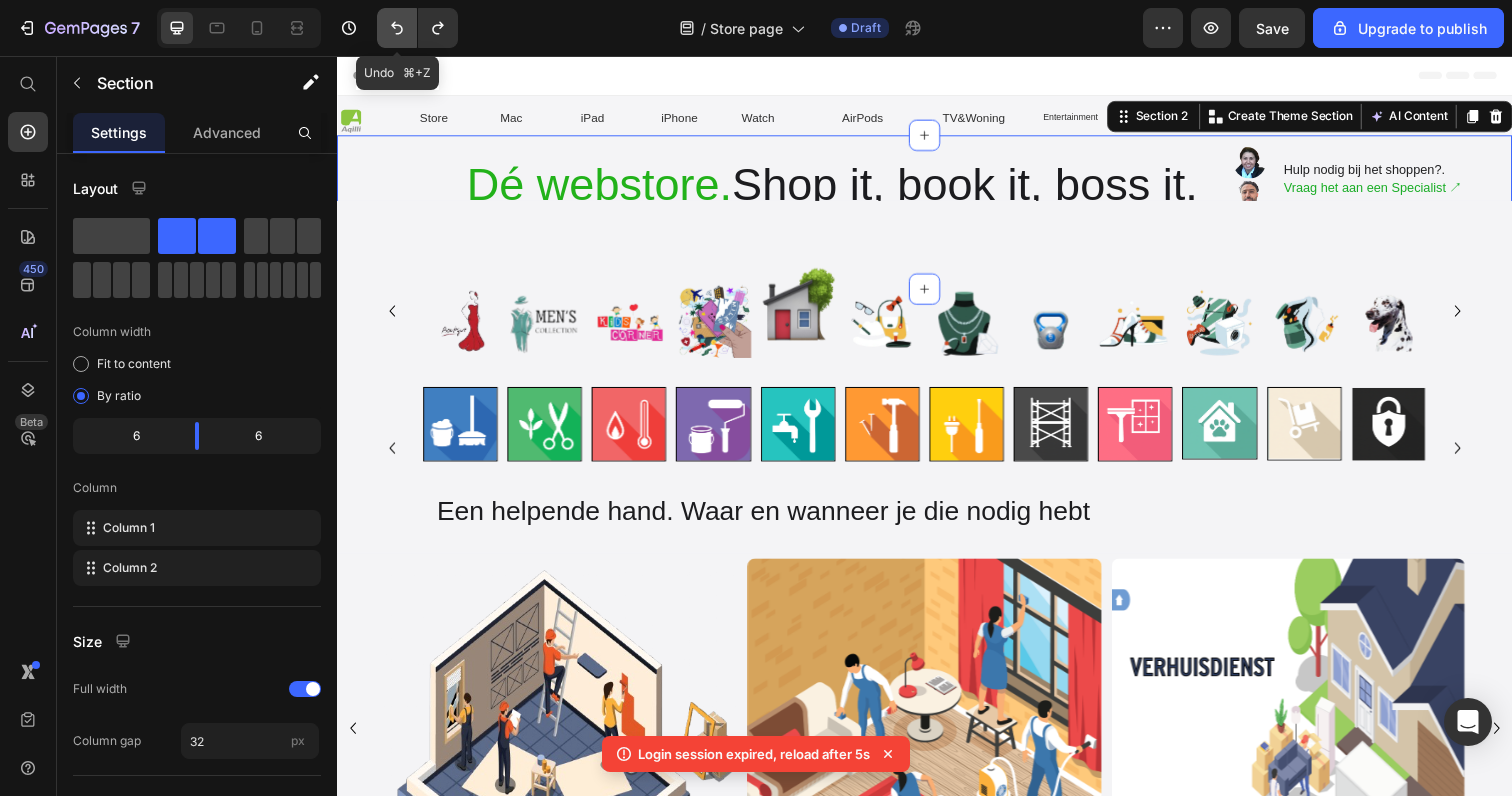 click 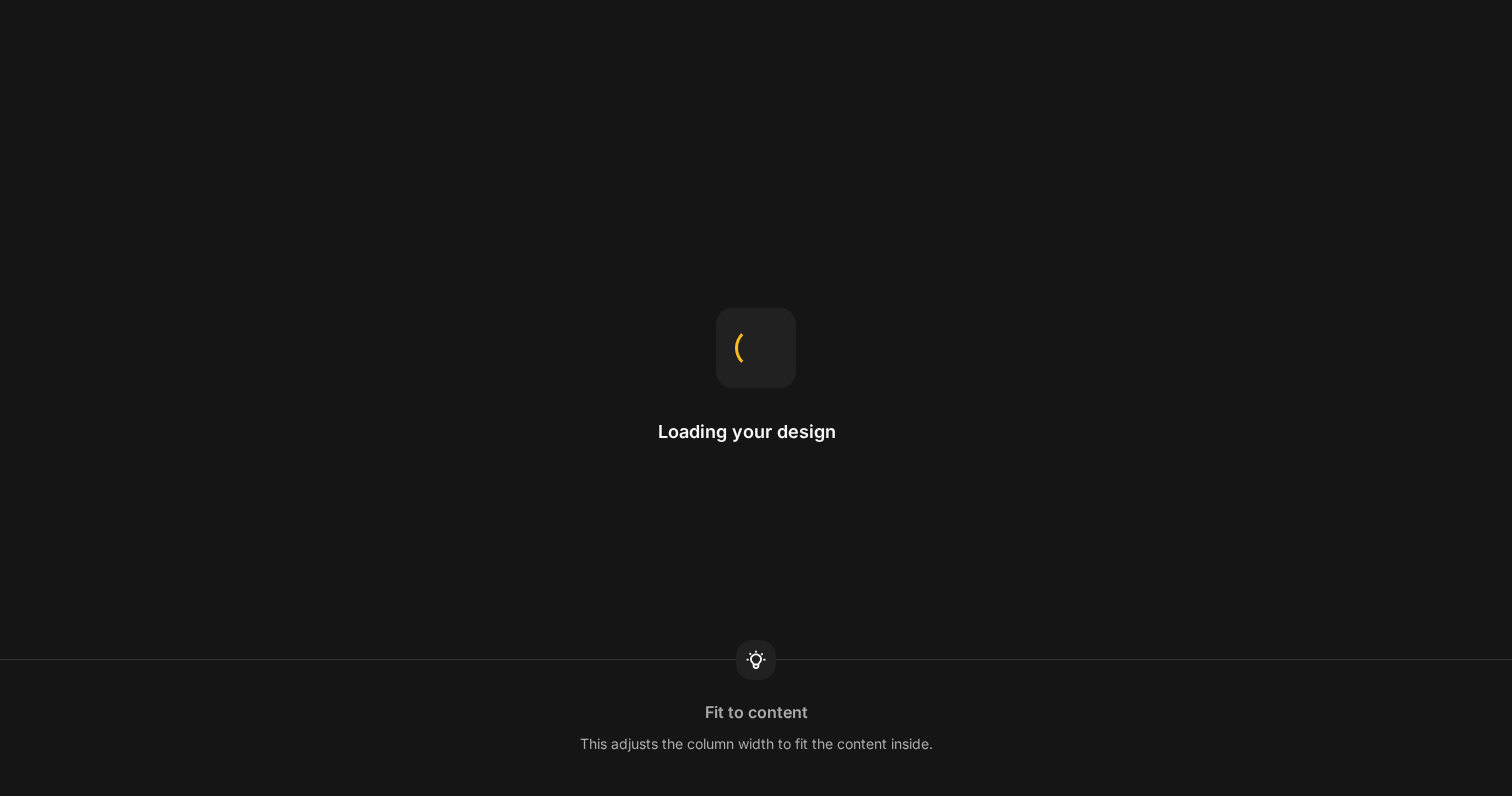 scroll, scrollTop: 0, scrollLeft: 0, axis: both 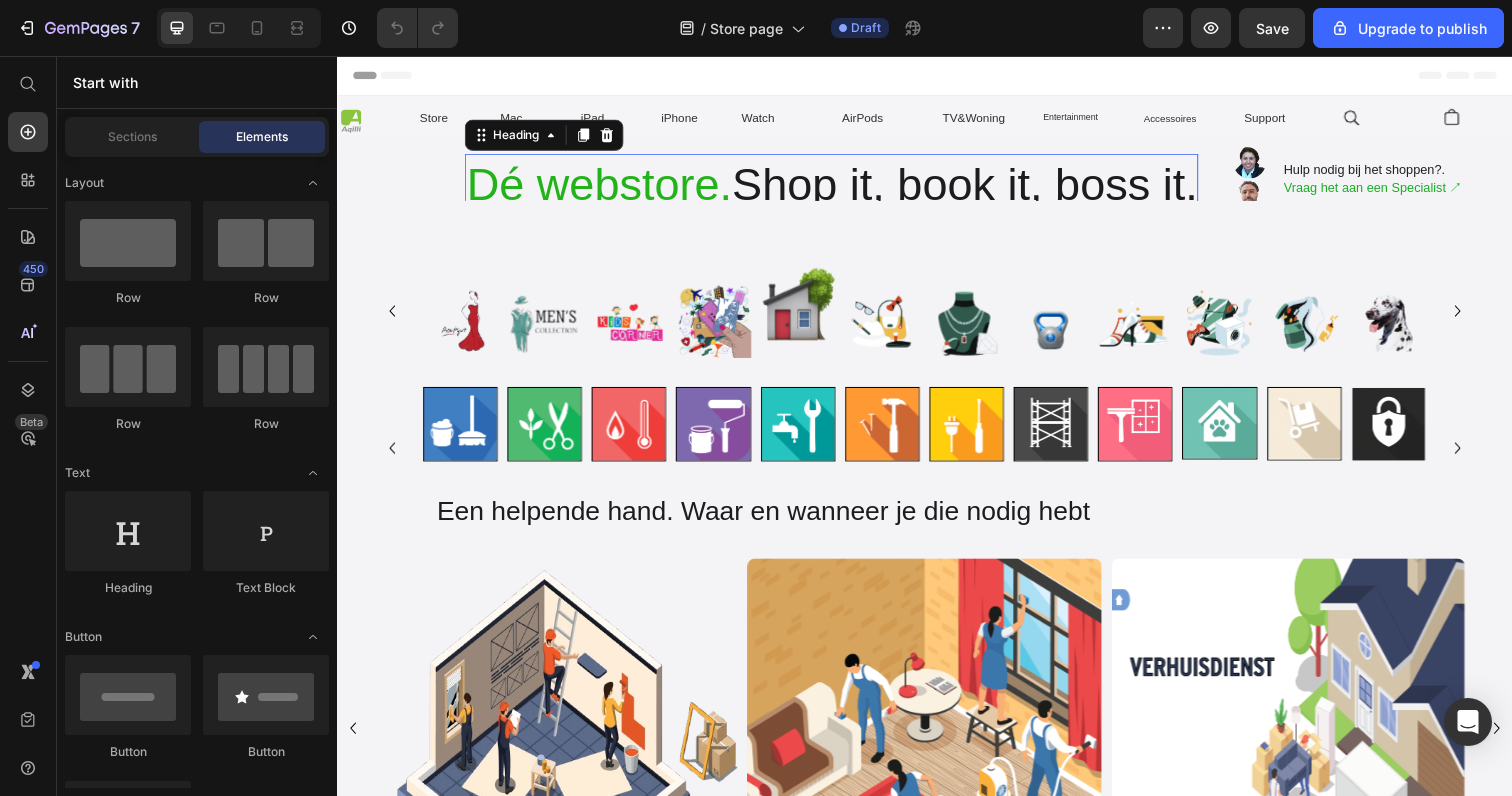 click on "Dé webstore.  Shop it, book it, boss it." at bounding box center (841, 188) 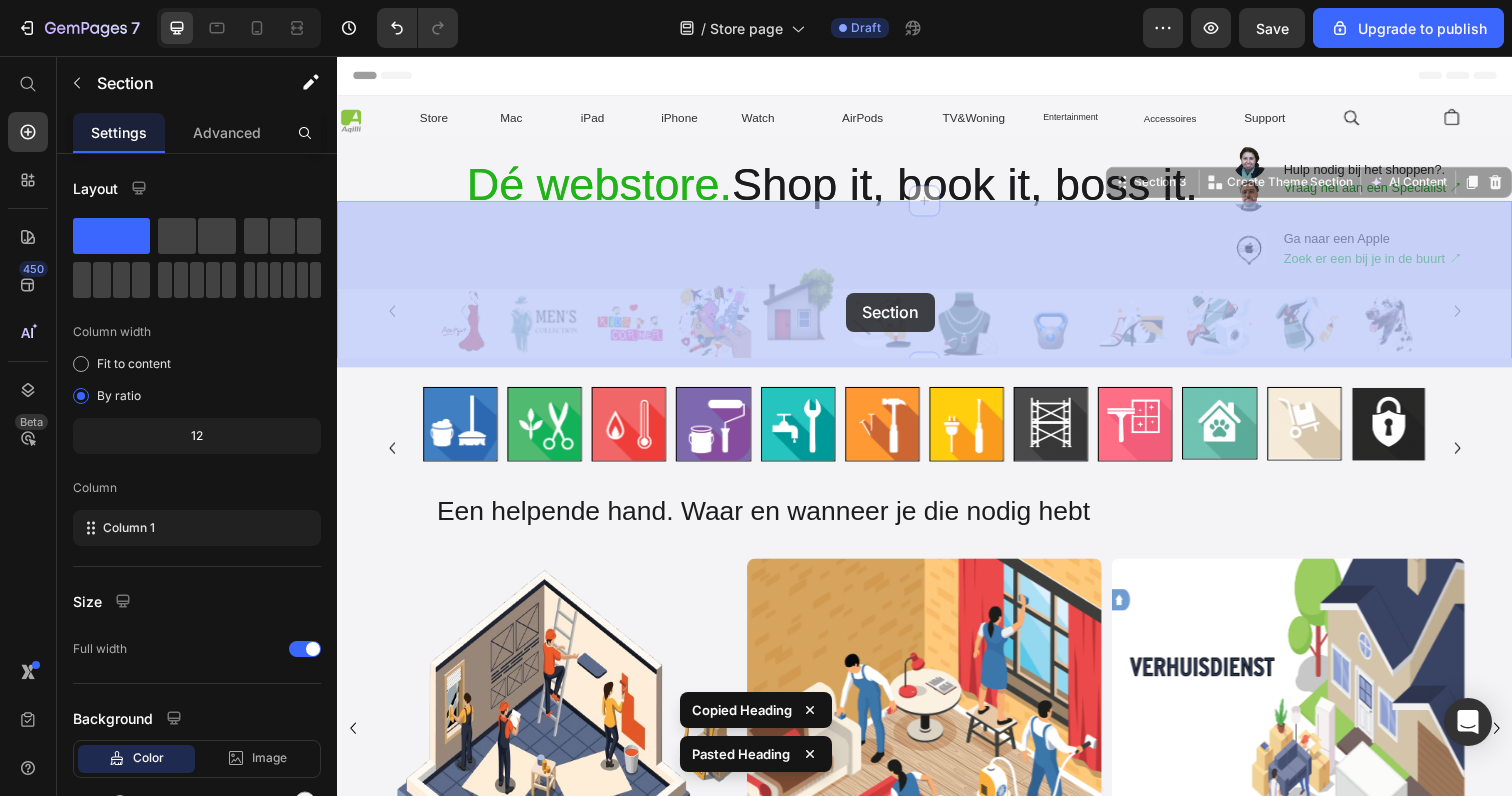 drag, startPoint x: 857, startPoint y: 221, endPoint x: 857, endPoint y: 298, distance: 77 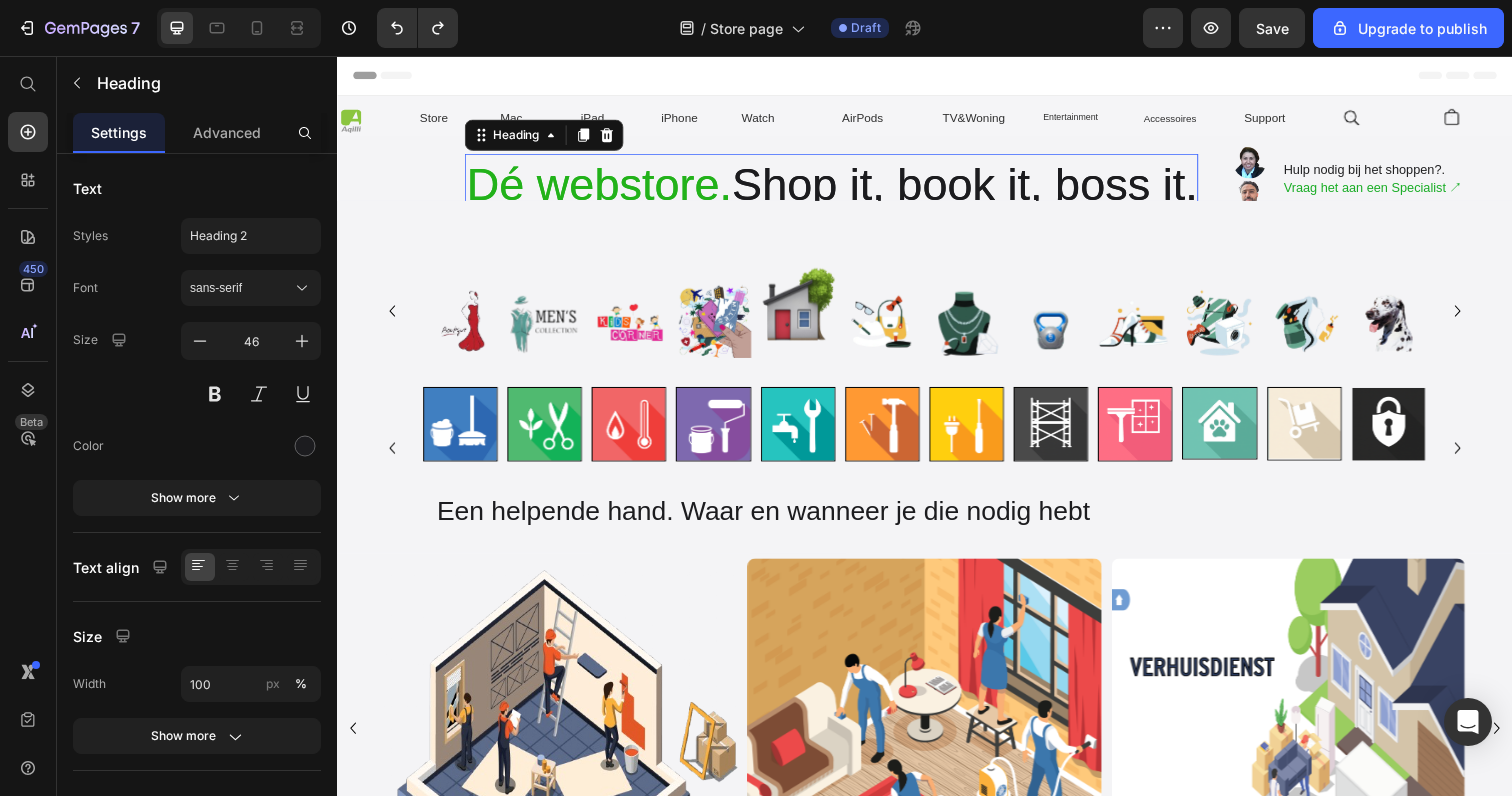 click on "Dé webstore.  Shop it, book it, boss it." at bounding box center [841, 188] 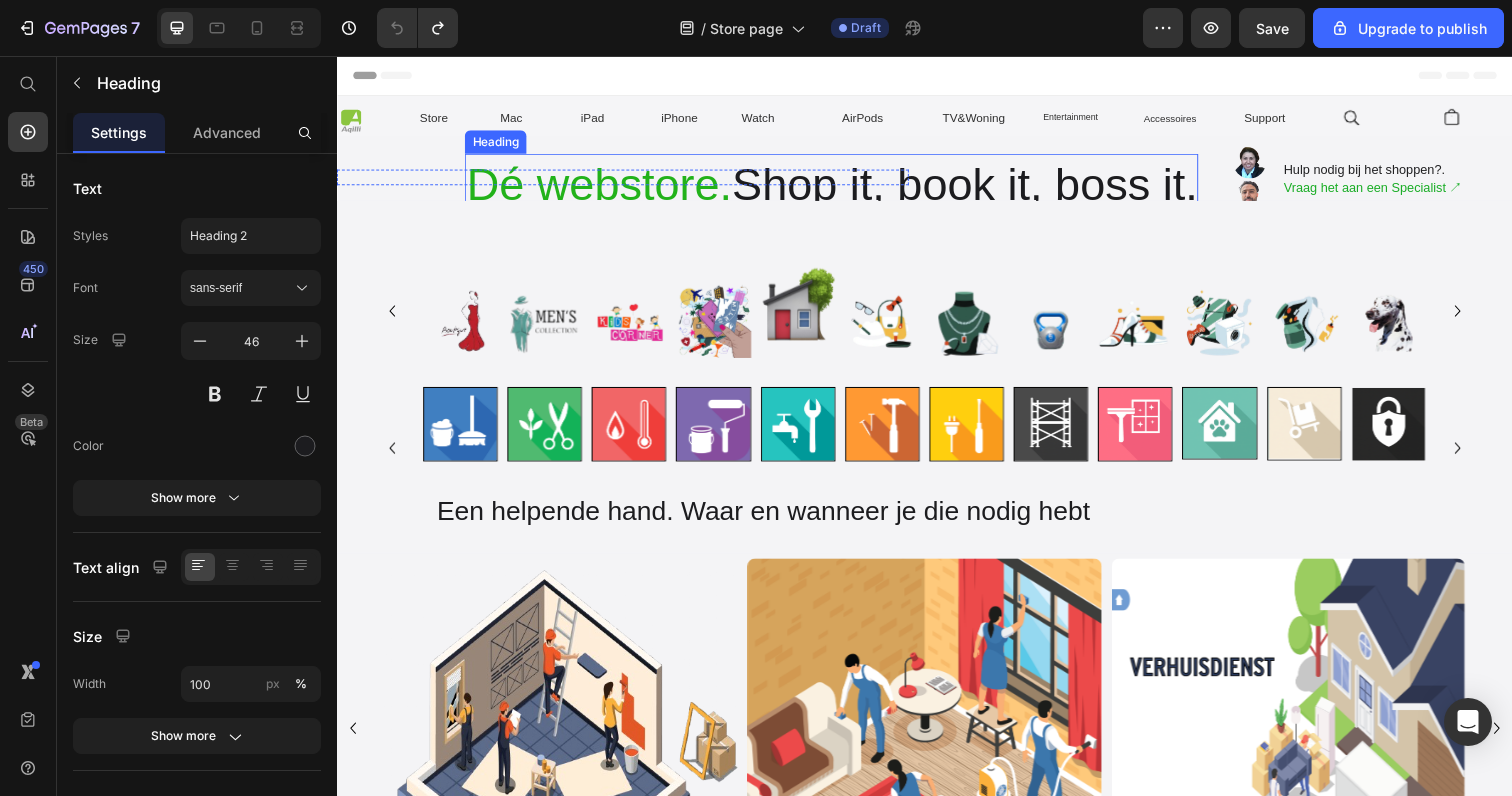 click on "Dé webstore.  Shop it, book it, boss it." at bounding box center [841, 188] 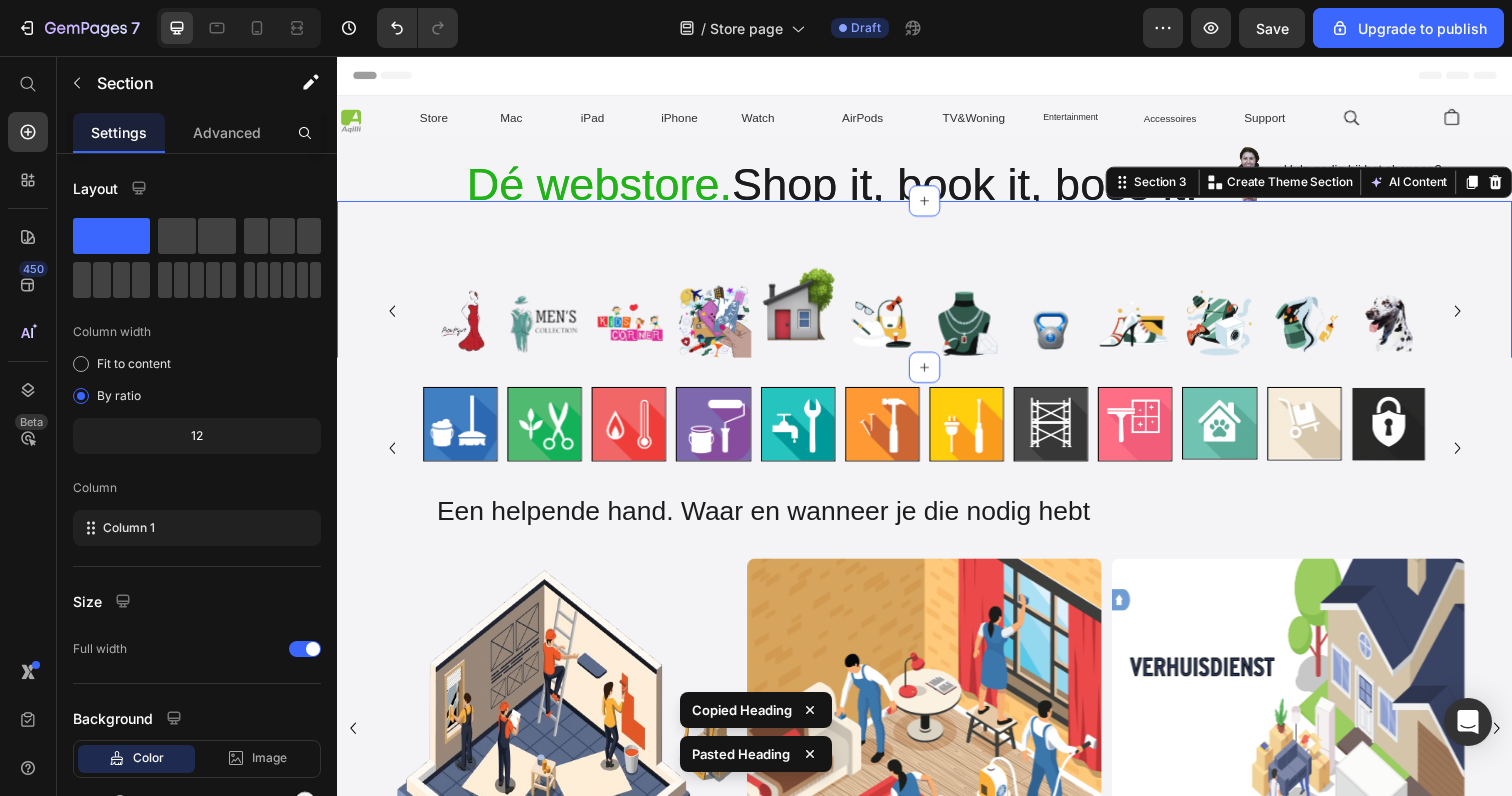 click on "Image Image Image Image Image Image Image Image Image Image Image Image
Carousel" at bounding box center (937, 289) 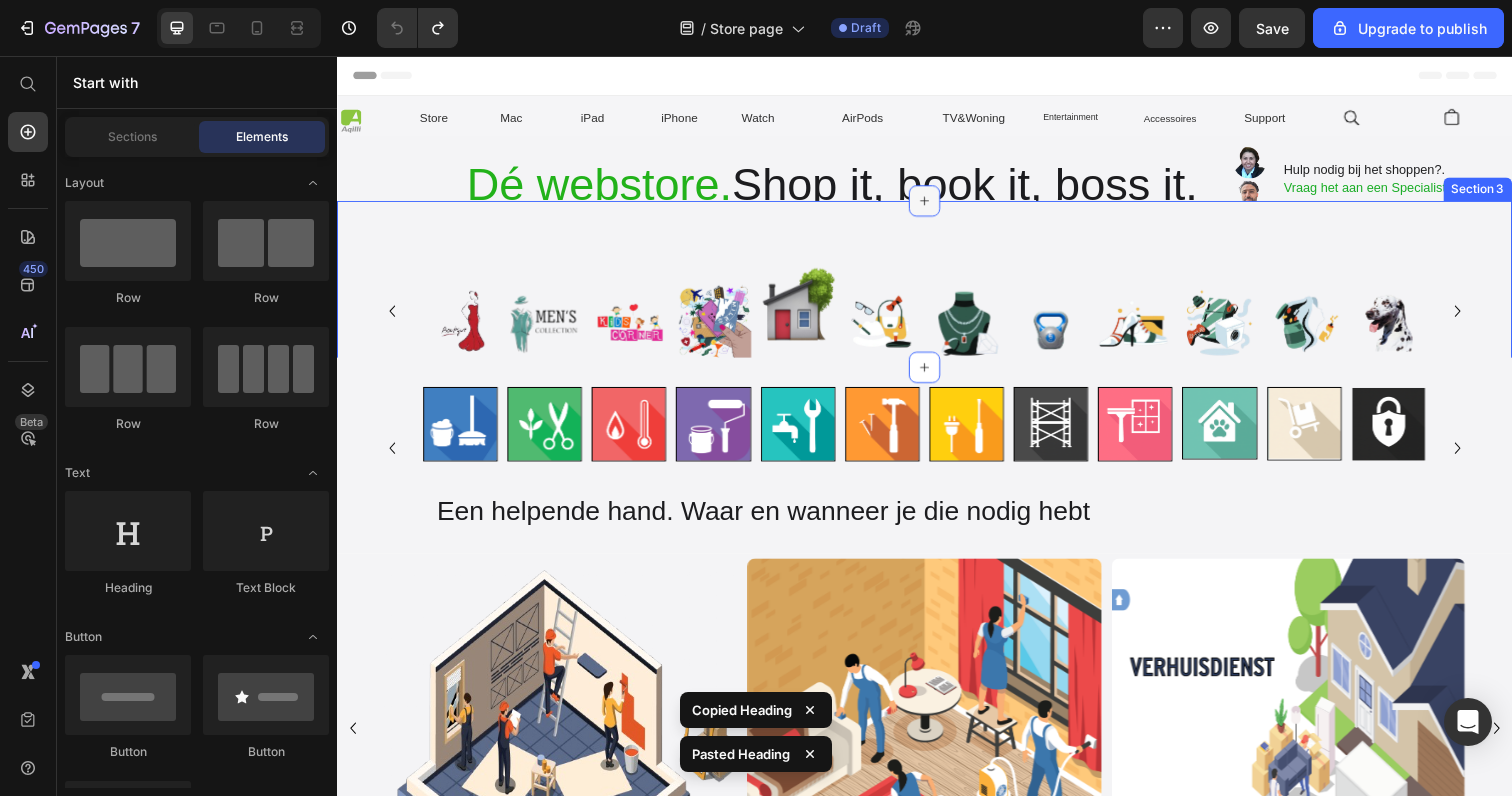 click at bounding box center (937, 204) 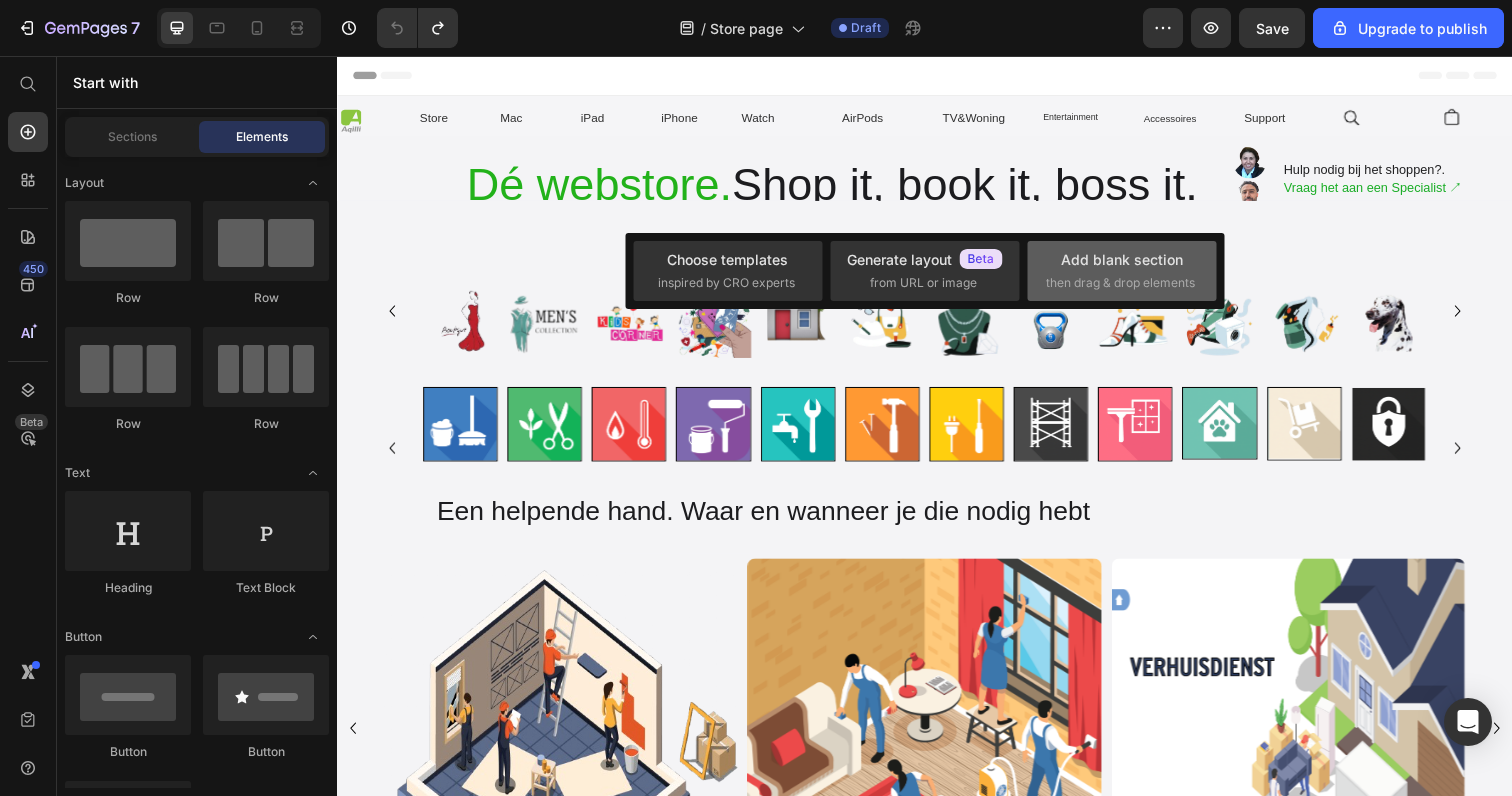 click on "Add blank section  then drag & drop elements" at bounding box center [1122, 270] 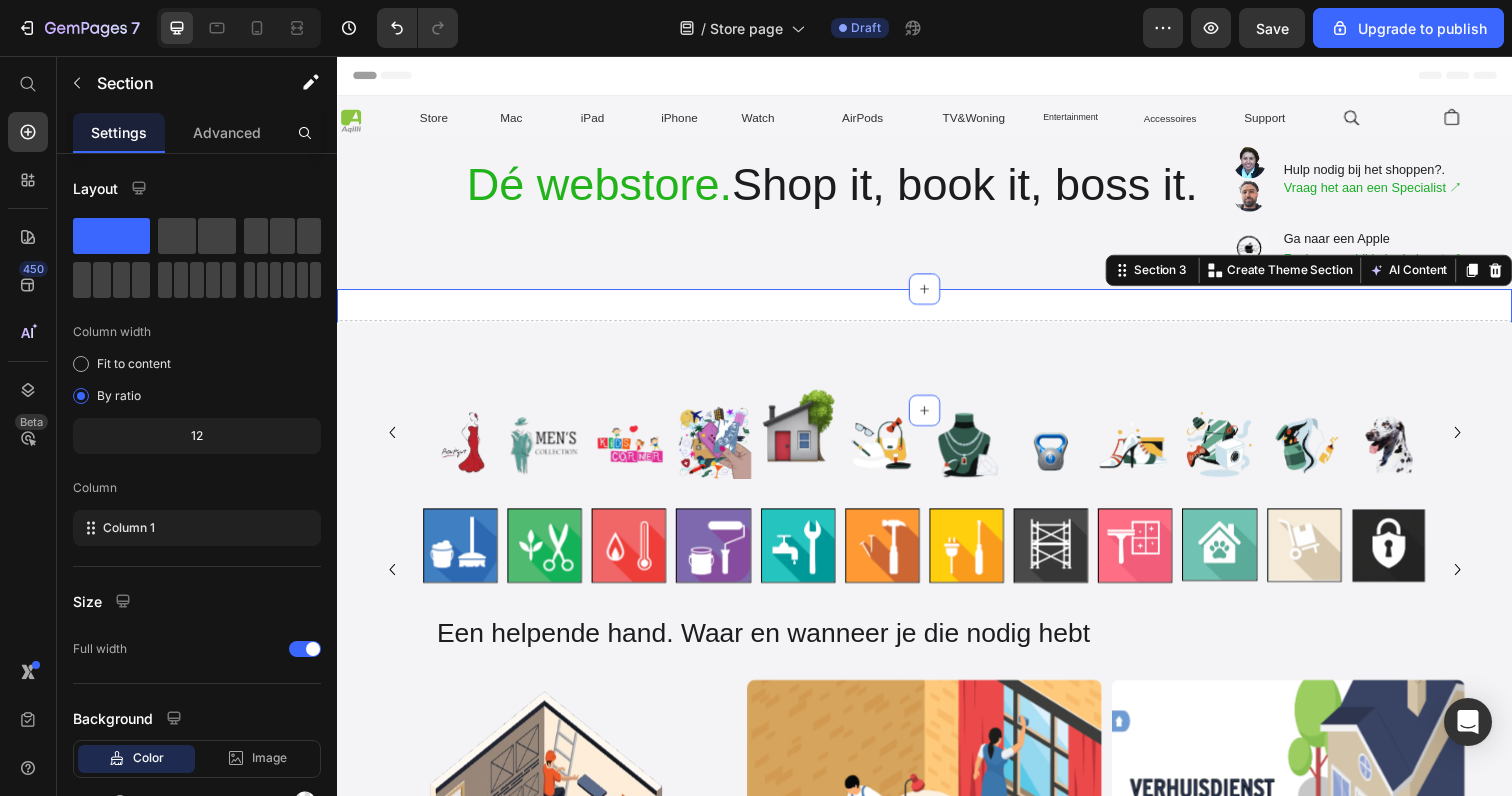 click on "Drop element here Section 3   You can create reusable sections Create Theme Section AI Content Write with GemAI What would you like to describe here? Tone and Voice Persuasive Product Schoonmaak Show more Generate" at bounding box center [937, 356] 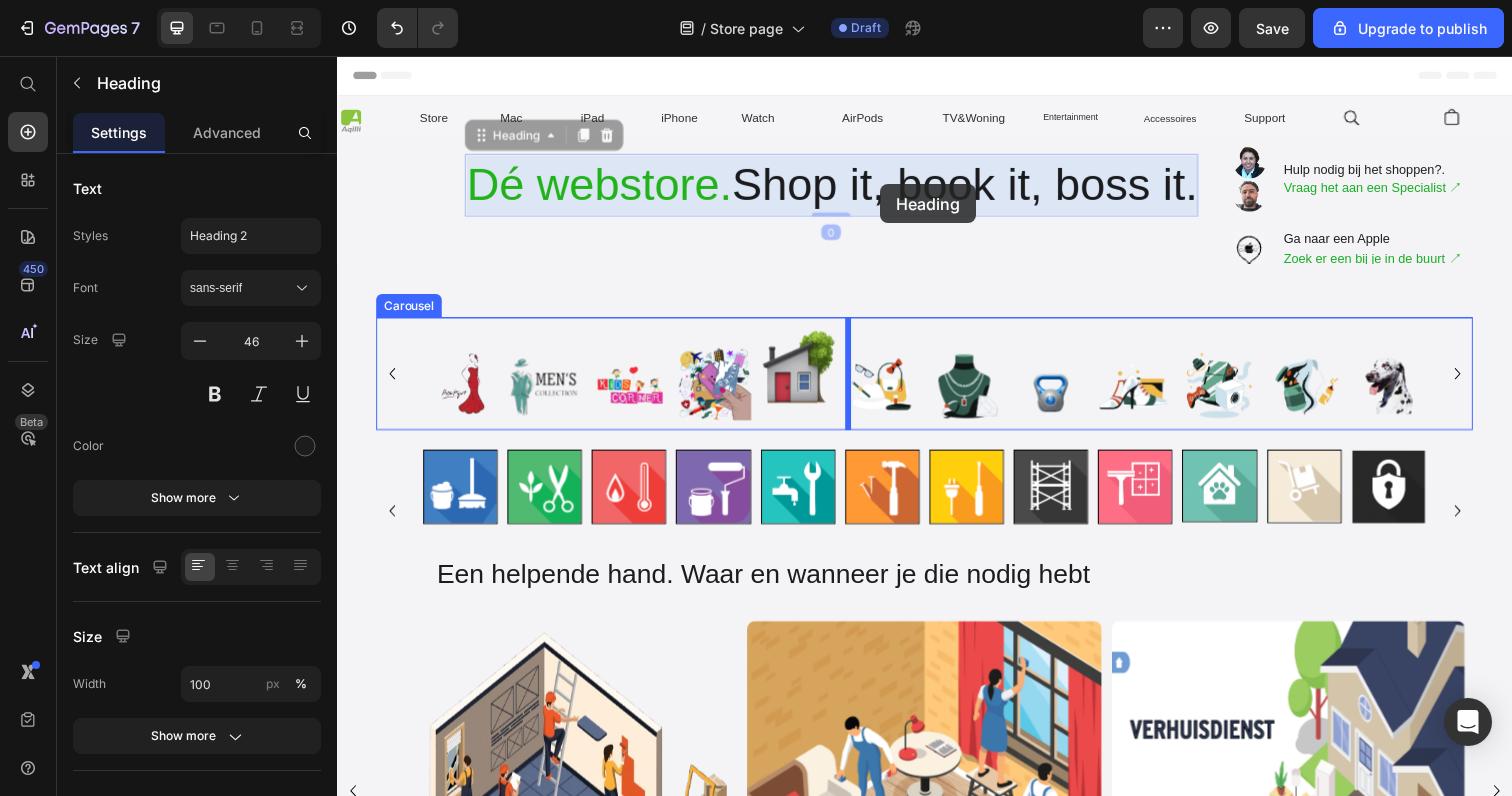 drag, startPoint x: 853, startPoint y: 204, endPoint x: 864, endPoint y: 175, distance: 31.016125 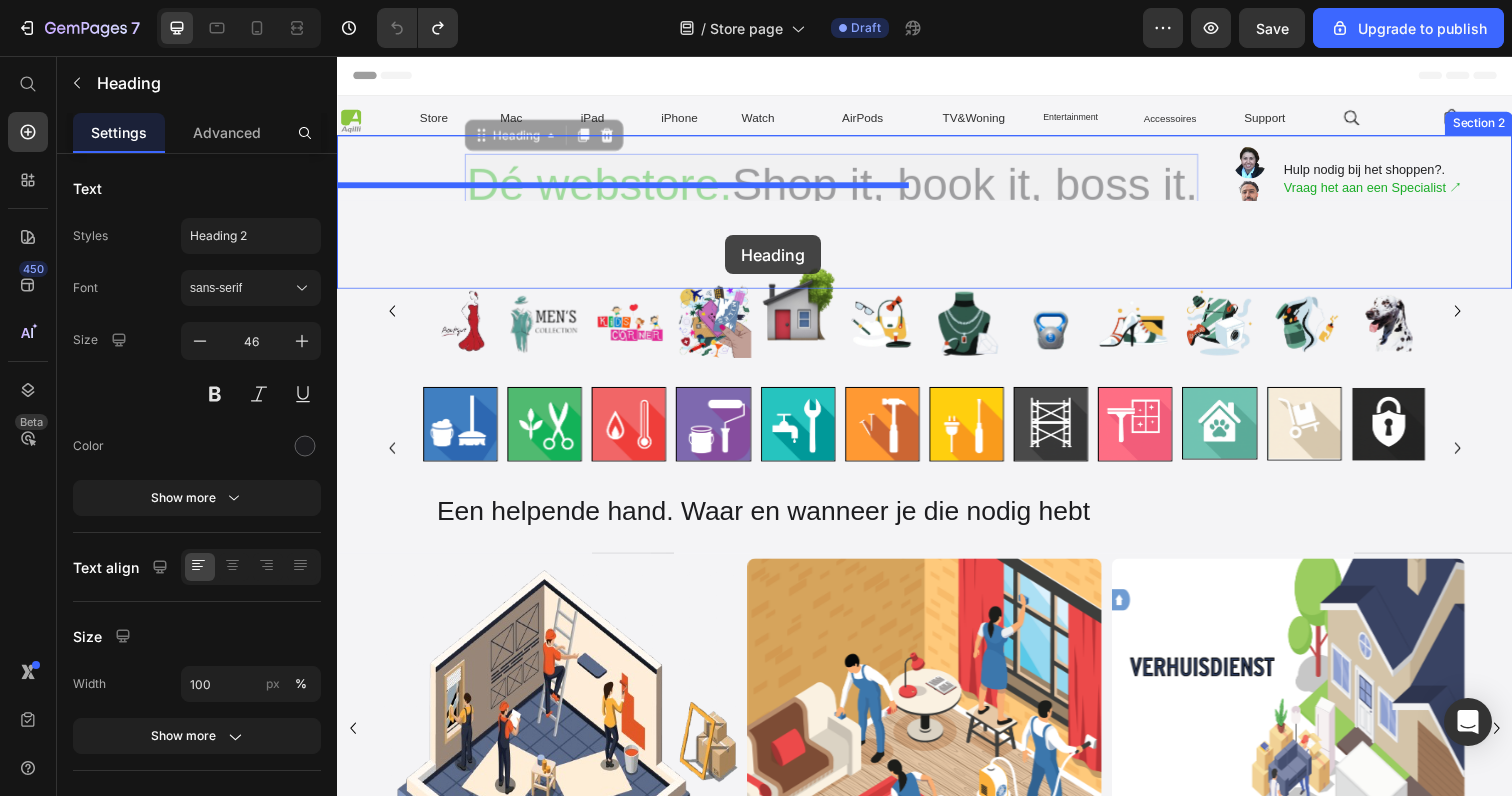 drag, startPoint x: 717, startPoint y: 188, endPoint x: 733, endPoint y: 239, distance: 53.450912 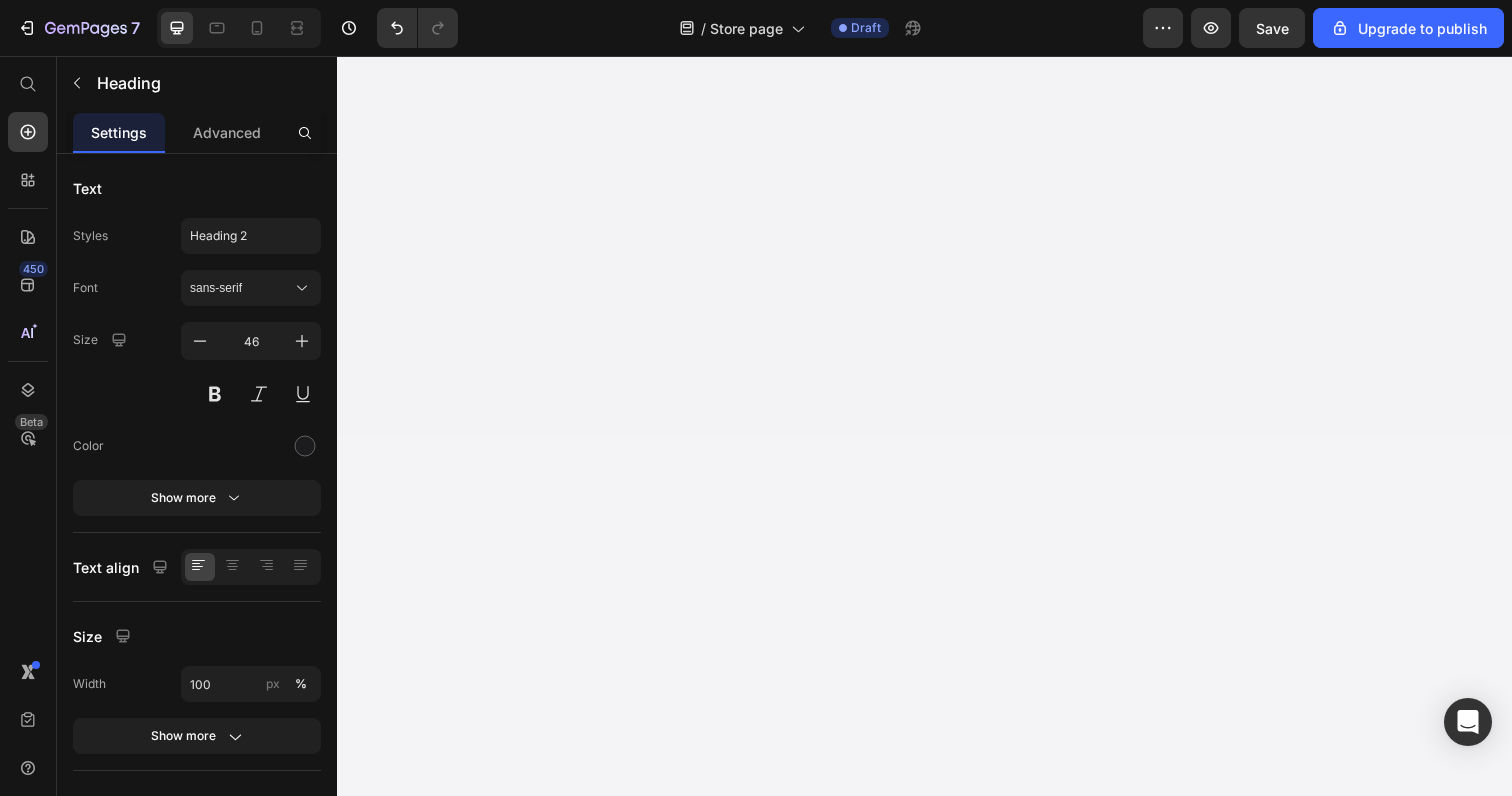 scroll, scrollTop: 0, scrollLeft: 0, axis: both 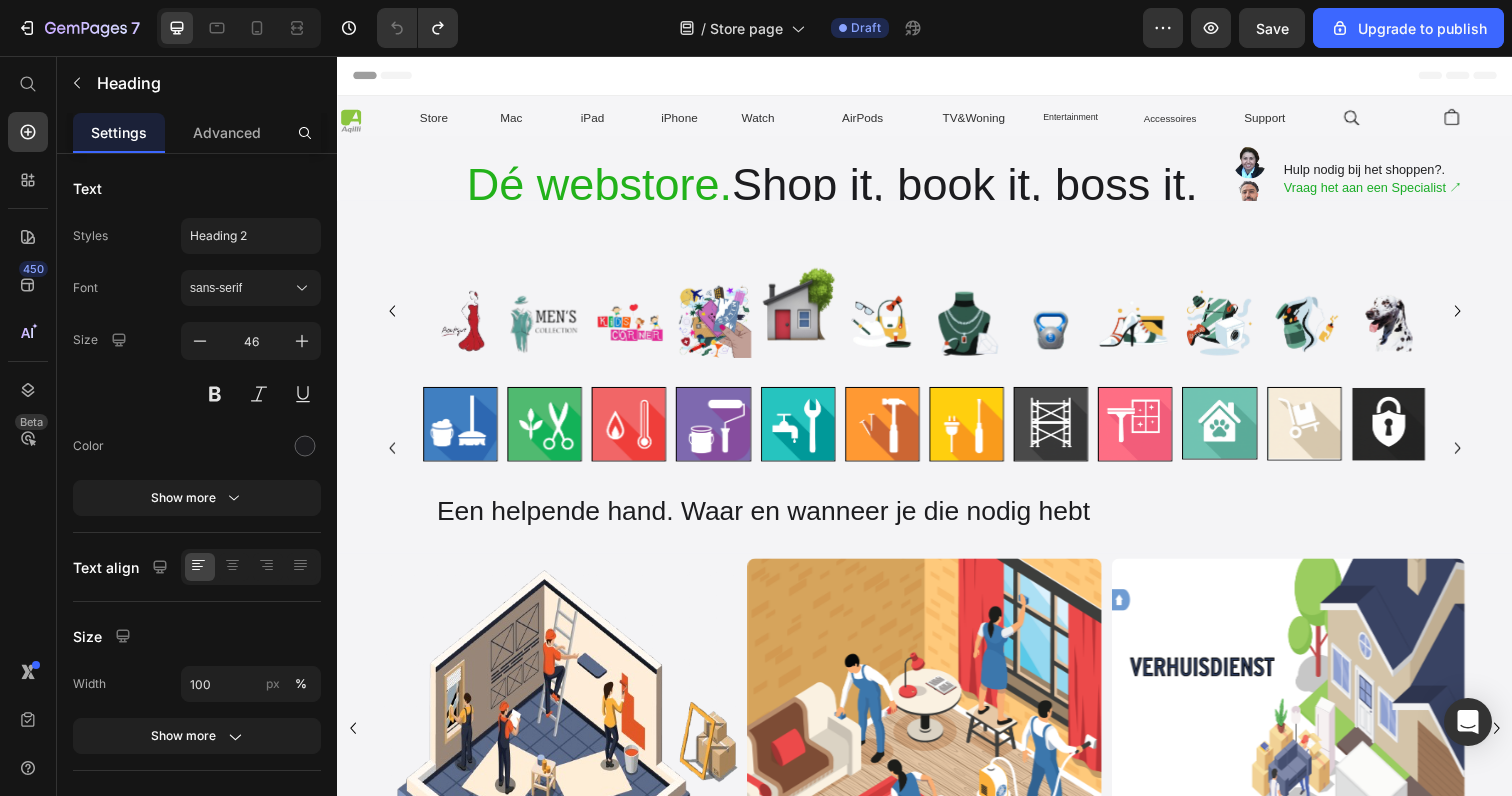click on "Dé webstore.  Shop it, book it, boss it." at bounding box center [841, 188] 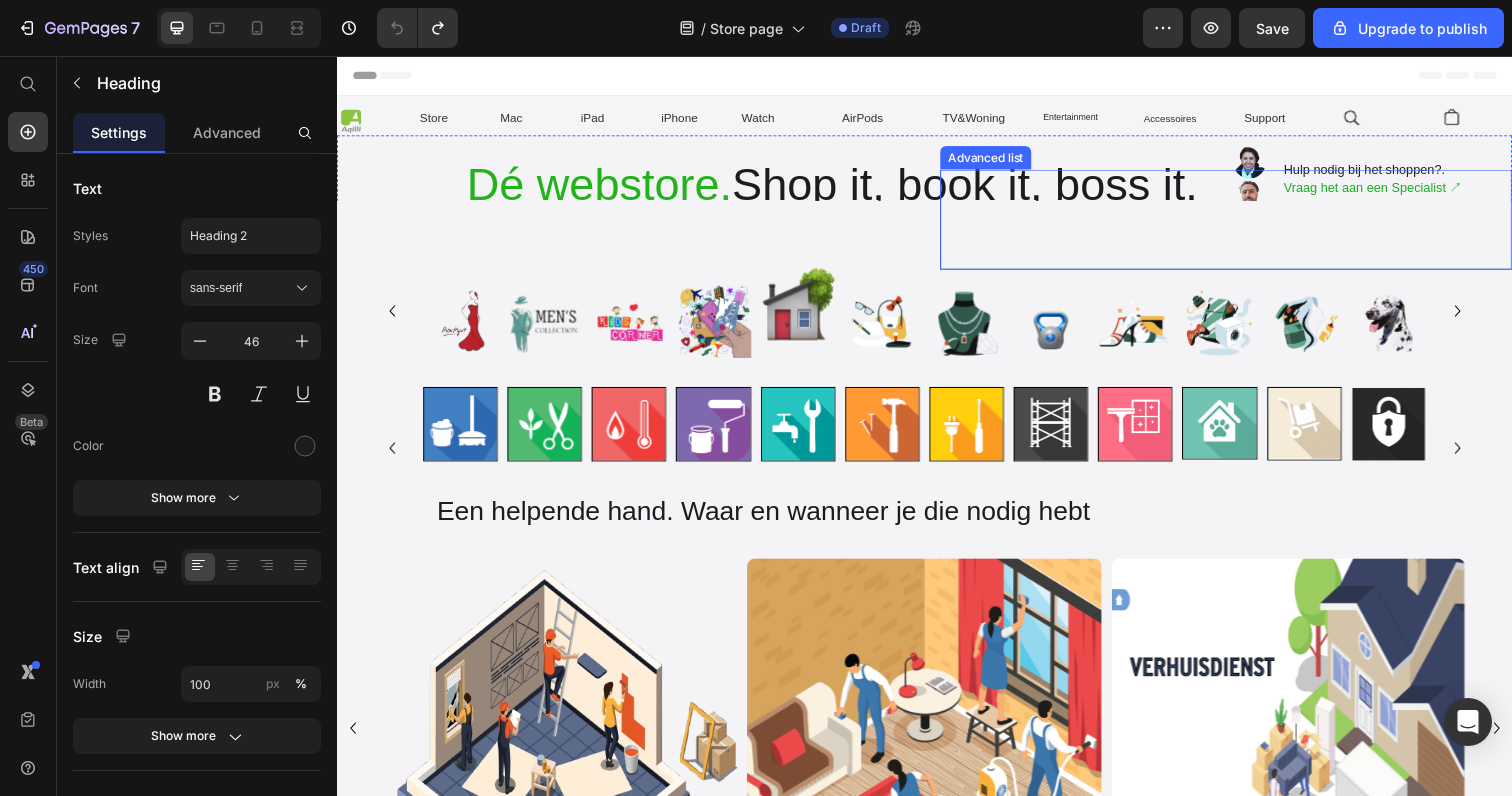 click on "Image Image Hulp nodig bij het shoppen?.  Vraag het aan een Specialist ↗︎ Text Block Image Ga naar een Apple  Zoek er een bij je in de buurt ↗︎ Text Block" at bounding box center [1245, 210] 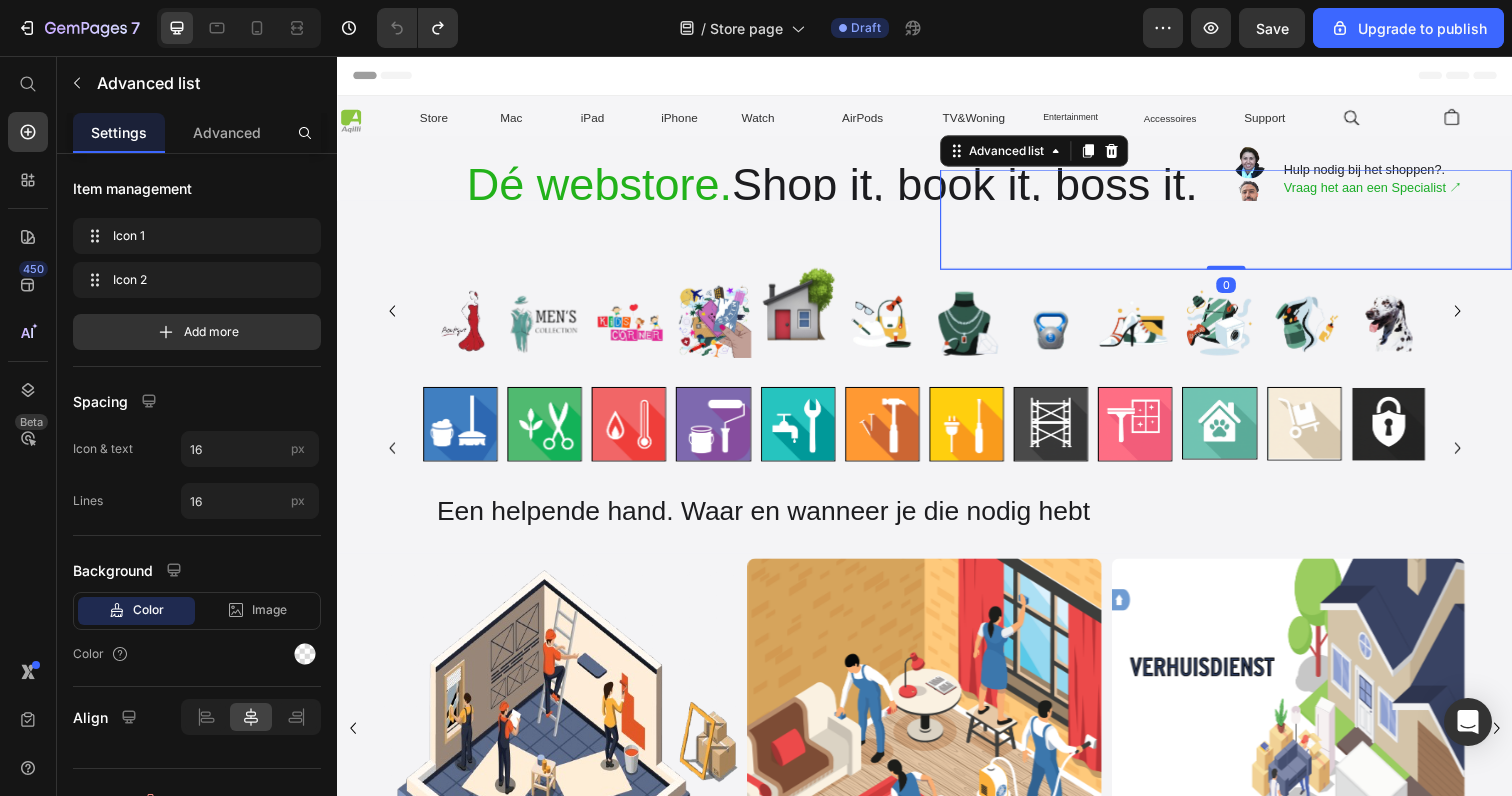 click on "Image Image Hulp nodig bij het shoppen?.  Vraag het aan een Specialist ↗︎ Text Block Image Ga naar een Apple  Zoek er een bij je in de buurt ↗︎ Text Block" at bounding box center (1245, 210) 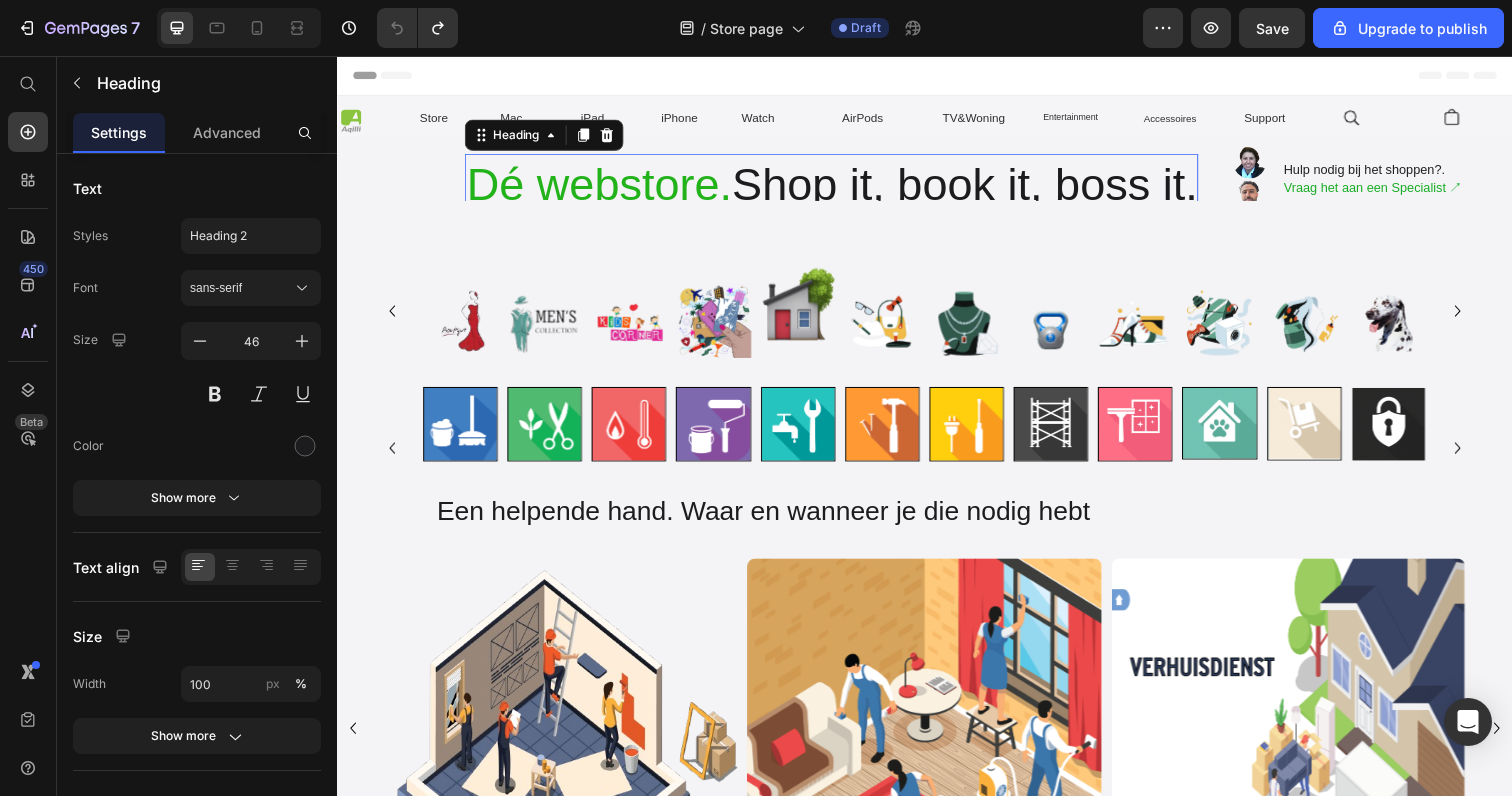 click on "⁠⁠⁠⁠⁠⁠⁠ Dé webstore.  Shop it, book it, boss it." at bounding box center (842, 188) 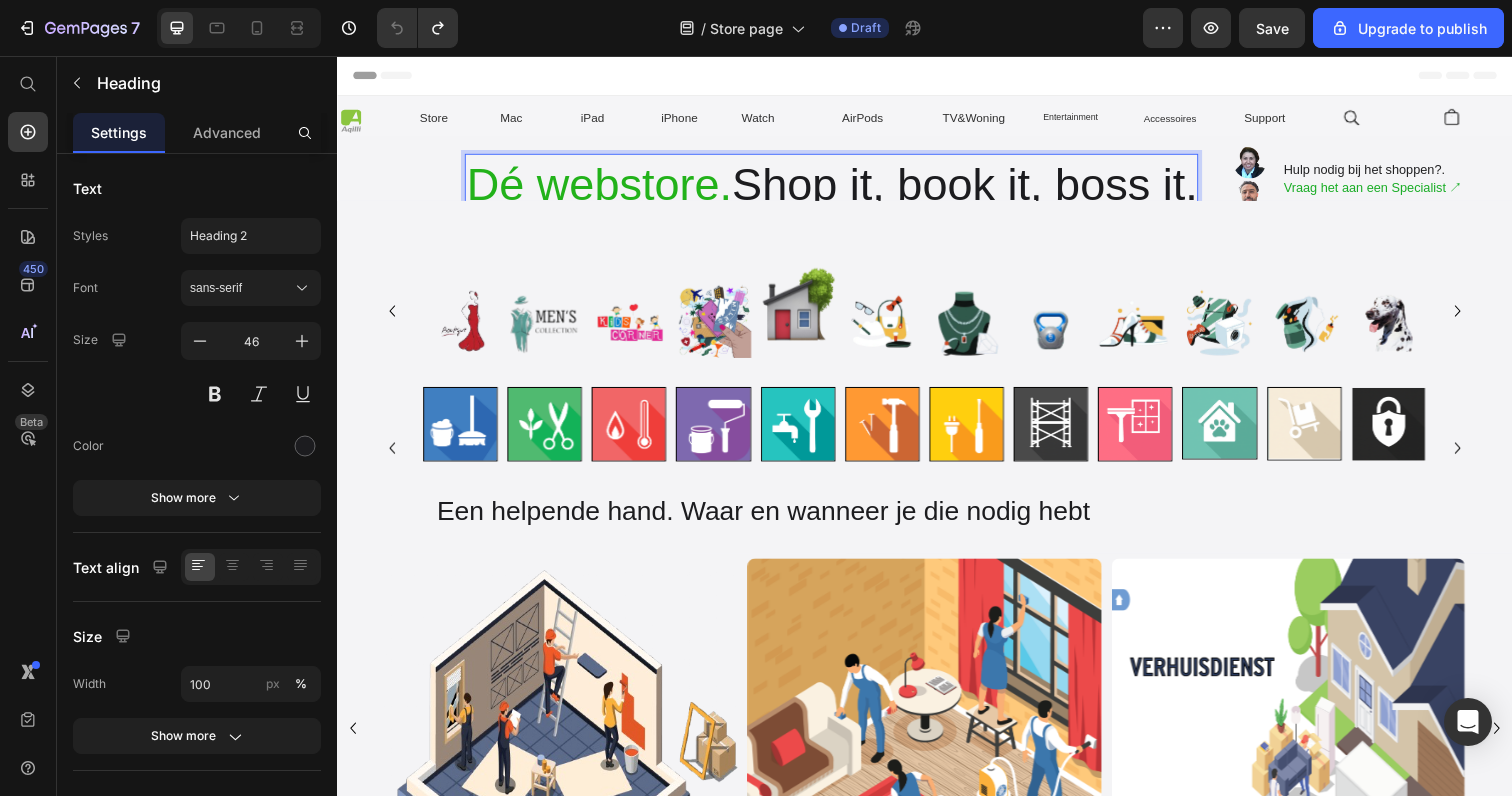 click on "Dé webstore.  Shop it, book it, boss it." at bounding box center (842, 188) 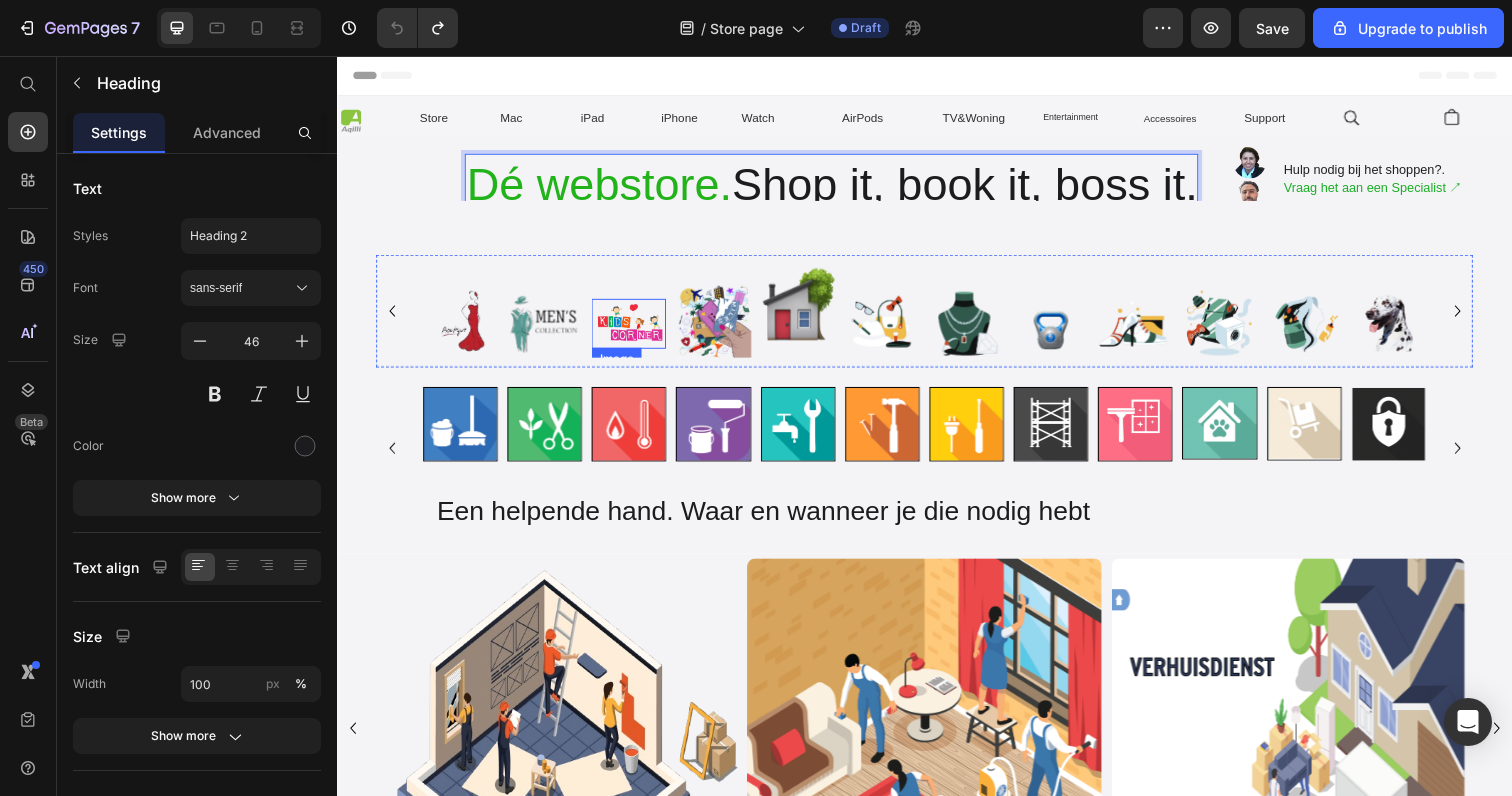 click at bounding box center [635, 329] 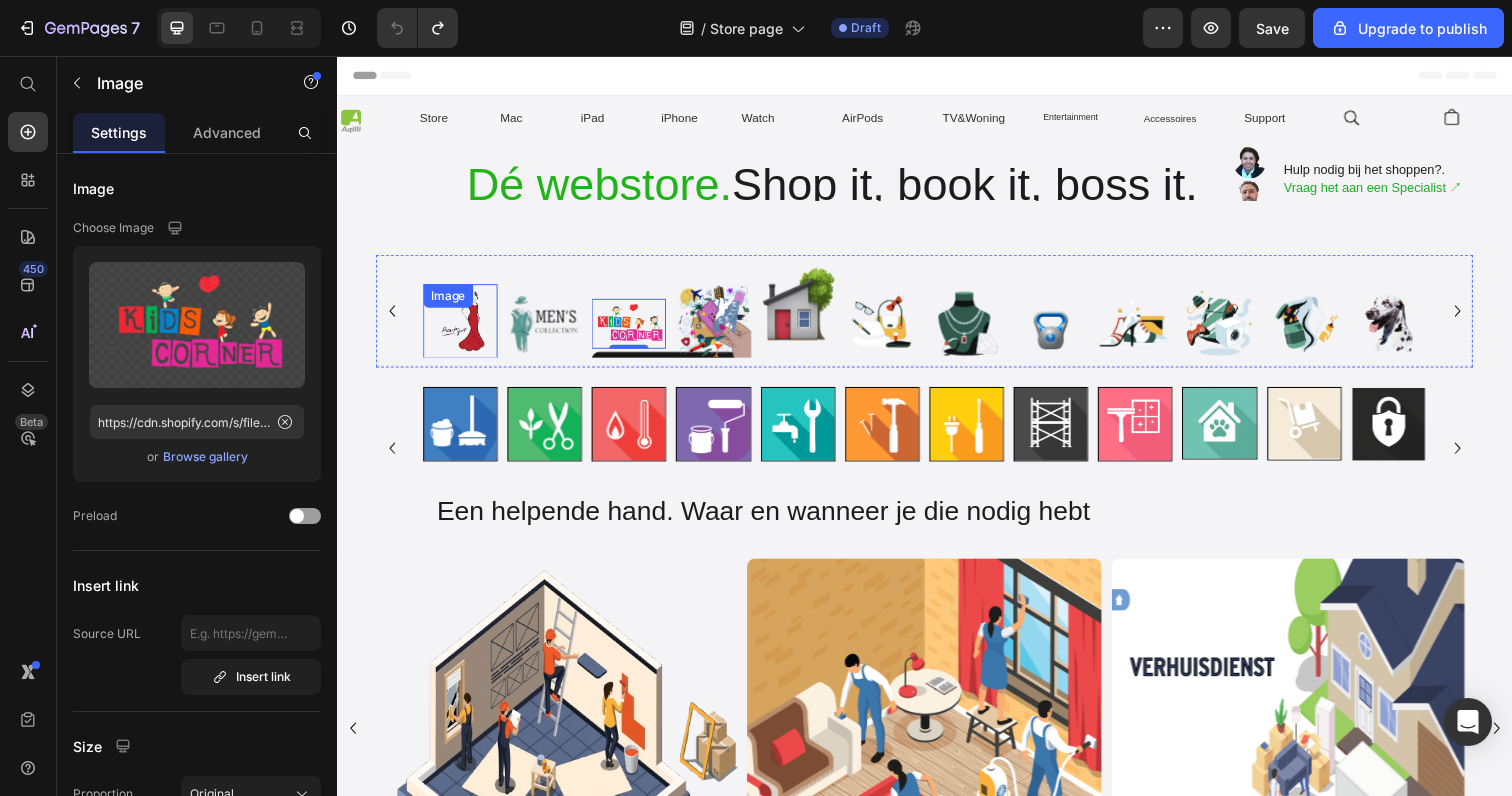 click at bounding box center [463, 327] 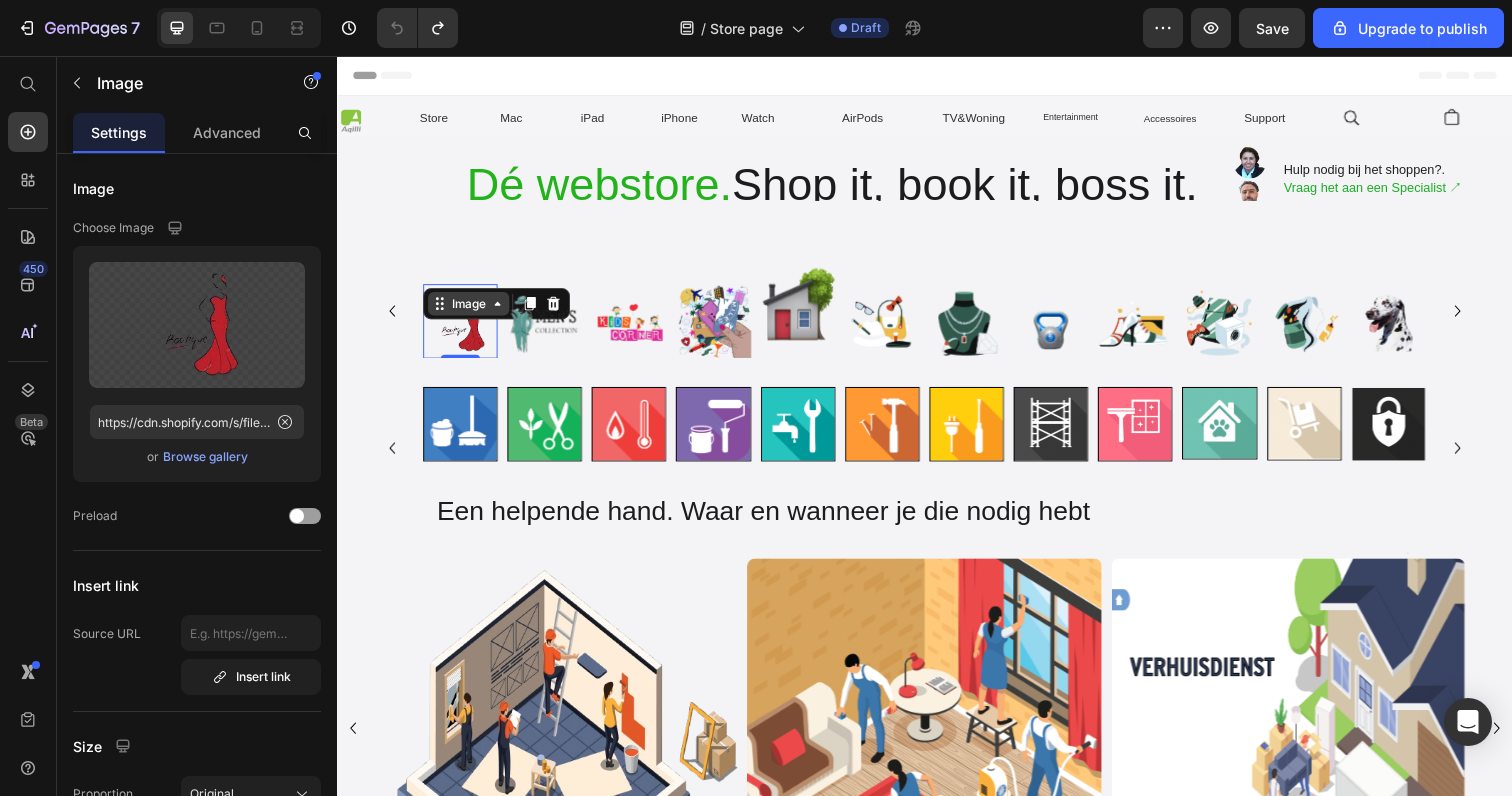 click 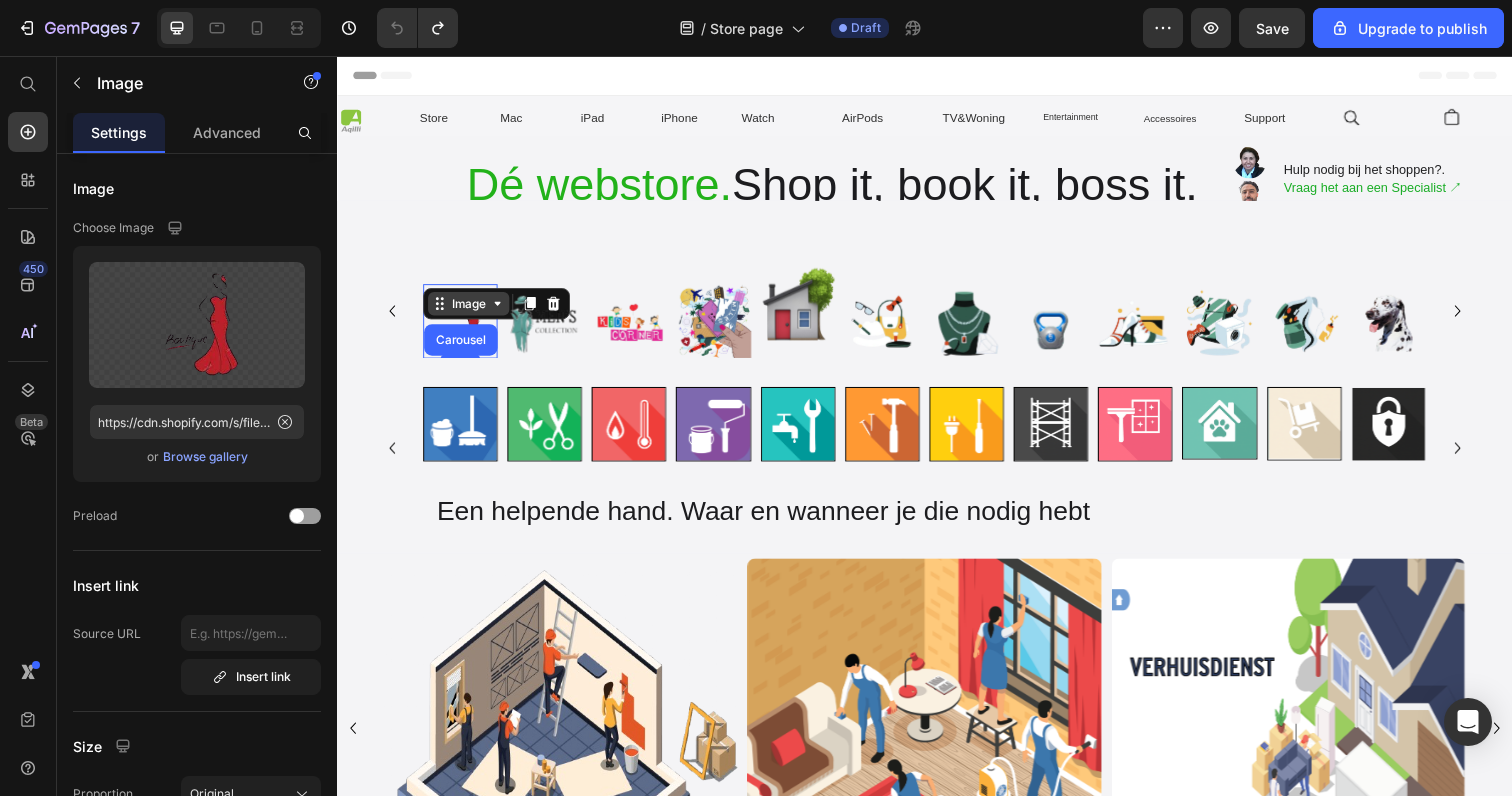 click 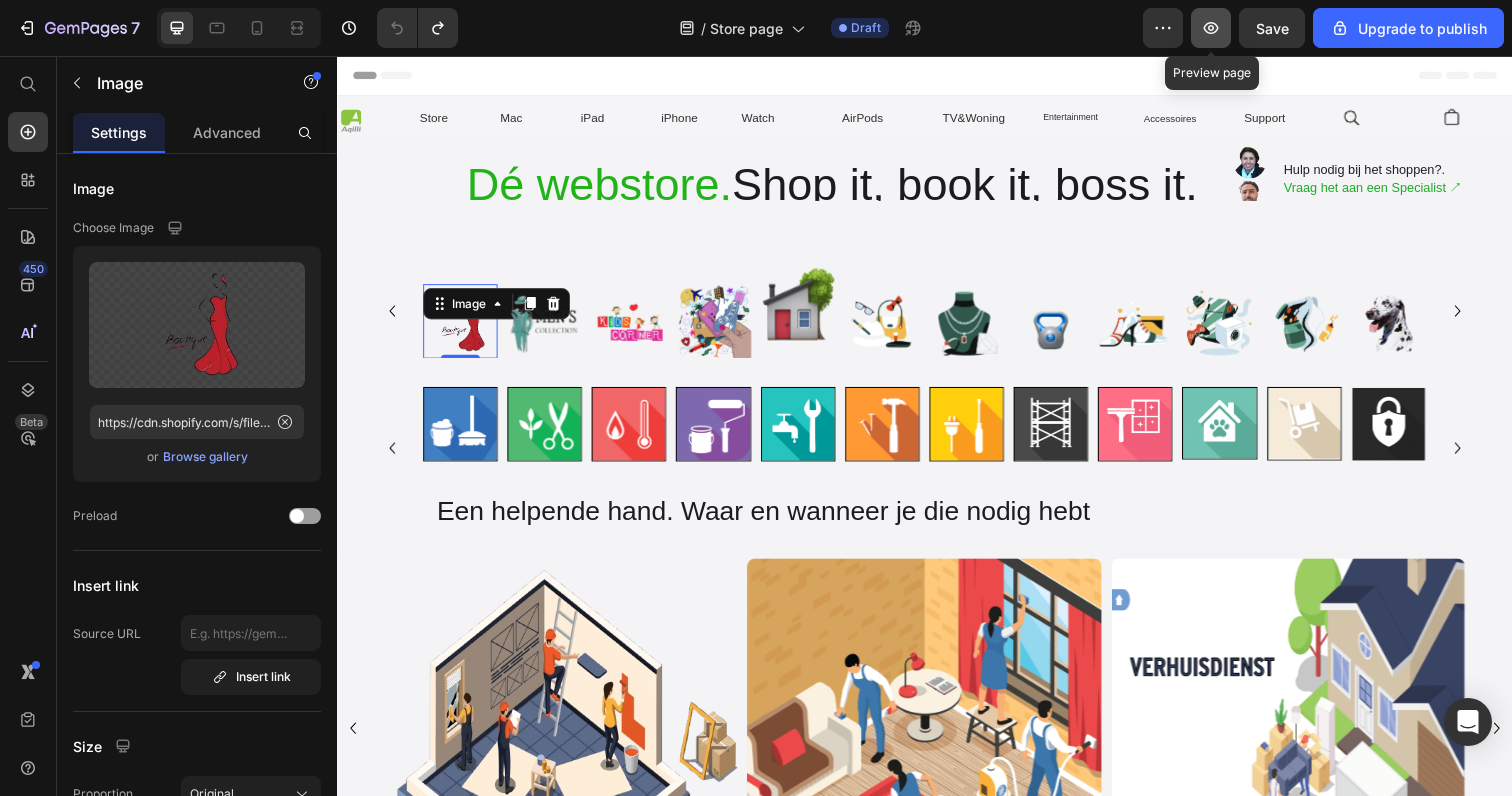click 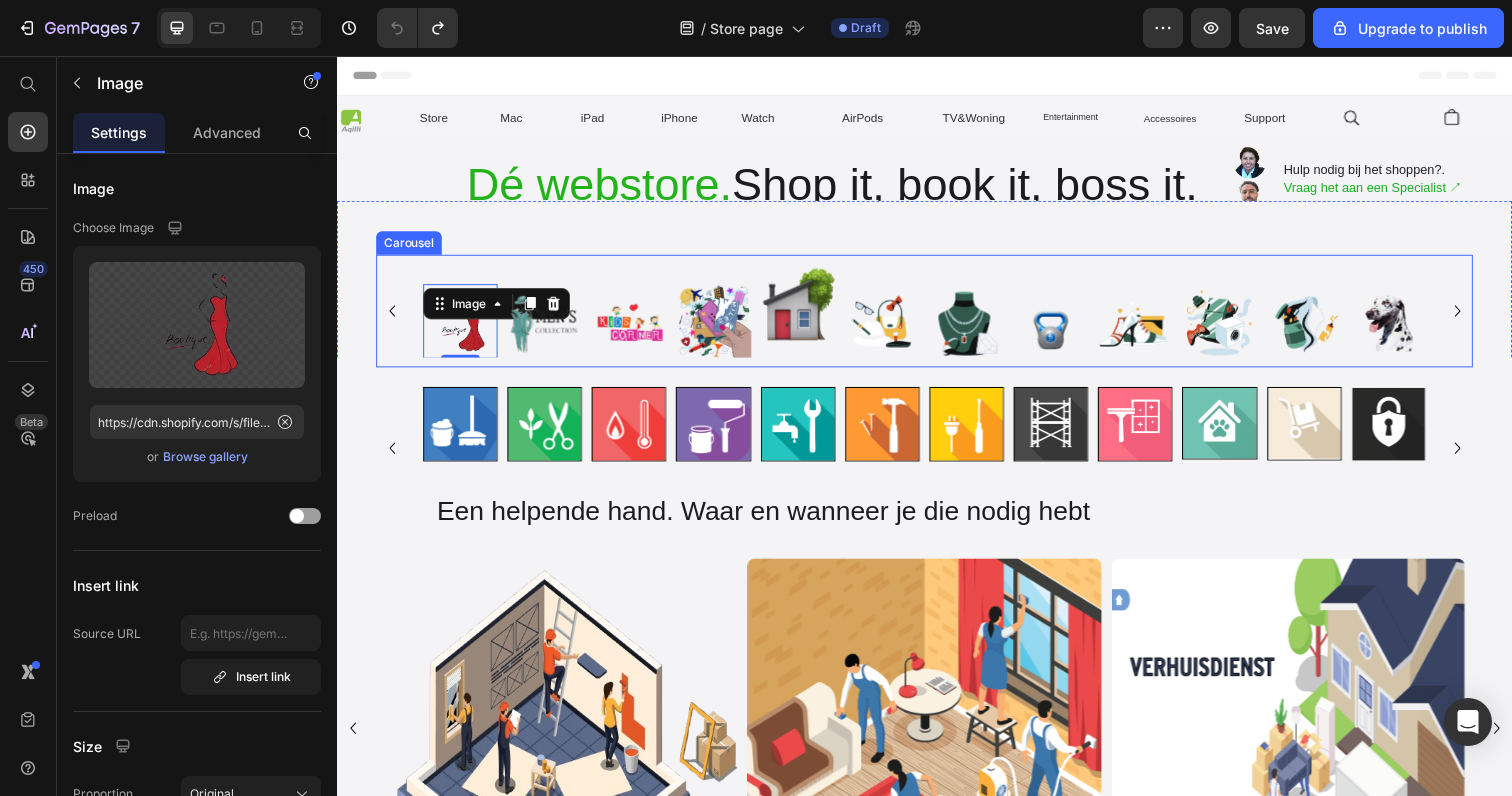 click on "Image   0" at bounding box center [463, 316] 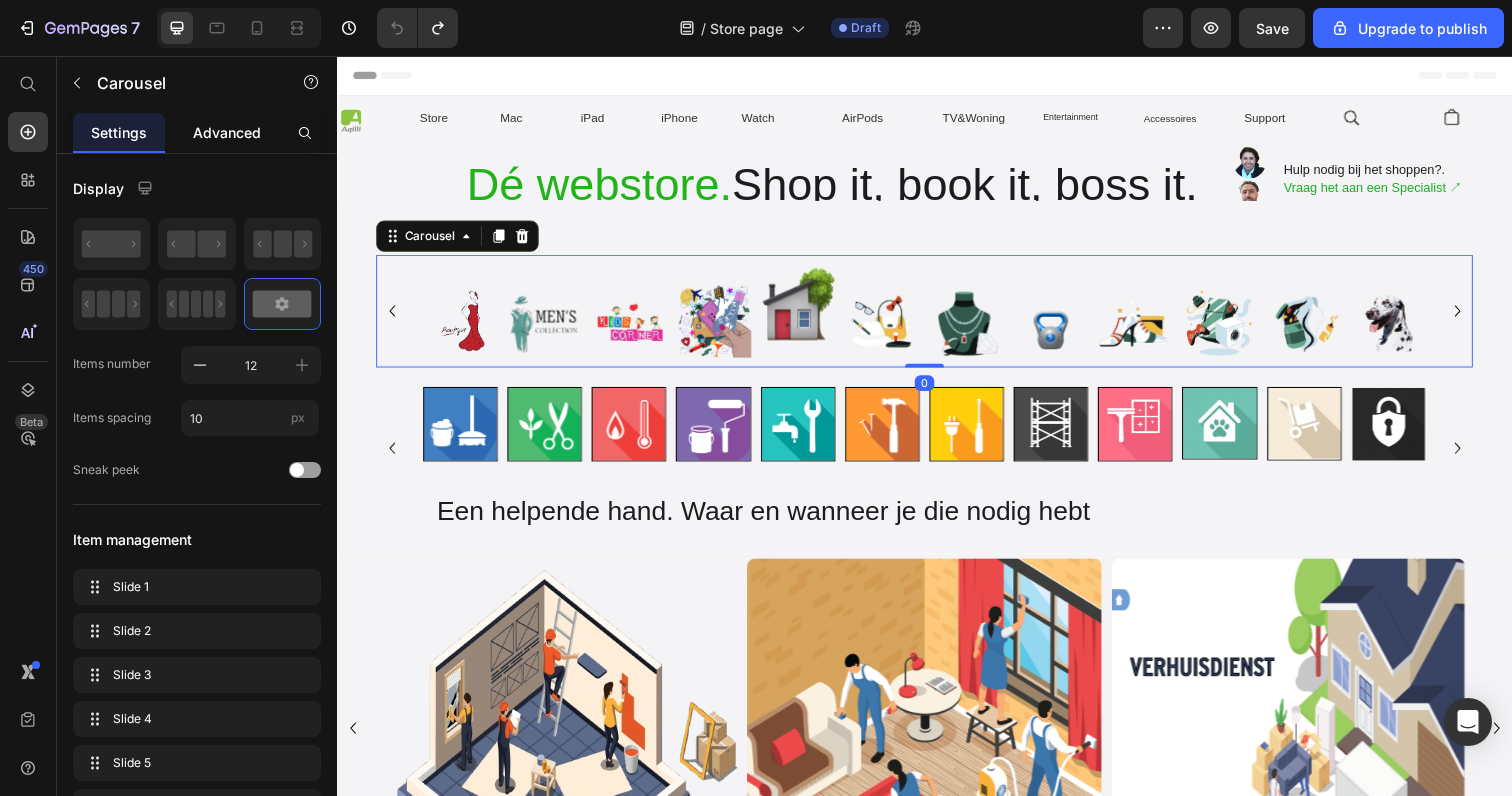 click on "Advanced" at bounding box center [227, 132] 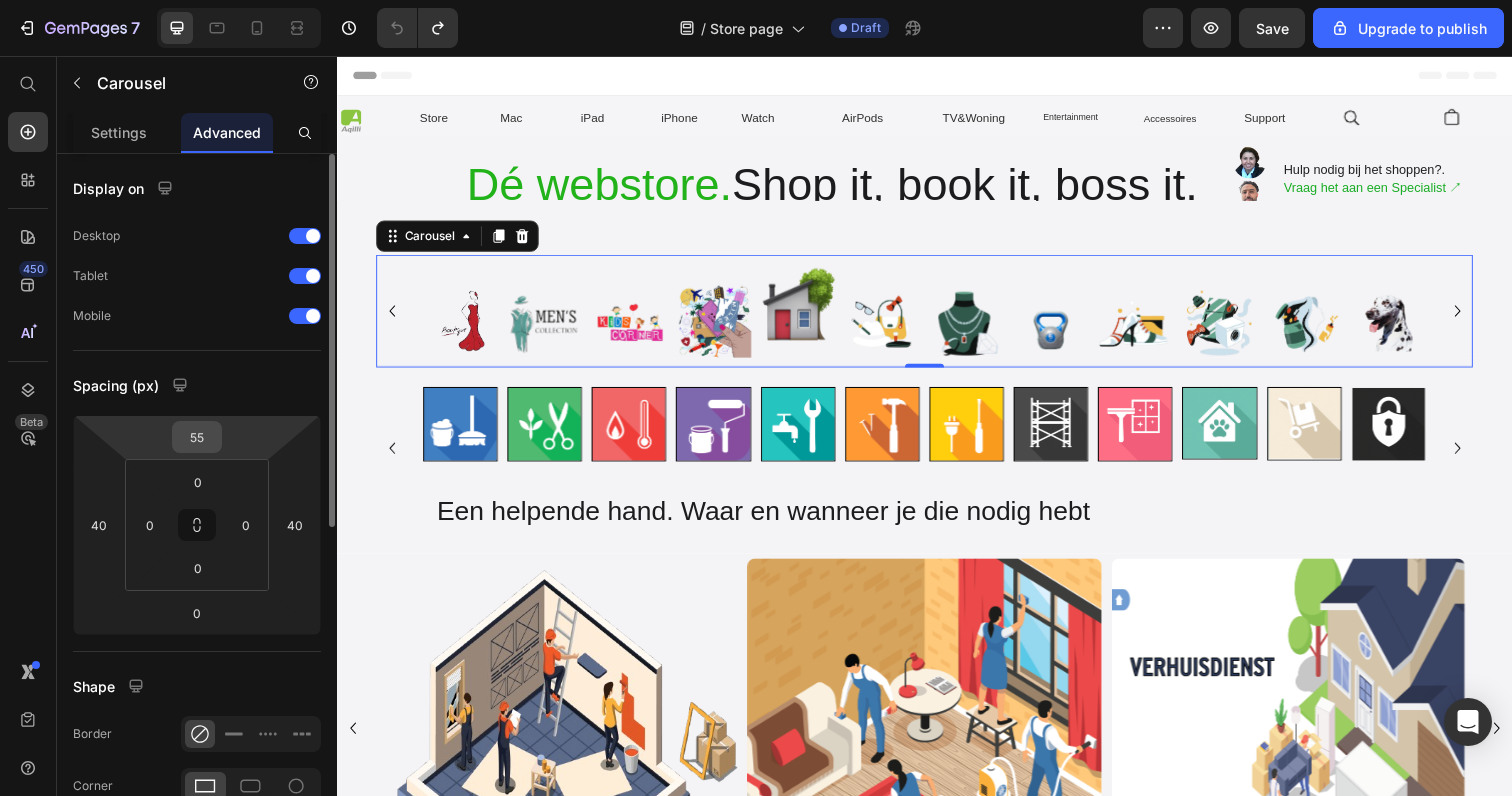 click on "55" at bounding box center [197, 437] 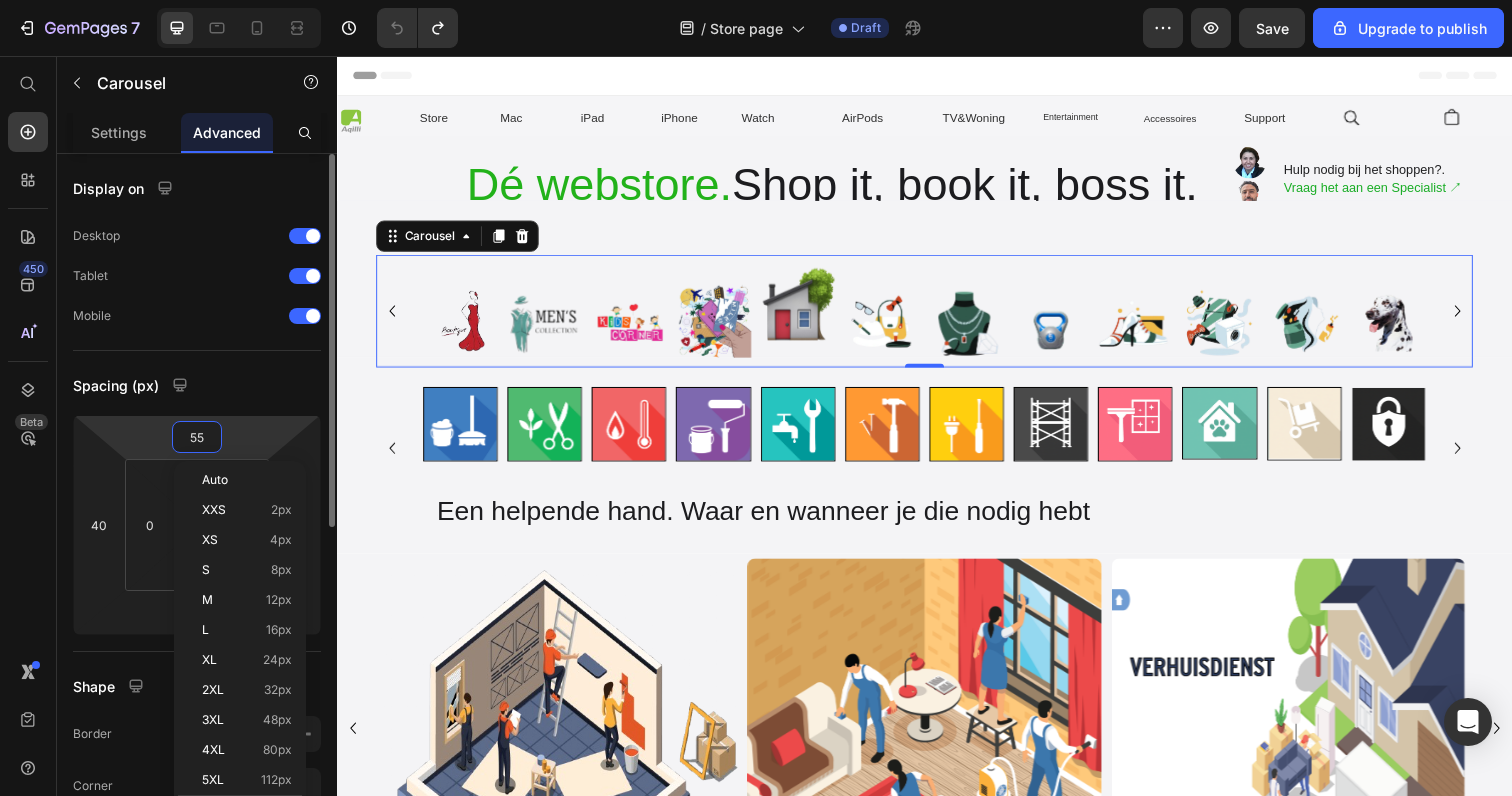 click on "55" at bounding box center [197, 437] 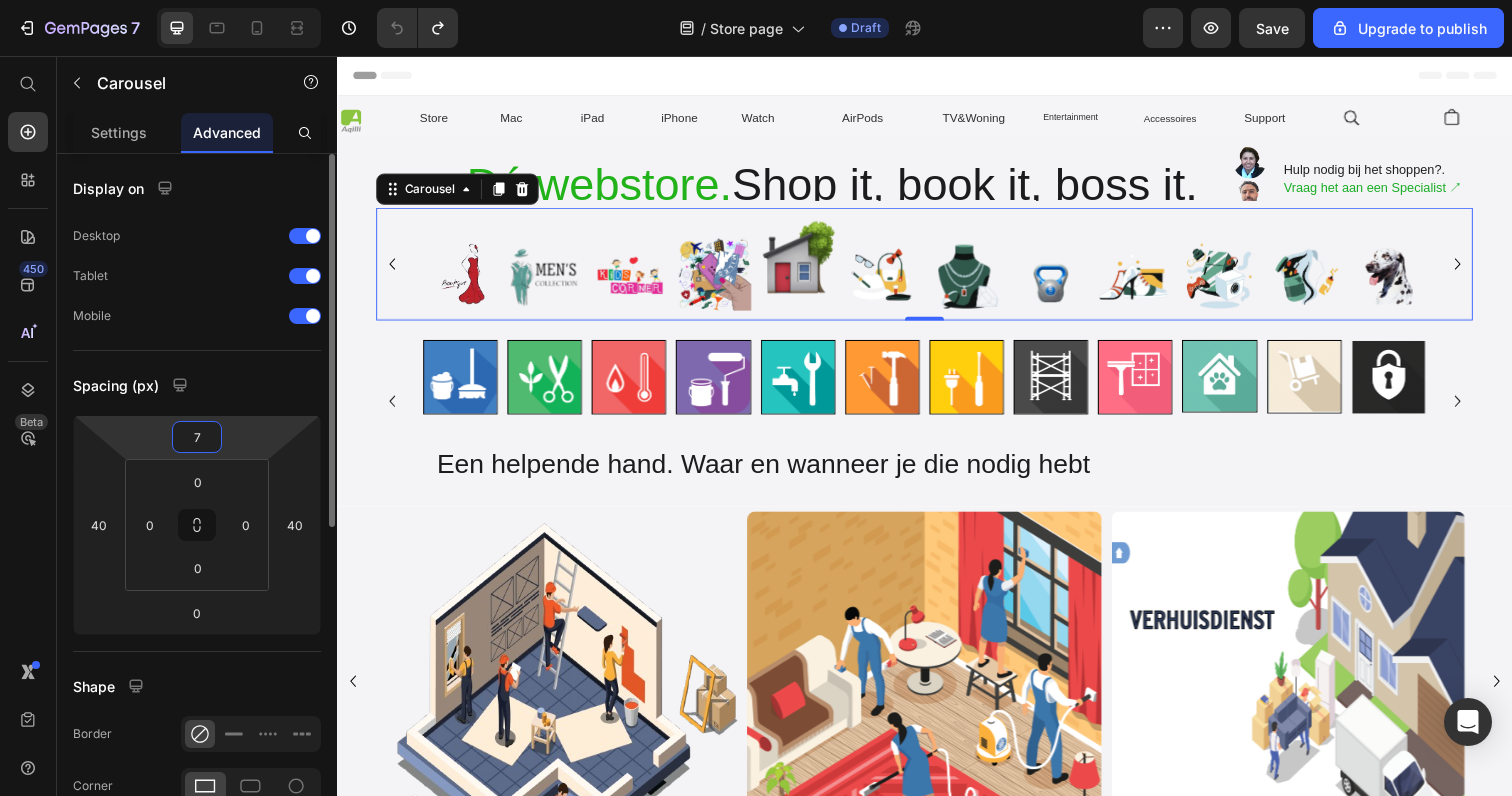 type on "75" 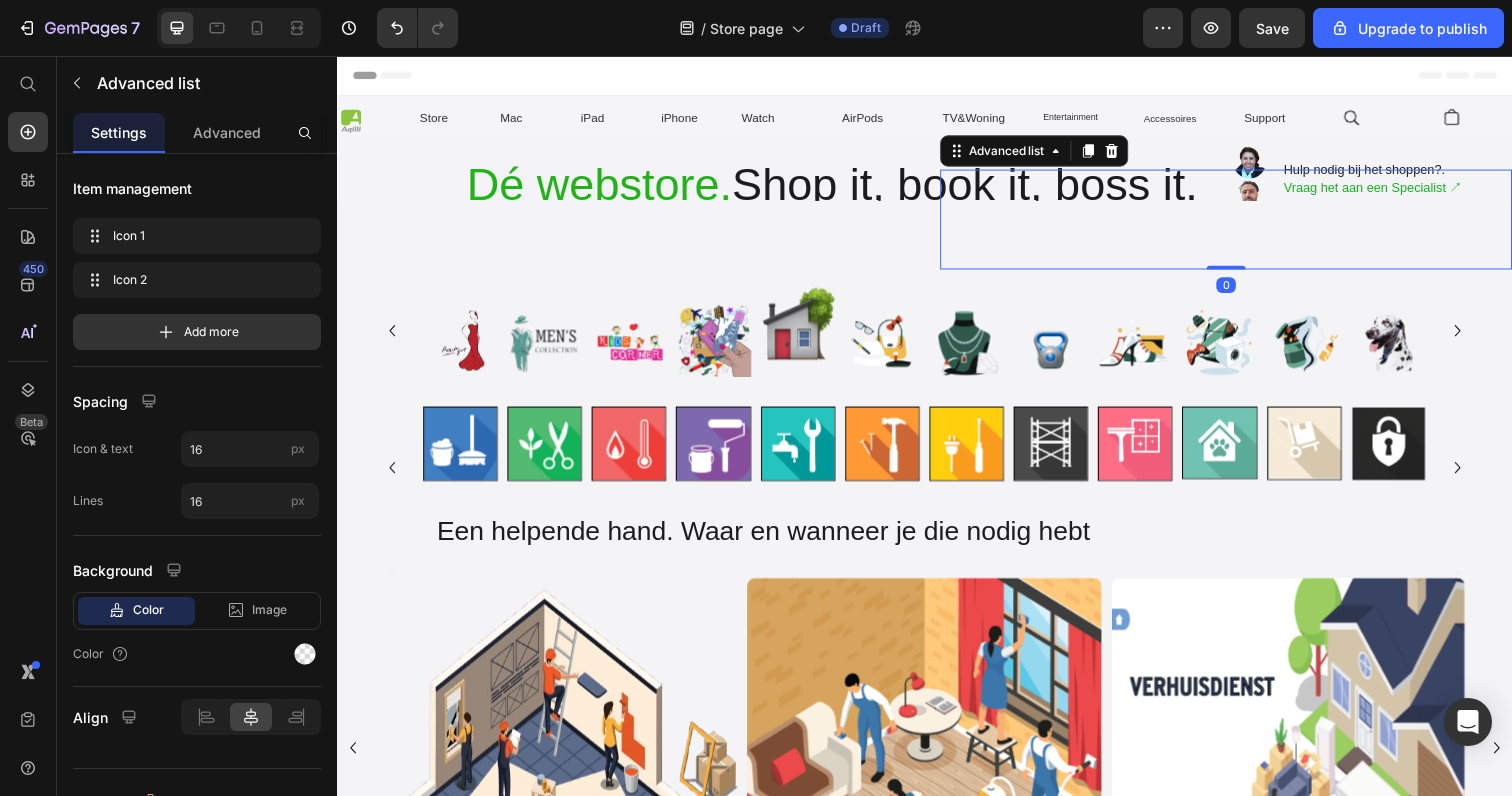 click on "Image Image Hulp nodig bij het shoppen?.  Vraag het aan een Specialist ↗︎ Text Block Image Ga naar een Apple  Zoek er een bij je in de buurt ↗︎ Text Block" at bounding box center [1245, 210] 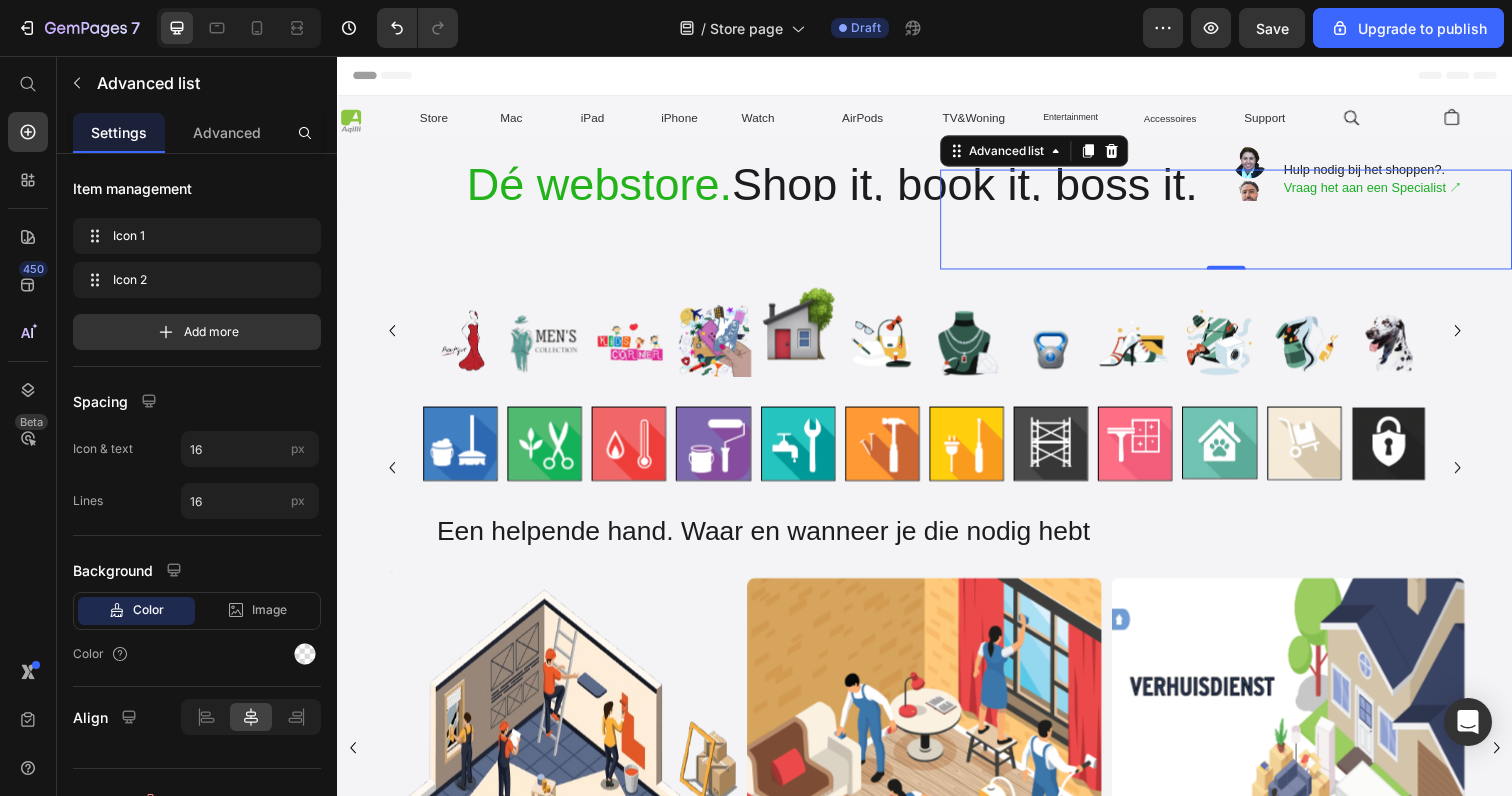 click on "Image Image Hulp nodig bij het shoppen?.  Vraag het aan een Specialist ↗︎ Text Block" at bounding box center (1370, 181) 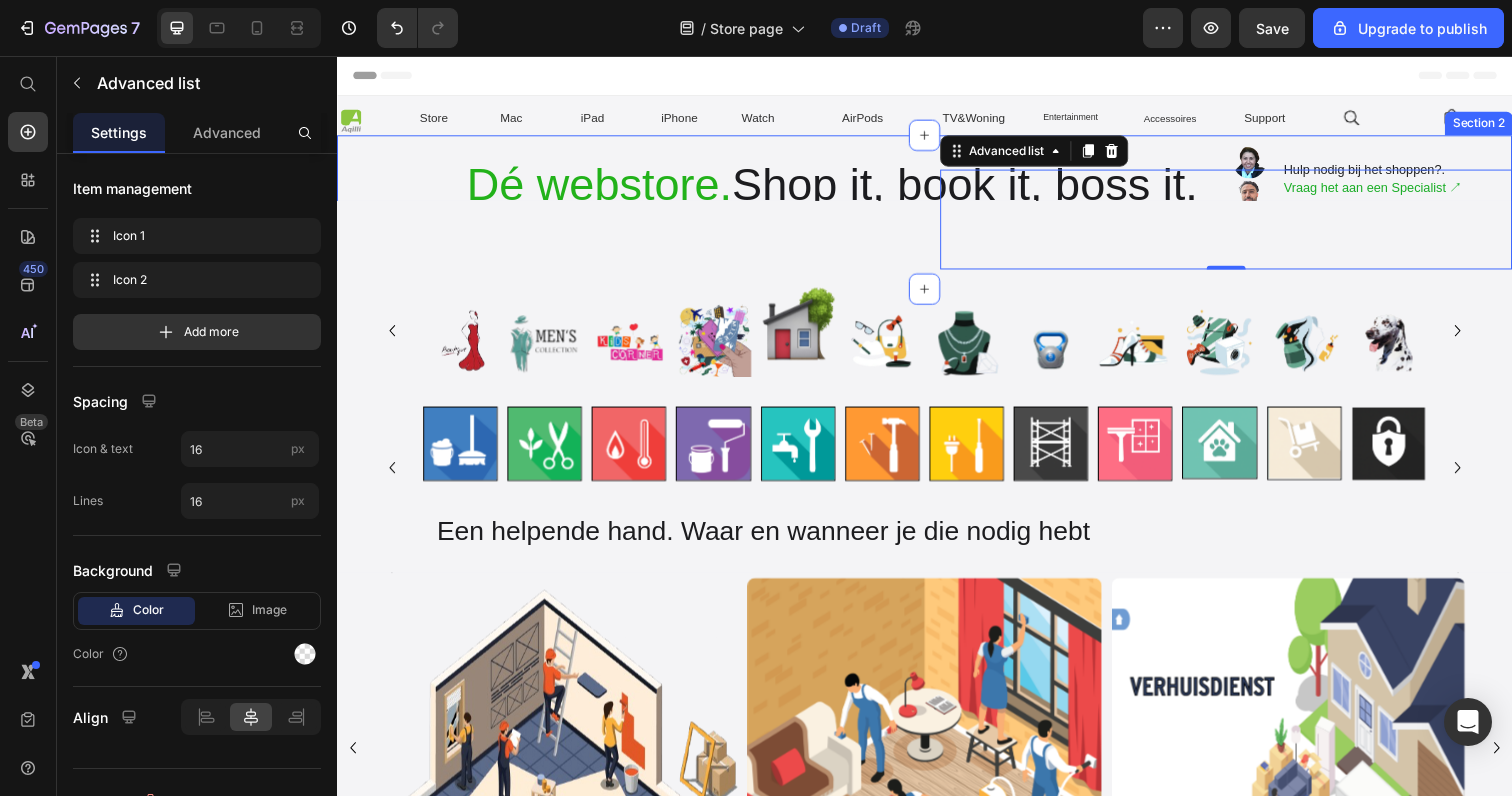click on "⁠⁠⁠⁠⁠⁠⁠ Dé webstore.  Shop it, book it, boss it. Heading Row Image Image Hulp nodig bij het shoppen?.  Vraag het aan een Specialist ↗︎ Text Block Image Ga naar een Apple  Zoek er een bij je in de buurt ↗︎ Text Block Advanced list   0 Section 2" at bounding box center [937, 215] 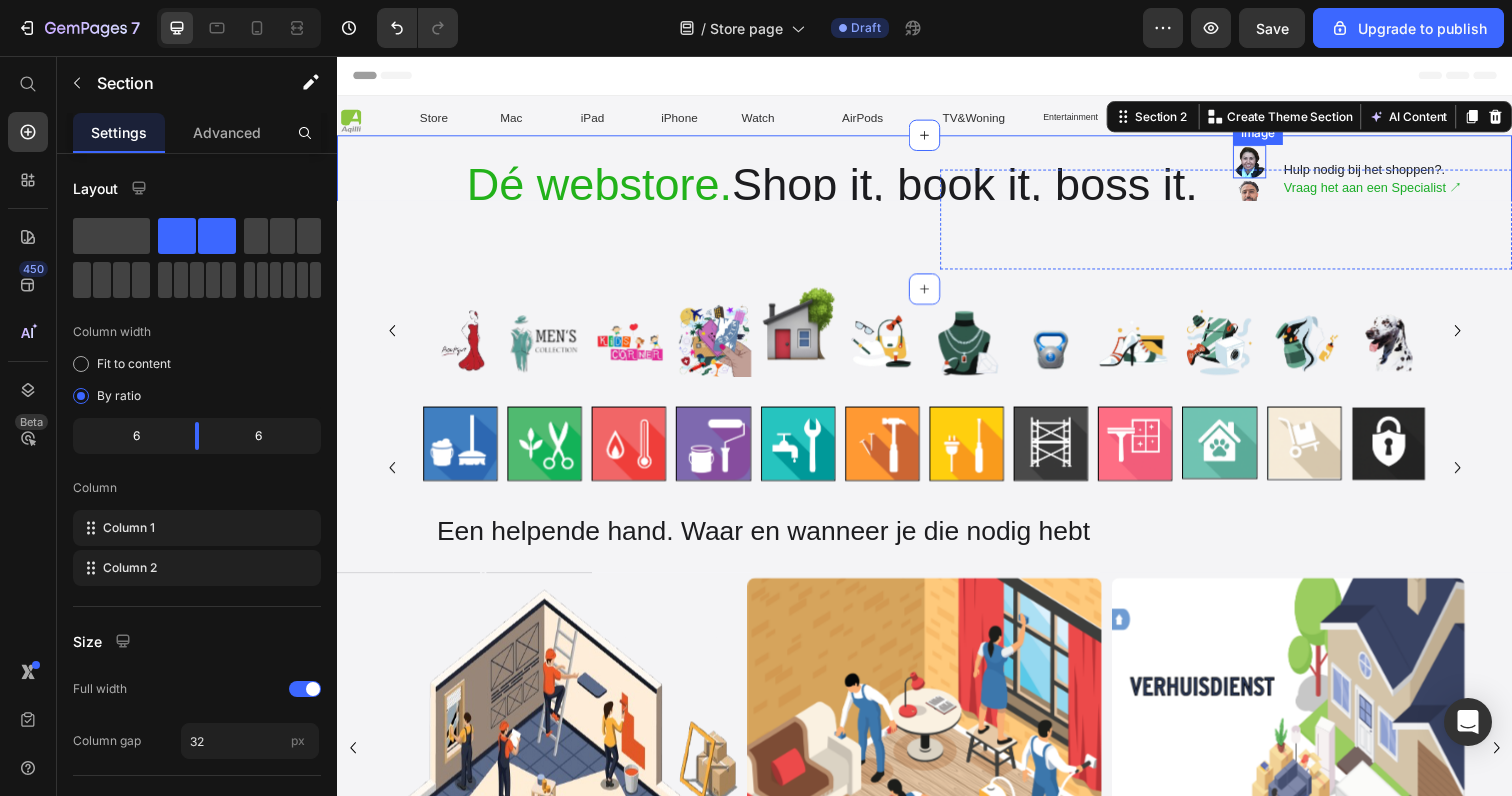 click at bounding box center (1269, 164) 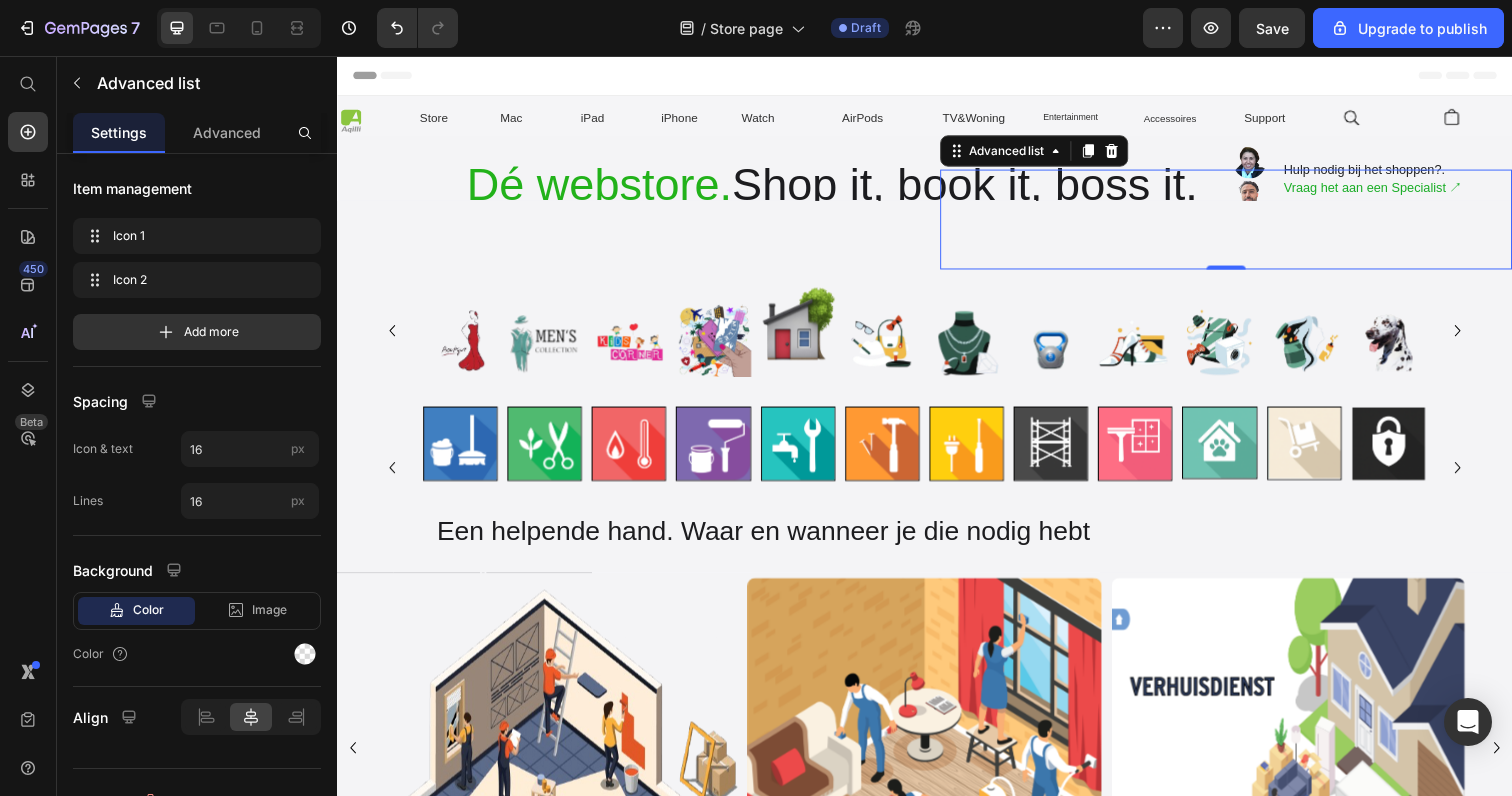 click on "Image Image Hulp nodig bij het shoppen?.  Vraag het aan een Specialist ↗︎ Text Block Image Ga naar een Apple  Zoek er een bij je in de buurt ↗︎ Text Block" at bounding box center (1245, 210) 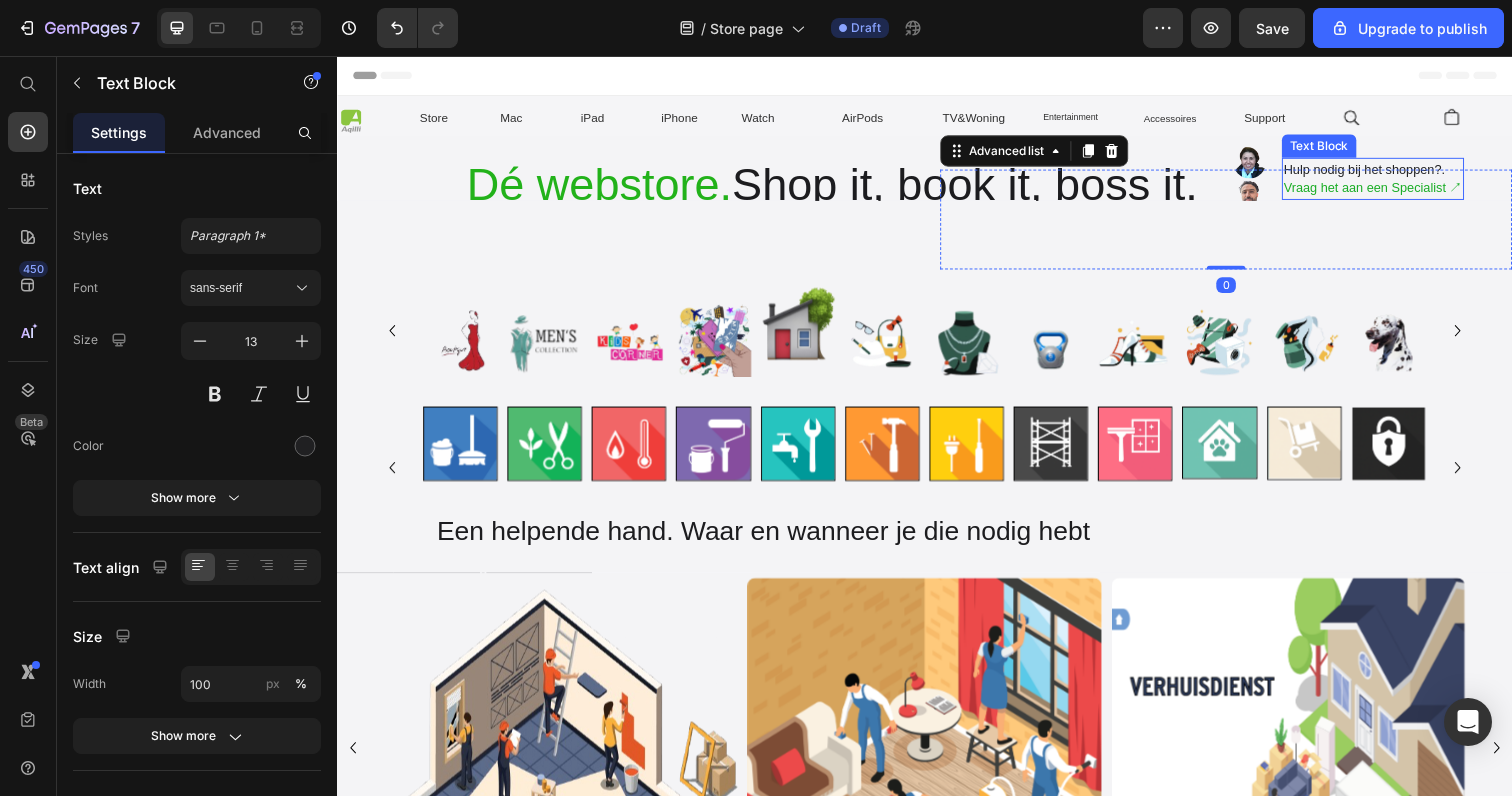 click on "Hulp nodig bij het shoppen?.  Vraag het aan een Specialist ↗︎ Text Block" at bounding box center (1395, 181) 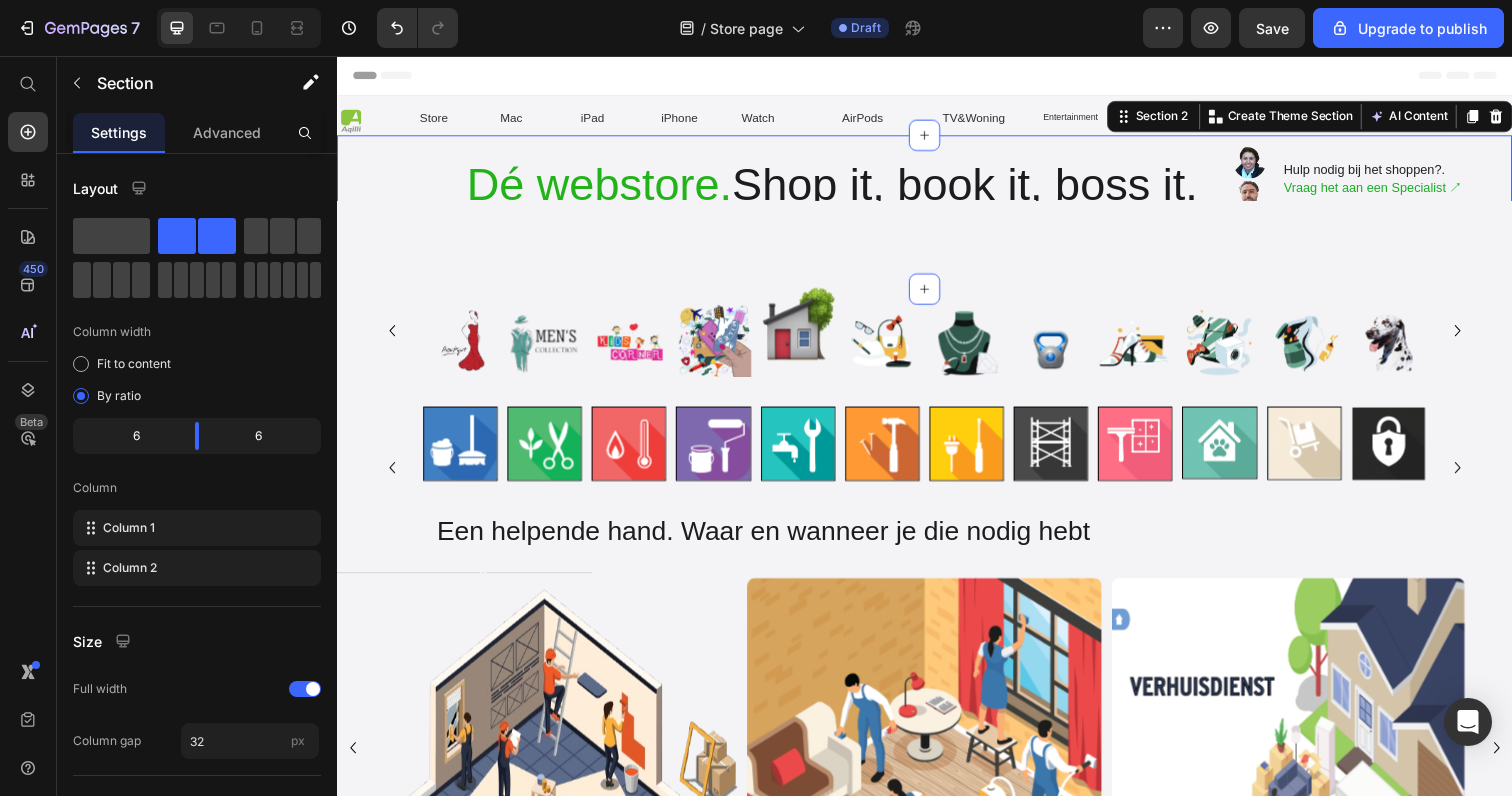 click on "⁠⁠⁠⁠⁠⁠⁠ Dé webstore.  Shop it, book it, boss it. Heading Row Image Image Hulp nodig bij het shoppen?.  Vraag het aan een Specialist ↗︎ Text Block Image Ga naar een Apple  Zoek er een bij je in de buurt ↗︎ Text Block Advanced list Section 2   You can create reusable sections Create Theme Section AI Content Write with GemAI What would you like to describe here? Tone and Voice Persuasive Product Show more Generate" at bounding box center (937, 215) 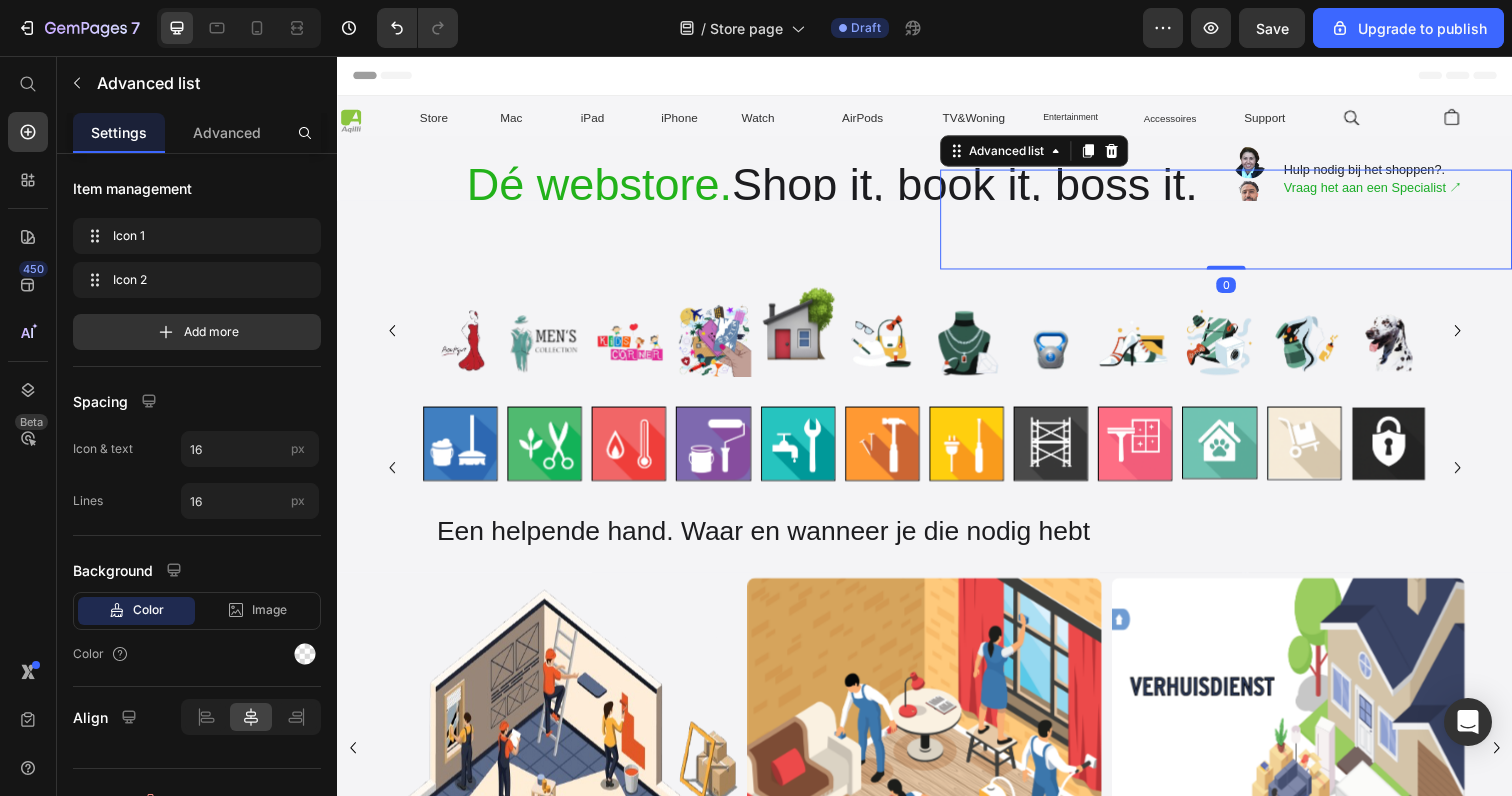 click on "Image Image Hulp nodig bij het shoppen?.  Vraag het aan een Specialist ↗︎ Text Block Image Ga naar een Apple  Zoek er een bij je in de buurt ↗︎ Text Block" at bounding box center (1245, 210) 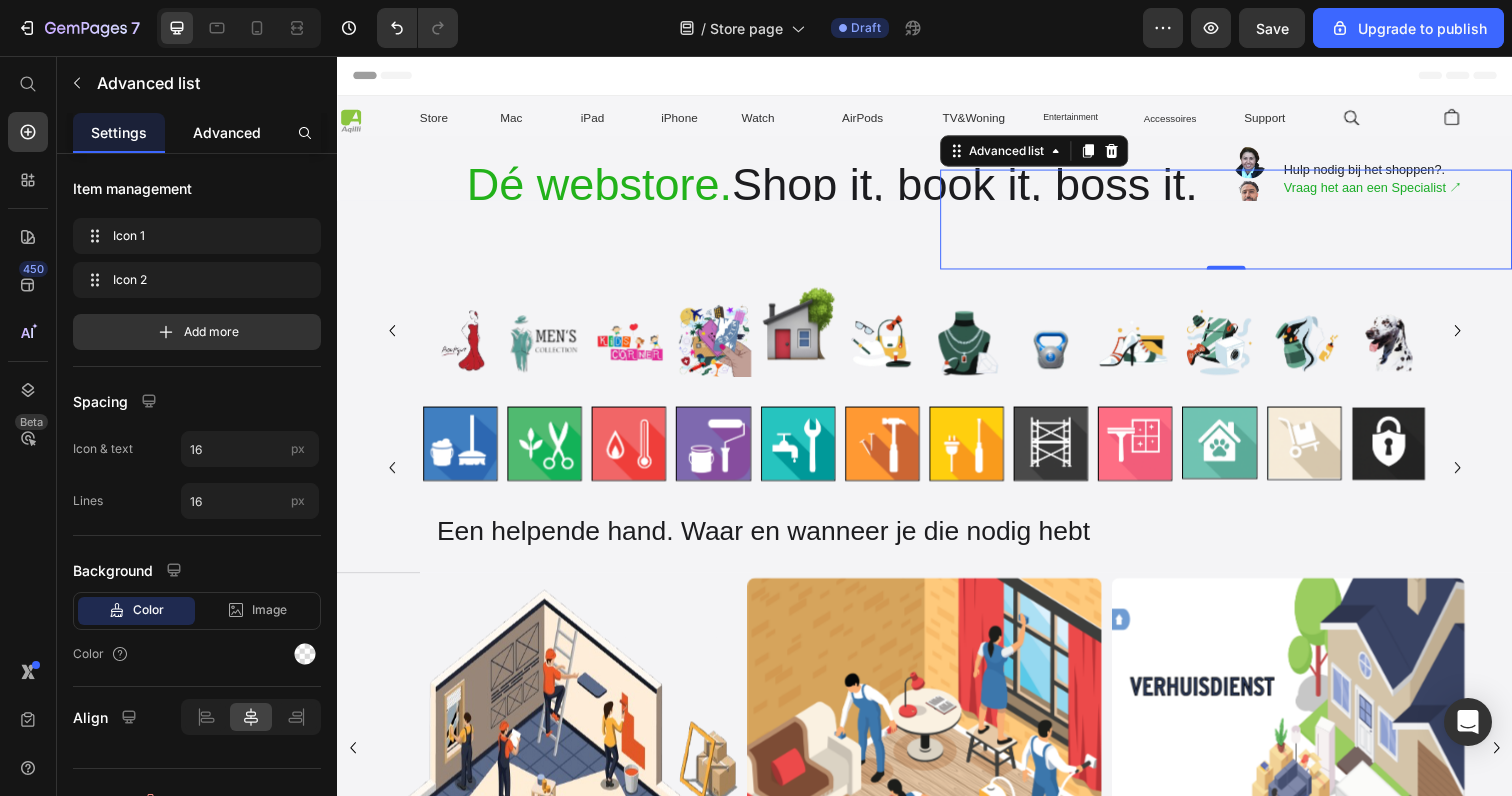 click on "Advanced" at bounding box center (227, 132) 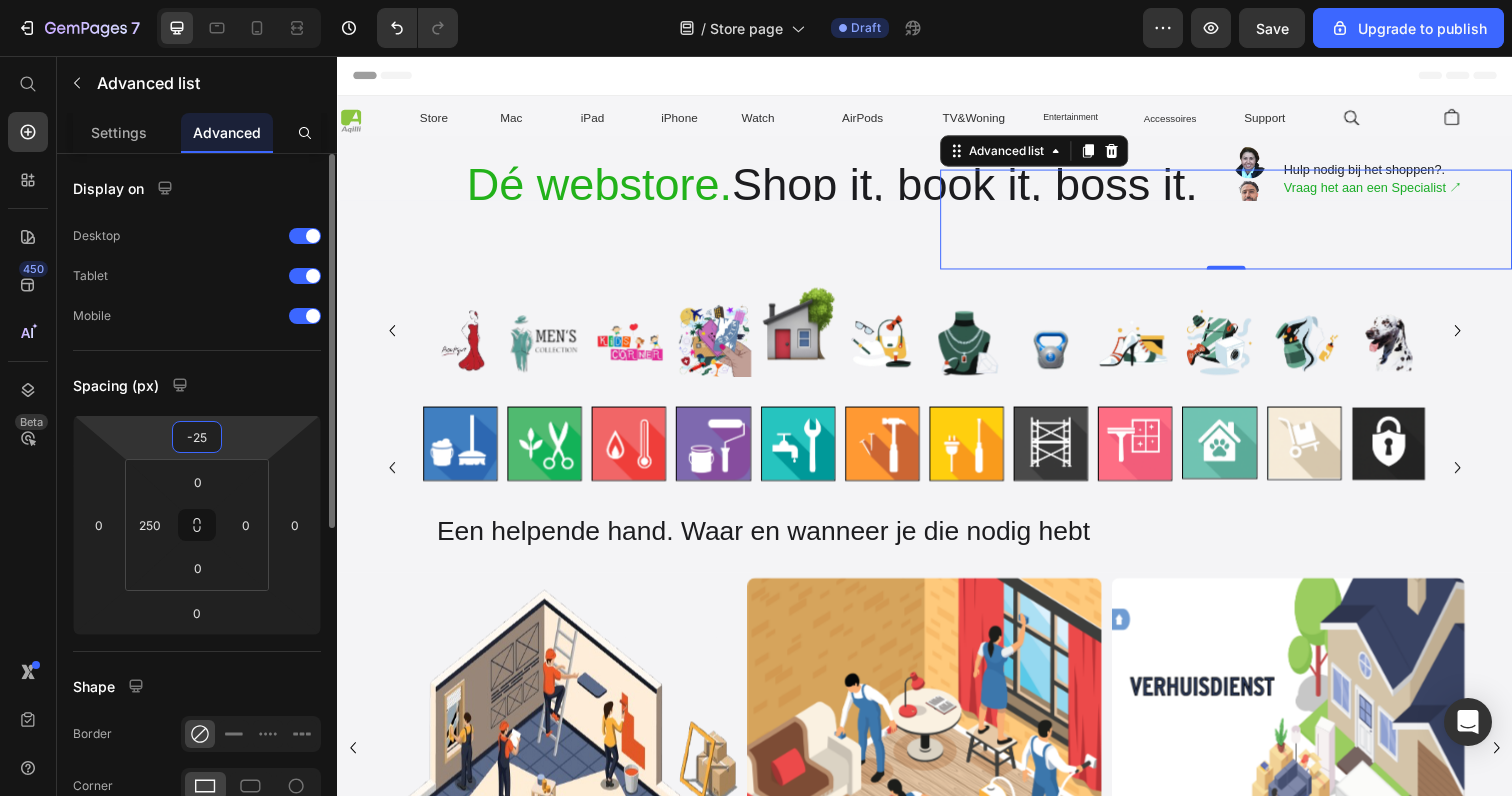 click on "-25" at bounding box center (197, 437) 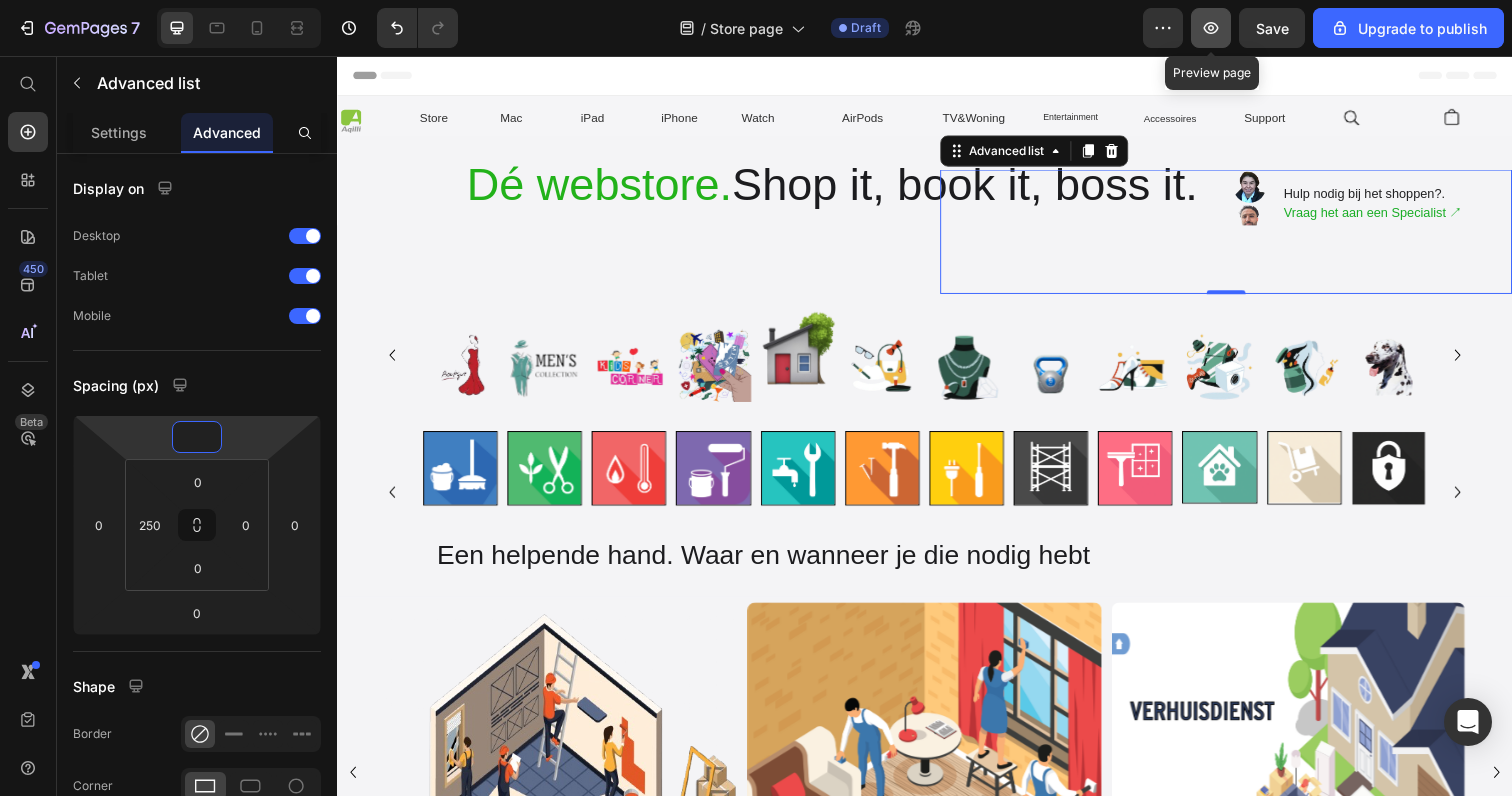type on "0" 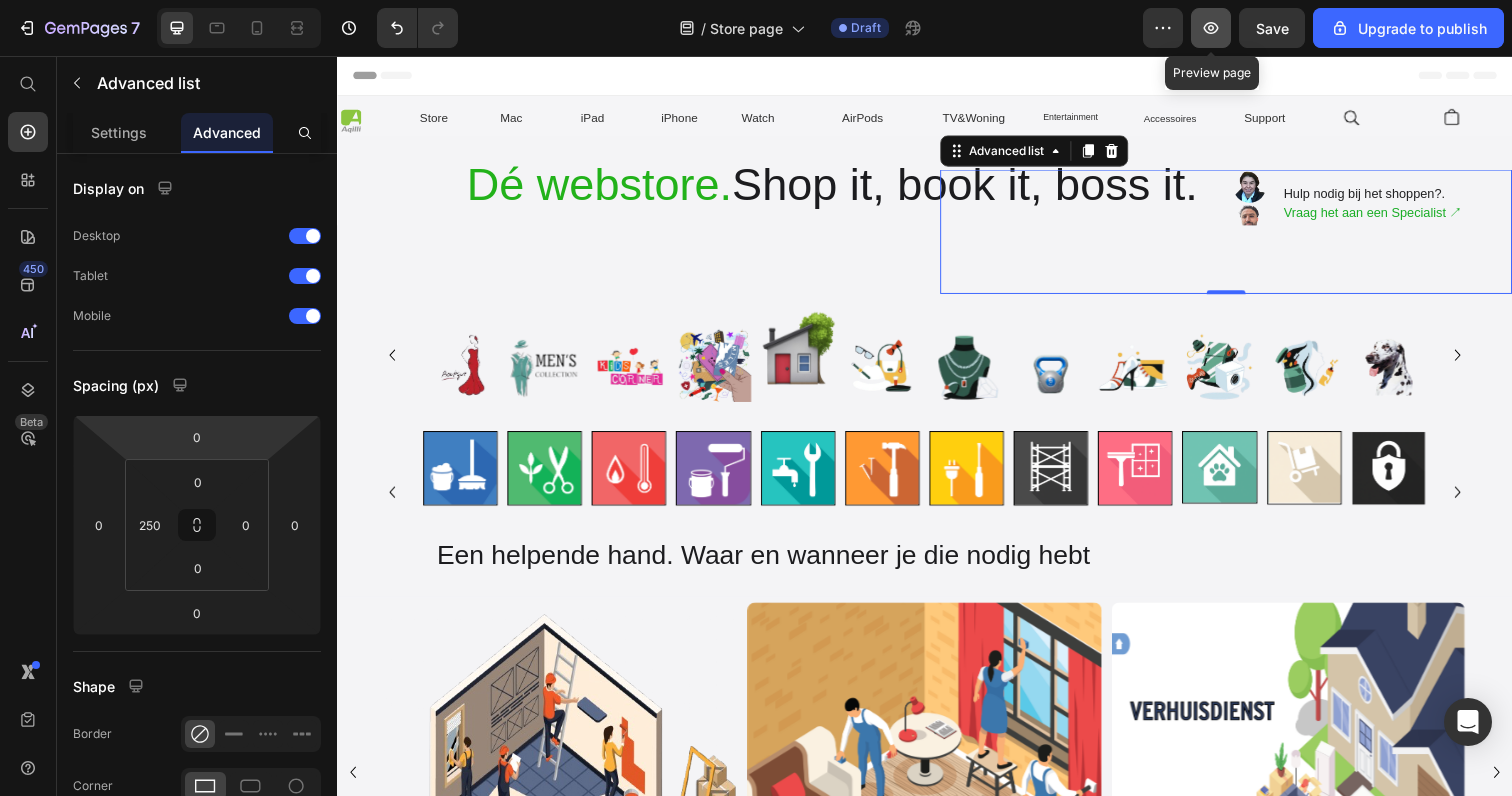 click 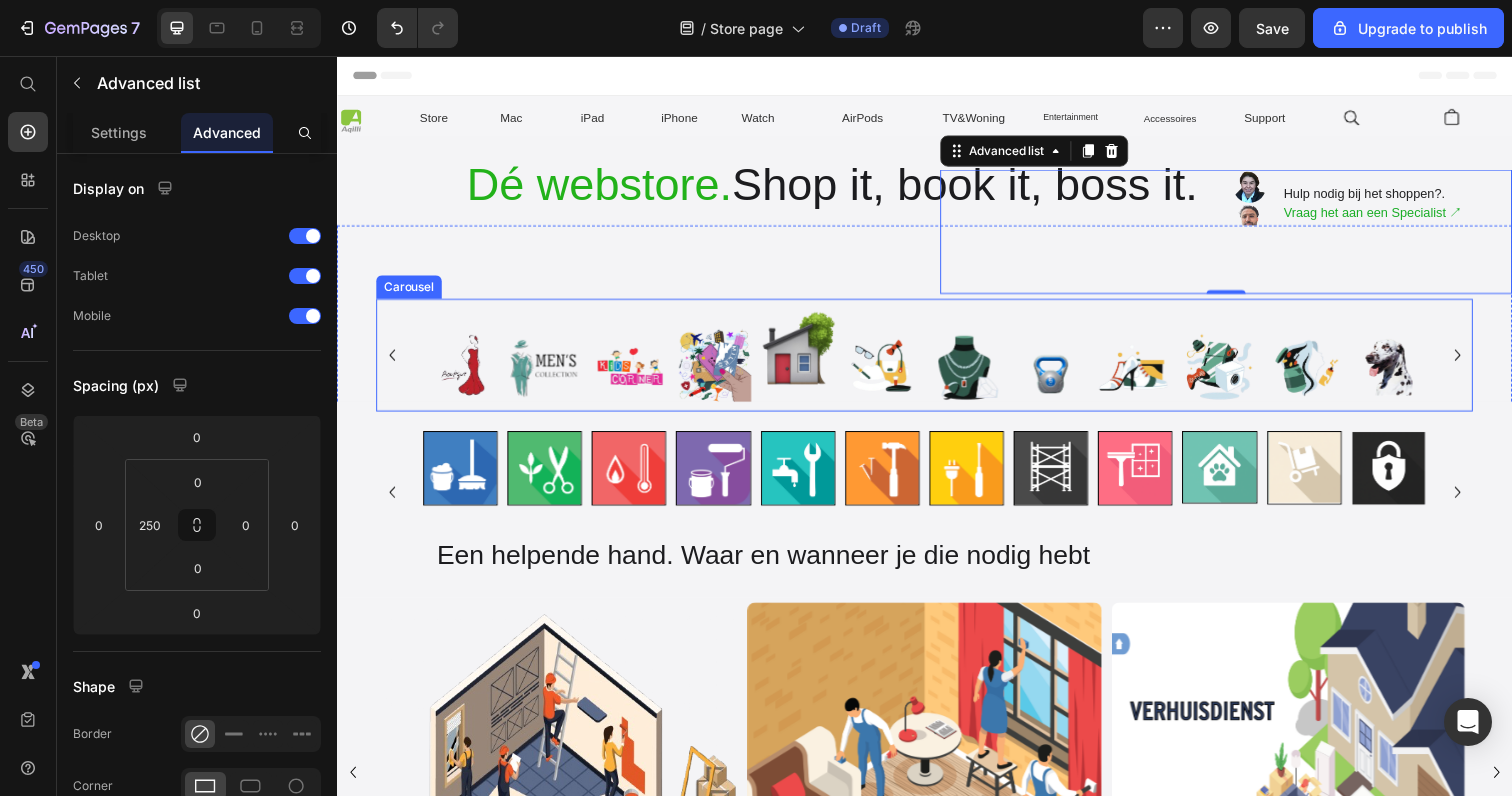 click on "Image" at bounding box center (463, 361) 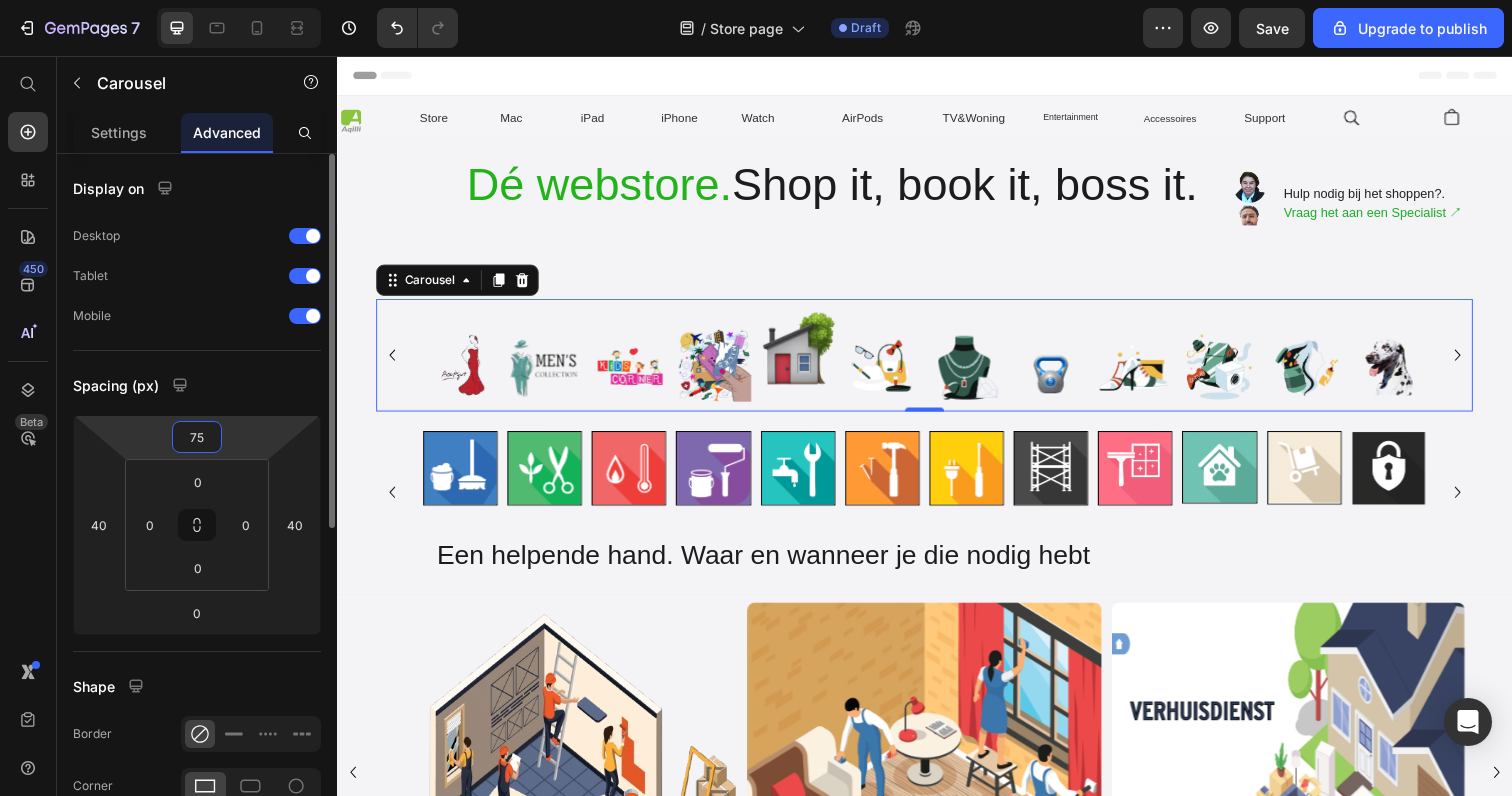 click on "75" at bounding box center [197, 437] 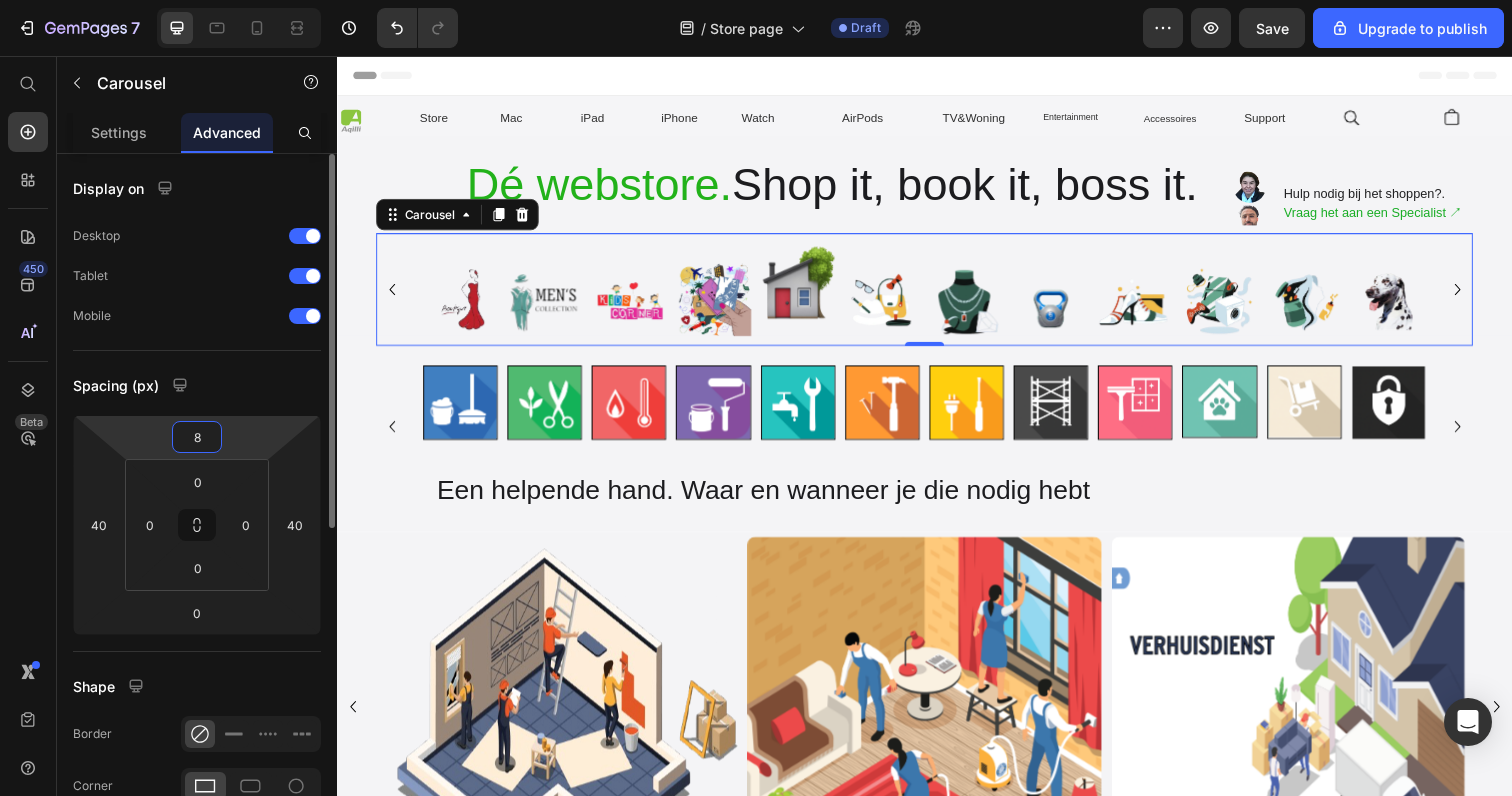 type on "85" 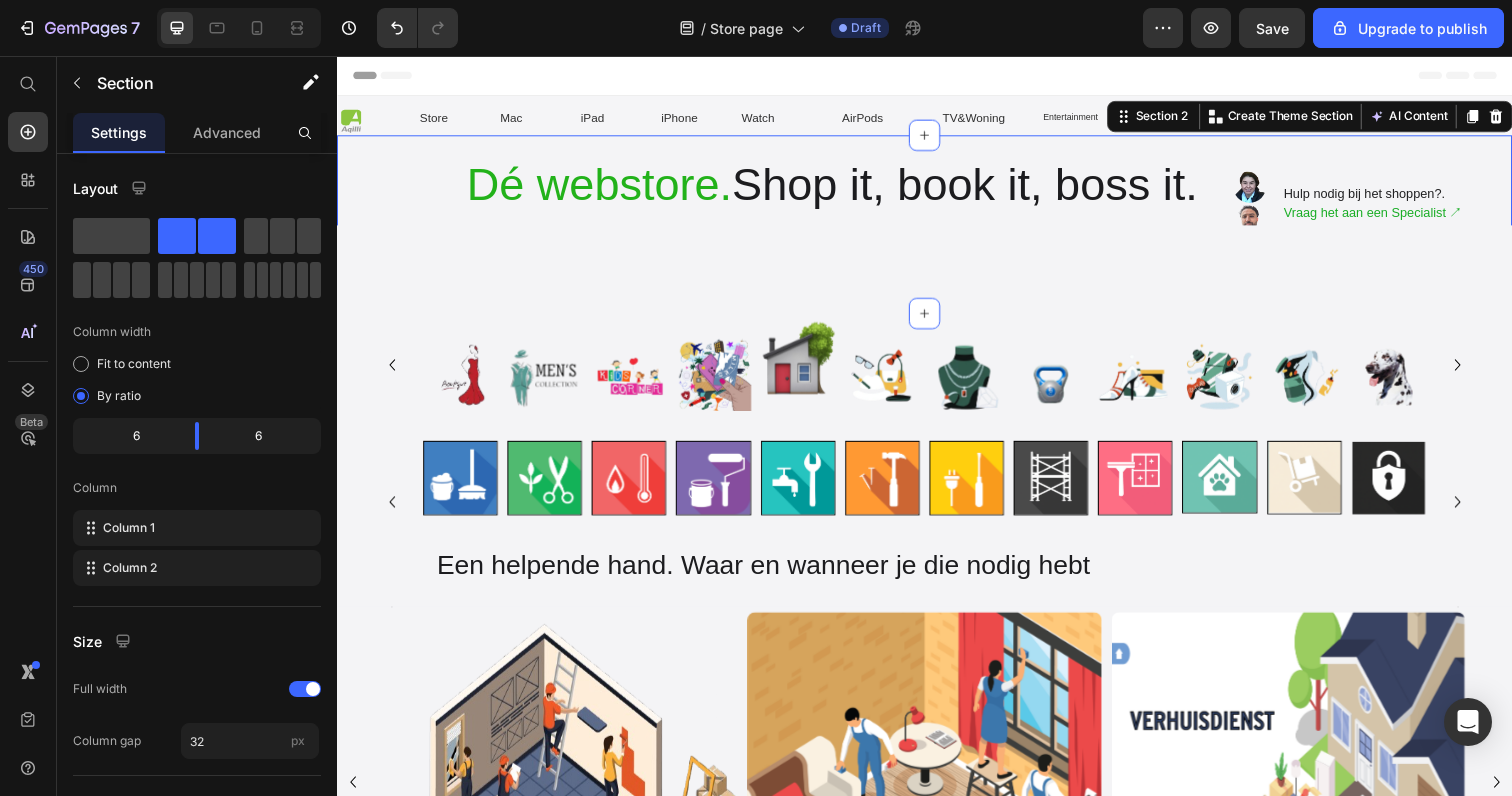 click on "⁠⁠⁠⁠⁠⁠⁠ Dé webstore.  Shop it, book it, boss it. Heading Row Image Image Hulp nodig bij het shoppen?.  Vraag het aan een Specialist ↗︎ Text Block Image Ga naar een Apple  Zoek er een bij je in de buurt ↗︎ Text Block Advanced list Section 2   You can create reusable sections Create Theme Section AI Content Write with GemAI What would you like to describe here? Tone and Voice Persuasive Product Schoonmaak Show more Generate" at bounding box center [937, 228] 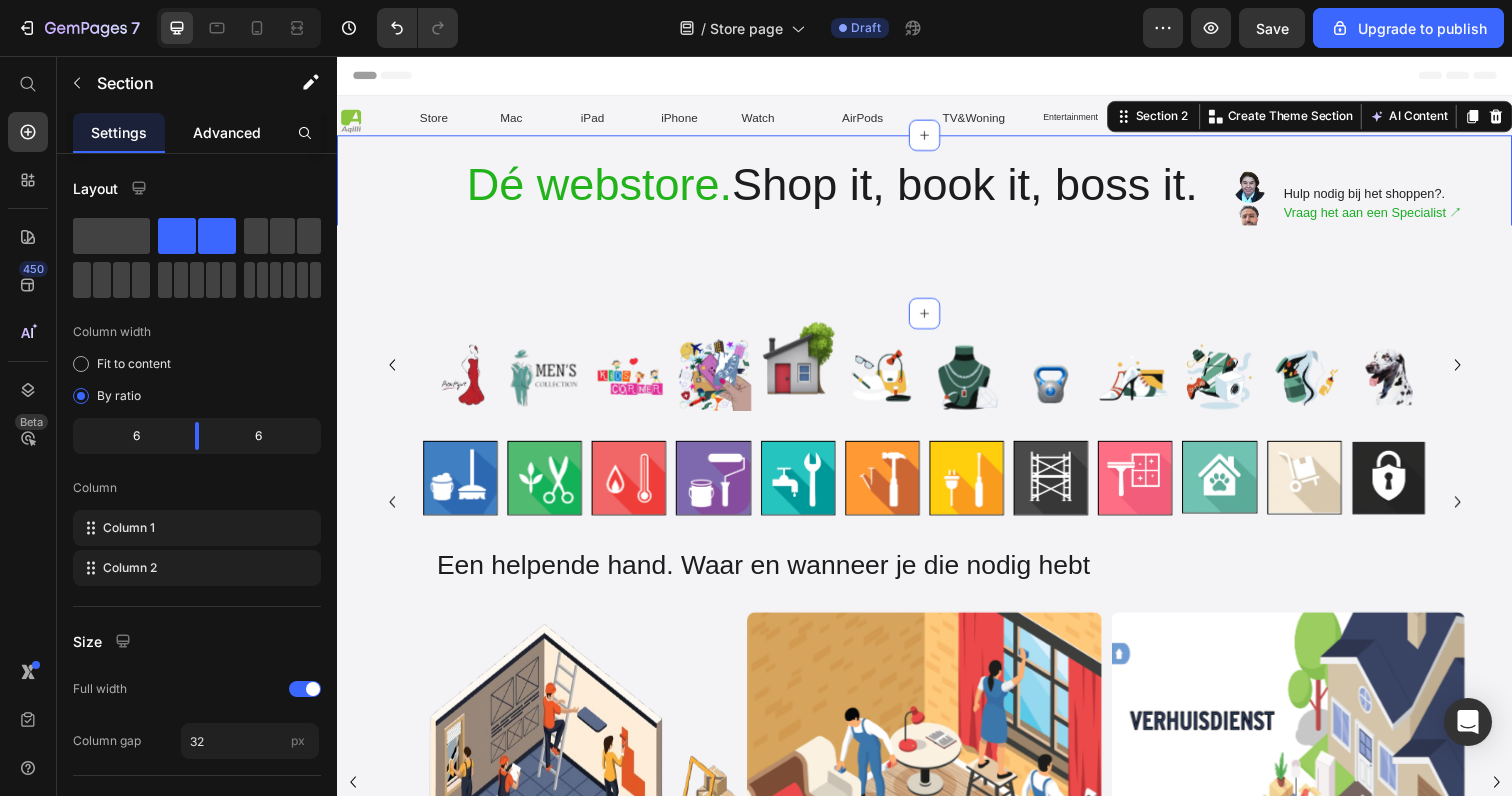 click on "Advanced" at bounding box center (227, 132) 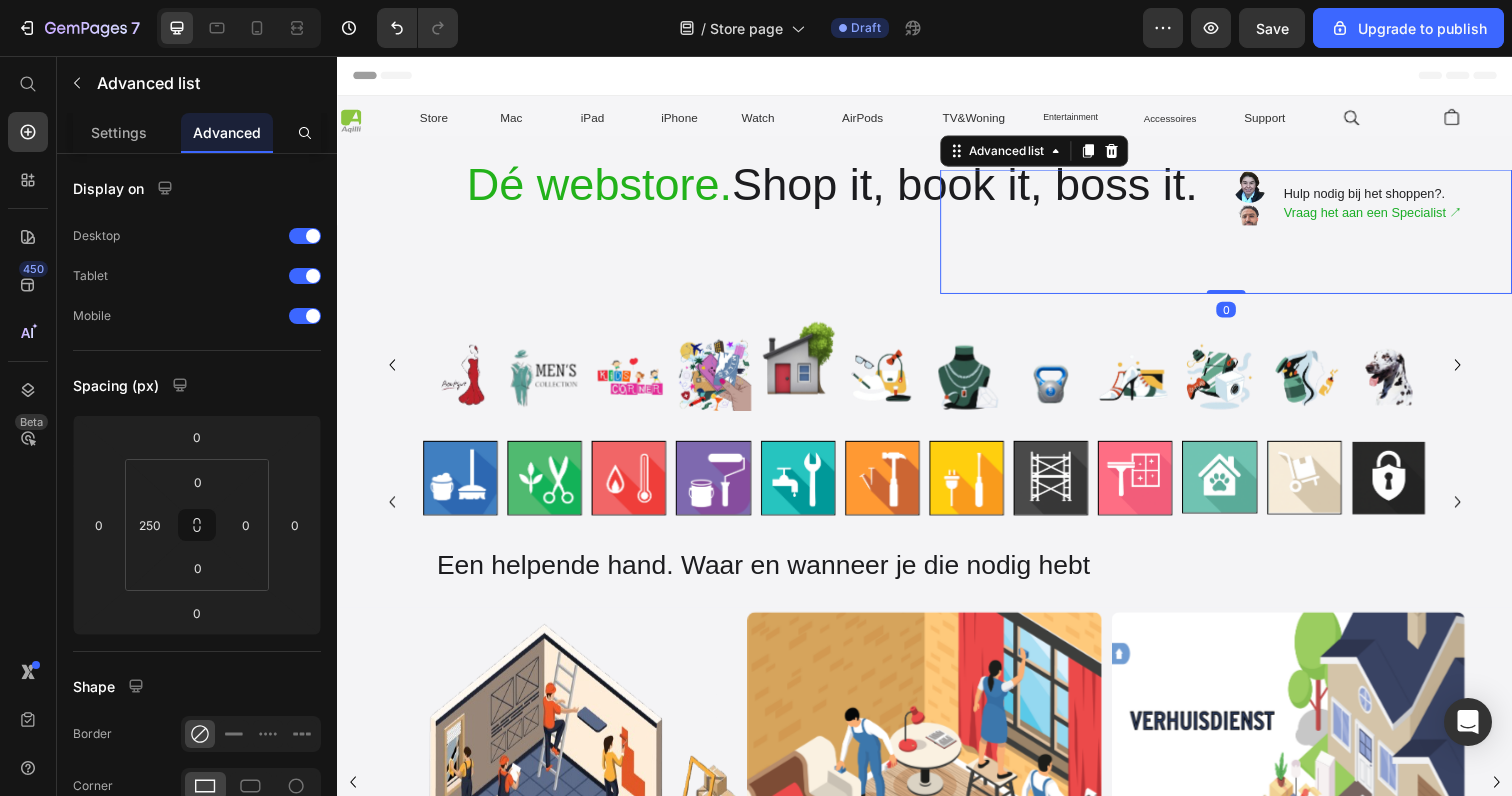 click on "Image Image Hulp nodig bij het shoppen?.  Vraag het aan een Specialist ↗︎ Text Block Image Ga naar een Apple  Zoek er een bij je in de buurt ↗︎ Text Block" at bounding box center [1245, 235] 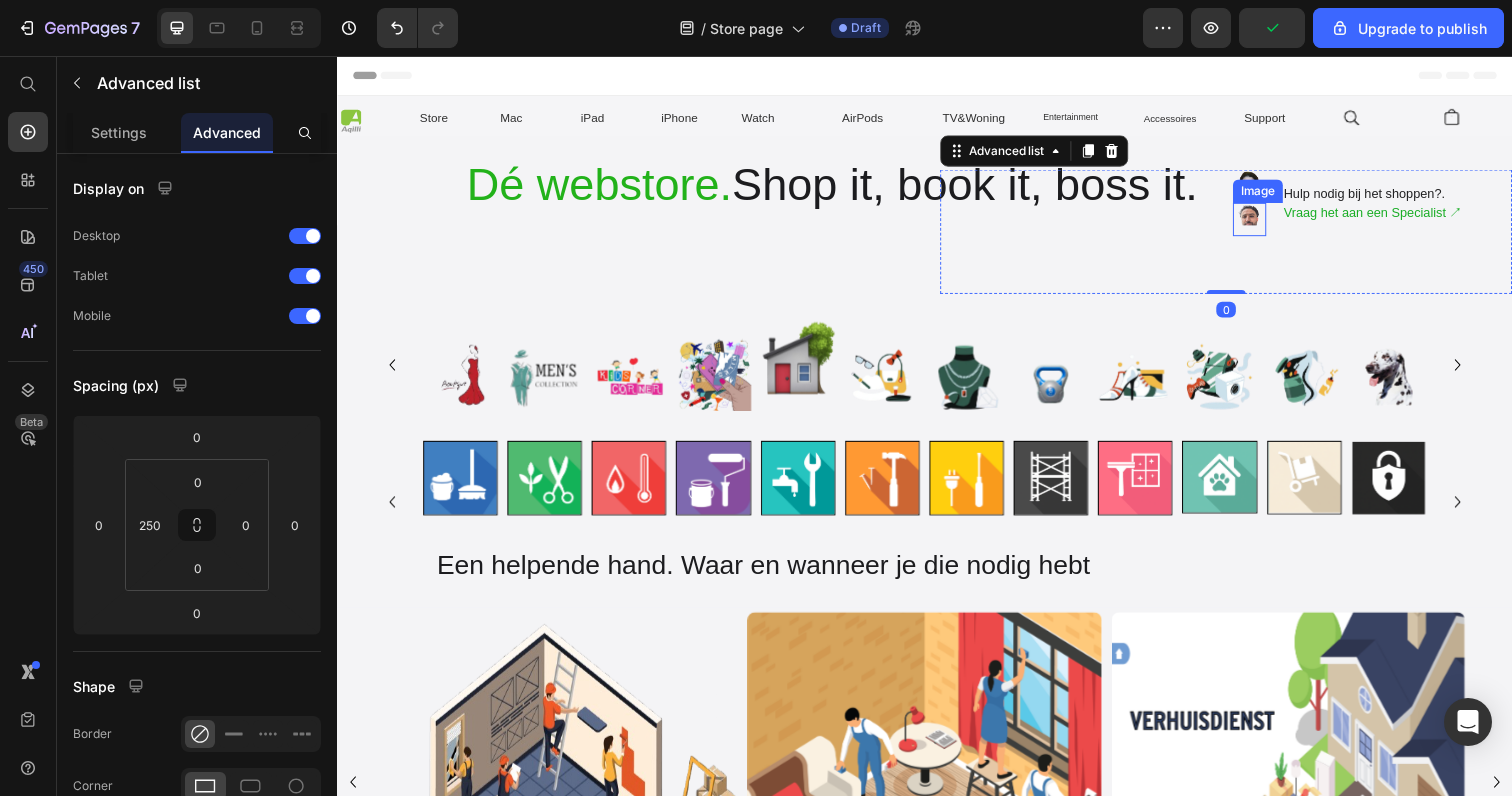 click at bounding box center [1269, 223] 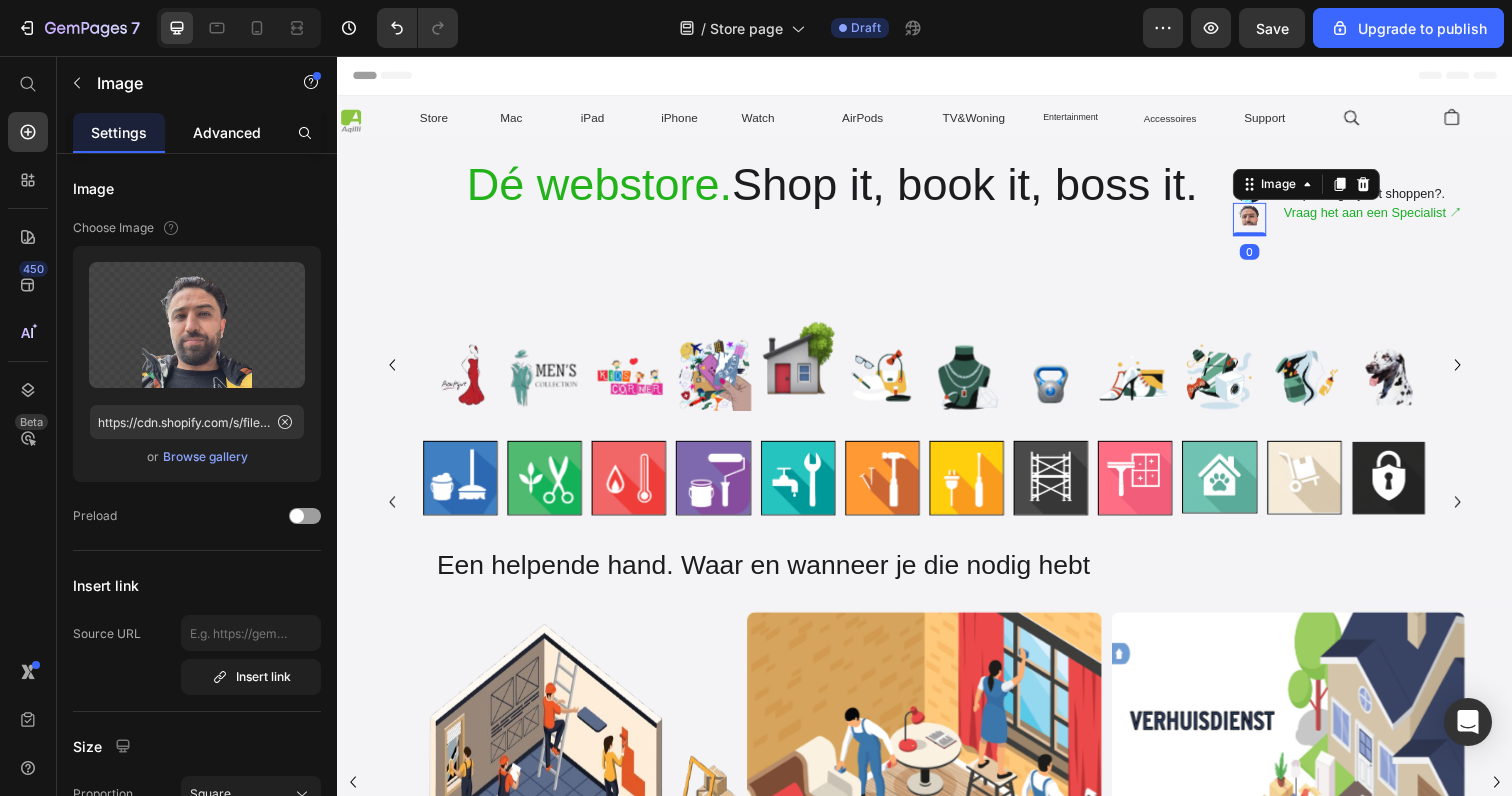 click on "Advanced" at bounding box center (227, 132) 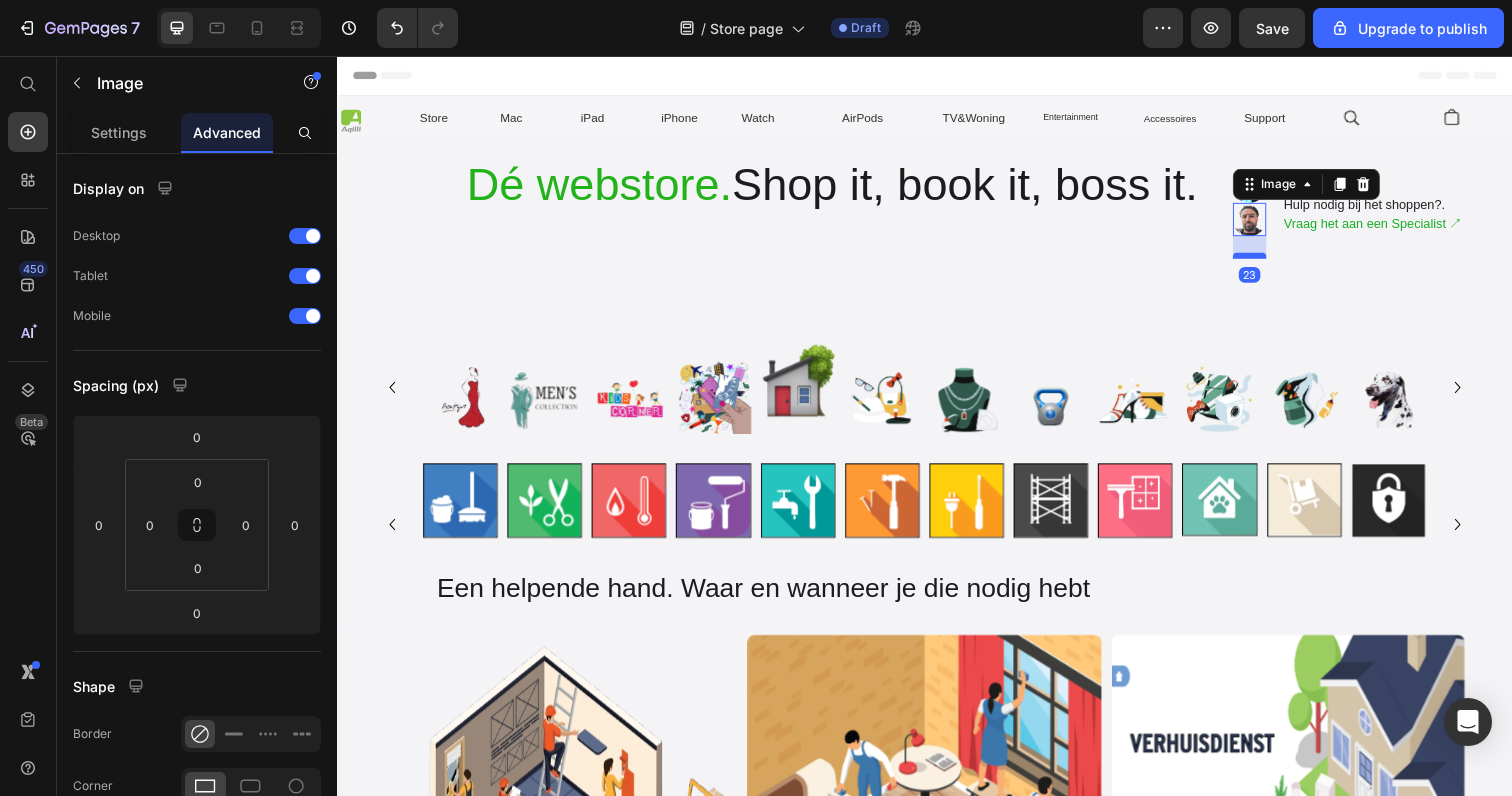 drag, startPoint x: 1270, startPoint y: 238, endPoint x: 1270, endPoint y: 260, distance: 22 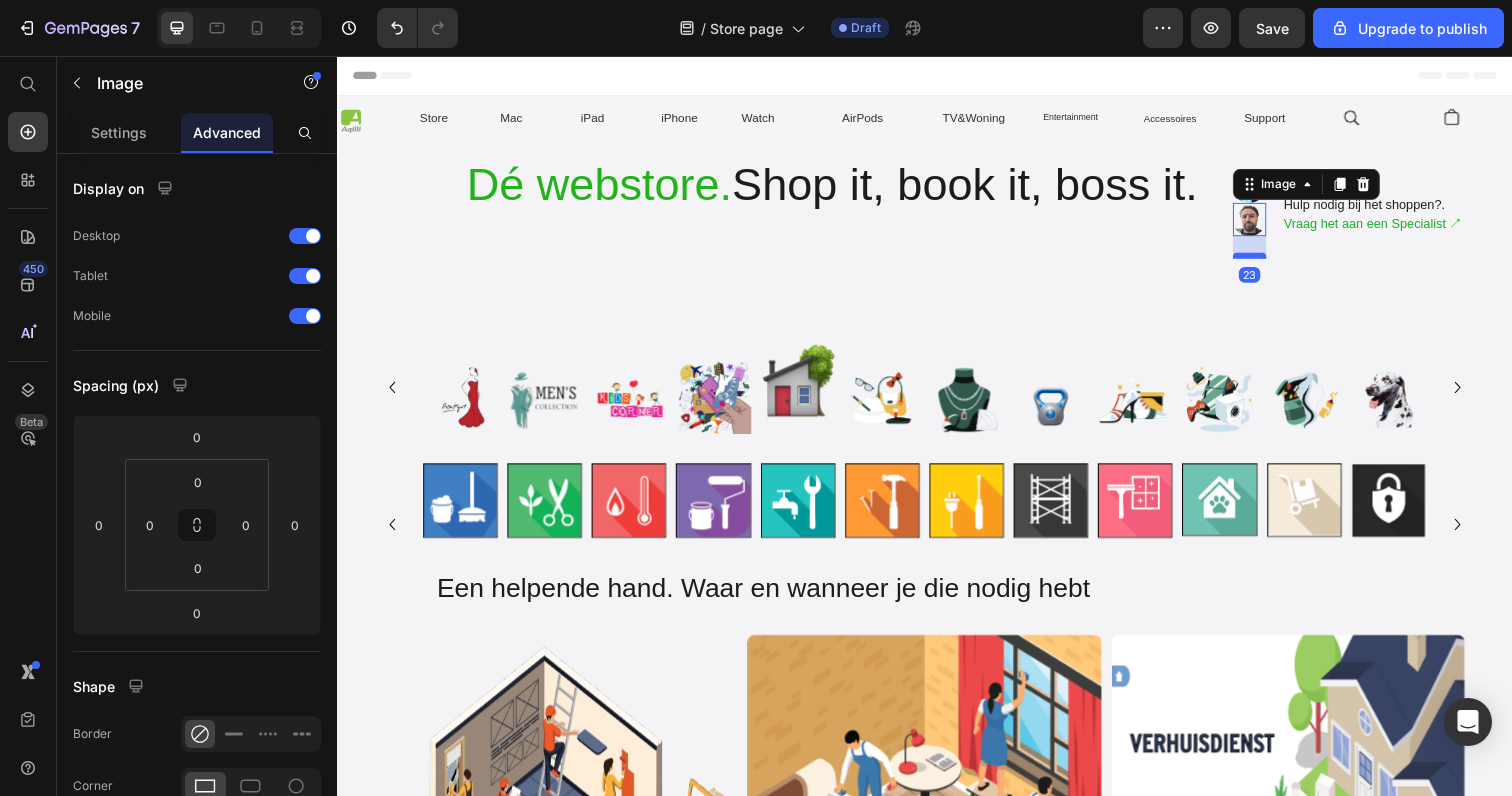 click at bounding box center [1269, 260] 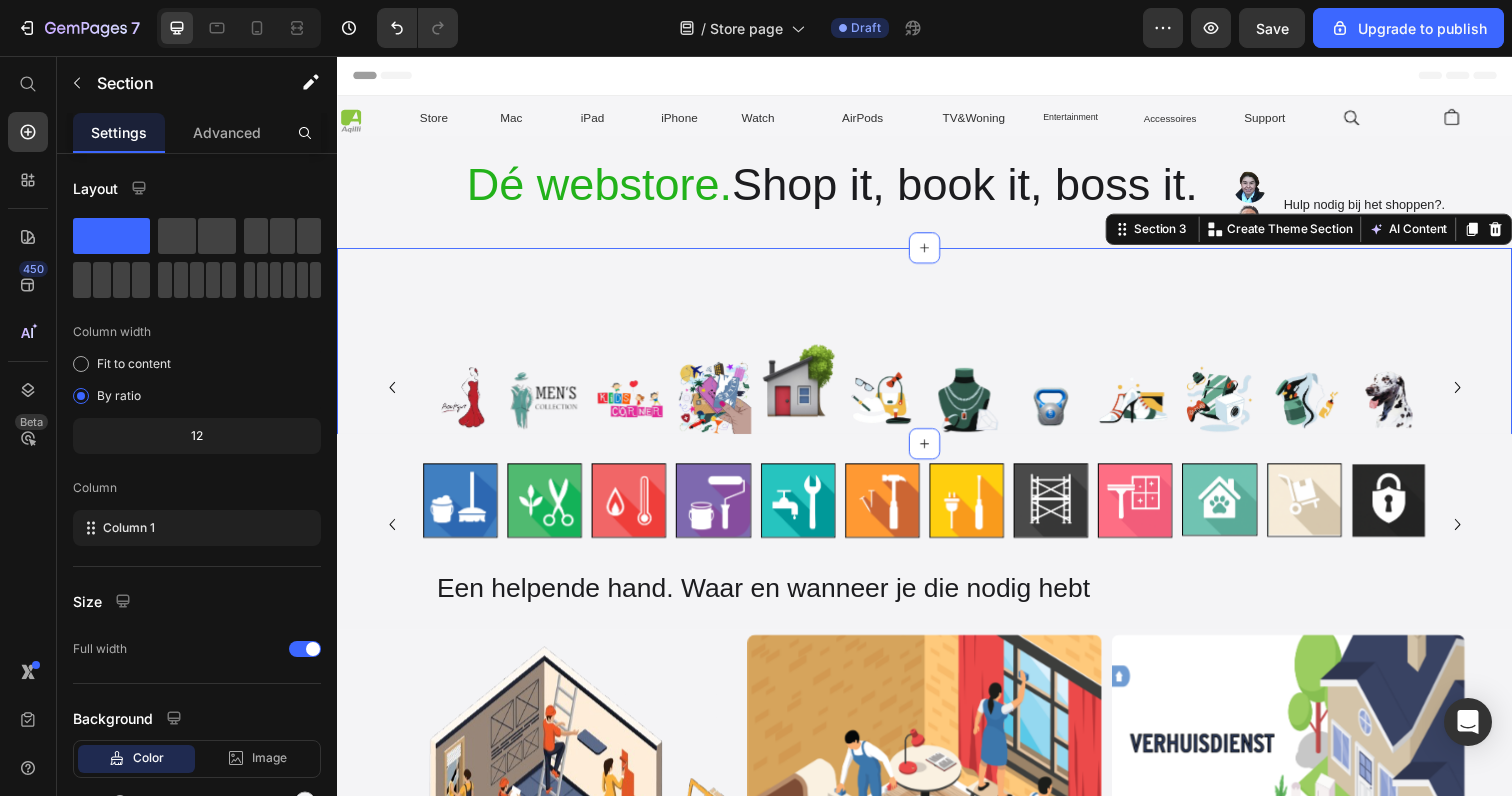 click on "Image Image Image Image Image Image Image Image Image Image Image Image
Carousel" at bounding box center [937, 352] 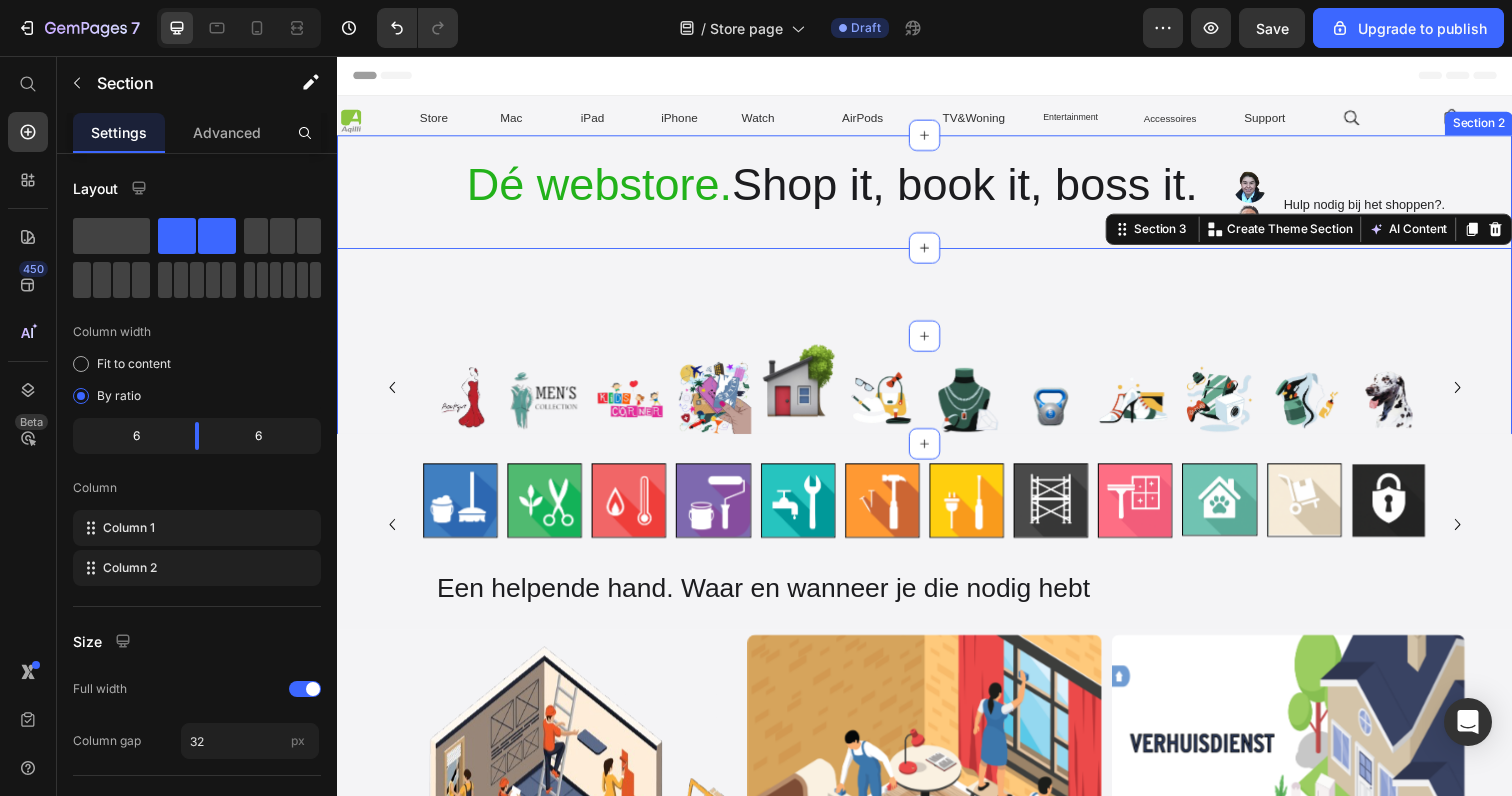 click on "⁠⁠⁠⁠⁠⁠⁠ Dé webstore.  Shop it, book it, boss it. Heading Row Image Image Hulp nodig bij het shoppen?.  Vraag het aan een Specialist ↗︎ Text Block Image Ga naar een Apple  Zoek er een bij je in de buurt ↗︎ Text Block Advanced list Section 2" at bounding box center [937, 239] 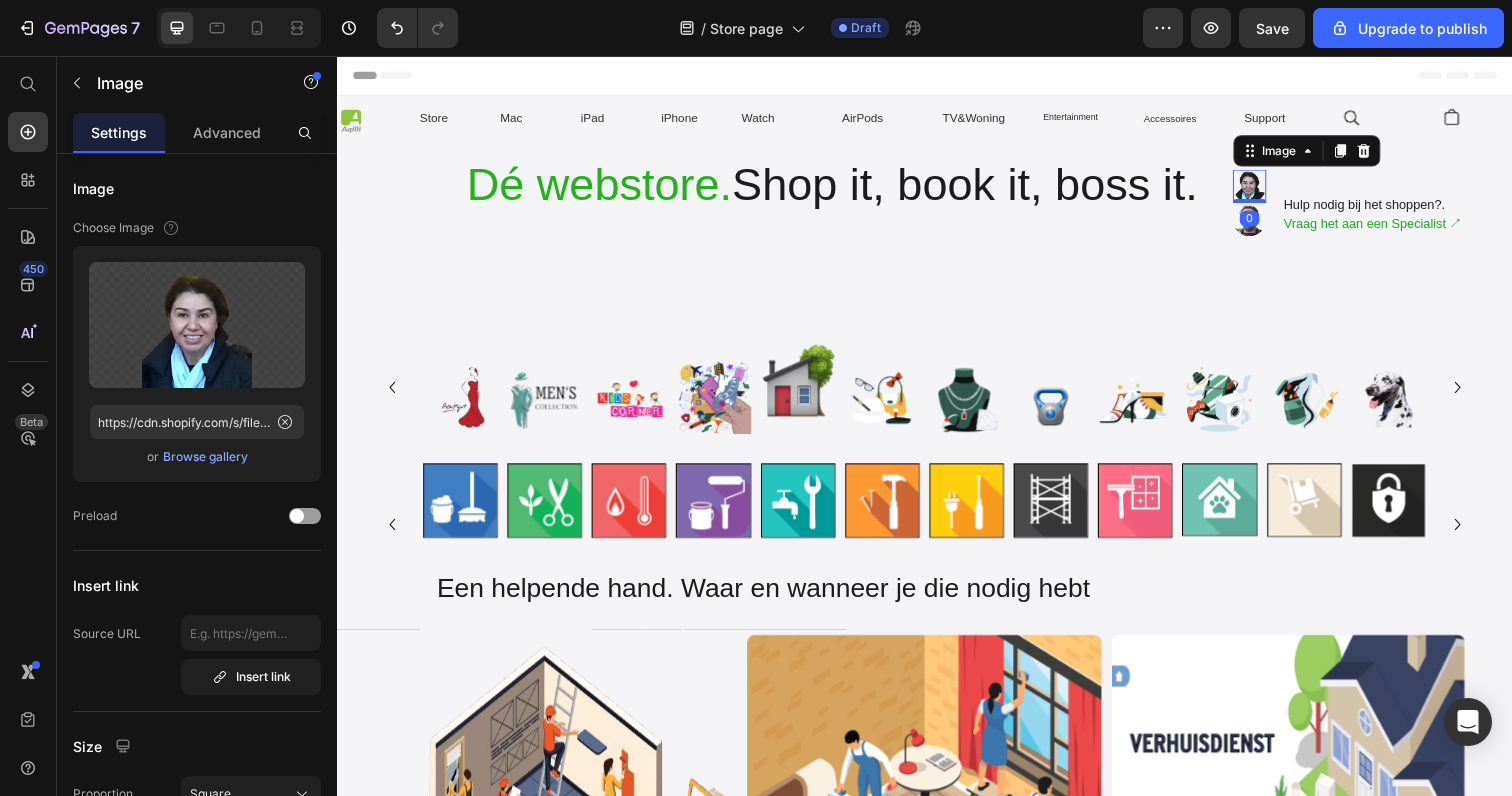 click at bounding box center (1269, 189) 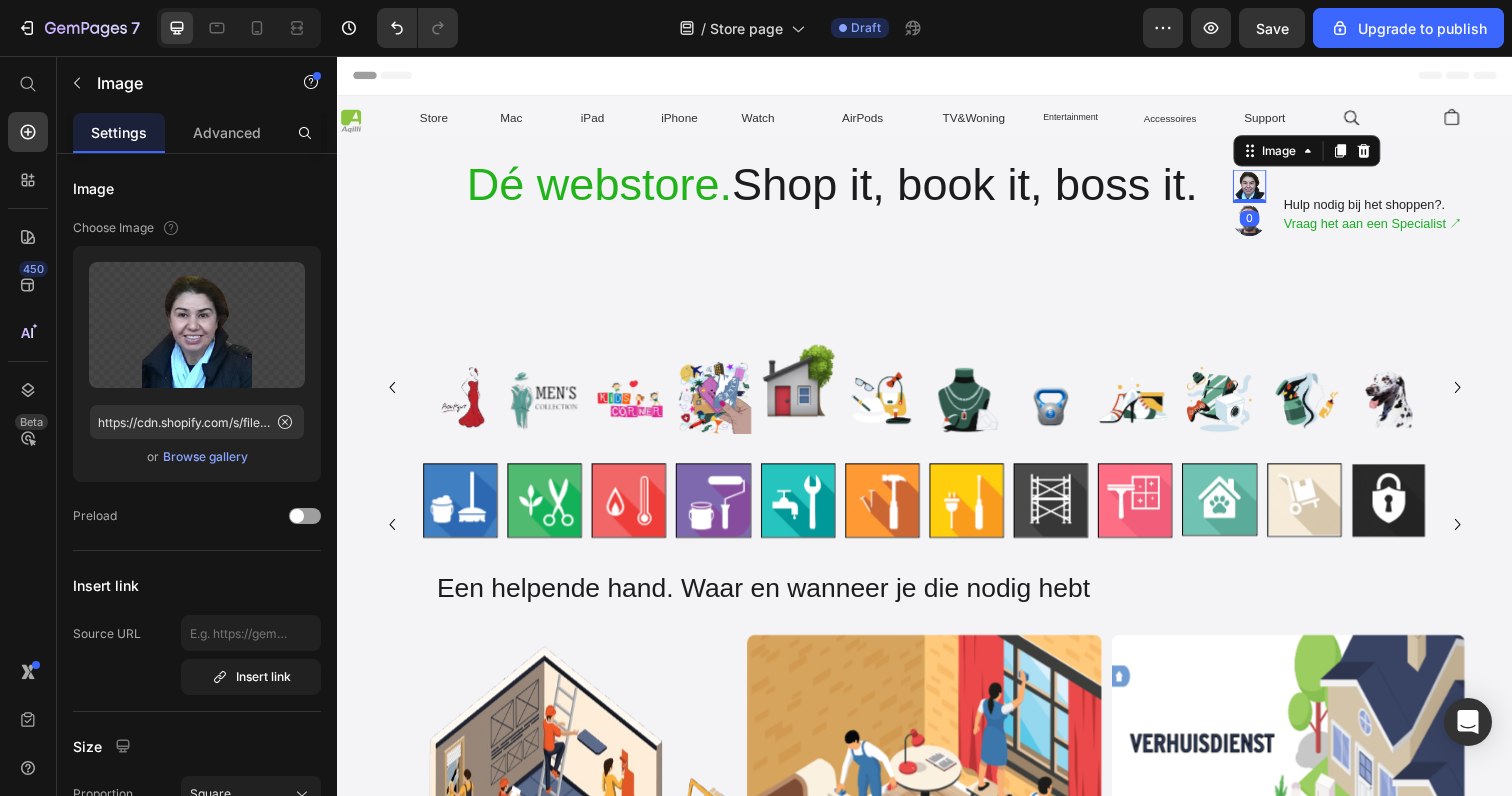 drag, startPoint x: 1271, startPoint y: 204, endPoint x: 1275, endPoint y: 166, distance: 38.209946 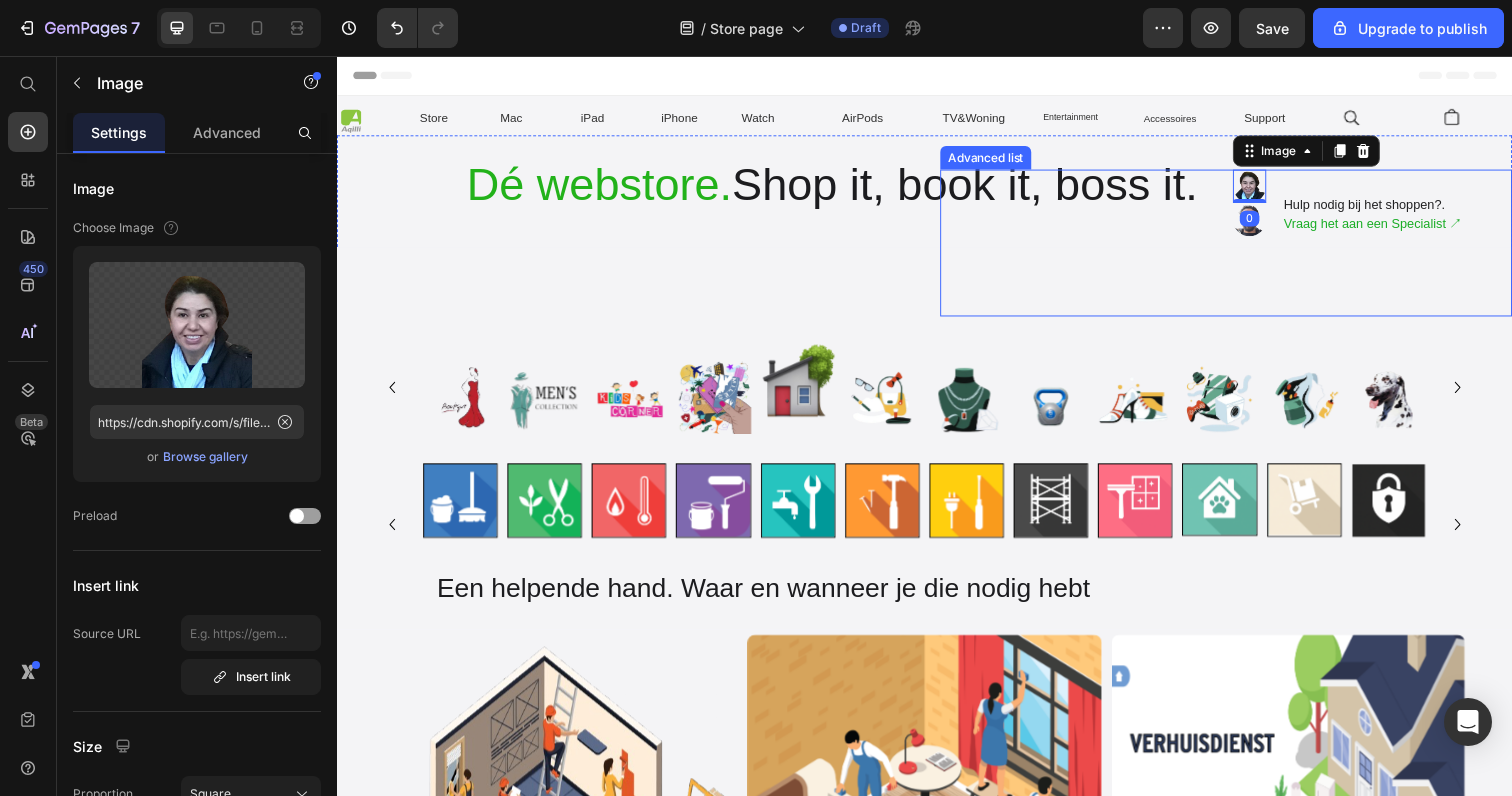 click on "Image Image Image Image Image Image Image Image Image Image Image Image
Carousel" at bounding box center (937, 352) 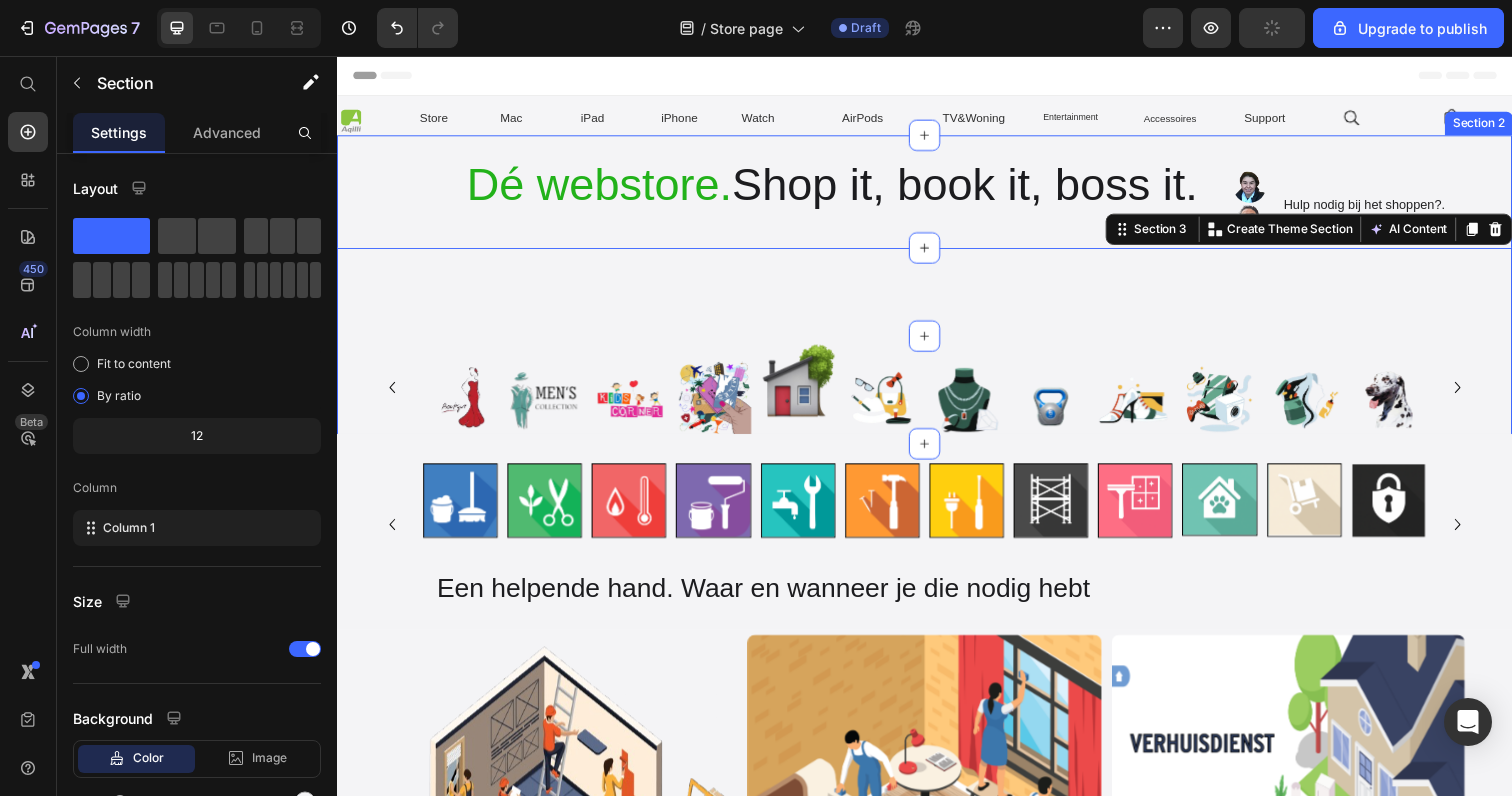 click on "⁠⁠⁠⁠⁠⁠⁠ Dé webstore.  Shop it, book it, boss it. Heading Row Image Image Hulp nodig bij het shoppen?.  Vraag het aan een Specialist ↗︎ Text Block Image Ga naar een Apple  Zoek er een bij je in de buurt ↗︎ Text Block Advanced list Section 2" at bounding box center (937, 239) 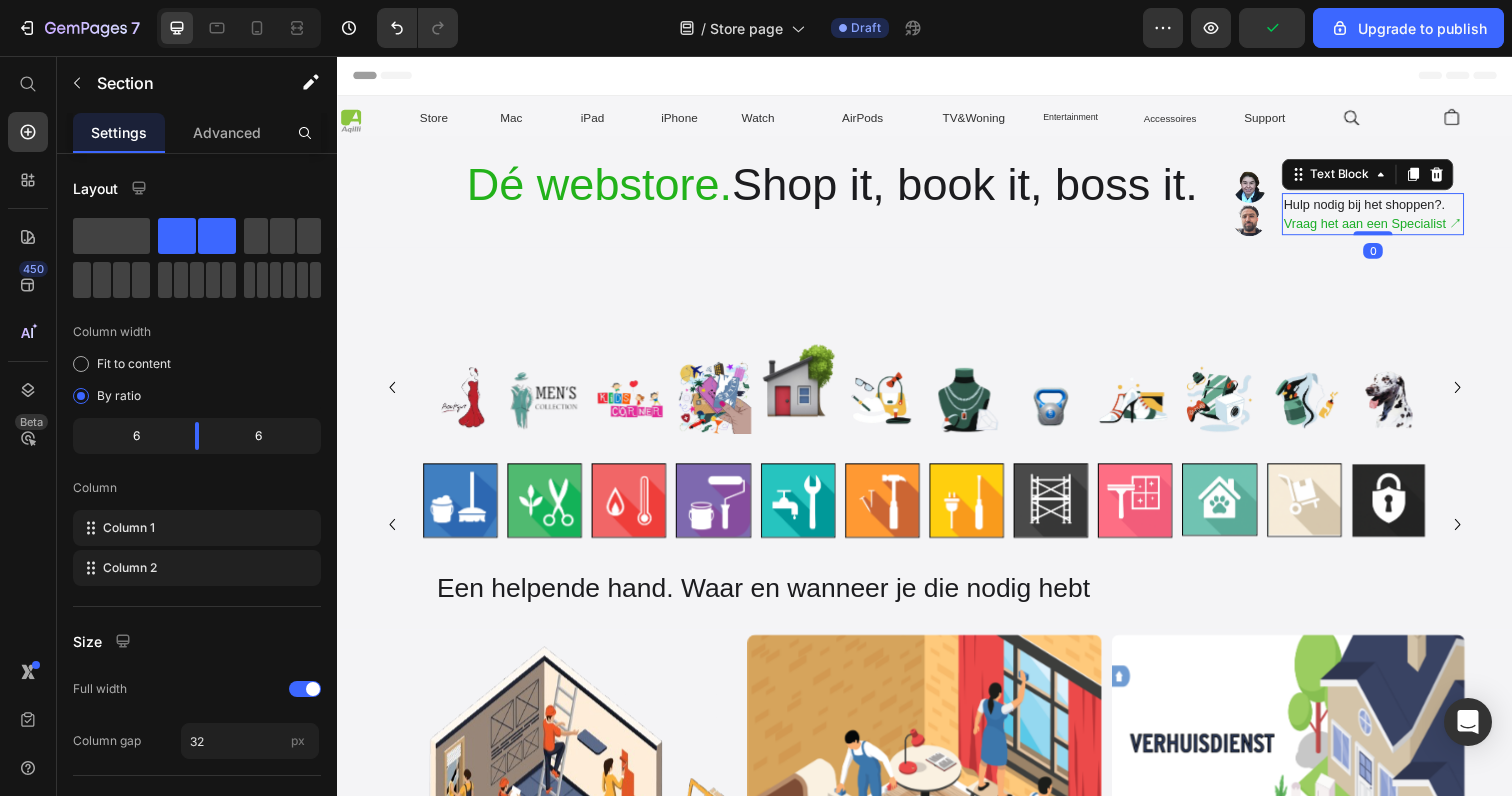 click on "Hulp nodig bij het shoppen?.  Vraag het aan een Specialist ↗︎" at bounding box center [1395, 217] 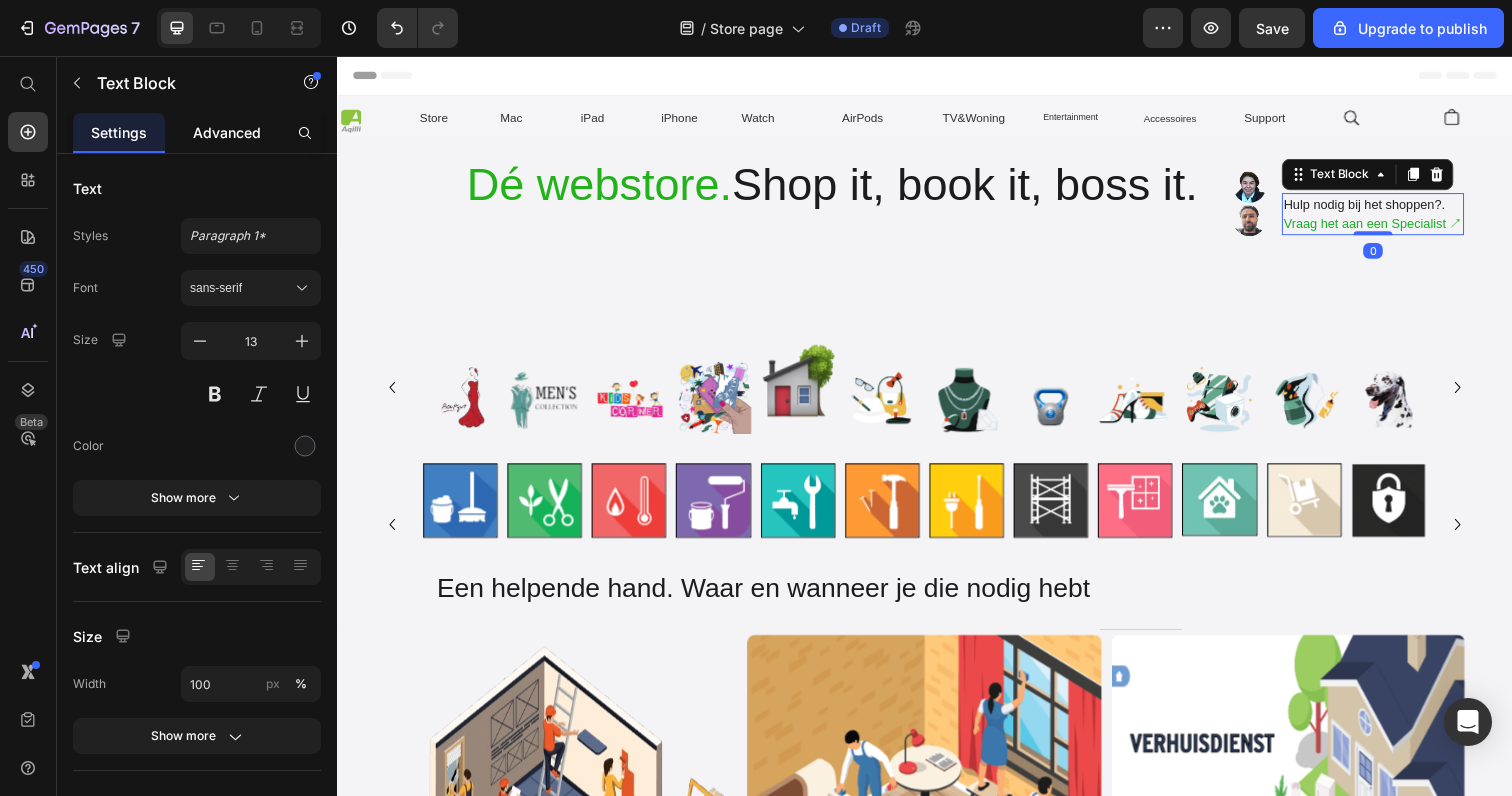 click on "Advanced" at bounding box center (227, 132) 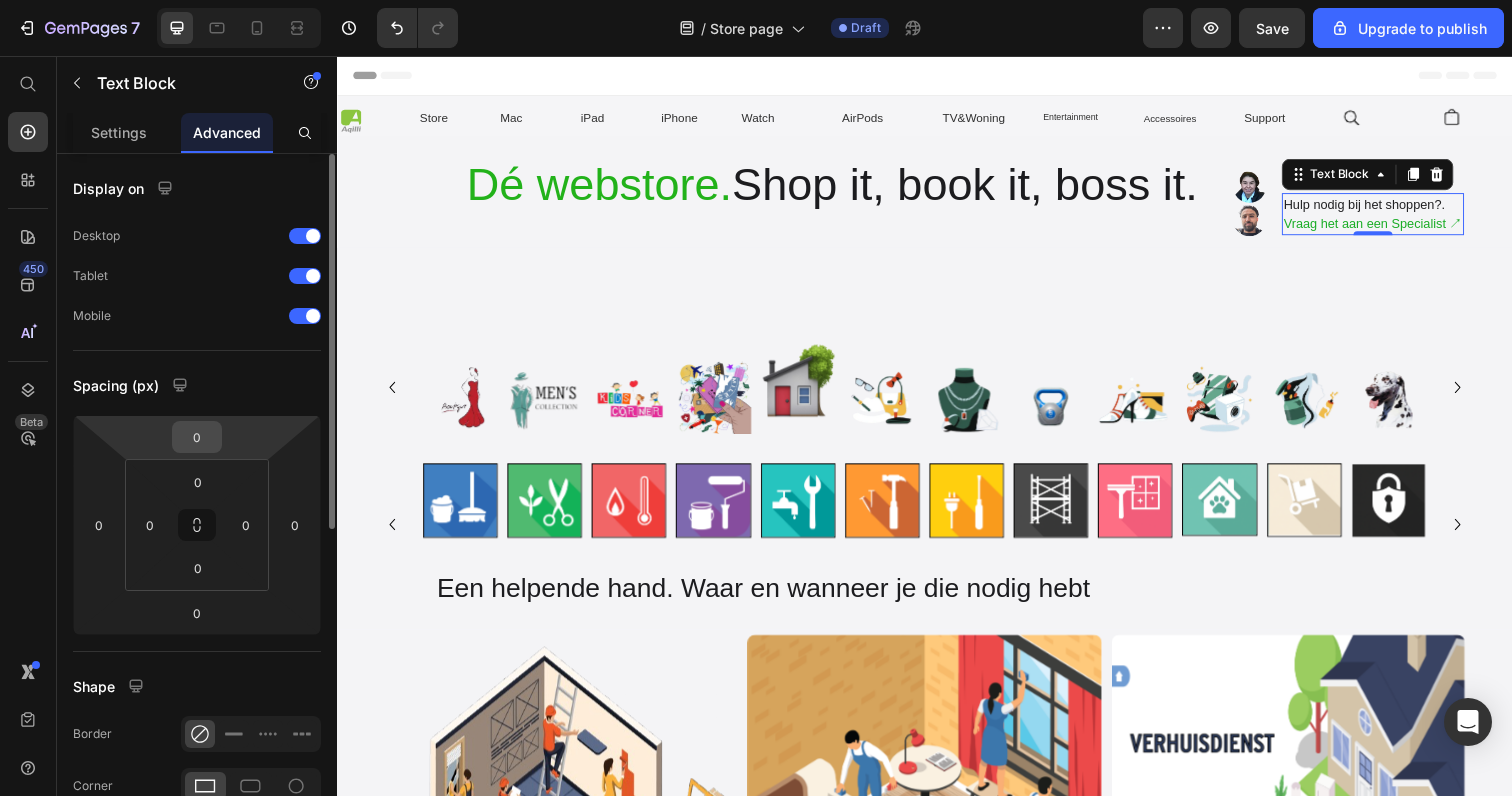 click on "0" at bounding box center (197, 437) 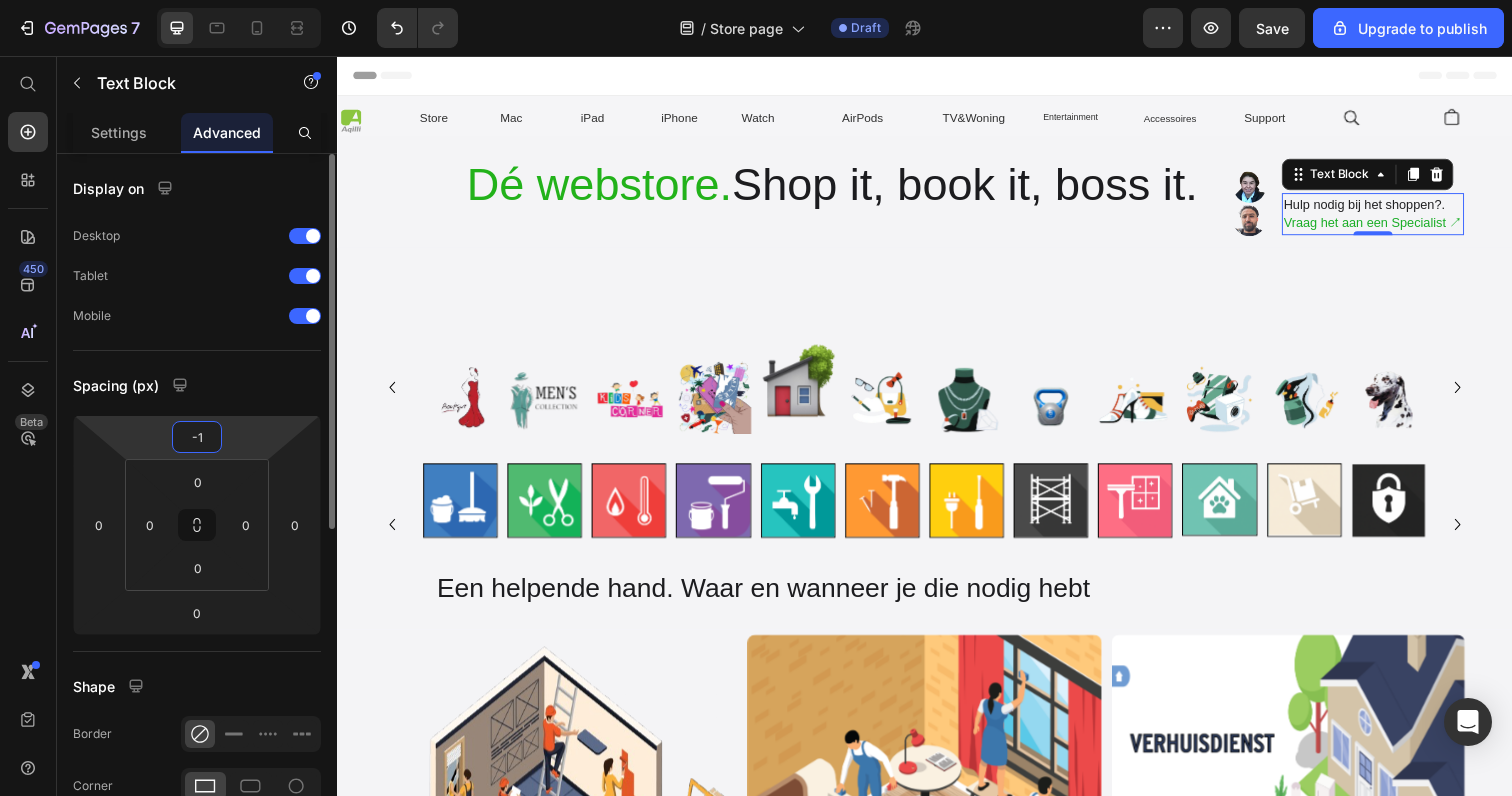 type on "-15" 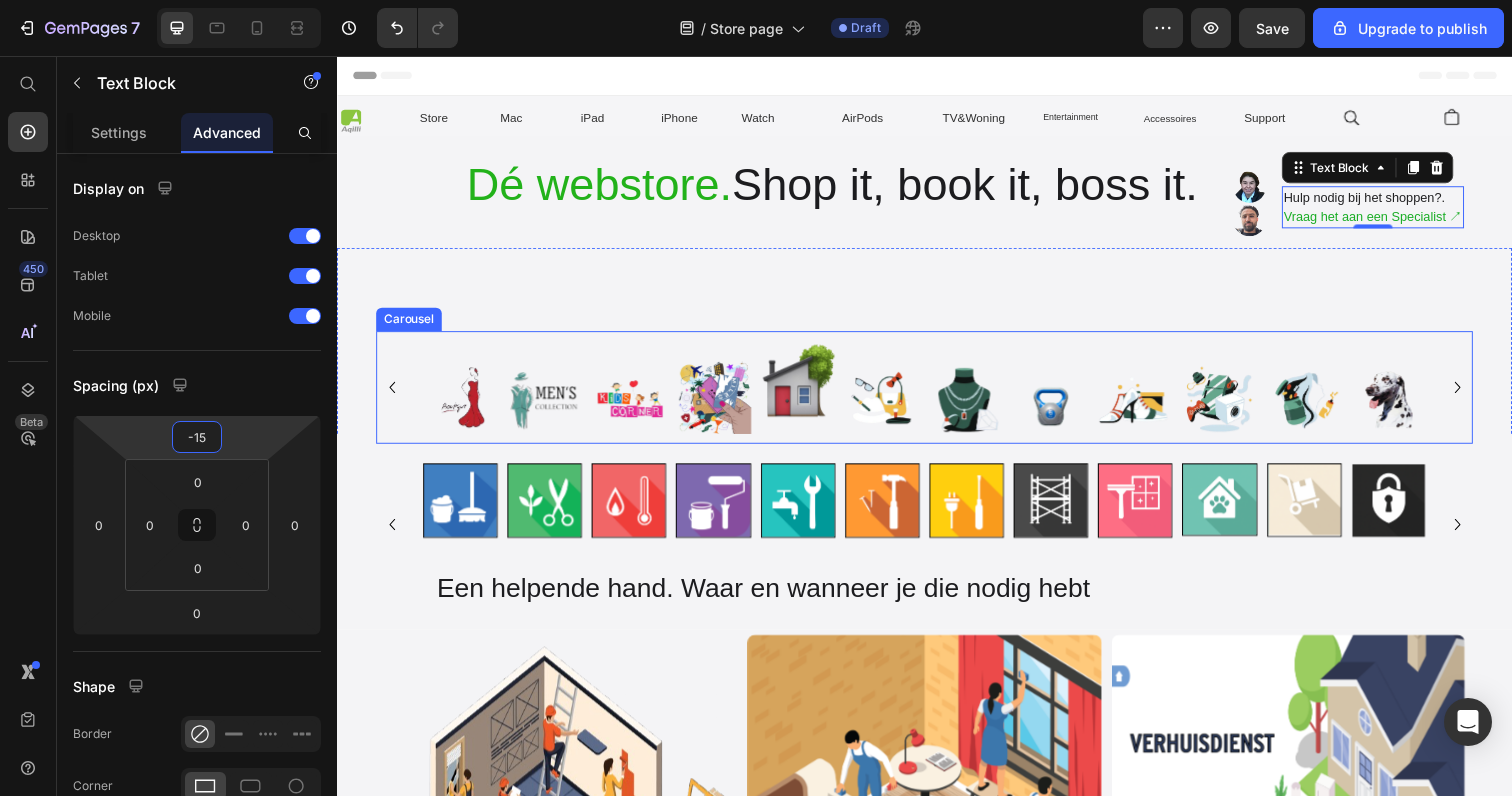 click on "⁠⁠⁠⁠⁠⁠⁠ Dé webstore.  Shop it, book it, boss it. Heading Row" at bounding box center [629, 247] 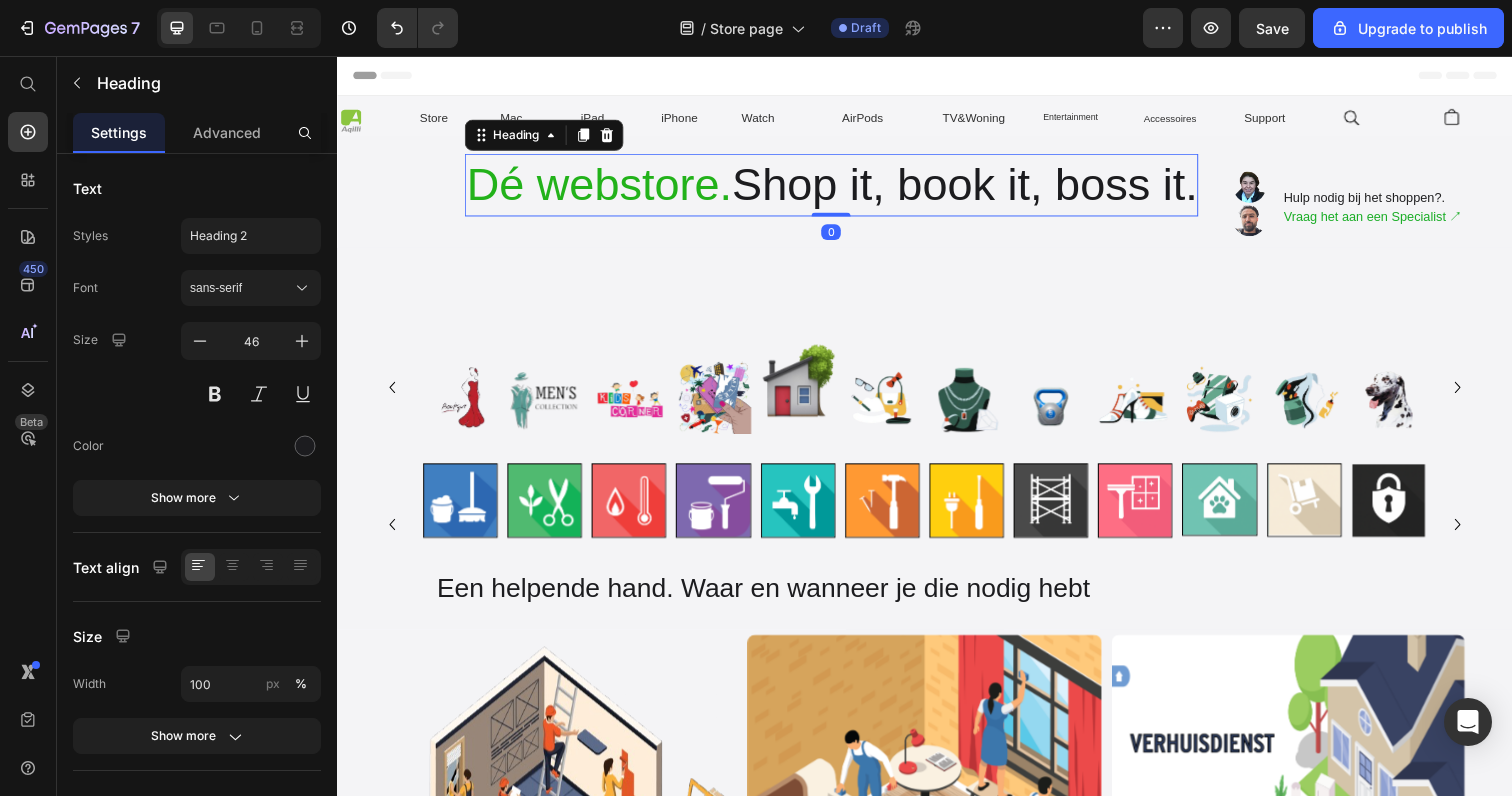 click on "Dé webstore." at bounding box center (604, 187) 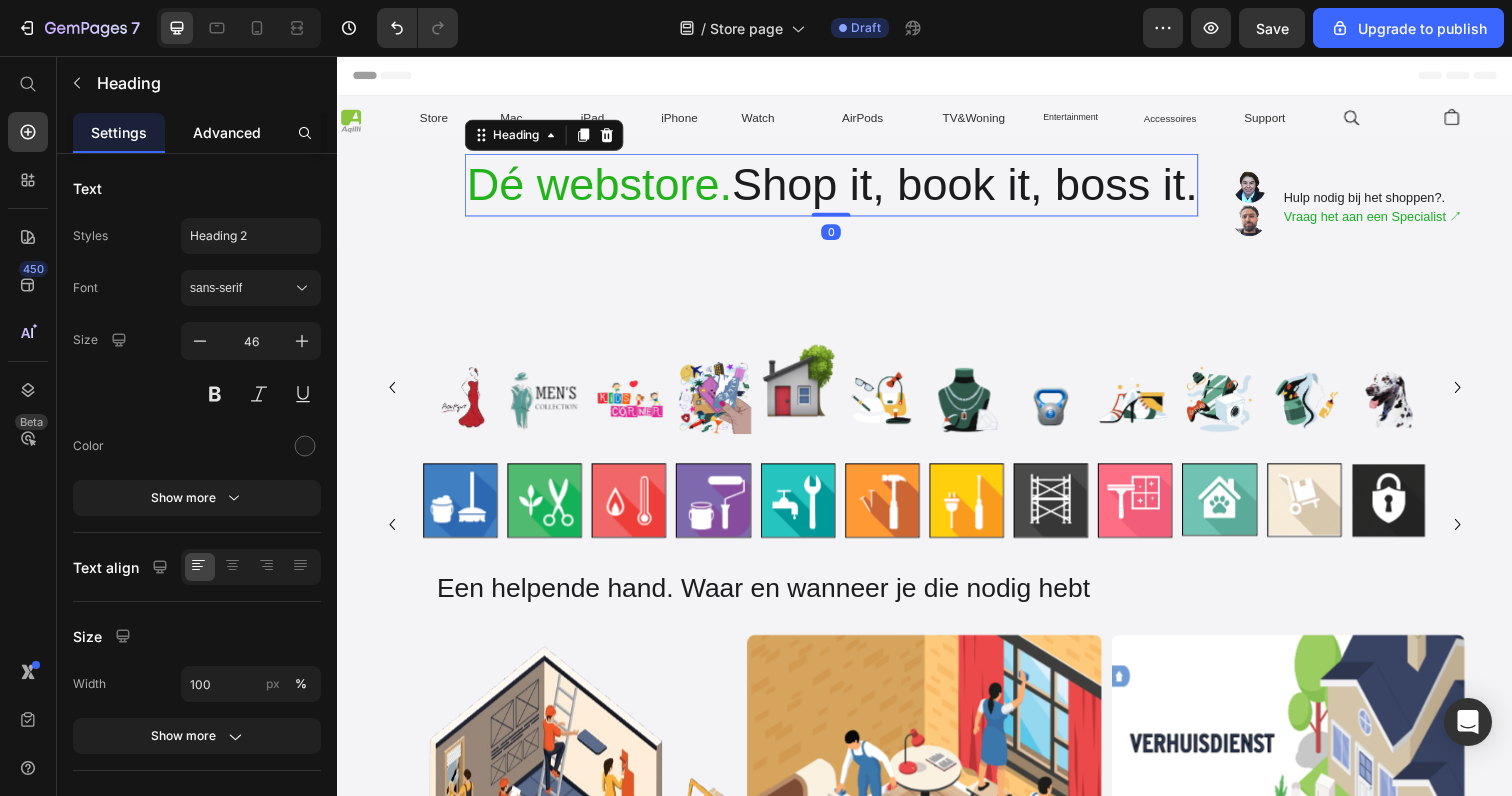 click on "Advanced" at bounding box center [227, 132] 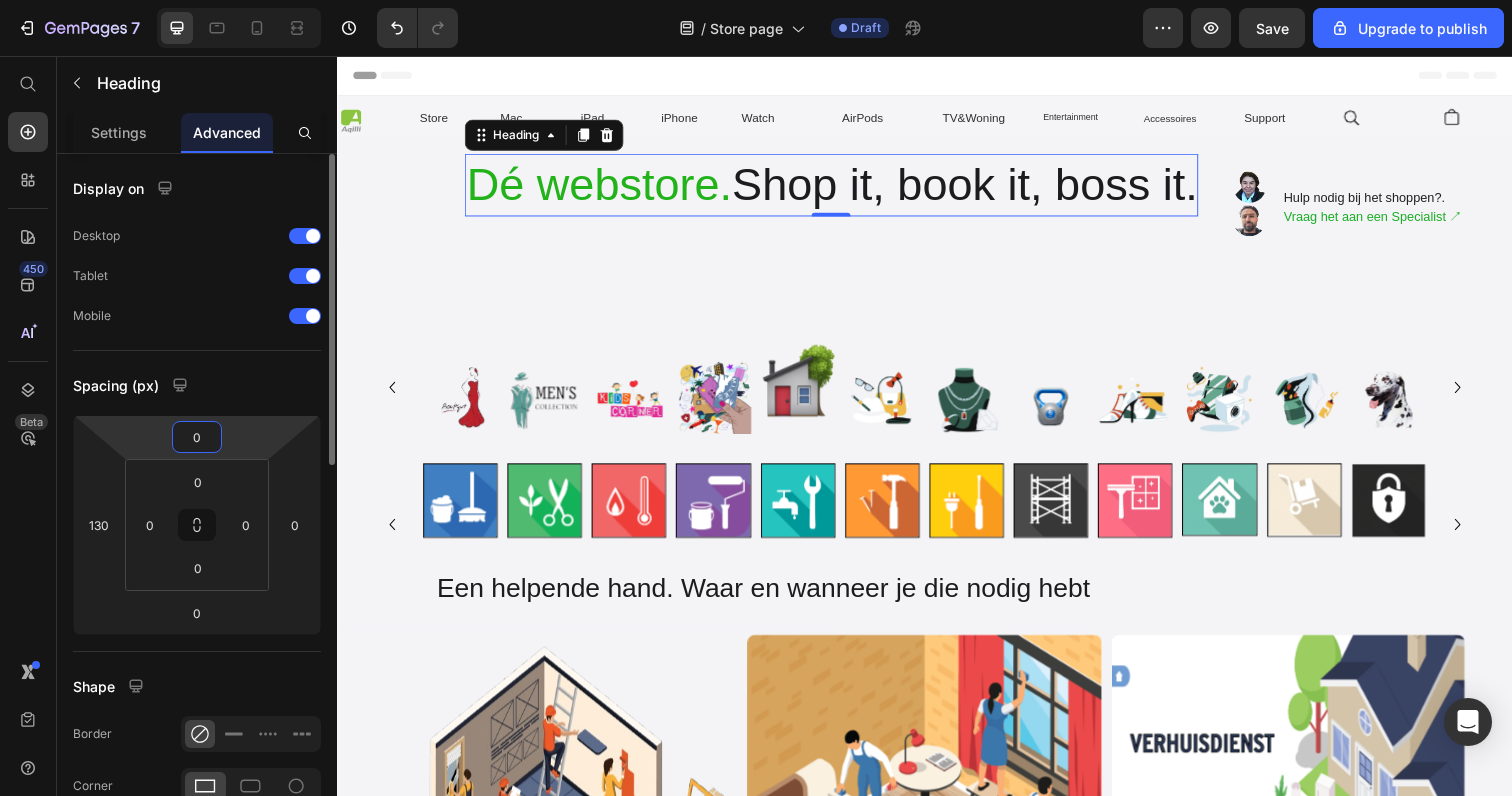 click on "0" at bounding box center [197, 437] 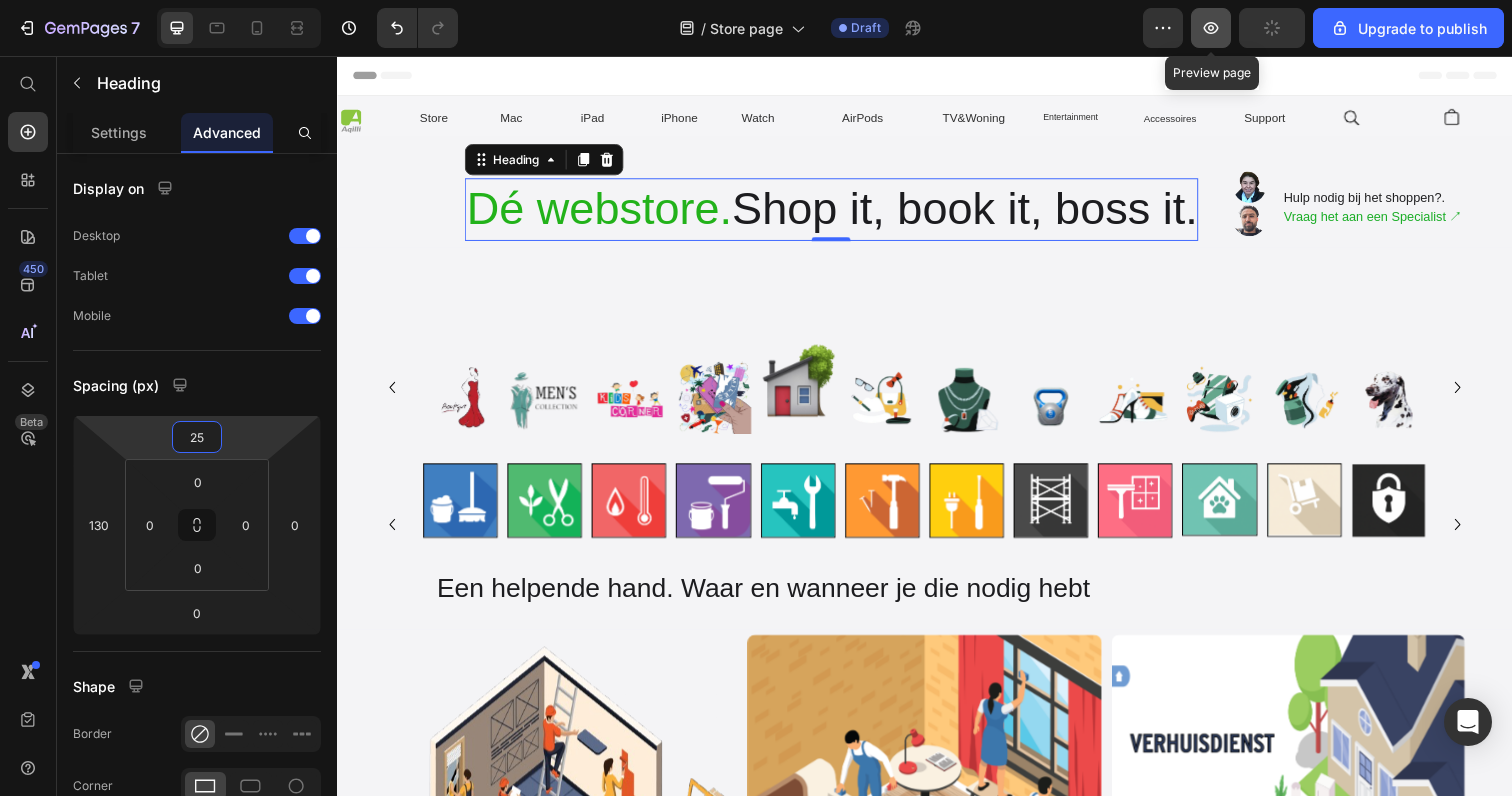 type on "25" 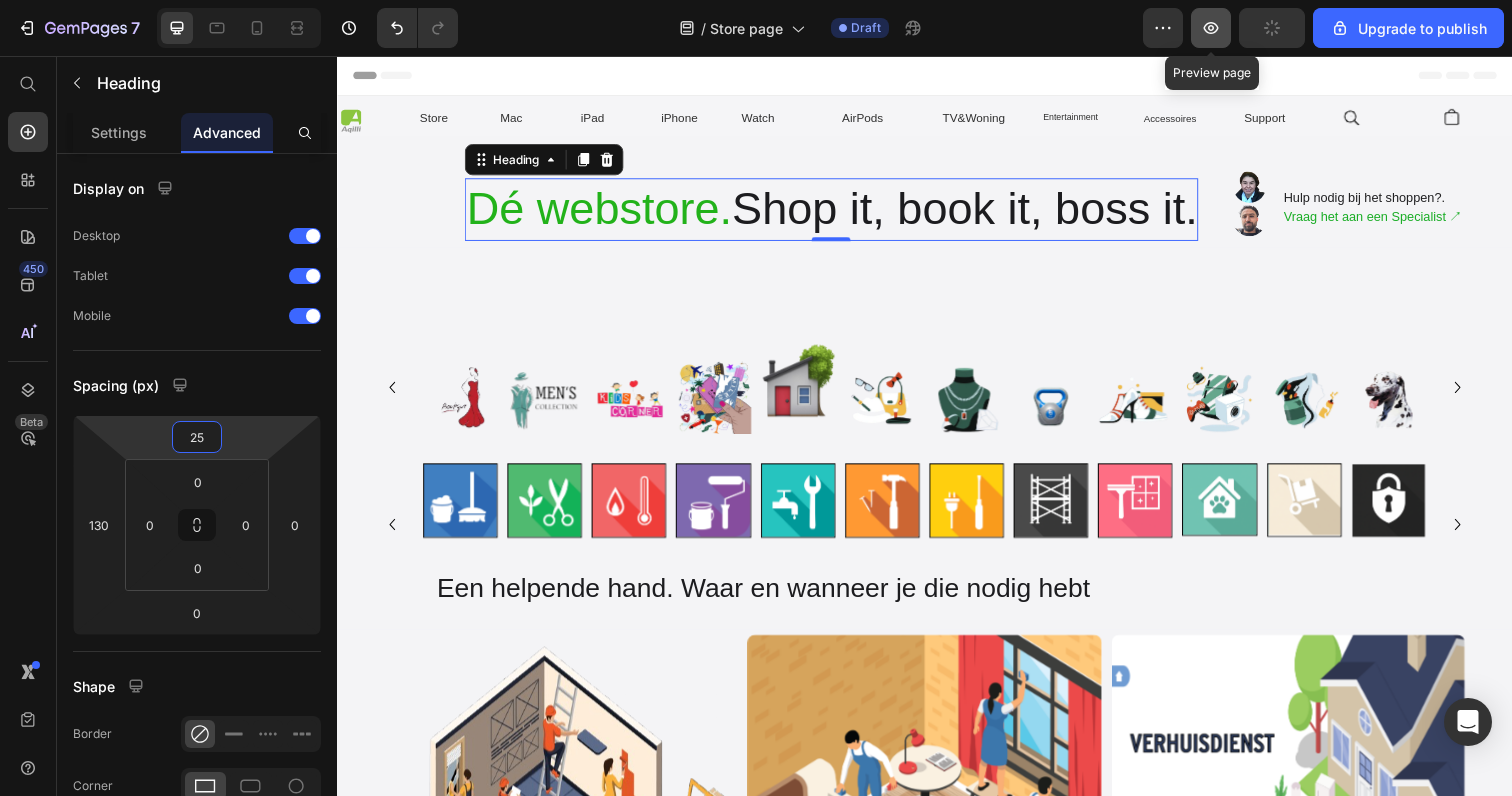 click 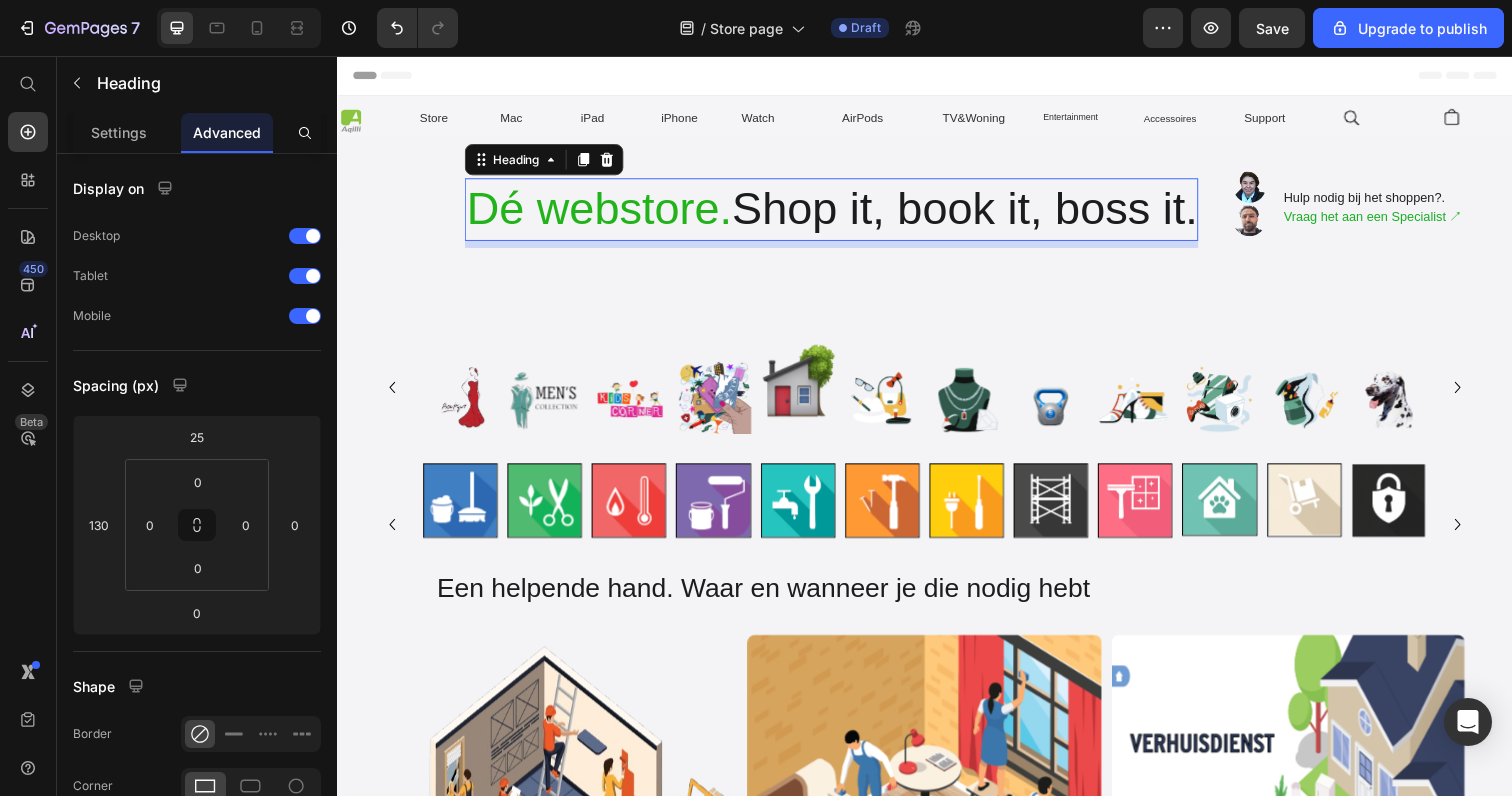 drag, startPoint x: 842, startPoint y: 240, endPoint x: 842, endPoint y: 328, distance: 88 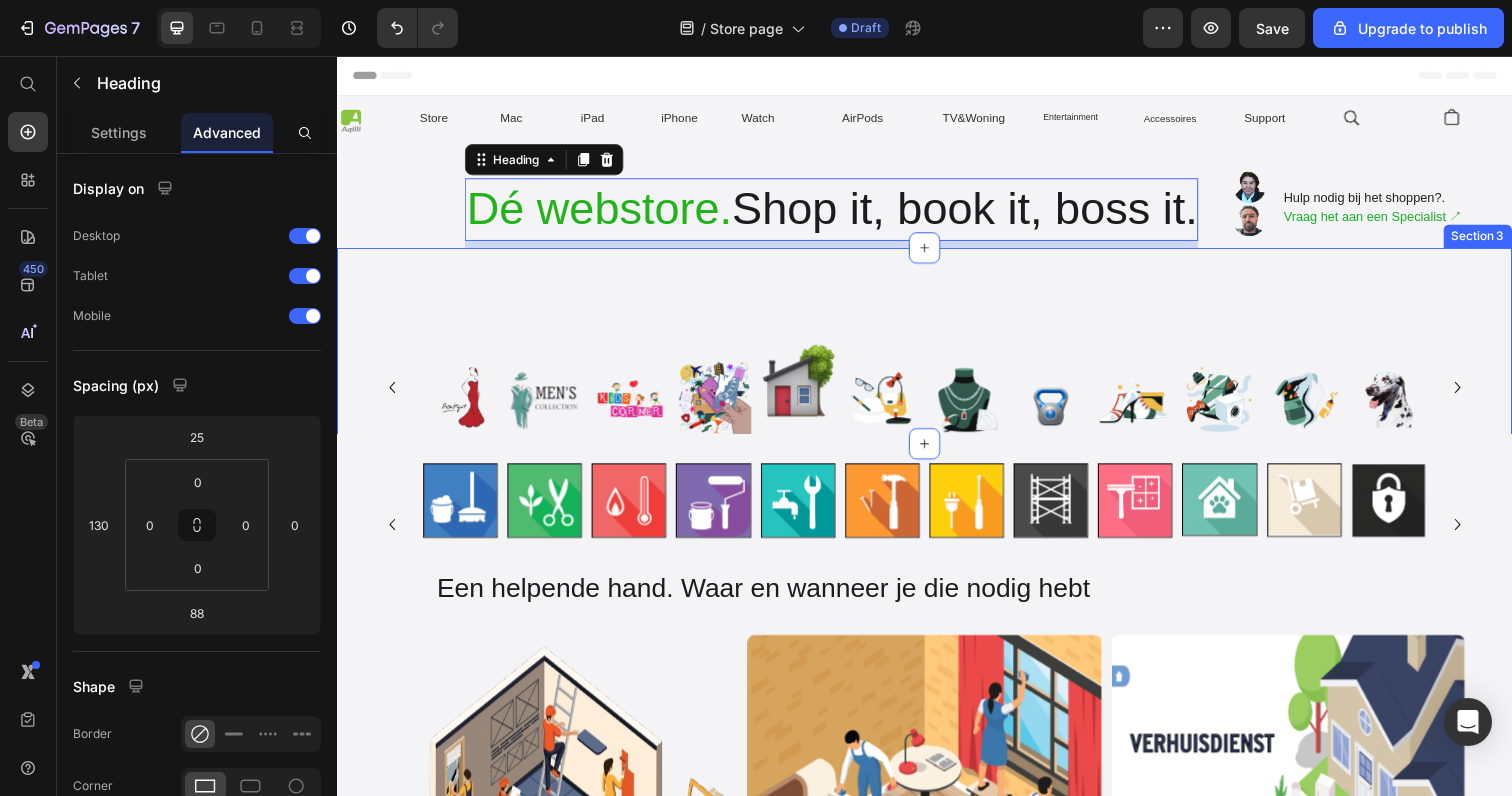 click on "Image Image Image Image Image Image Image Image Image Image Image Image
Carousel" at bounding box center [937, 352] 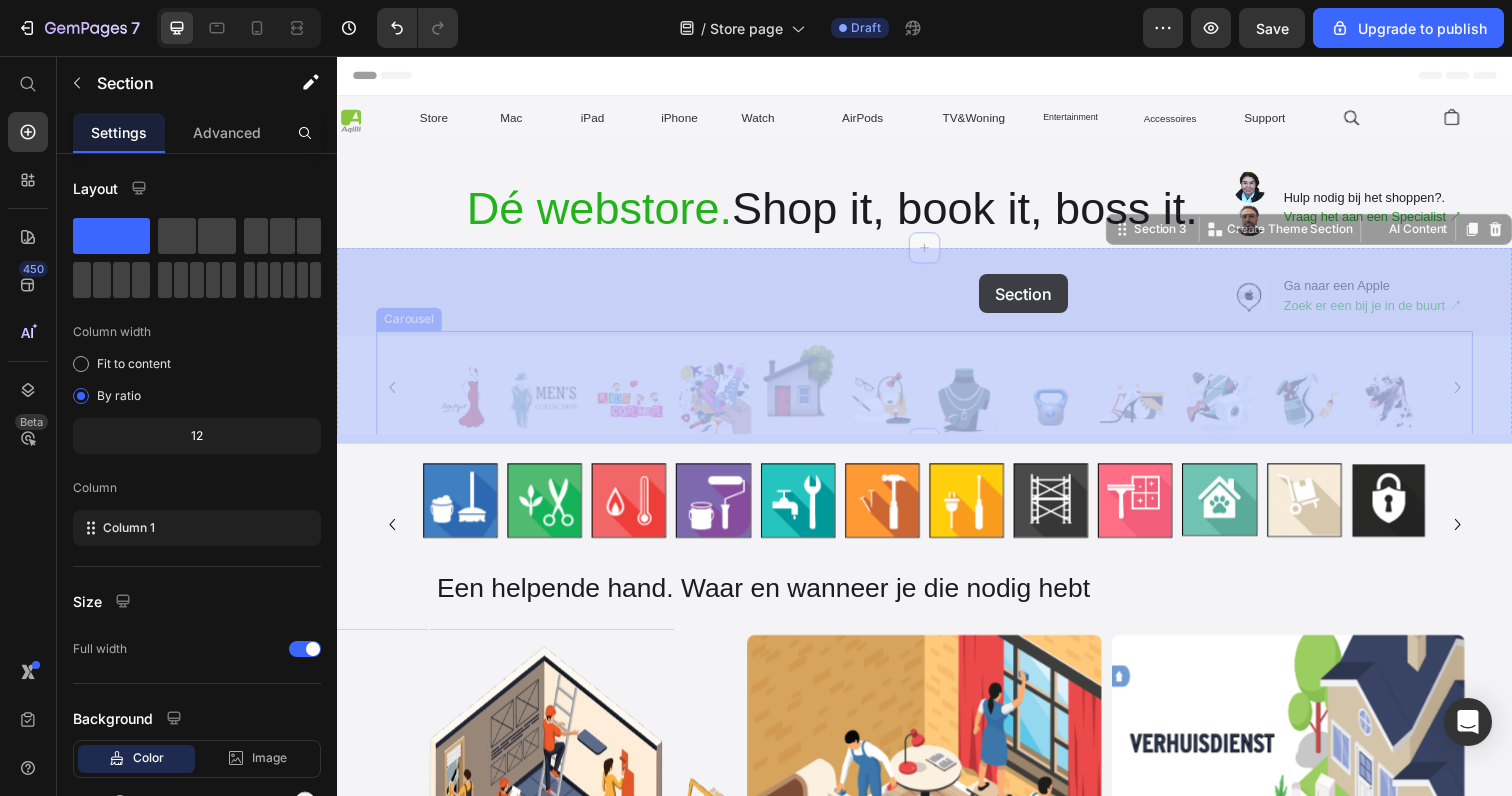 drag, startPoint x: 953, startPoint y: 324, endPoint x: 993, endPoint y: 279, distance: 60.207973 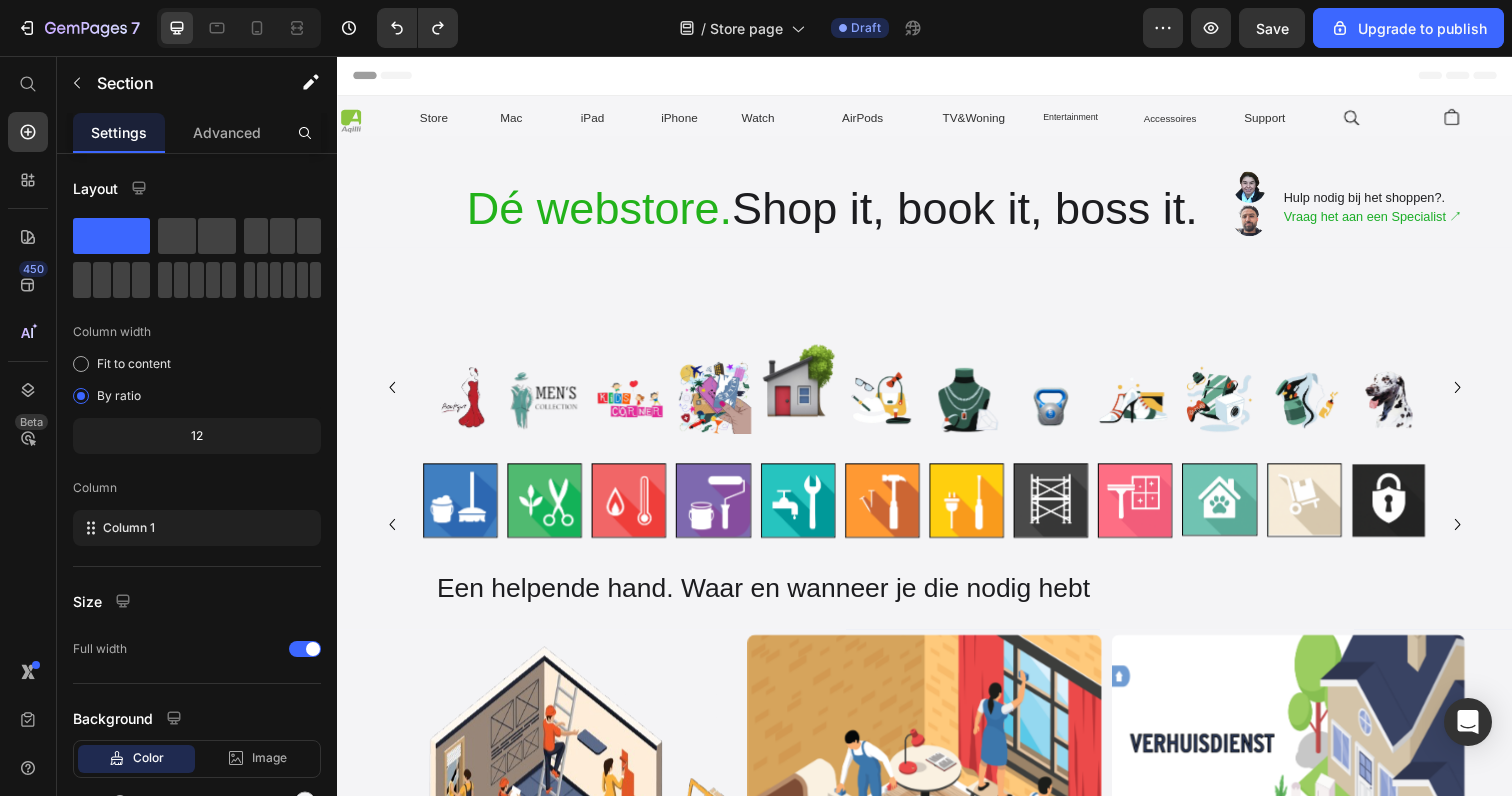 click on "Image Image Image Image Image Image Image Image Image Image Image Image
Carousel" at bounding box center (937, 352) 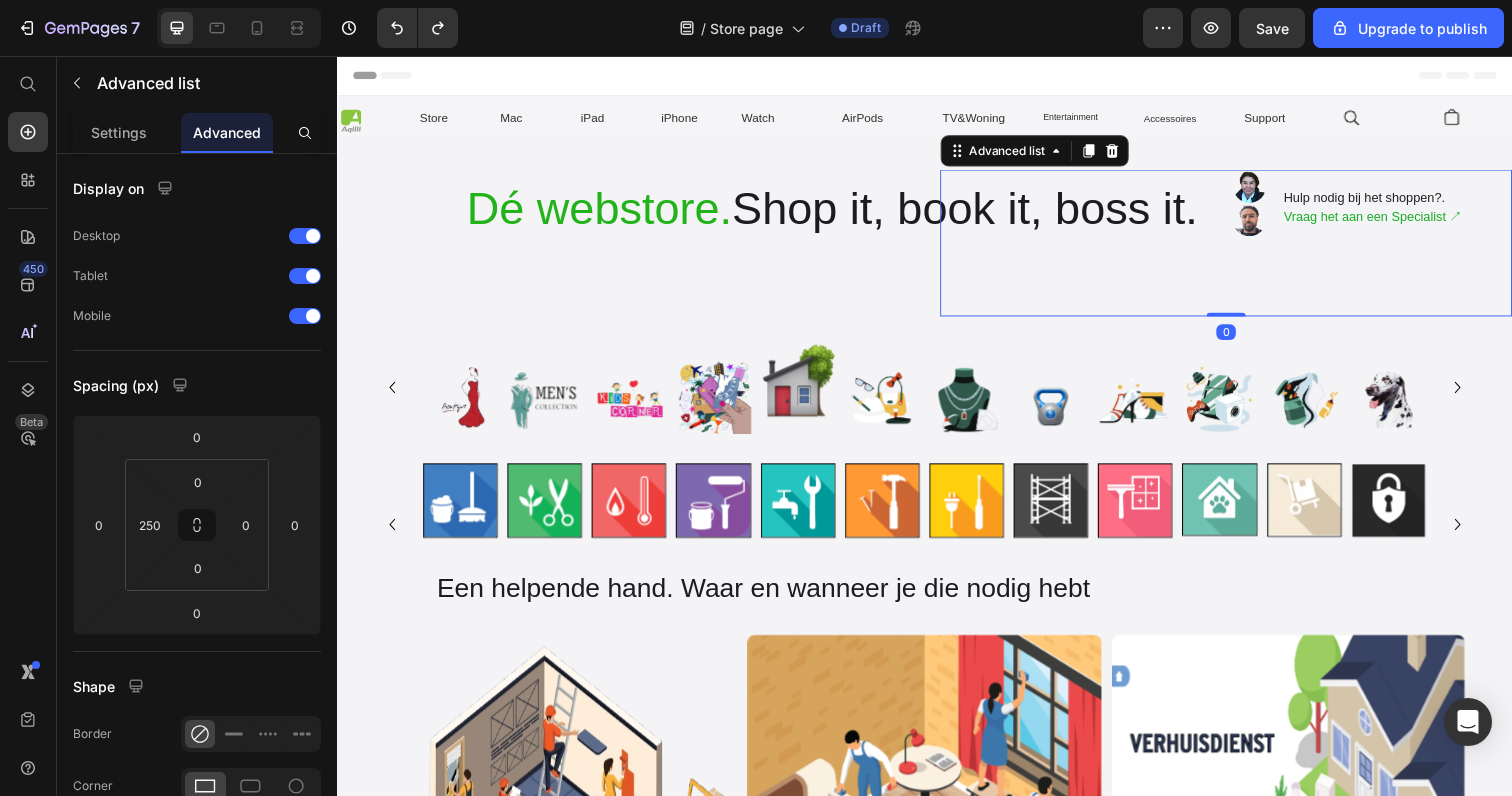 click on "Image Image Hulp nodig bij het shoppen?.  Vraag het aan een Specialist ↗︎ Text Block Image Ga naar een Apple  Zoek er een bij je in de buurt ↗︎ Text Block" at bounding box center [1245, 247] 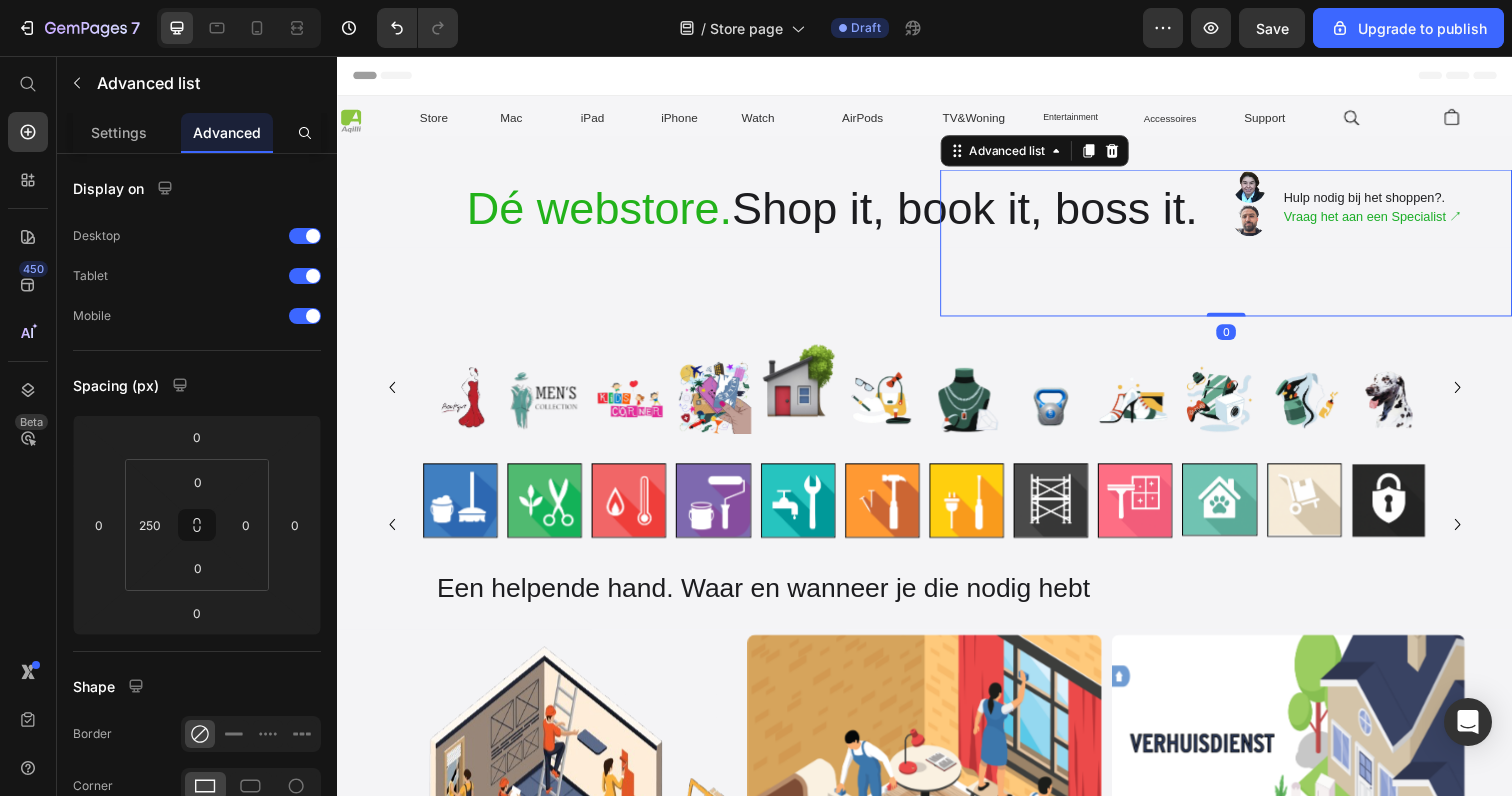 drag, startPoint x: 1244, startPoint y: 319, endPoint x: 1266, endPoint y: 196, distance: 124.95199 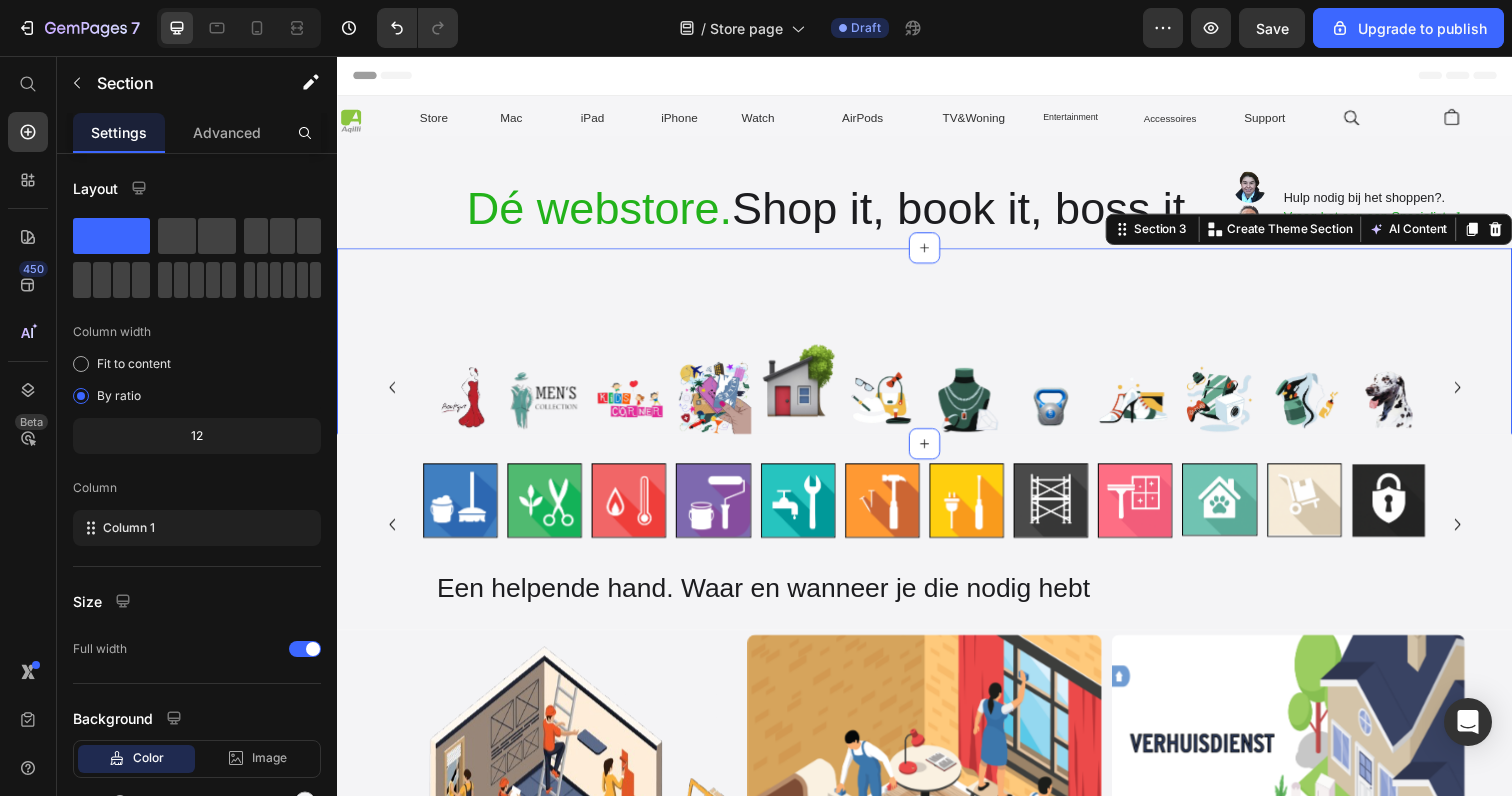click on "Image Image Image Image Image Image Image Image Image Image Image Image
Carousel" at bounding box center (937, 352) 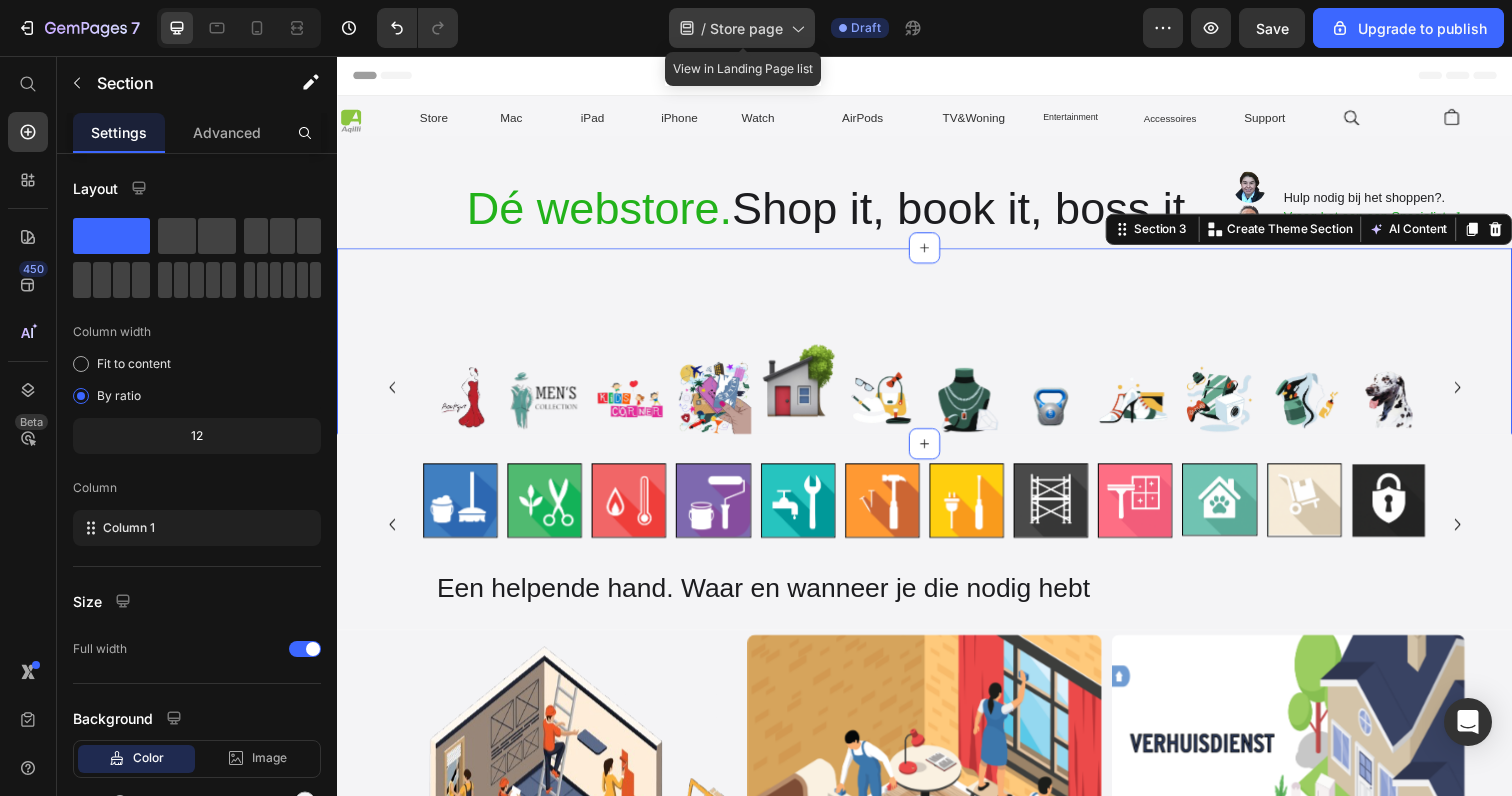 click 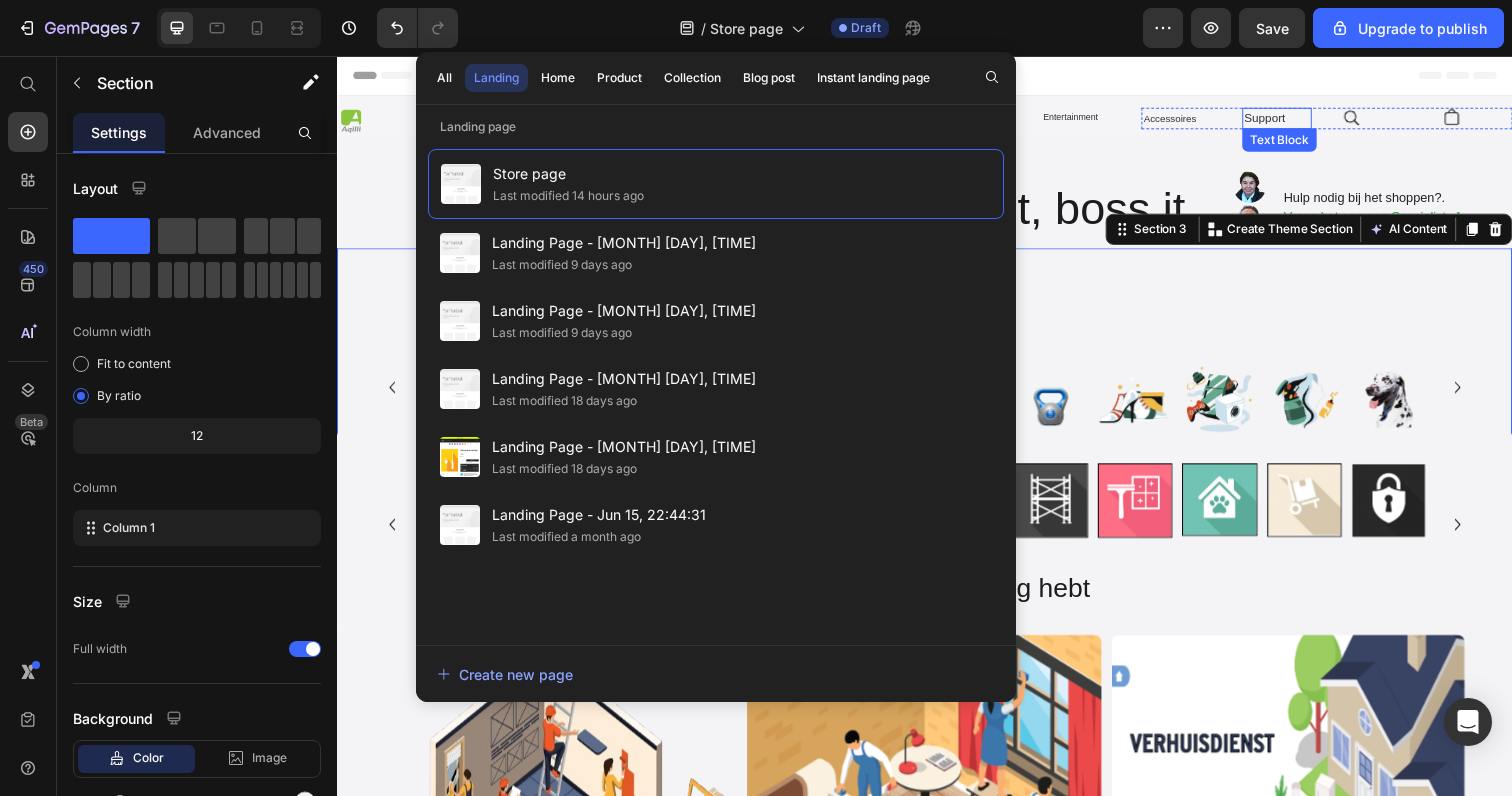 click on "Text Block" at bounding box center (1299, 142) 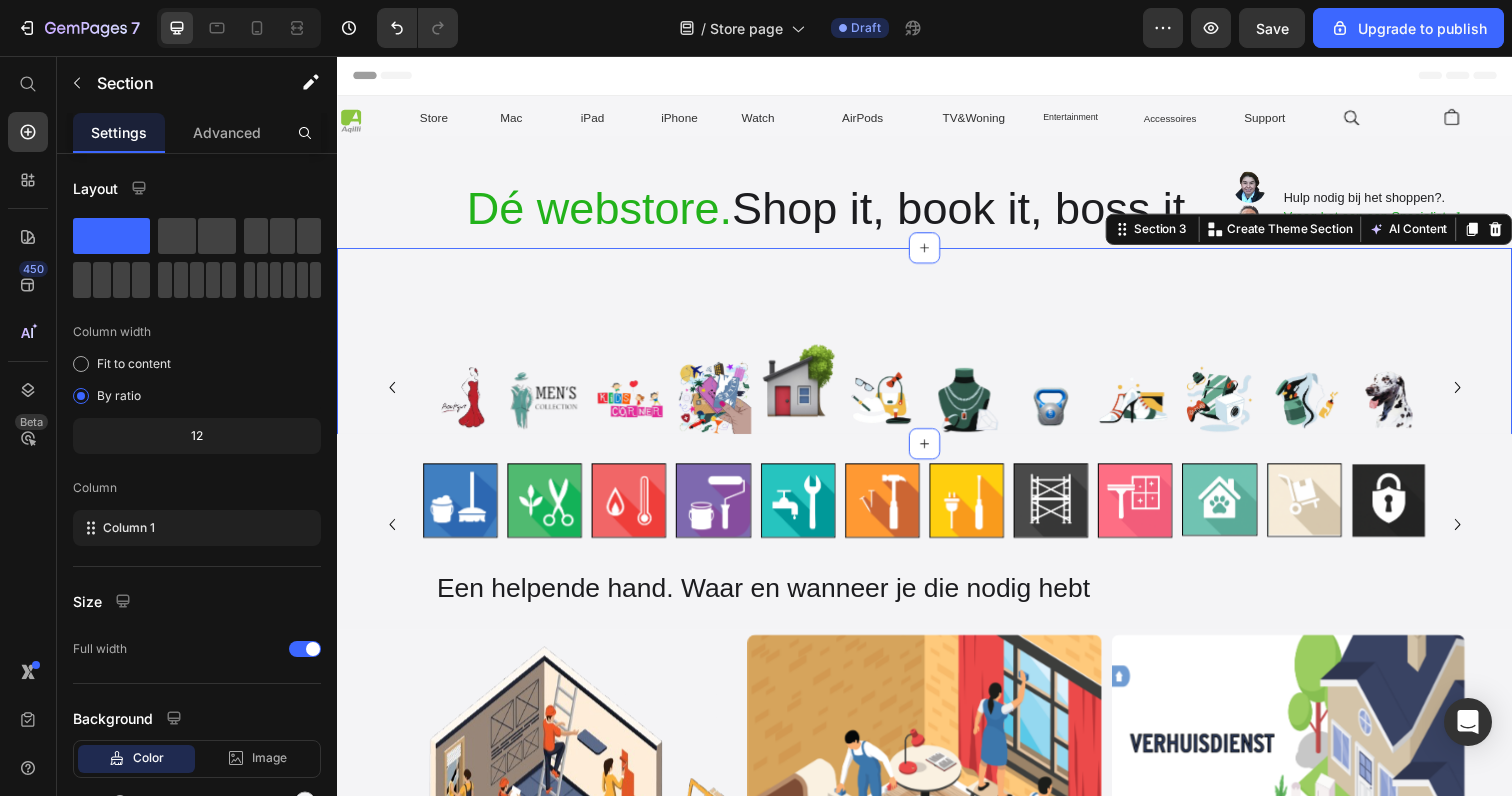 click on "Image Image Image Image Image Image Image Image Image Image Image Image
Carousel" at bounding box center [937, 352] 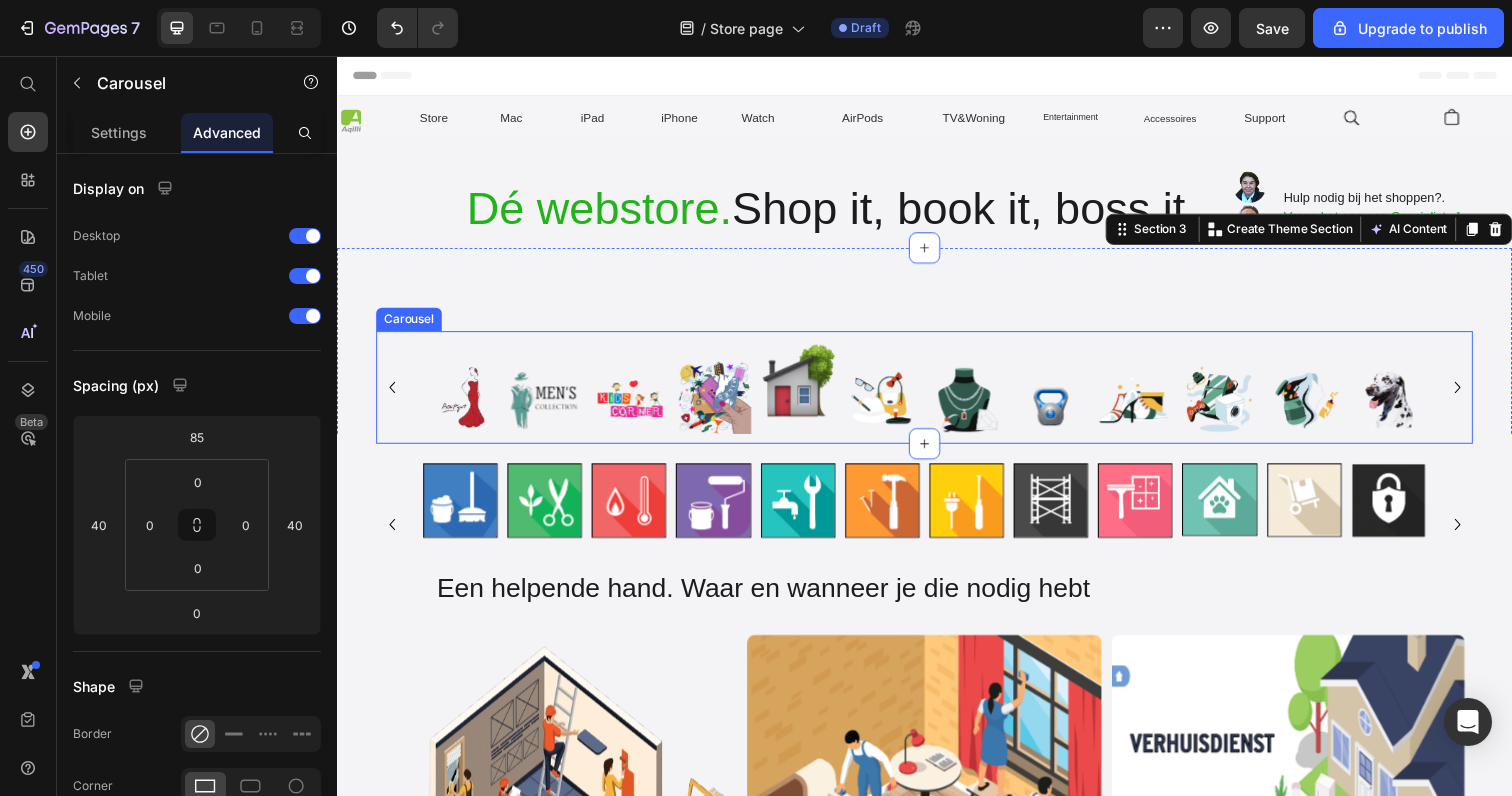 click on "Image Image Image Image Image Image Image Image Image Image Image Image" at bounding box center [937, 394] 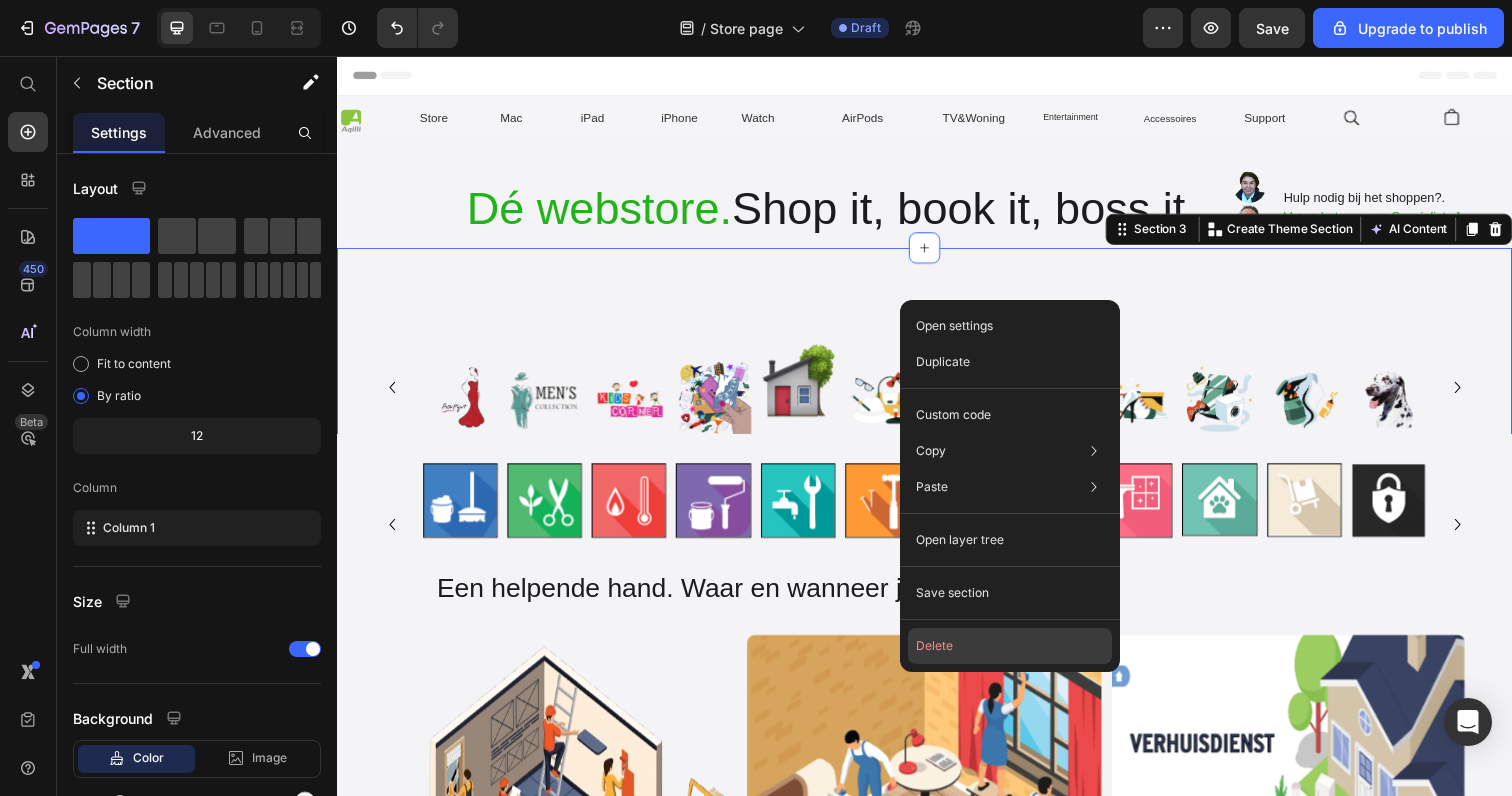 click on "Delete" 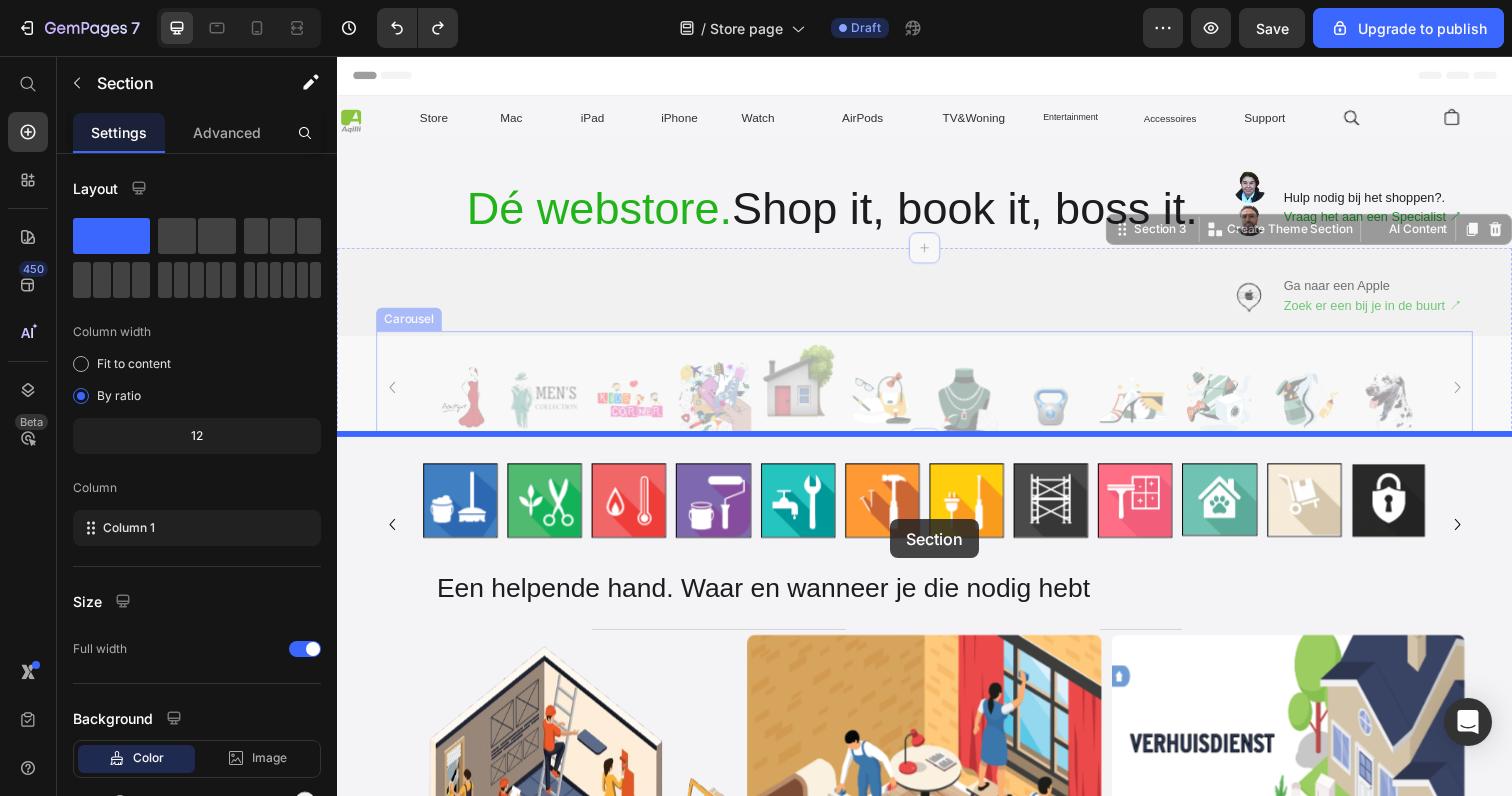 drag, startPoint x: 941, startPoint y: 295, endPoint x: 902, endPoint y: 529, distance: 237.22774 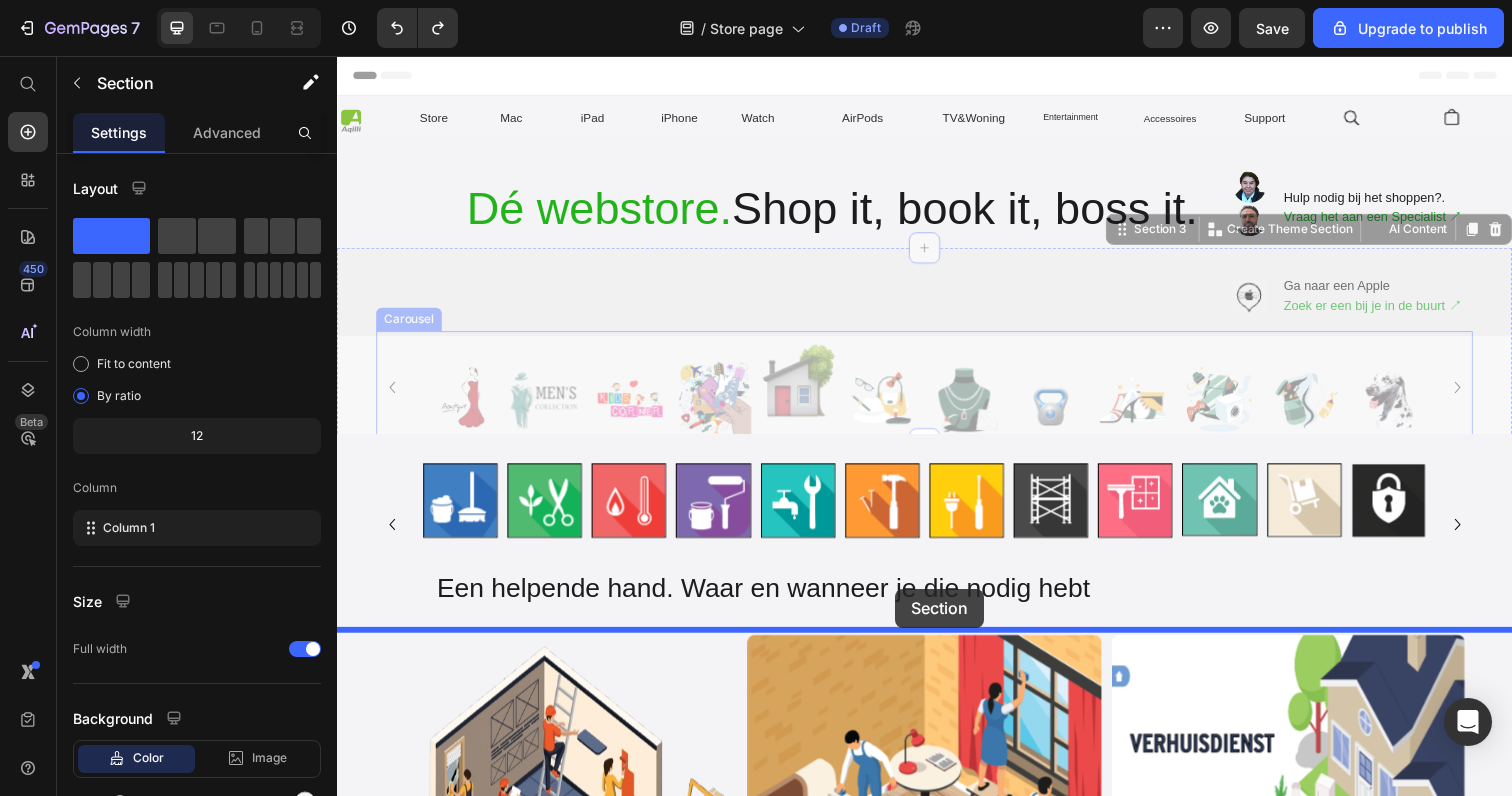 drag, startPoint x: 956, startPoint y: 292, endPoint x: 907, endPoint y: 600, distance: 311.87338 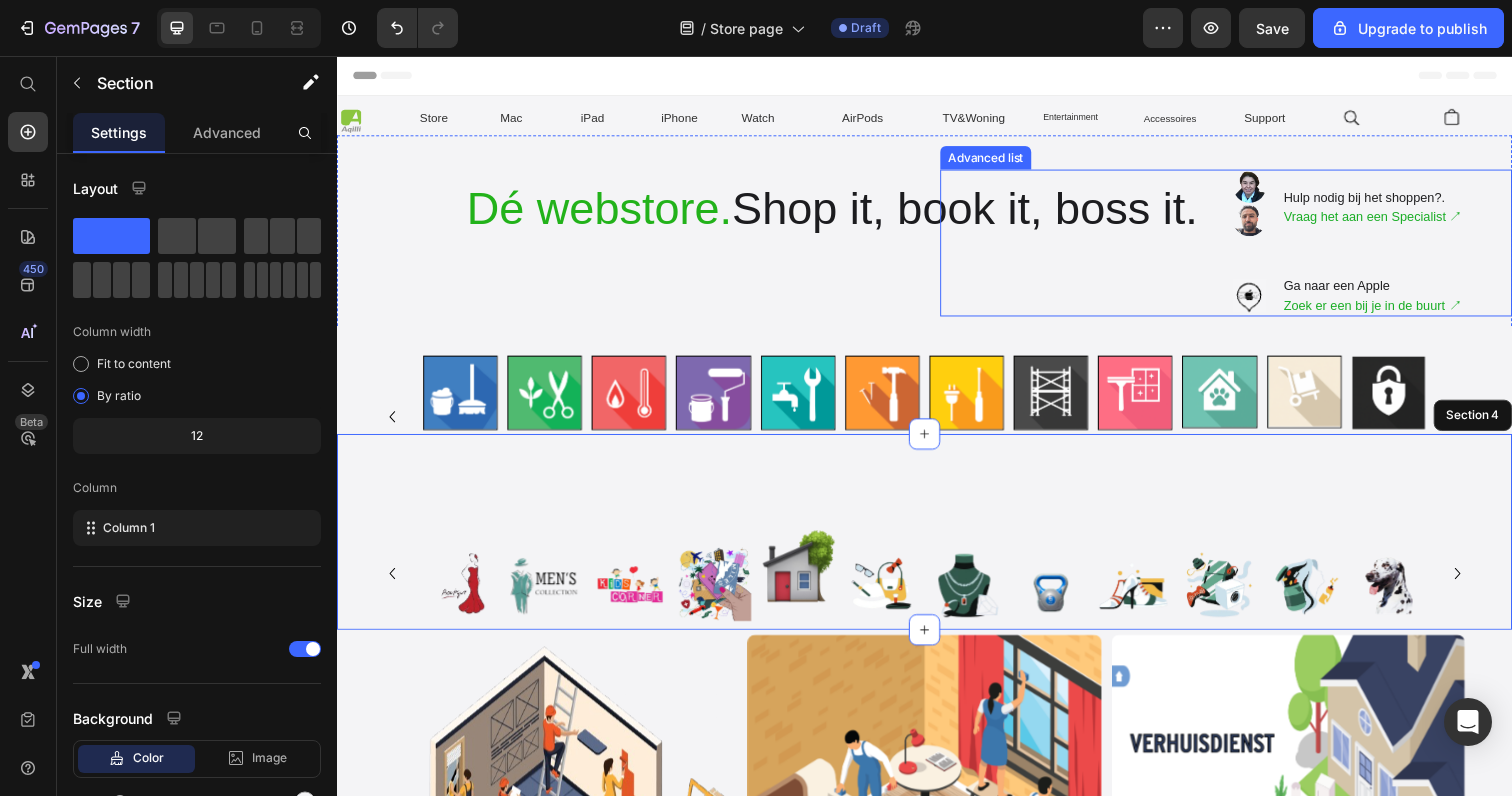 click on "Image Image Hulp nodig bij het shoppen?.  Vraag het aan een Specialist ↗︎ Text Block Image Ga naar een Apple  Zoek er een bij je in de buurt ↗︎ Text Block" at bounding box center [1245, 247] 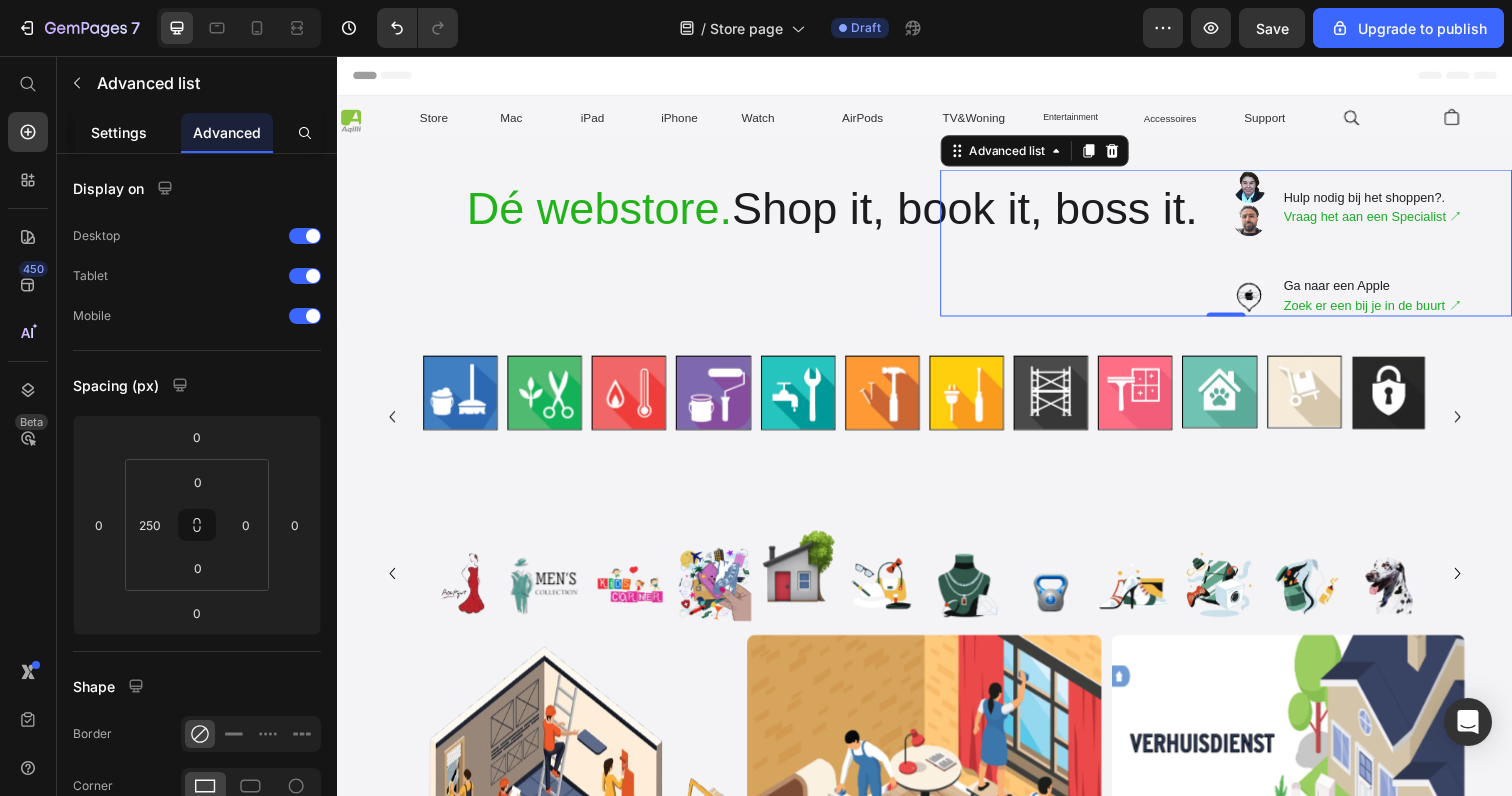 click on "Settings" 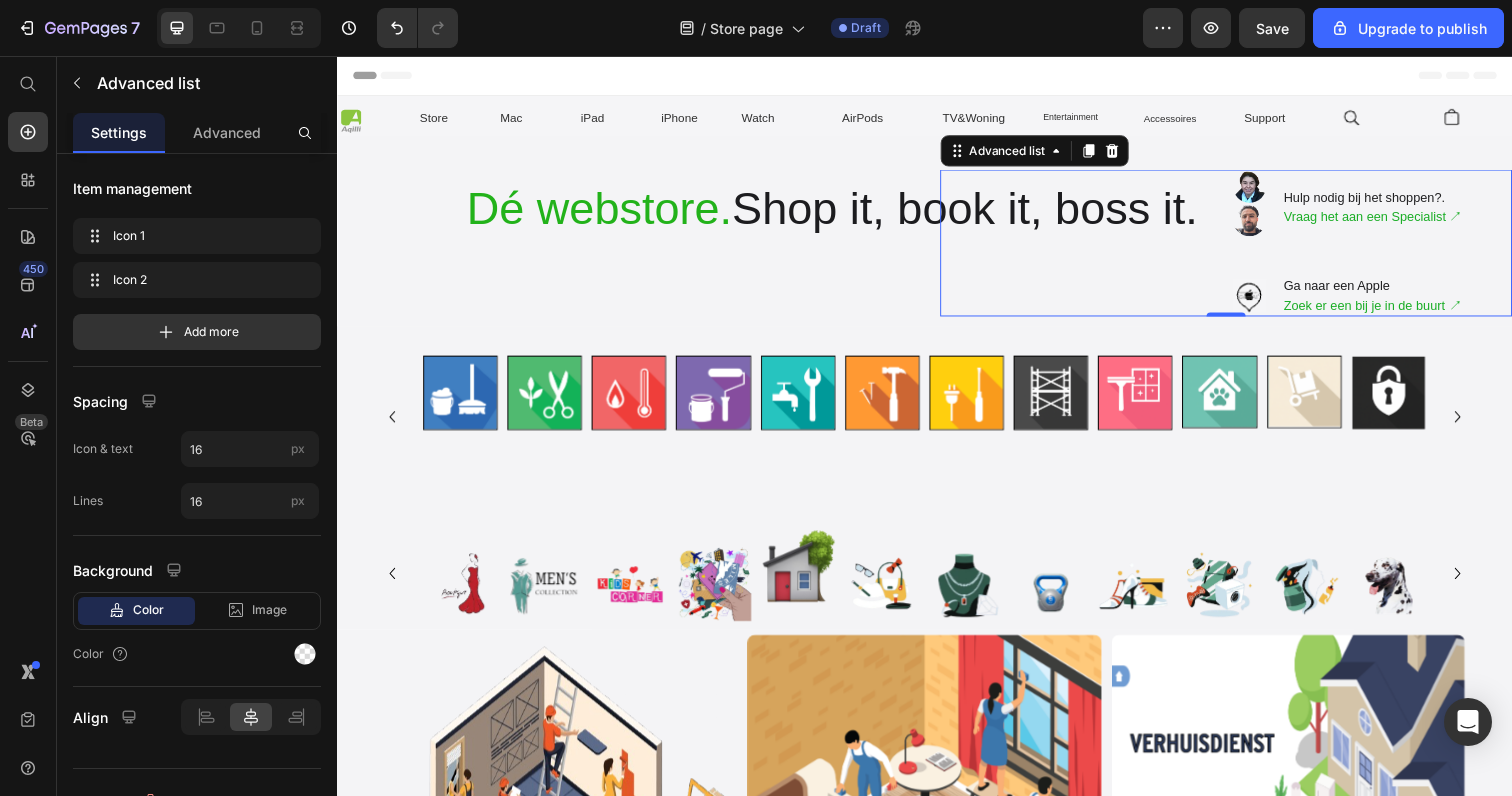 click on "Image Image Hulp nodig bij het shoppen?.  Vraag het aan een Specialist ↗︎ Text Block Image Ga naar een Apple  Zoek er een bij je in de buurt ↗︎ Text Block" at bounding box center [1245, 247] 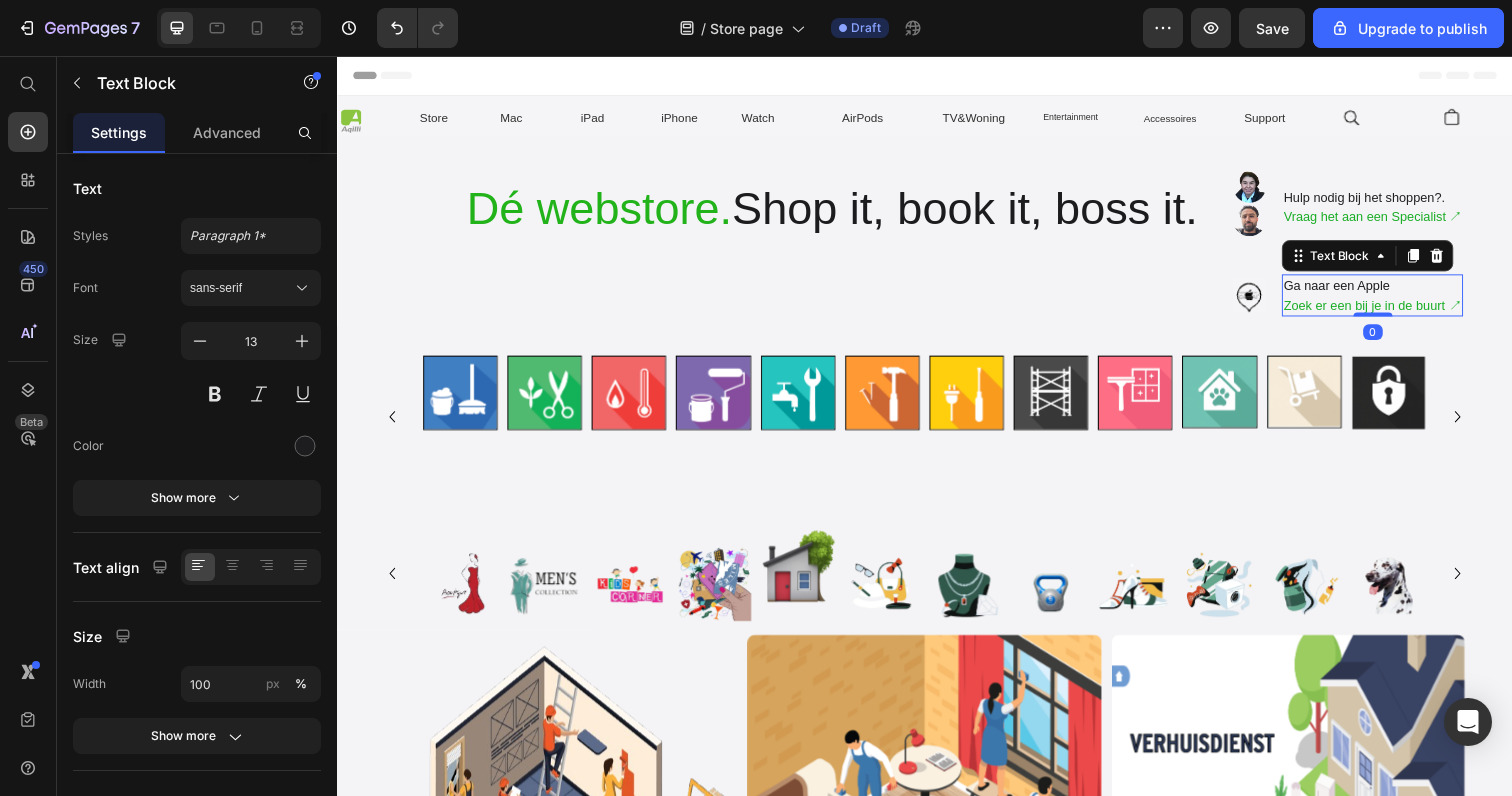 click on "Ga naar een Apple" at bounding box center (1394, 291) 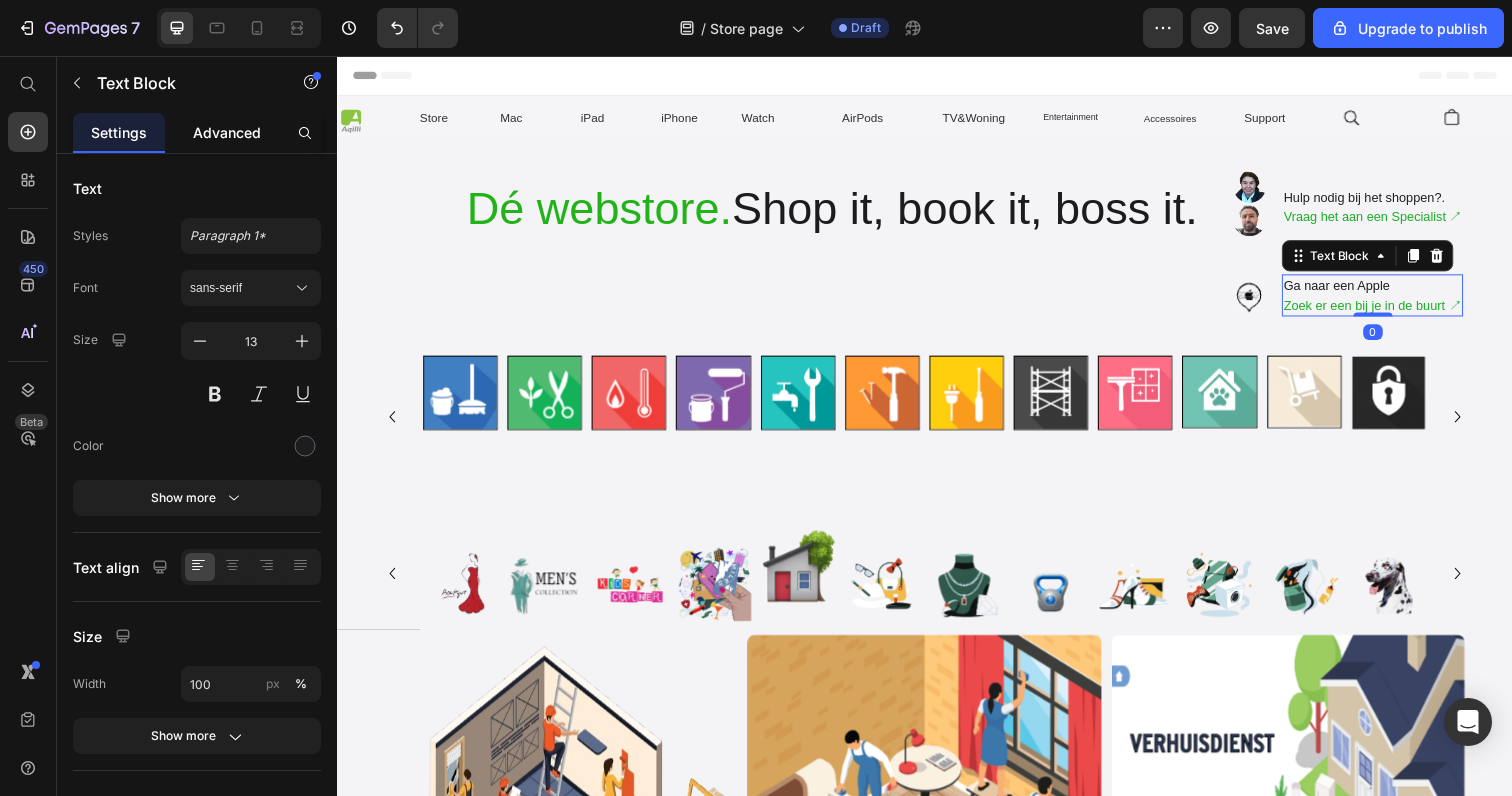 click on "Advanced" at bounding box center (227, 132) 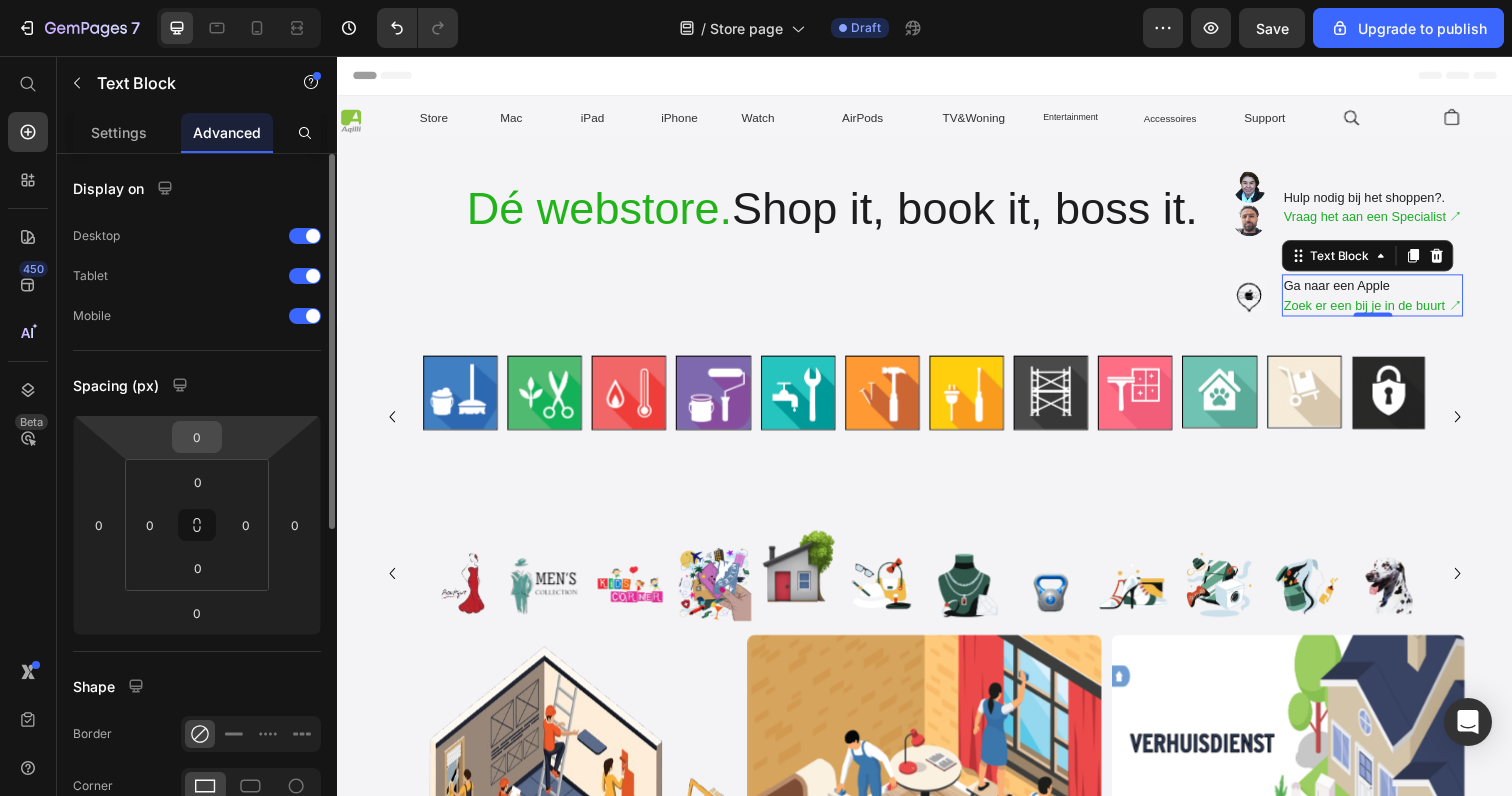 click on "0" at bounding box center [197, 437] 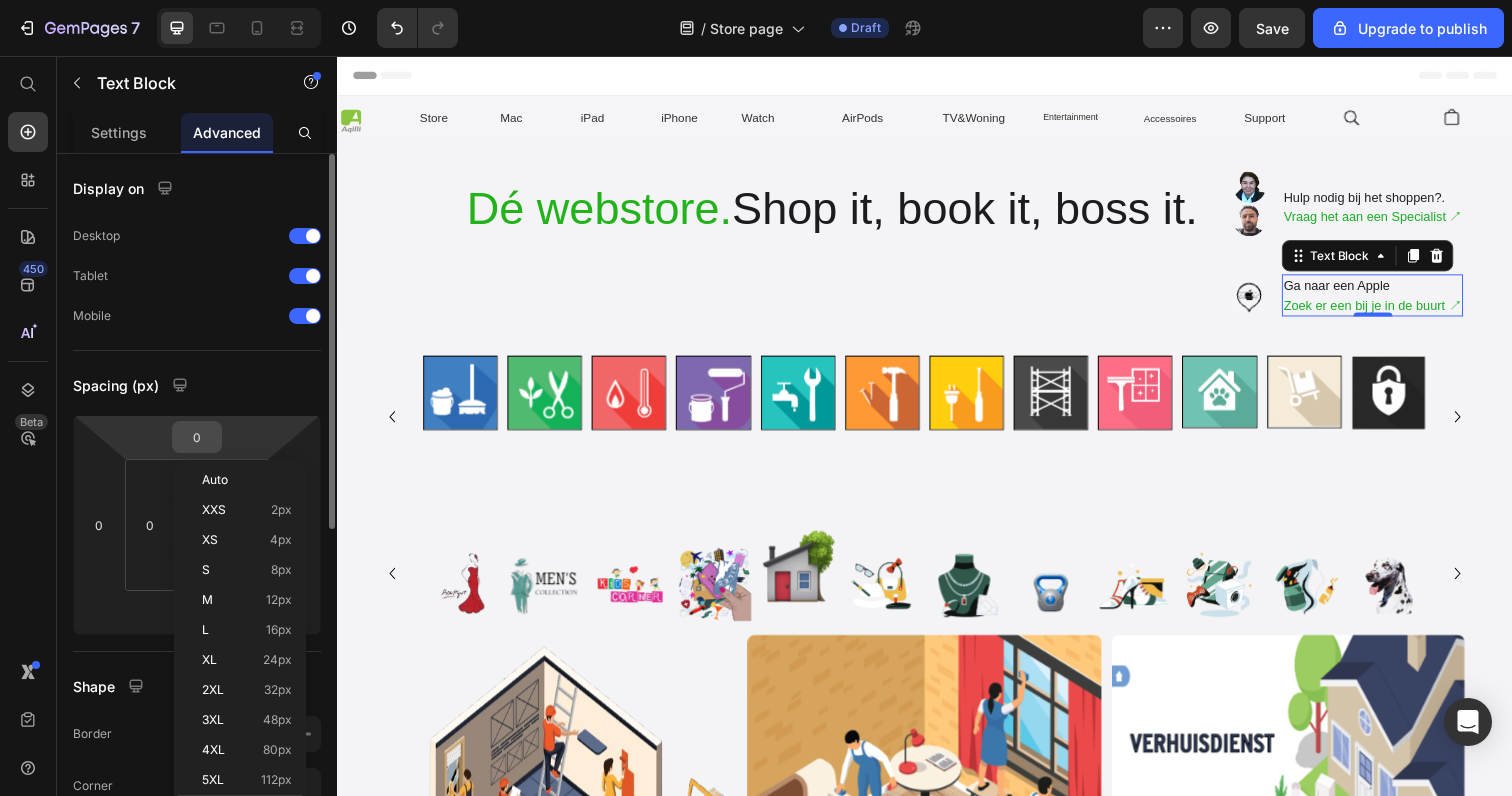 click on "0" at bounding box center (197, 437) 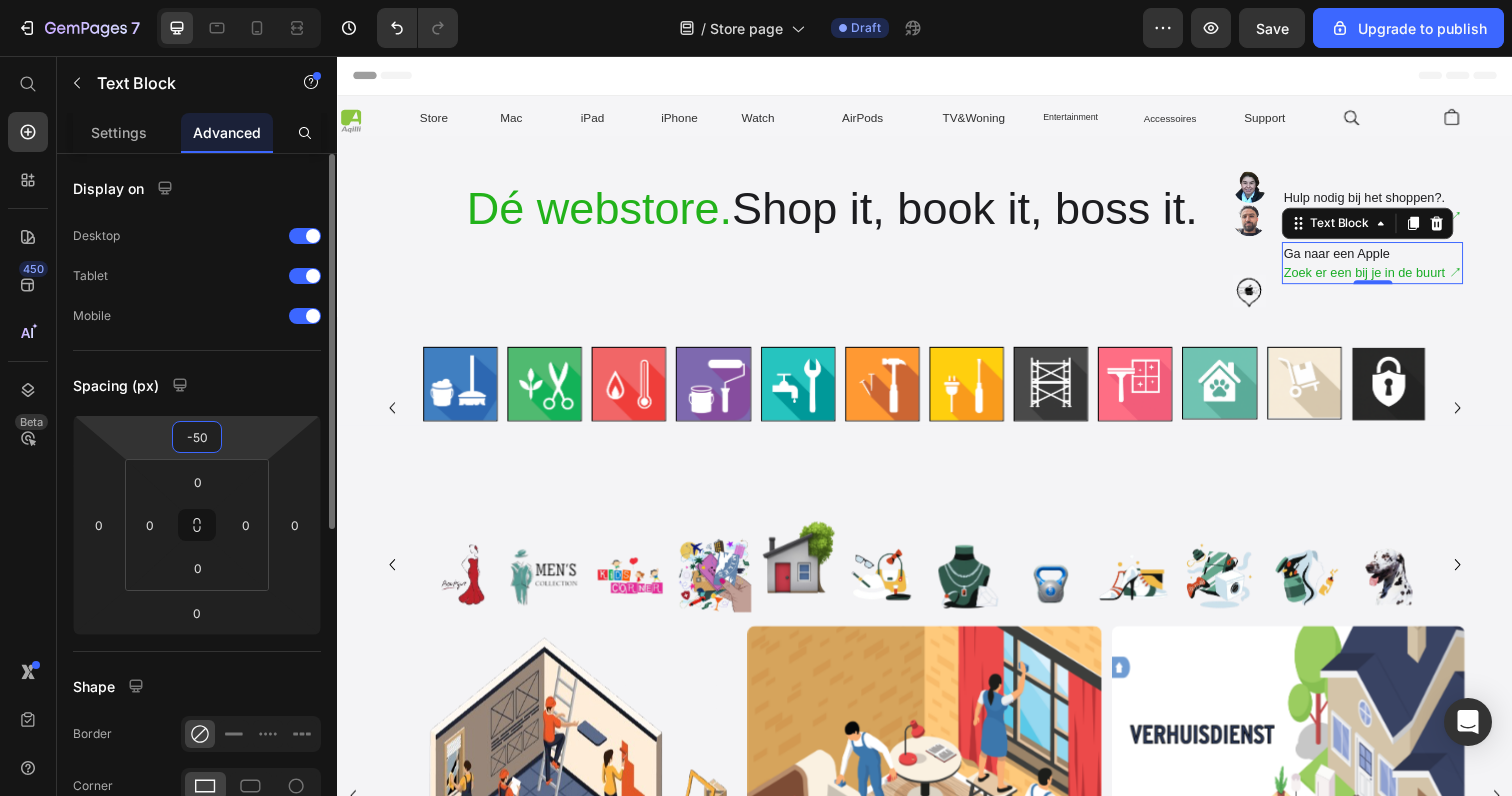 type on "-5" 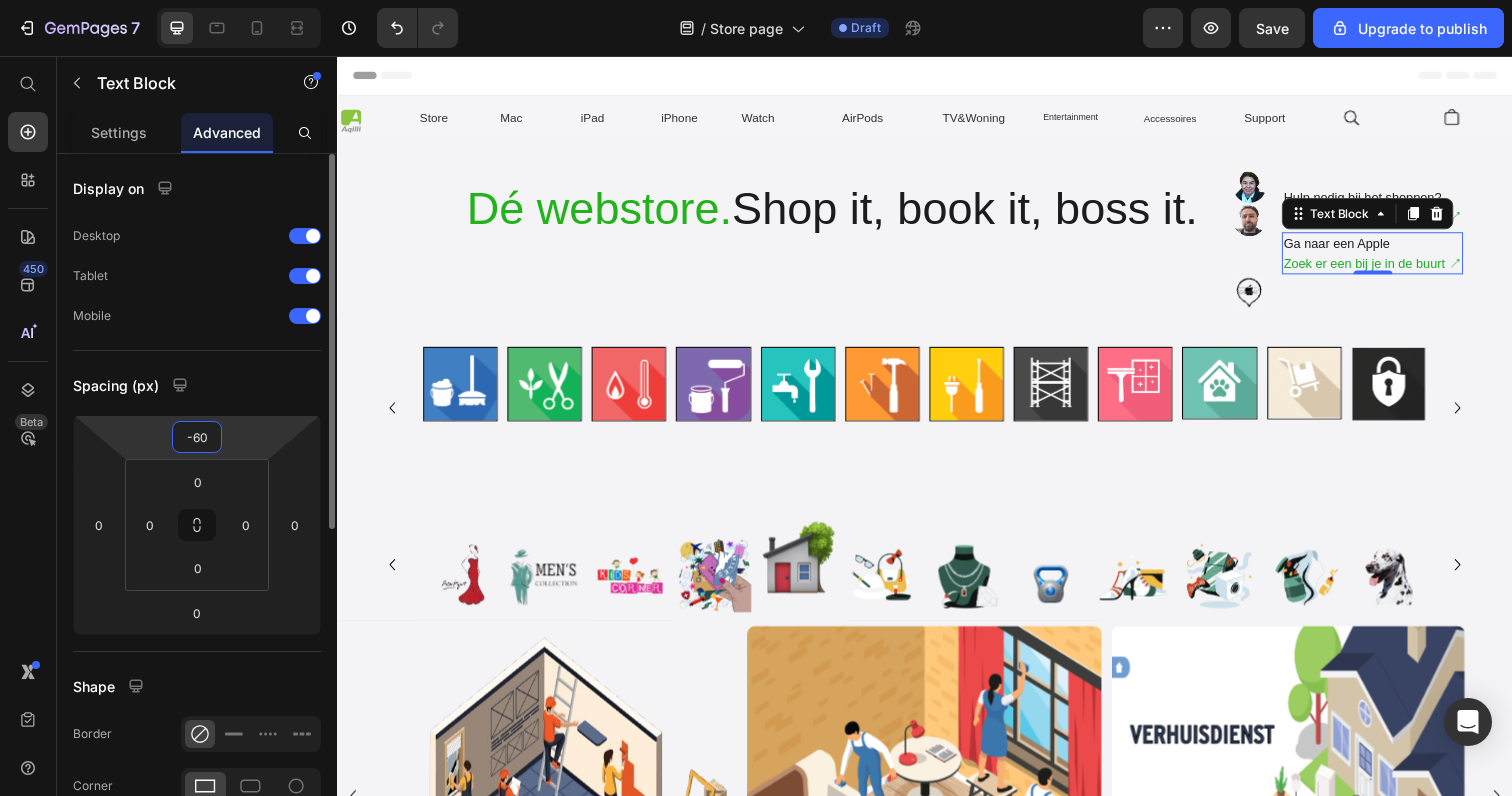 type on "-6" 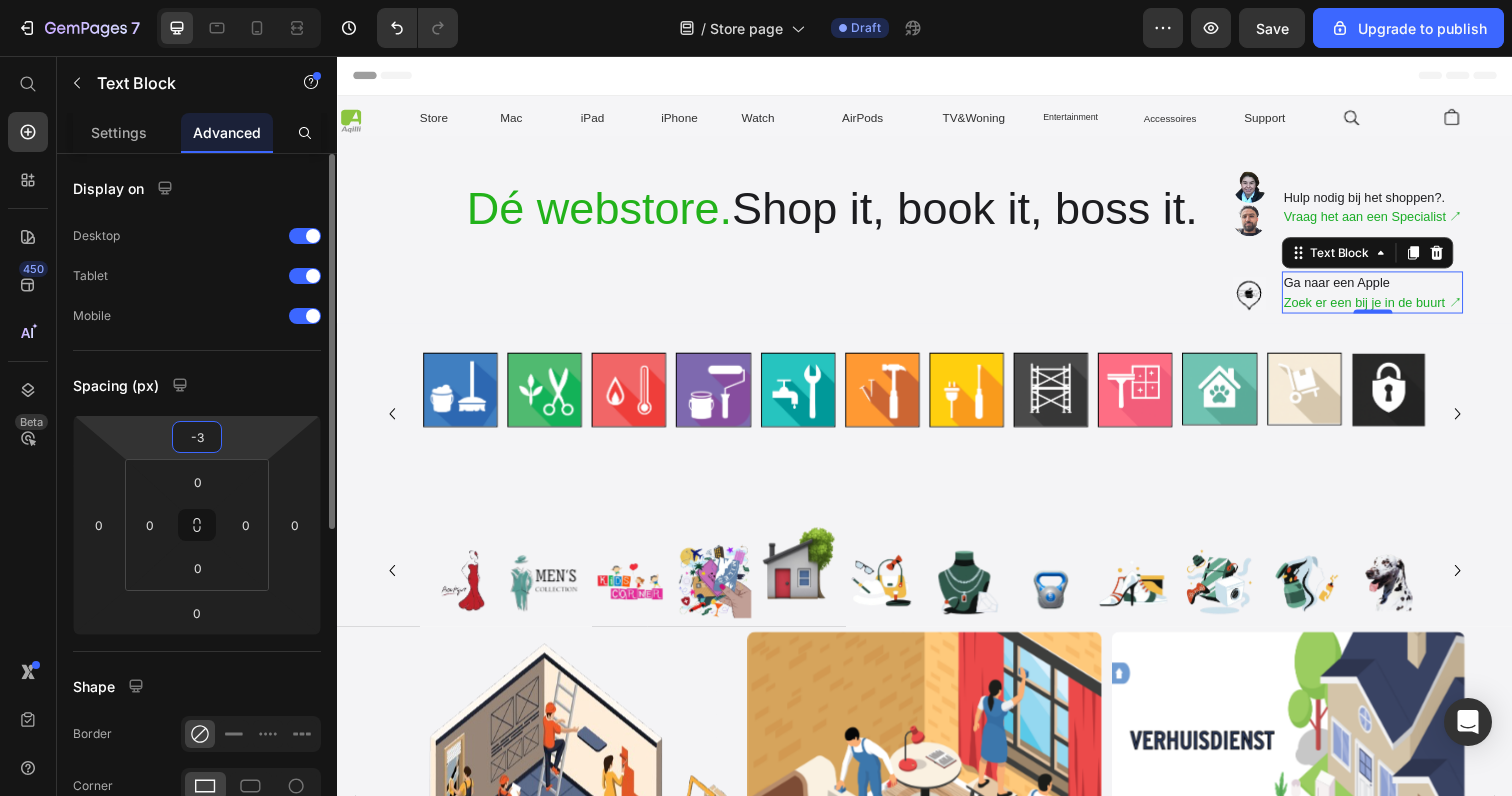 type on "-35" 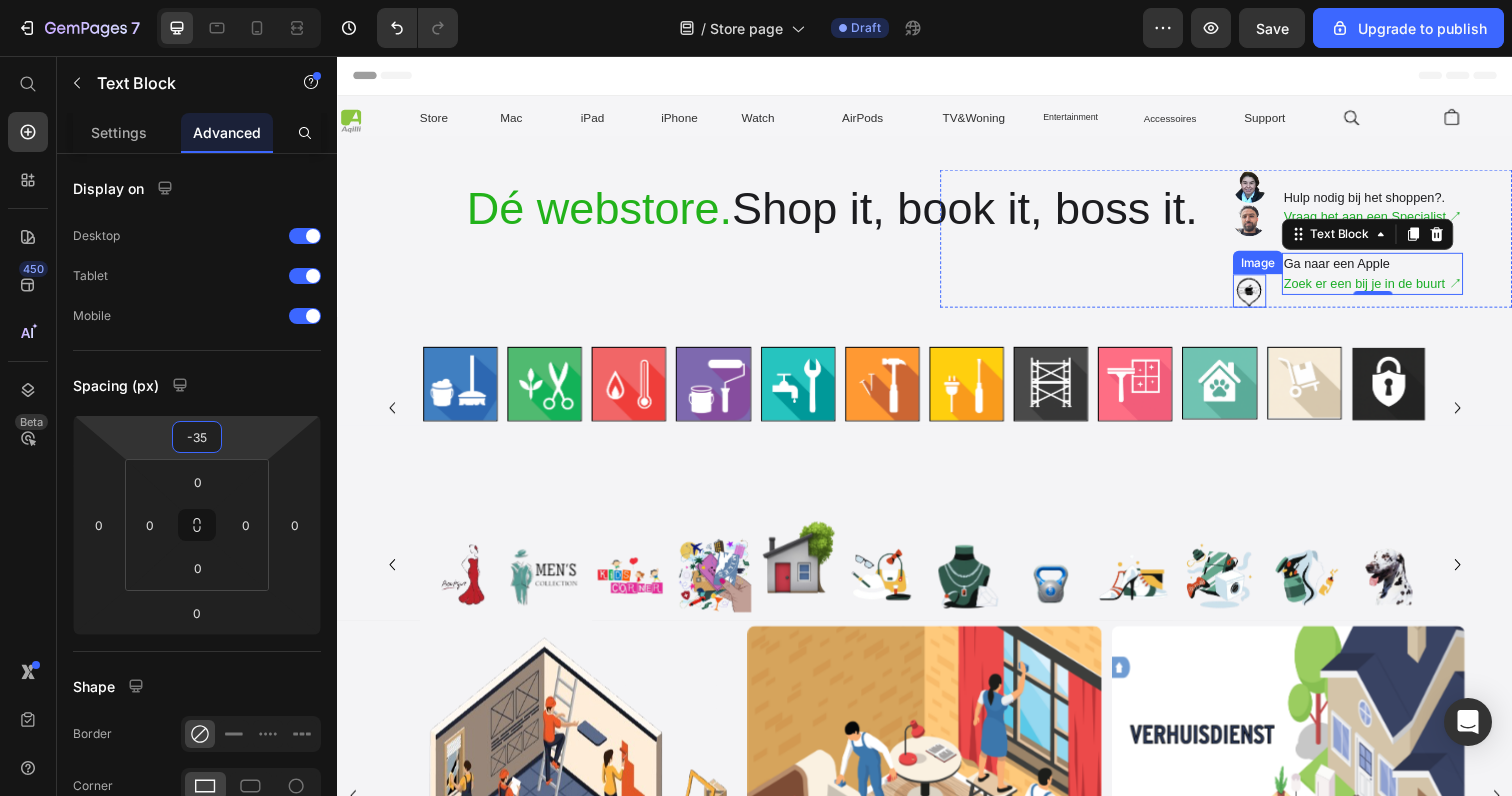click at bounding box center [1269, 296] 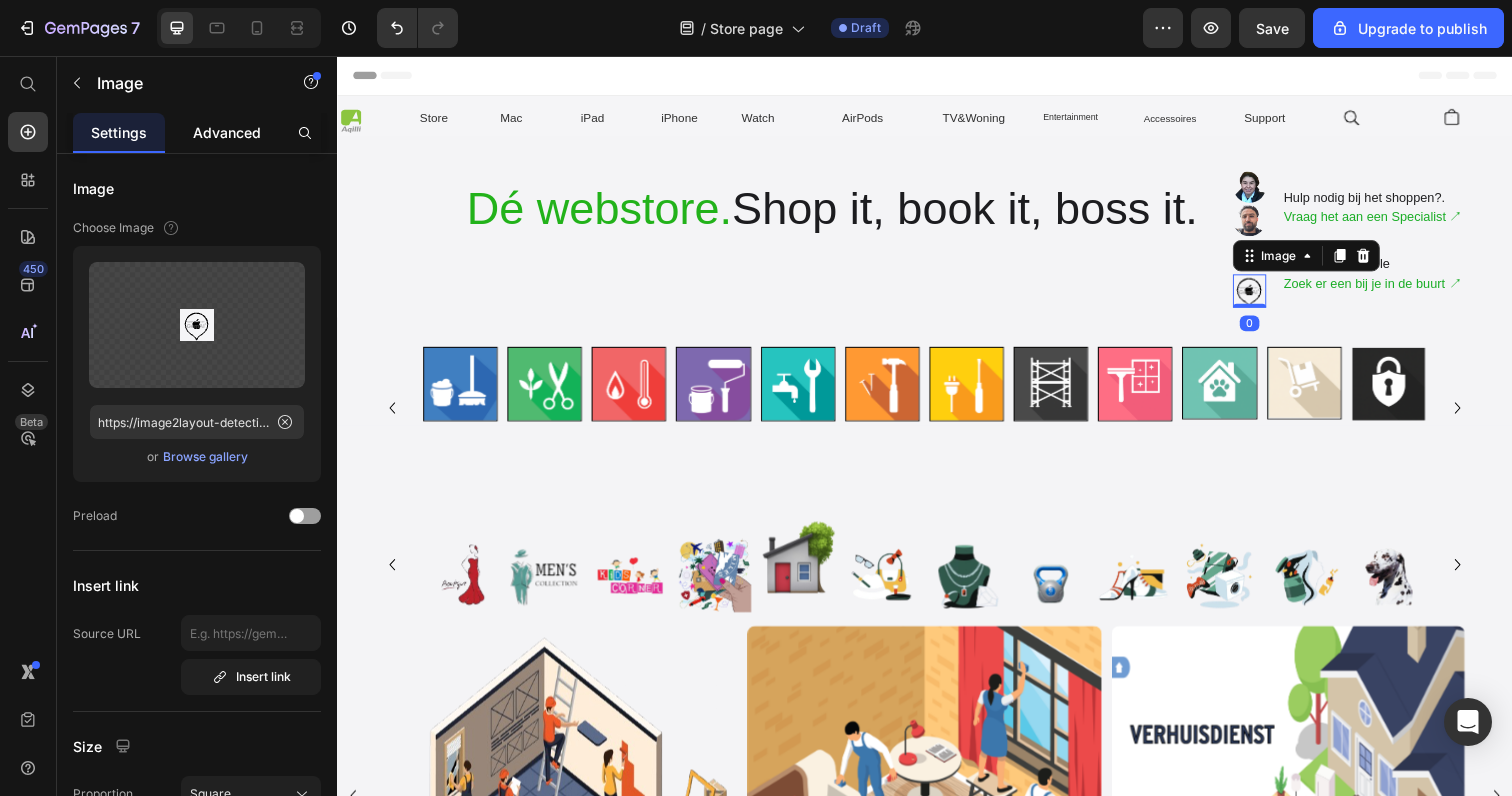 click on "Advanced" at bounding box center (227, 132) 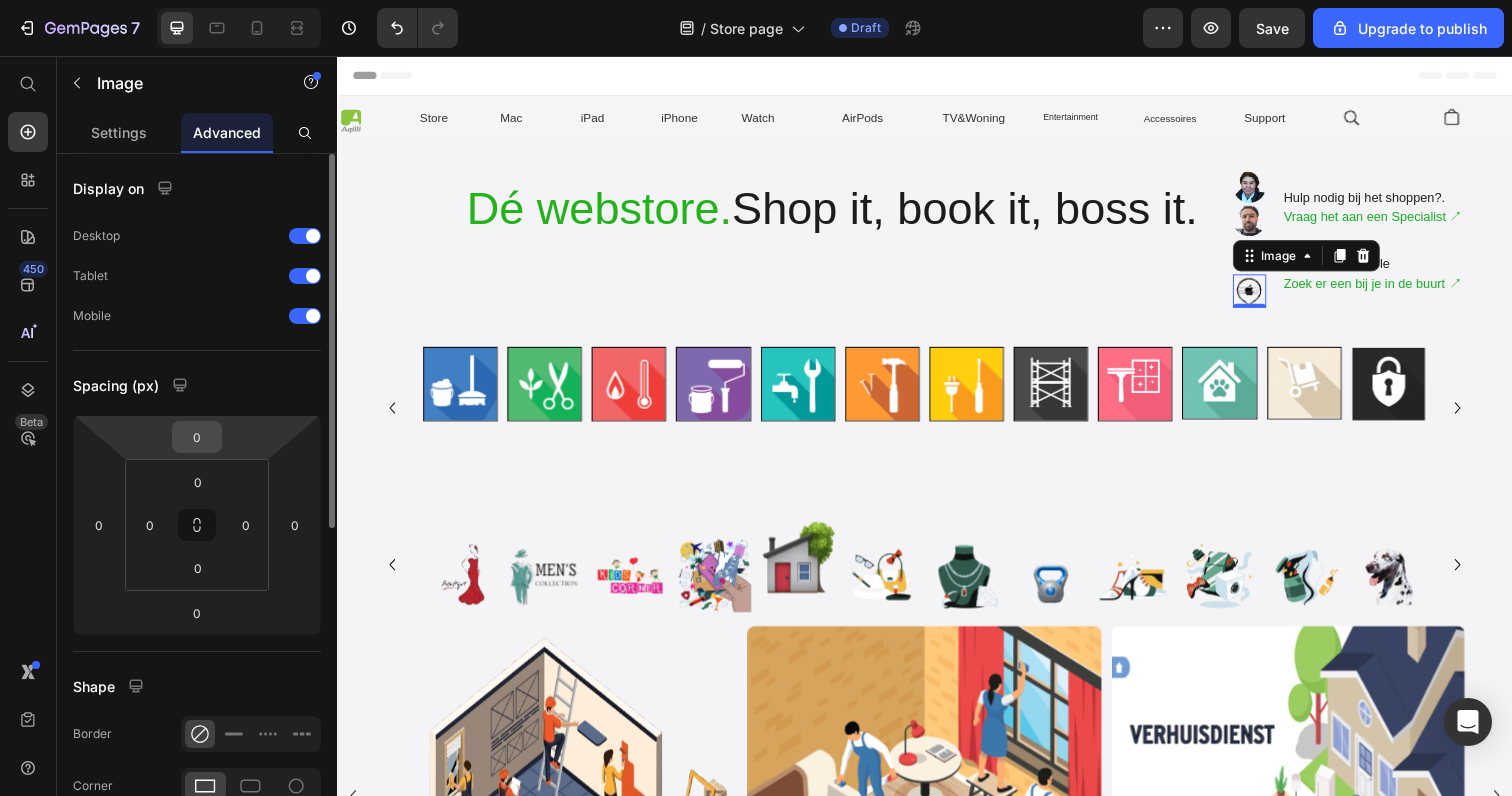 click on "0" at bounding box center (197, 437) 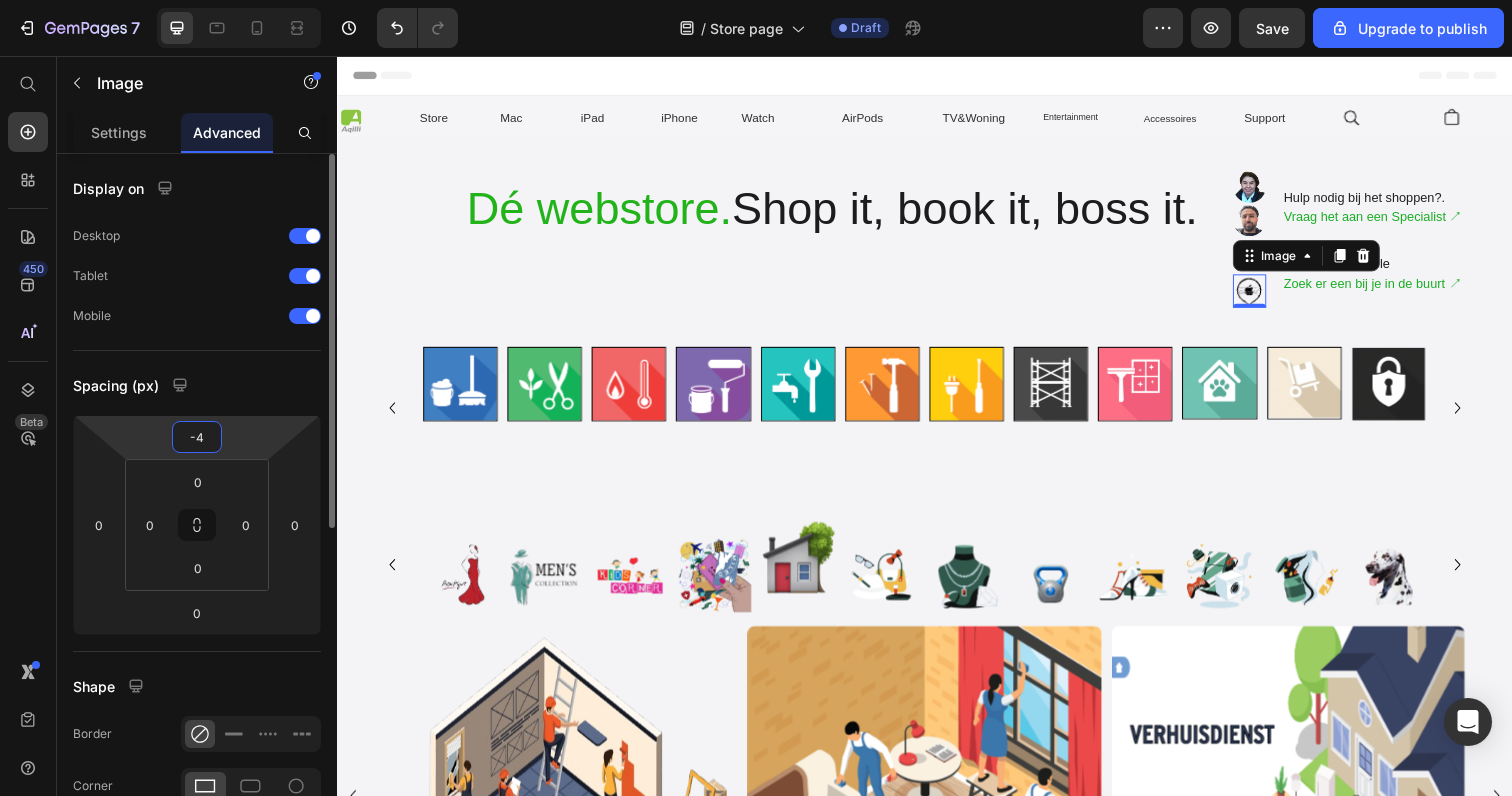 type on "-45" 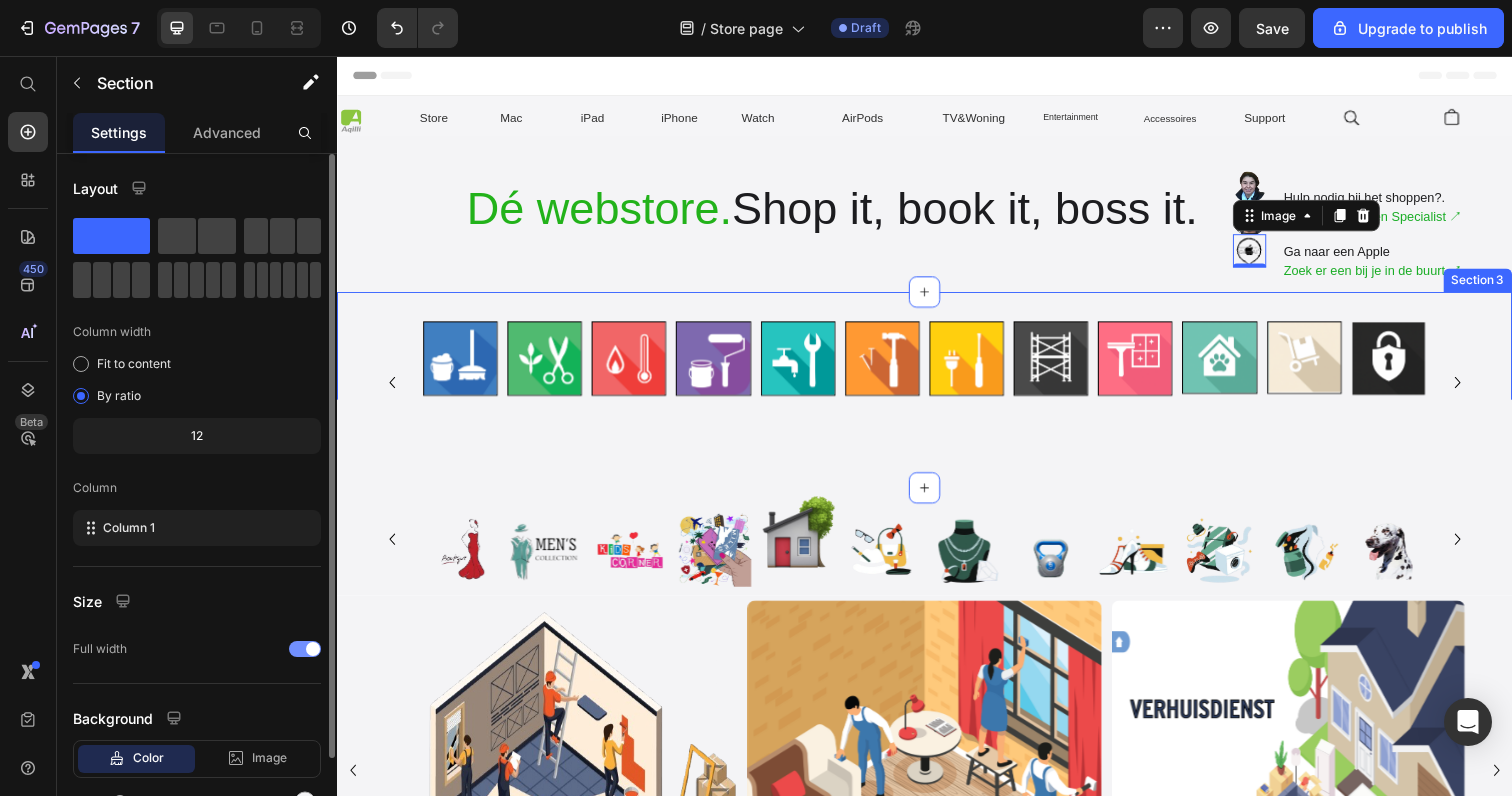 click on "Image Image Image Image Image Image Image Image Image Image Image Image
Carousel" at bounding box center [937, 374] 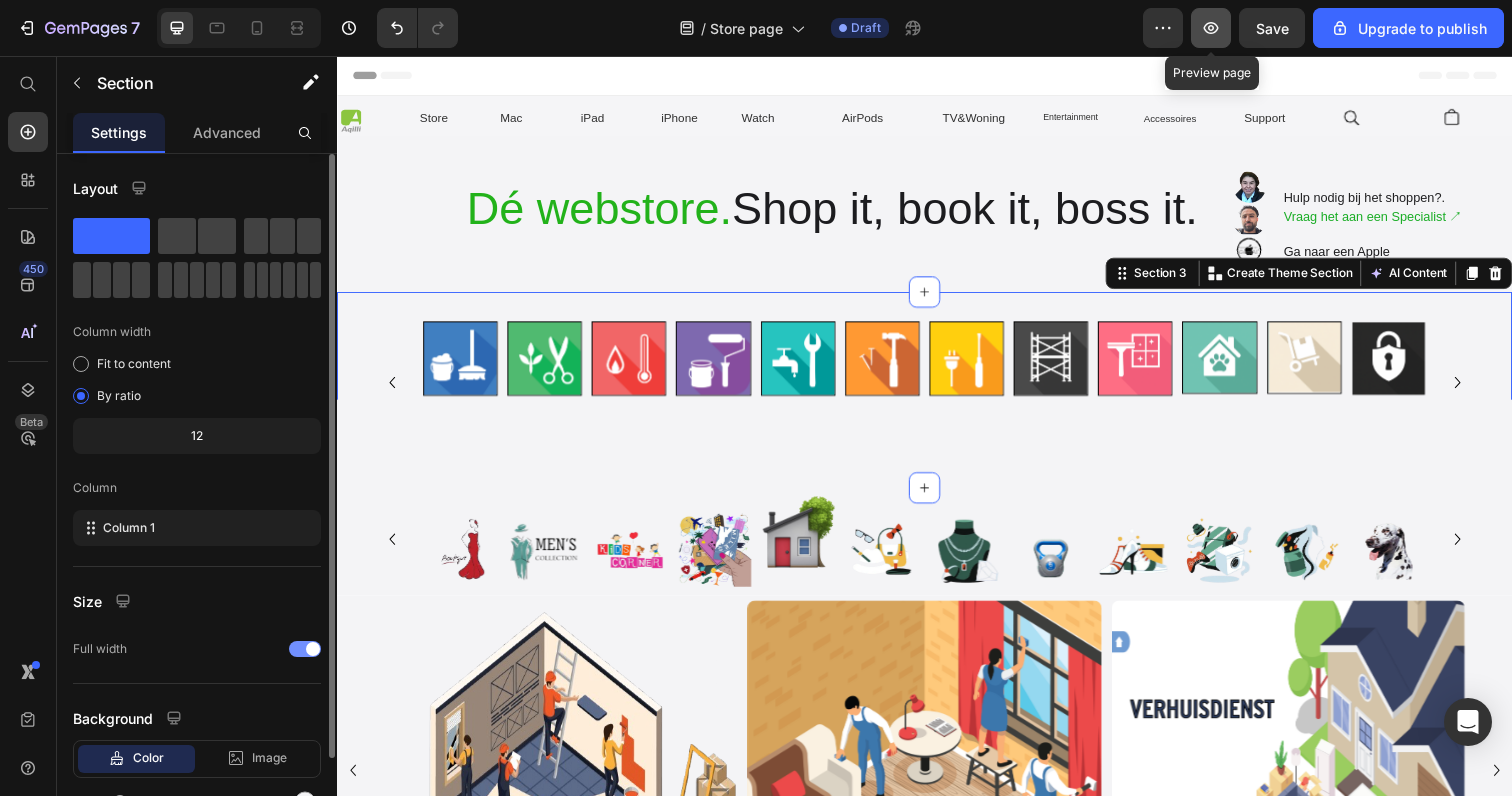 click 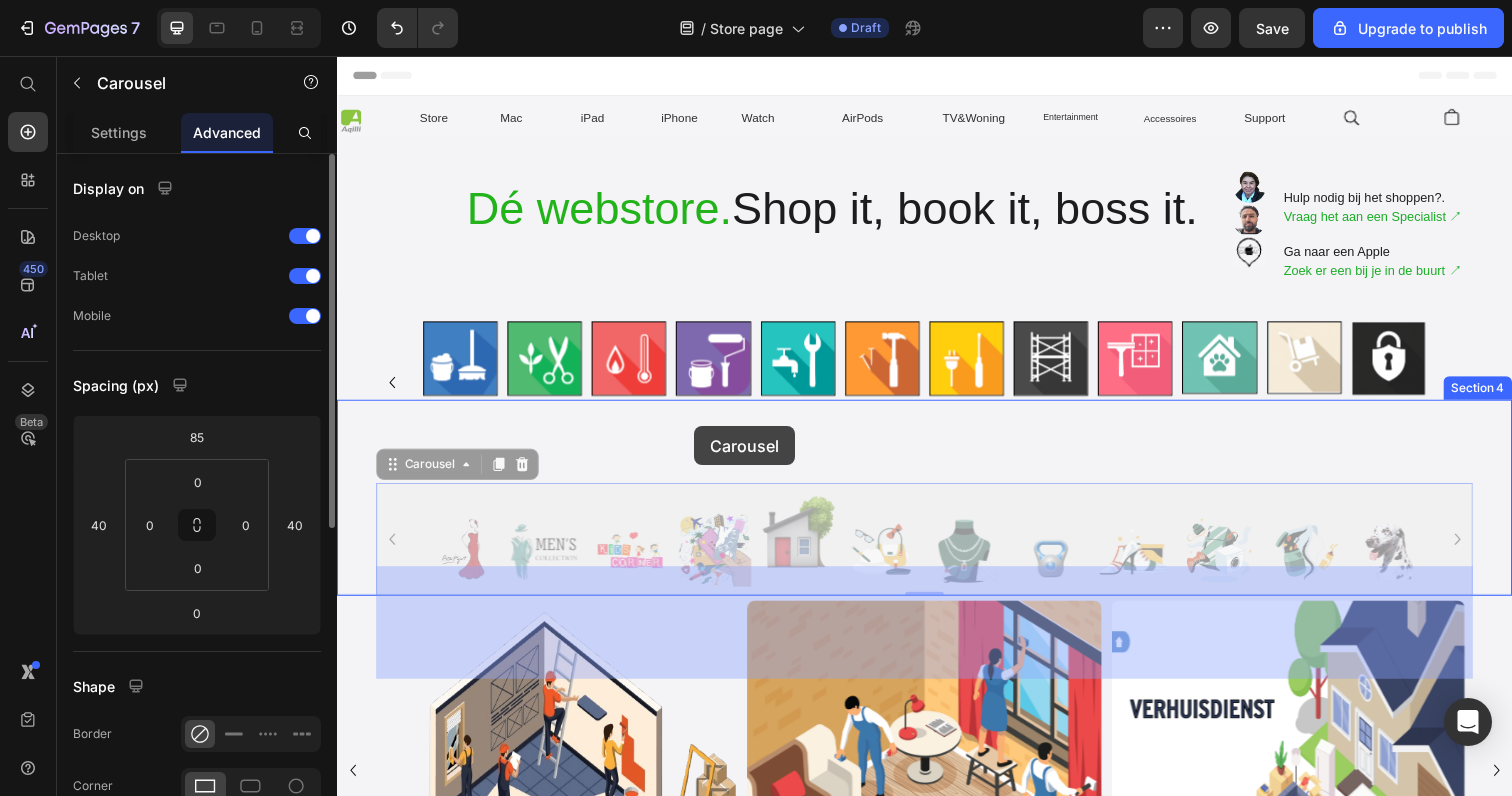 drag, startPoint x: 694, startPoint y: 498, endPoint x: 702, endPoint y: 434, distance: 64.49806 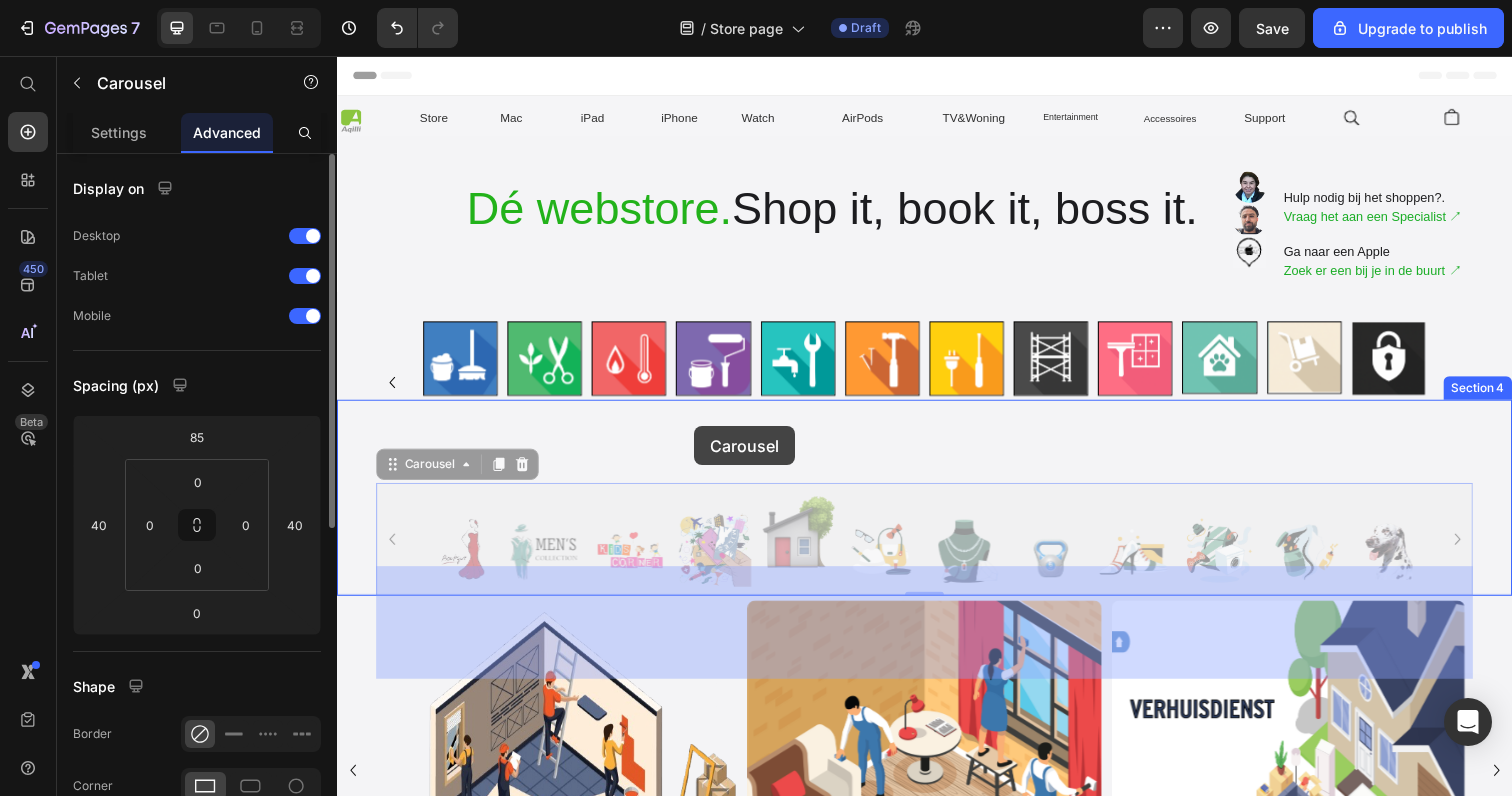 click on "Header Icon Store Text Block Mac Text Block iPad Text Block iPhone Text Block Row Watch Text Block AirPods Text Block TV&Woning Text Block Entertainment Text Block Row Accessoires Text Block Support Text Block     Icon     Icon Row Row Section 1 ⁠⁠⁠⁠⁠⁠⁠ Dé webstore.  Shop it, book it, boss it. Heading Row Image Image Hulp nodig bij het shoppen?.  Vraag het aan een Specialist ↗︎ Text Block Image Ga naar een Apple  Zoek er een bij je in de buurt ↗︎ Text Block Advanced list Section 2
Image Image Image Image Image Image Image Image Image Image Image Image
Carousel Een helpende hand. Waar en wanneer je die nodig hebt Text Block Section 3
Image Image Image Image Image Image Image Image Image Image Image Image
Carousel   0
Image Image Image Image Image   0" at bounding box center [937, 2678] 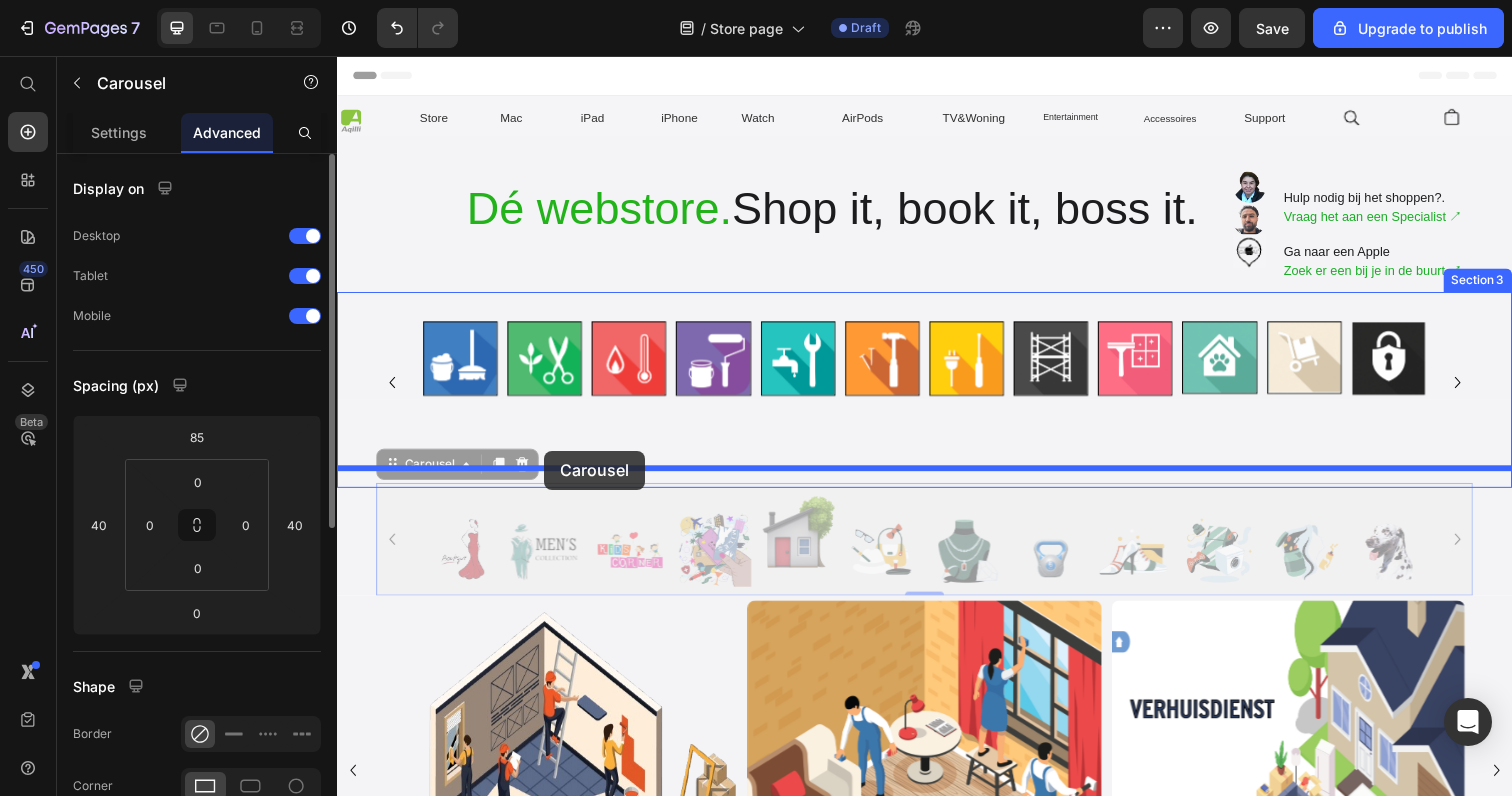 drag, startPoint x: 405, startPoint y: 498, endPoint x: 548, endPoint y: 452, distance: 150.2165 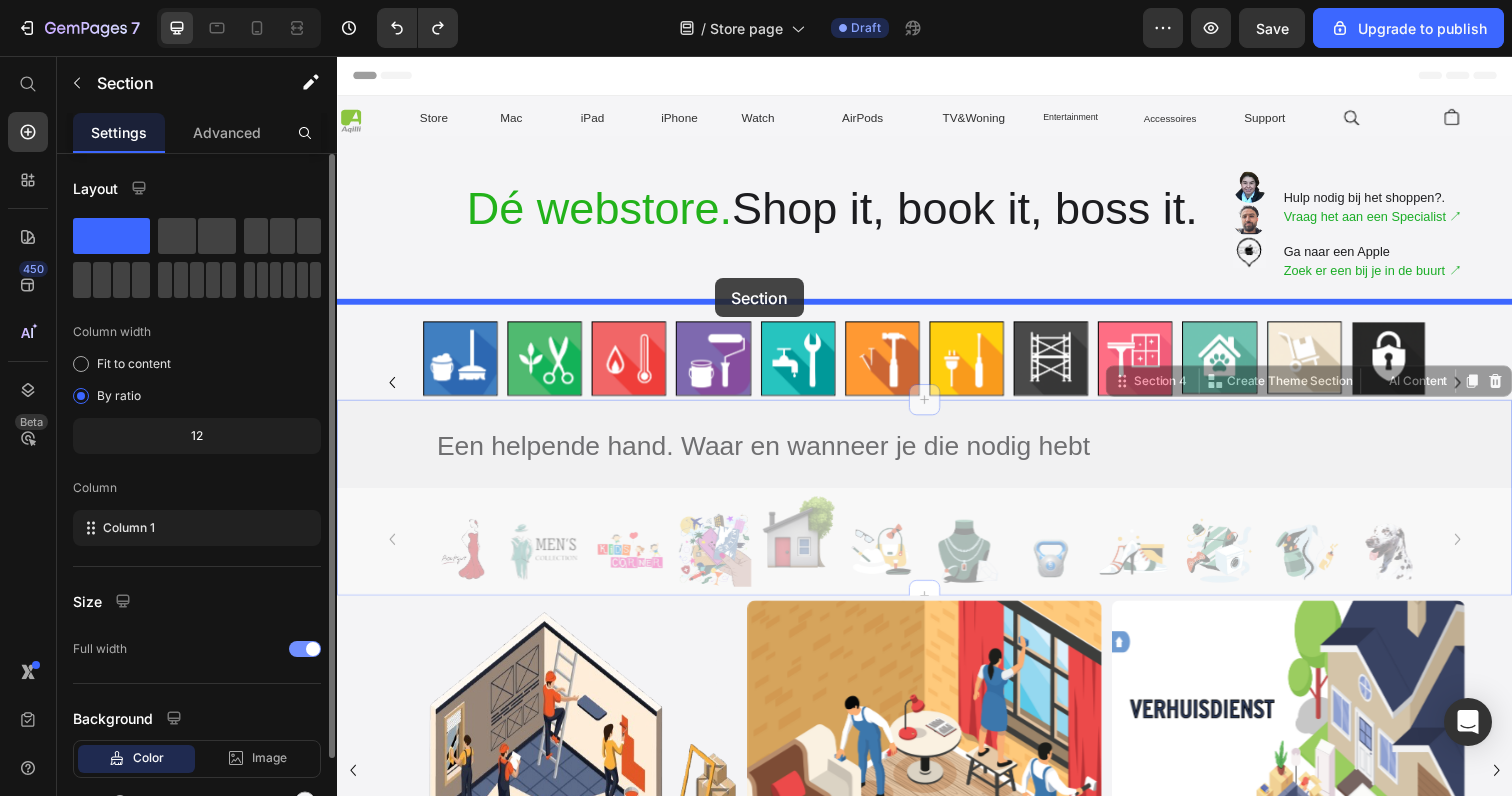 drag, startPoint x: 713, startPoint y: 440, endPoint x: 723, endPoint y: 287, distance: 153.32645 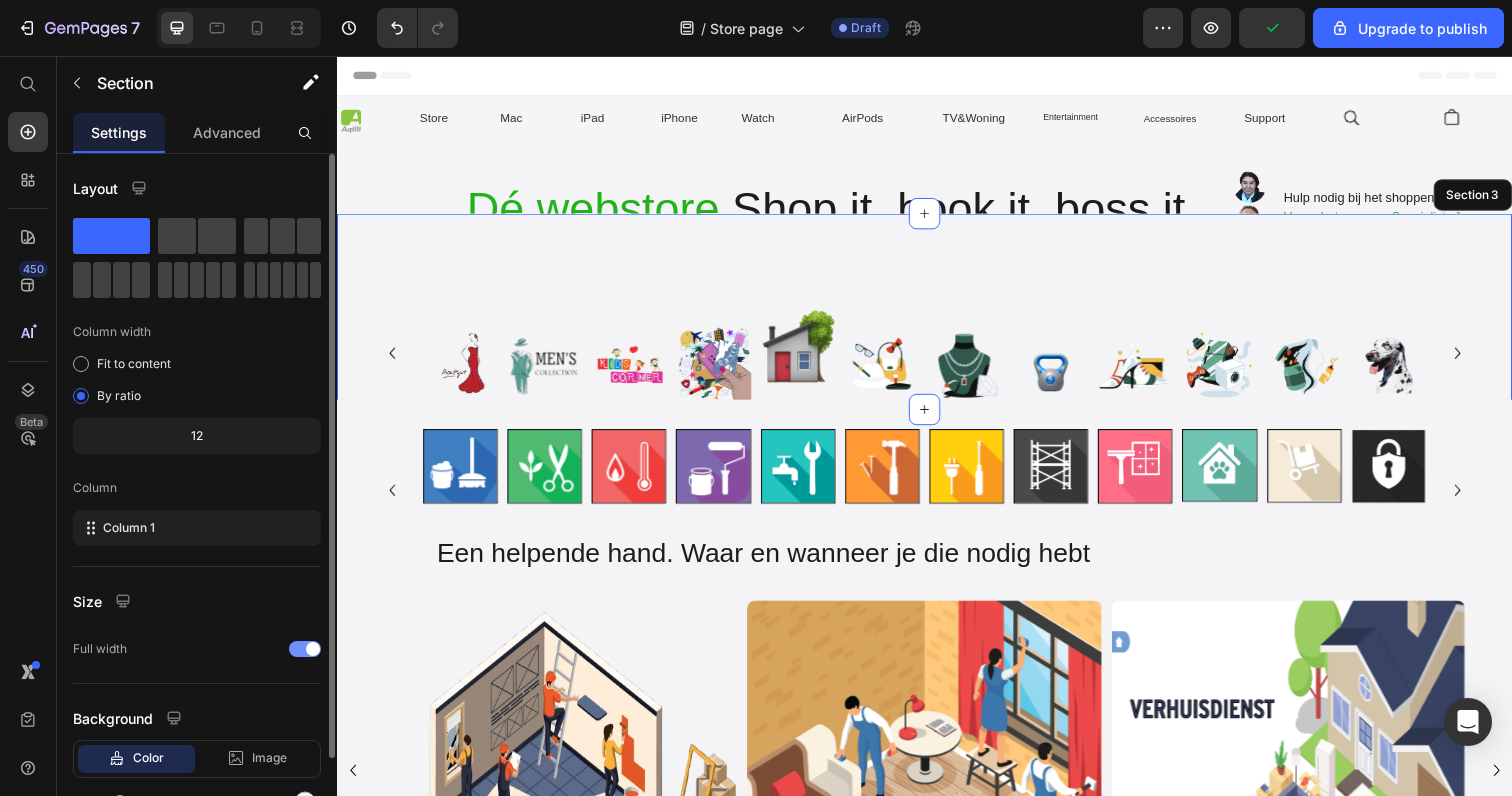 click on "Image Image Image Image Image Image Image Image Image Image Image Image
Carousel" at bounding box center [937, 317] 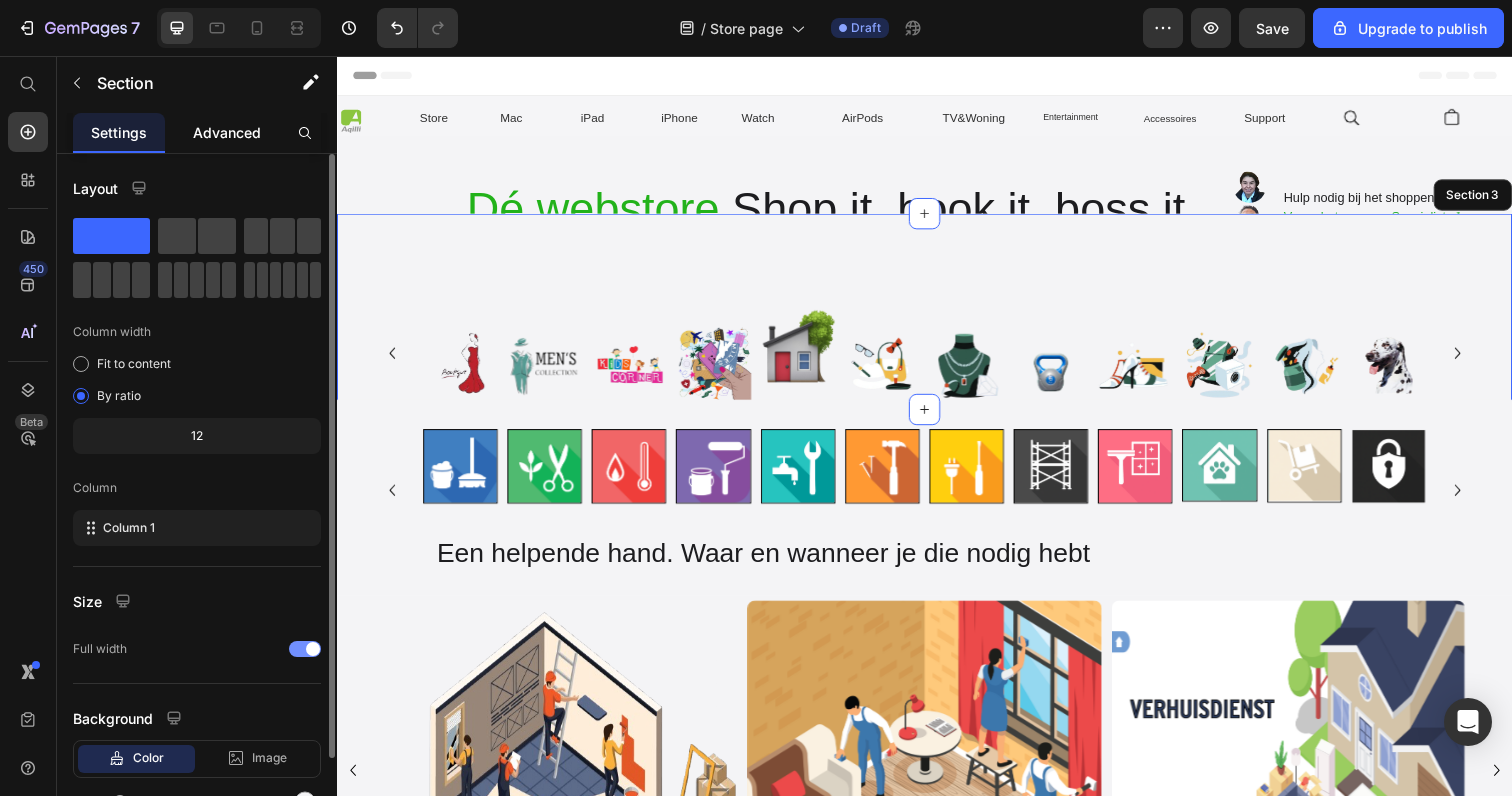 click on "Advanced" at bounding box center (227, 132) 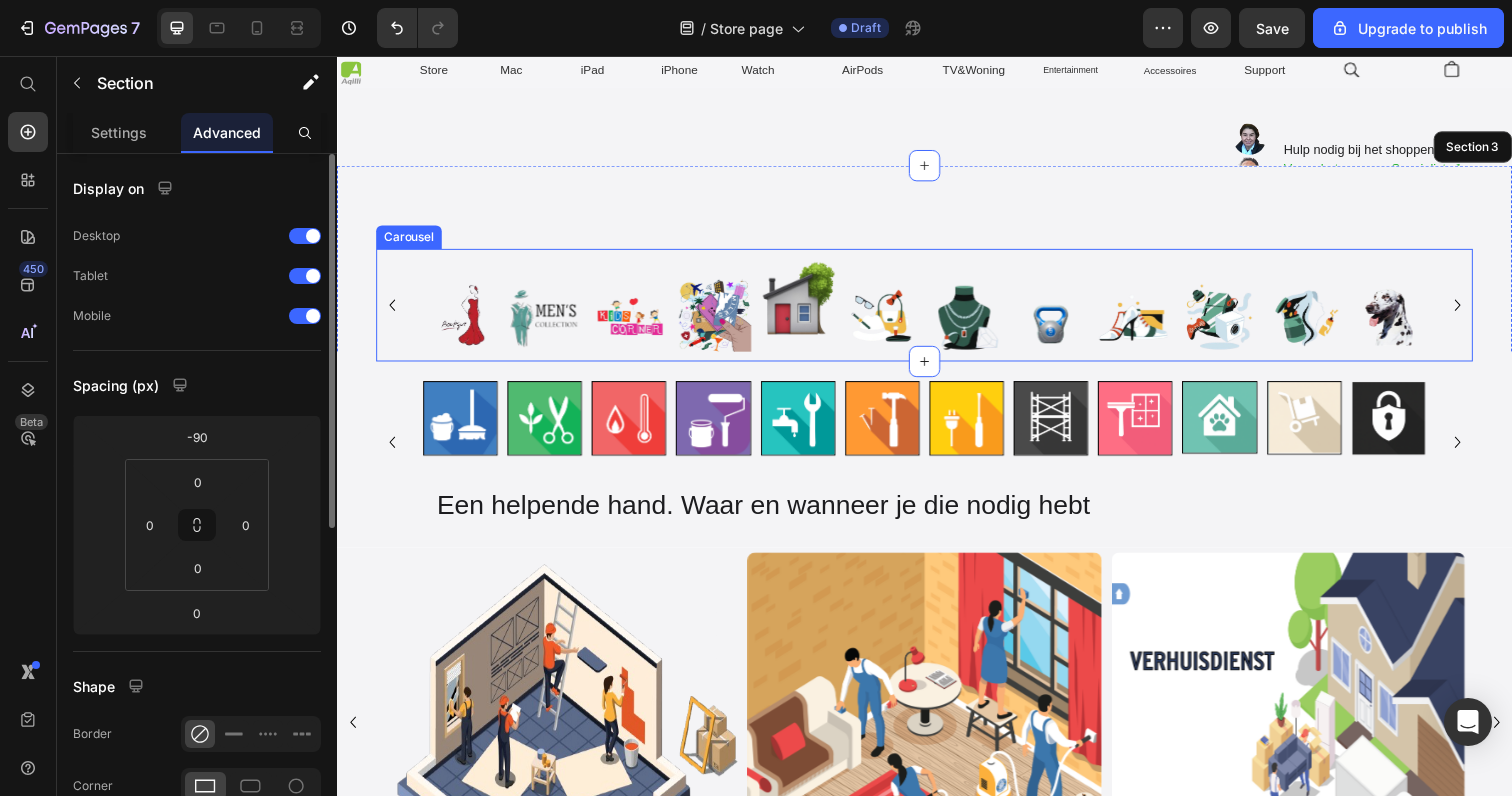 scroll, scrollTop: 0, scrollLeft: 0, axis: both 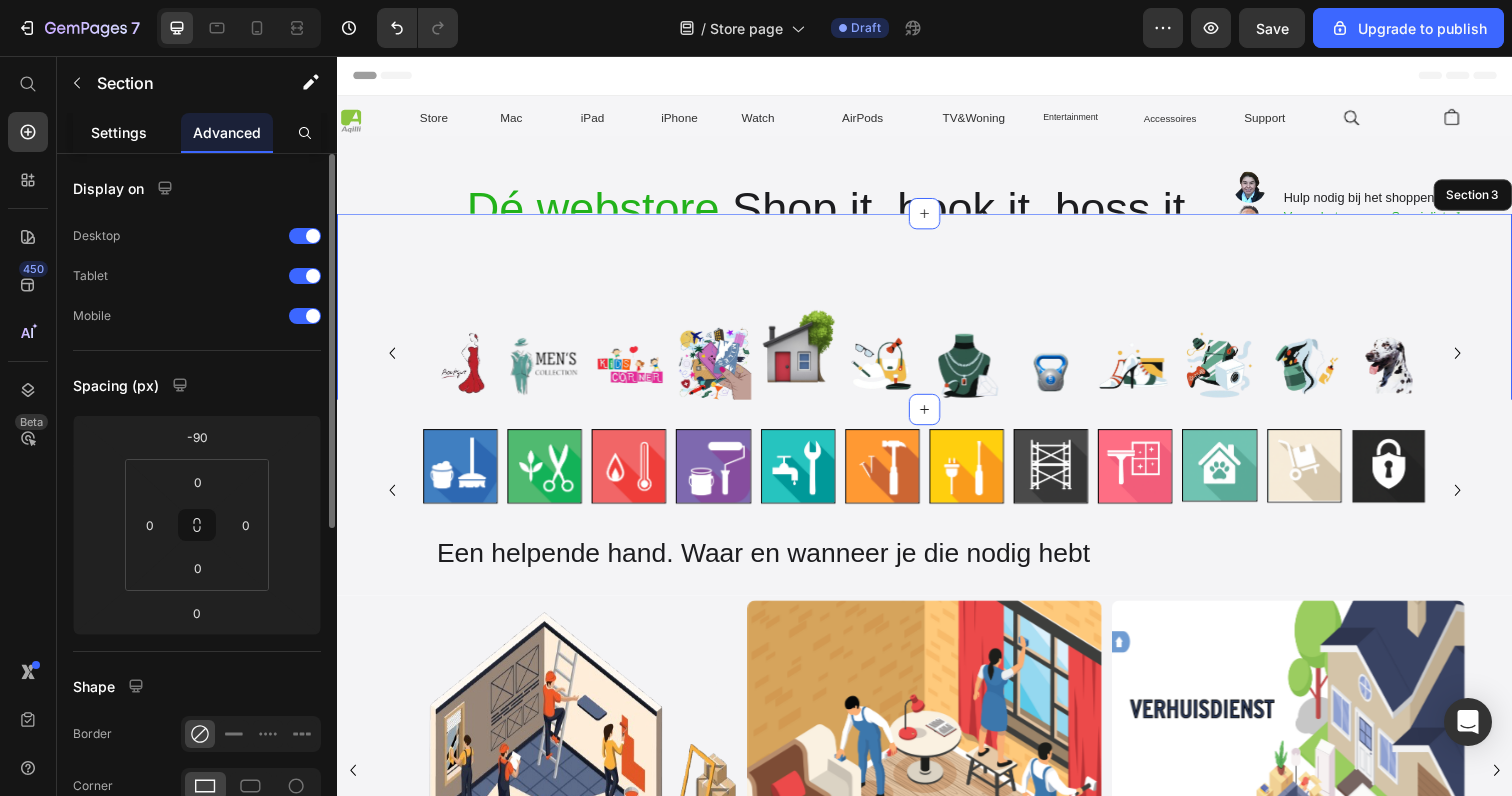 click on "Settings" at bounding box center (119, 132) 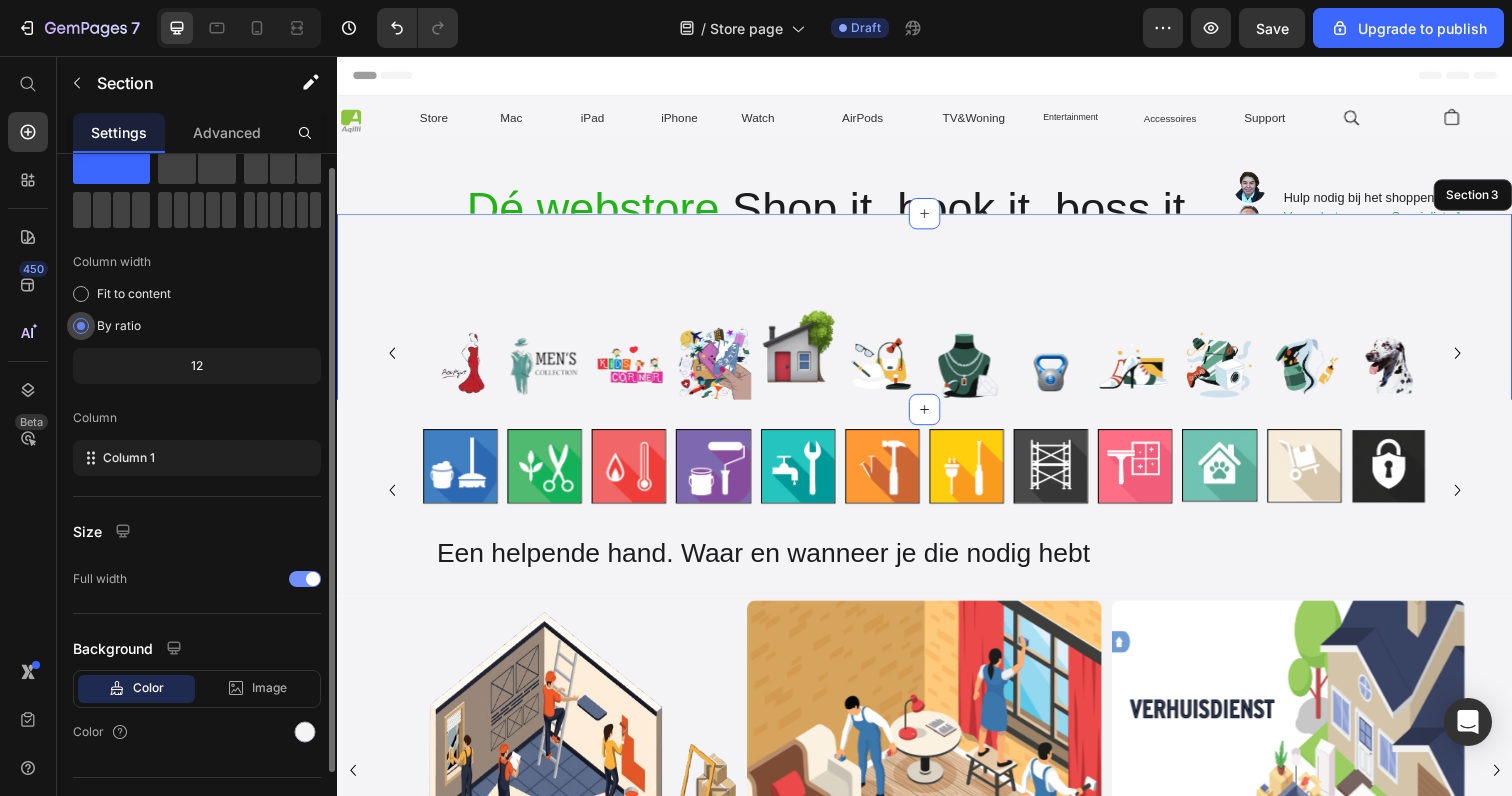 scroll, scrollTop: 73, scrollLeft: 0, axis: vertical 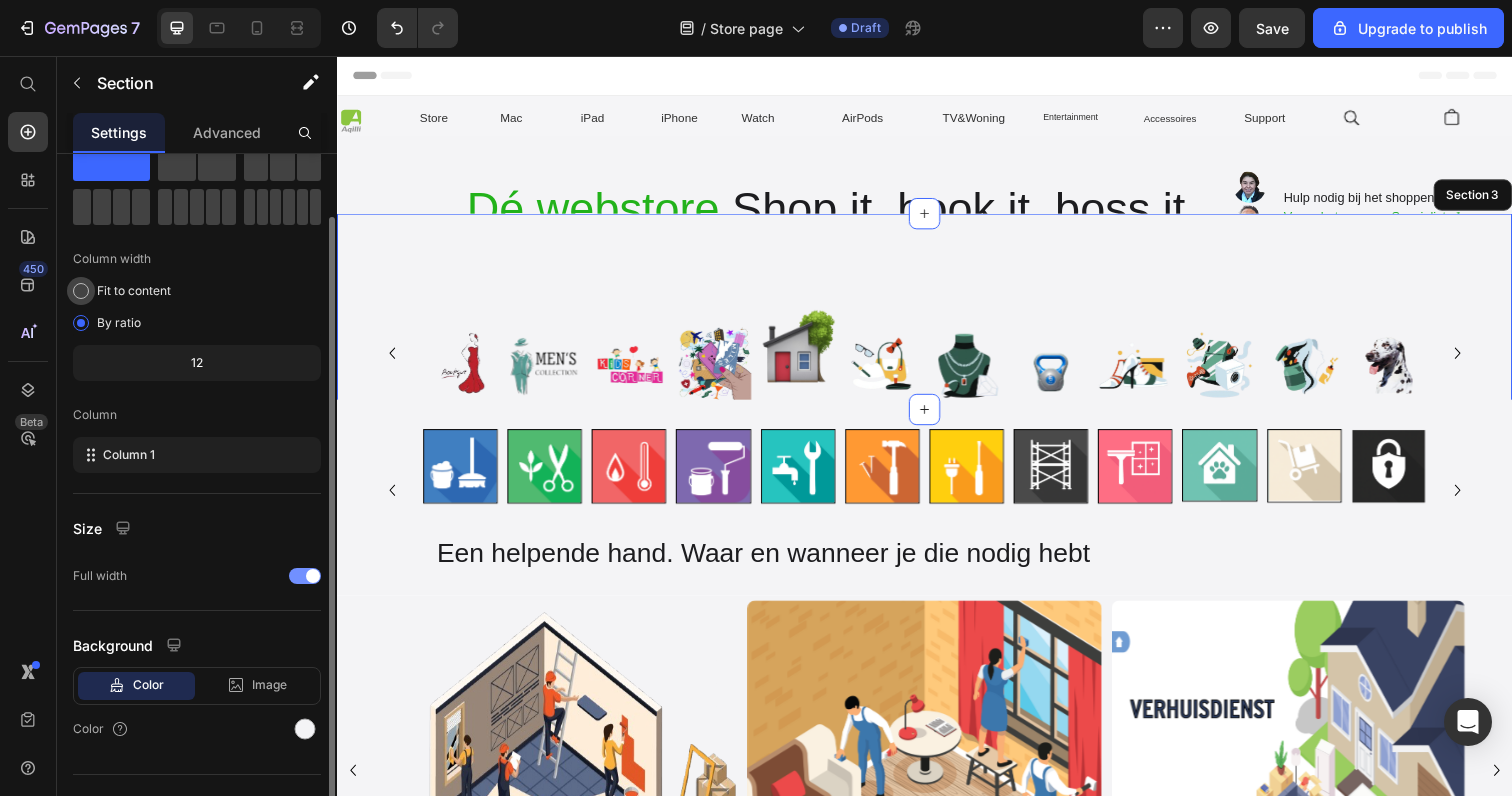 click on "Fit to content" at bounding box center [134, 291] 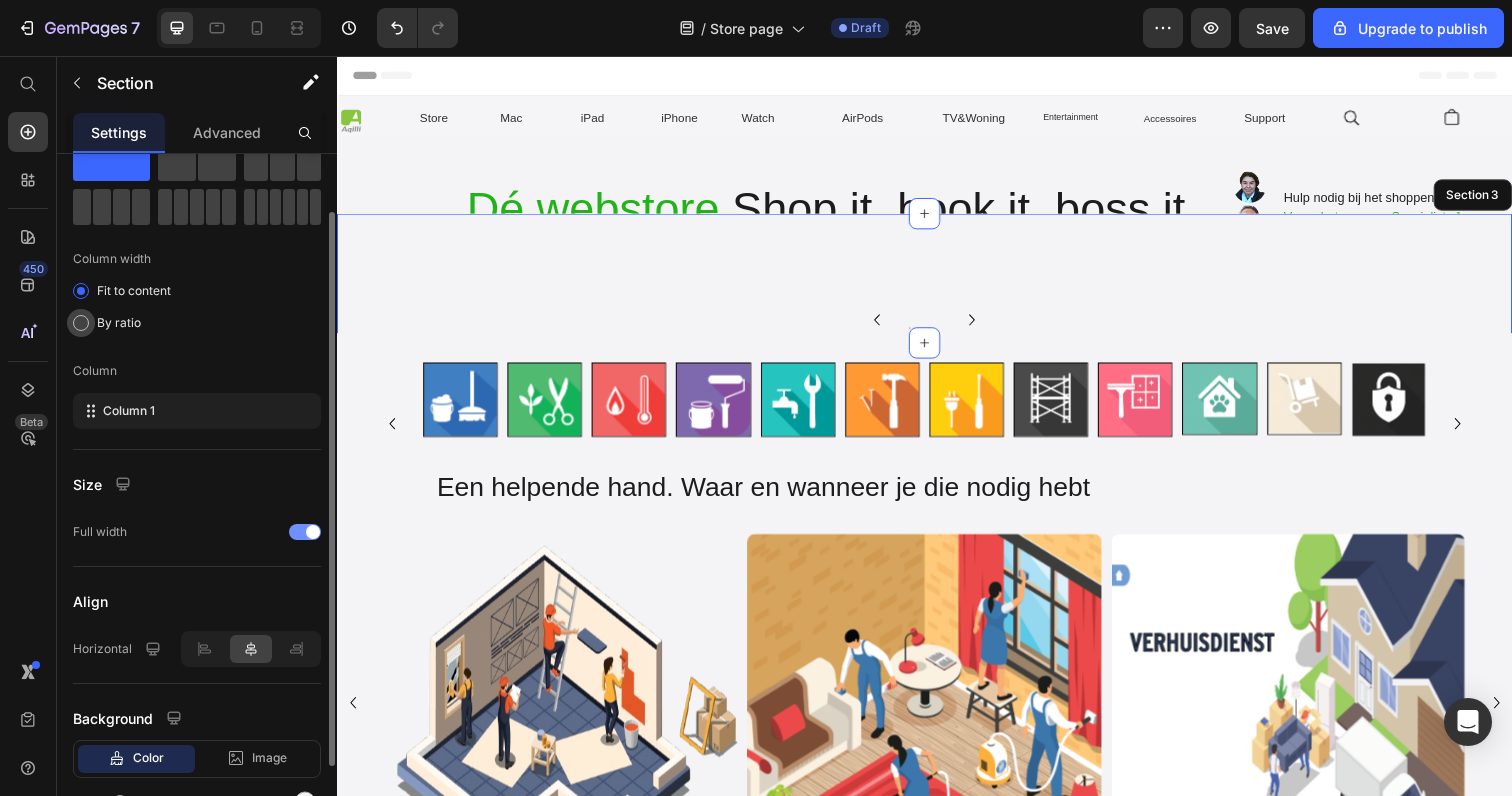 click on "By ratio" at bounding box center [119, 323] 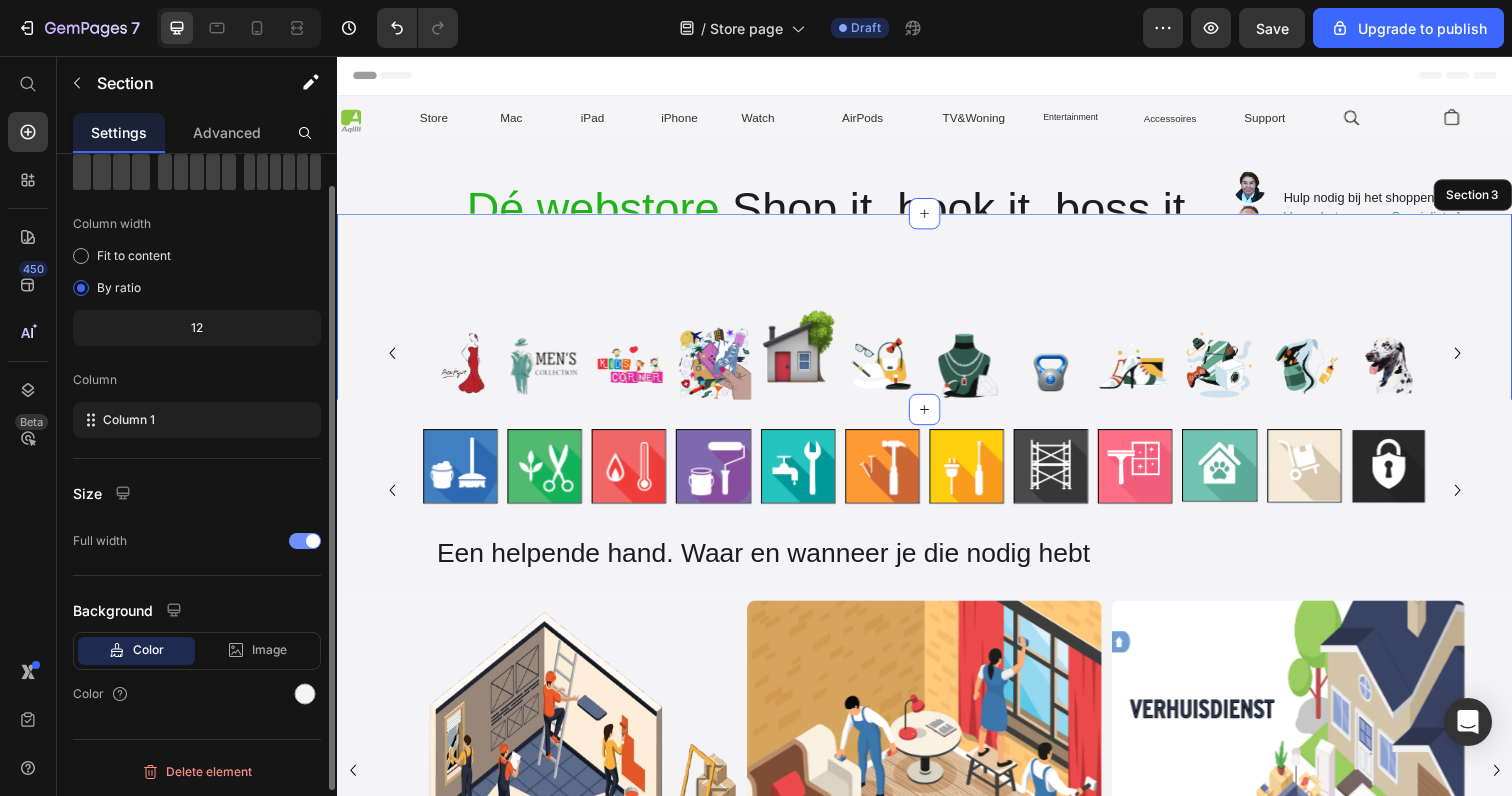 scroll, scrollTop: 0, scrollLeft: 0, axis: both 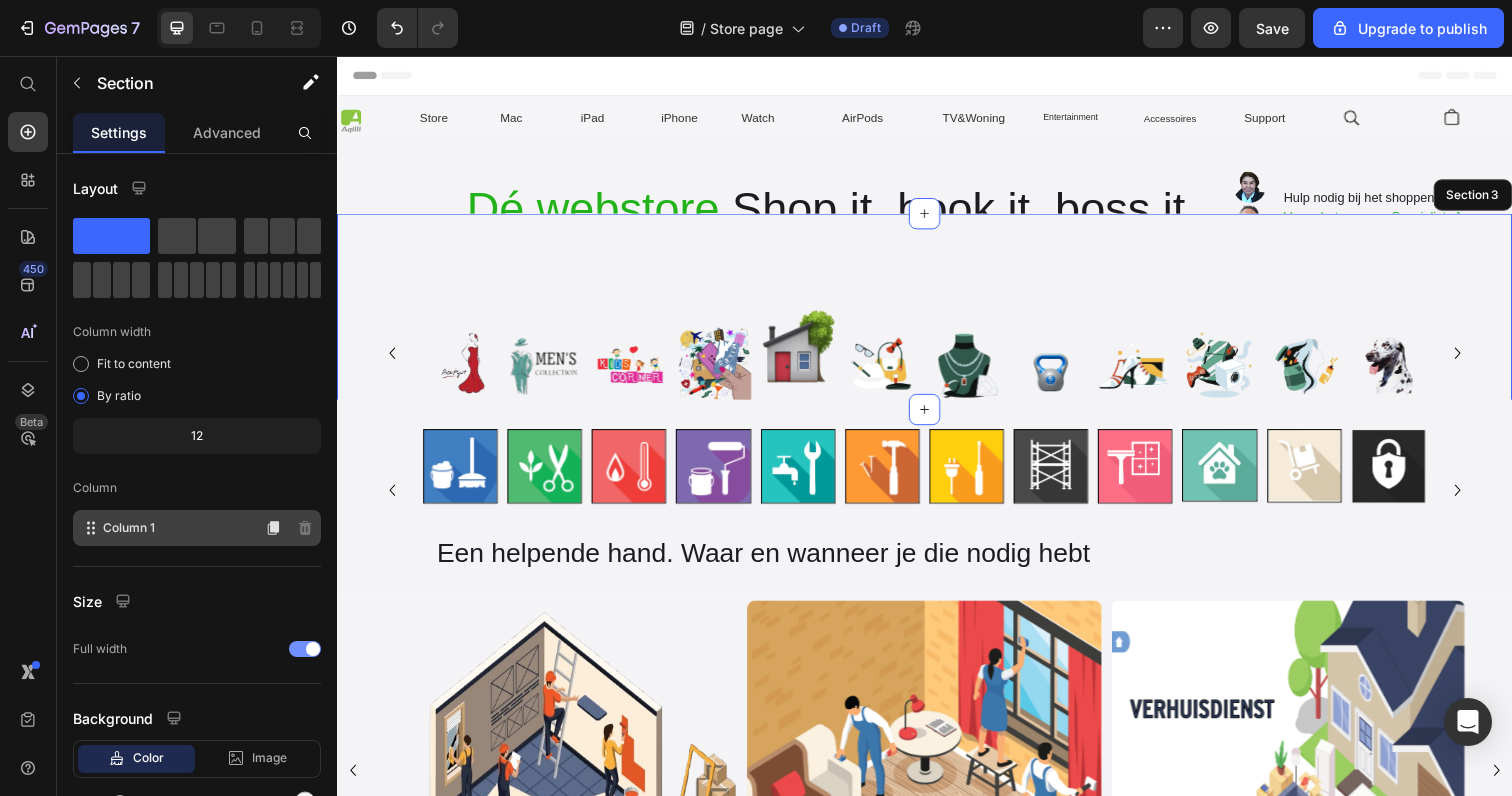 click on "Column 1" 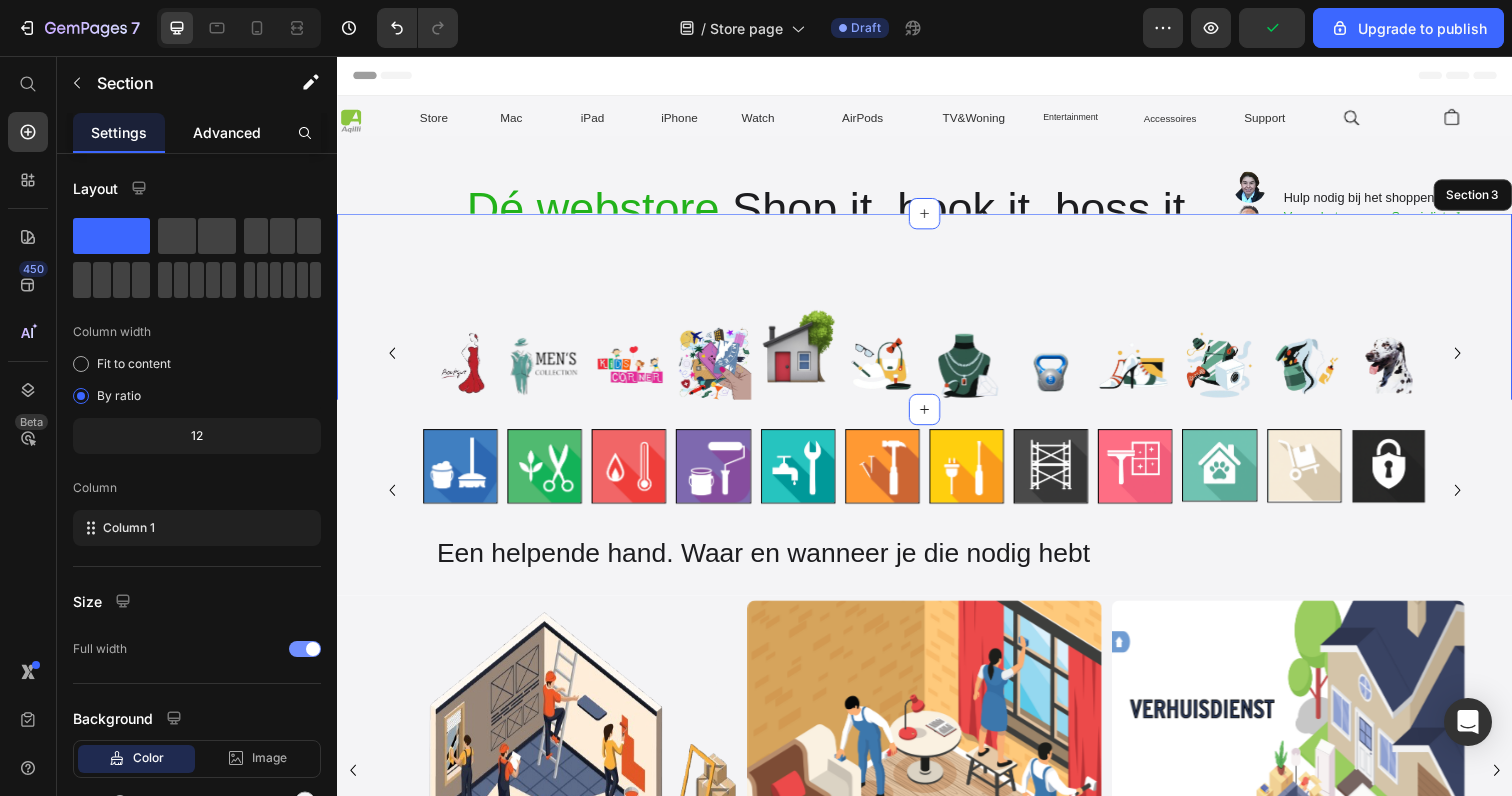 click on "Advanced" at bounding box center (227, 132) 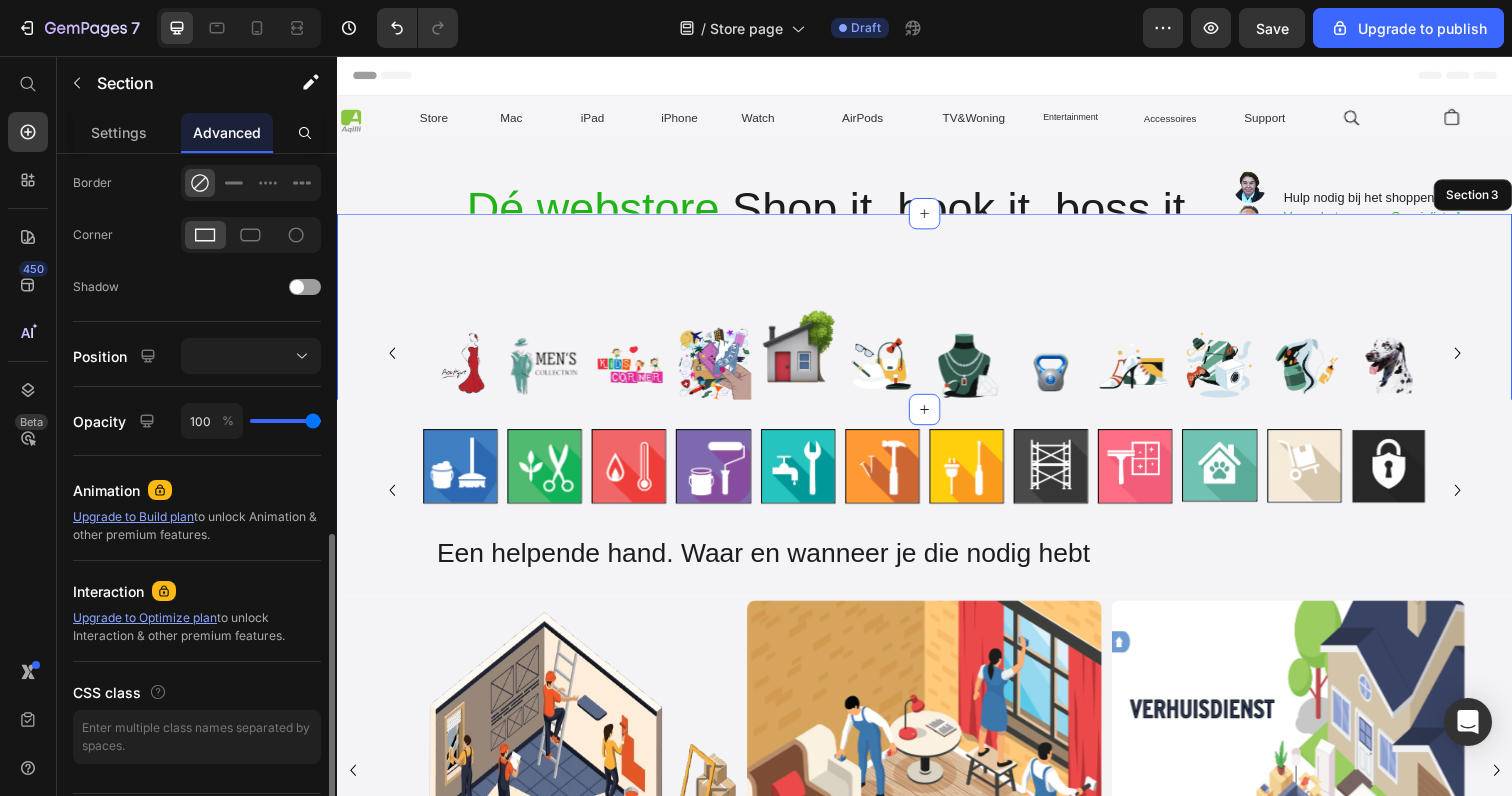 scroll, scrollTop: 606, scrollLeft: 0, axis: vertical 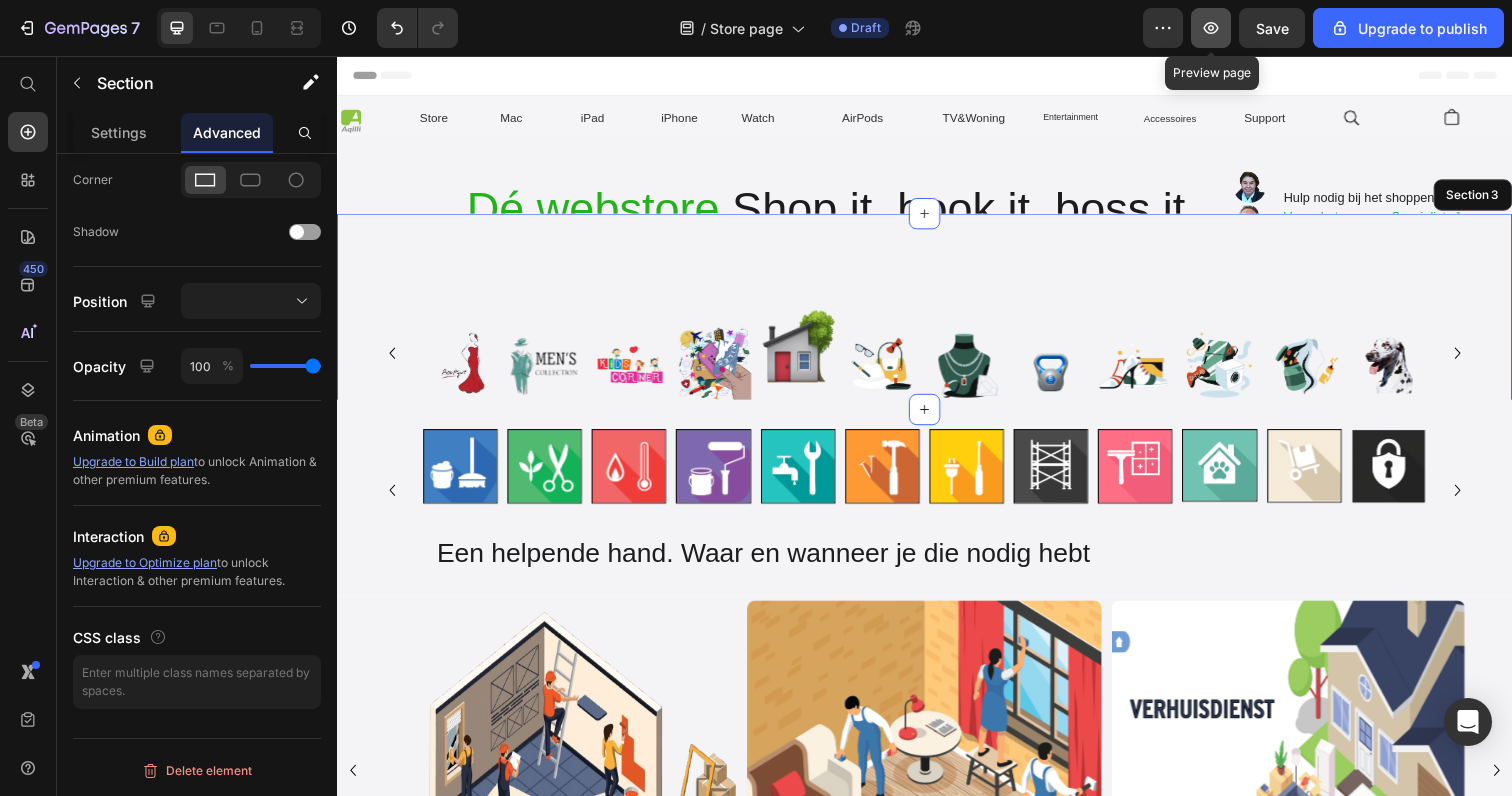 click 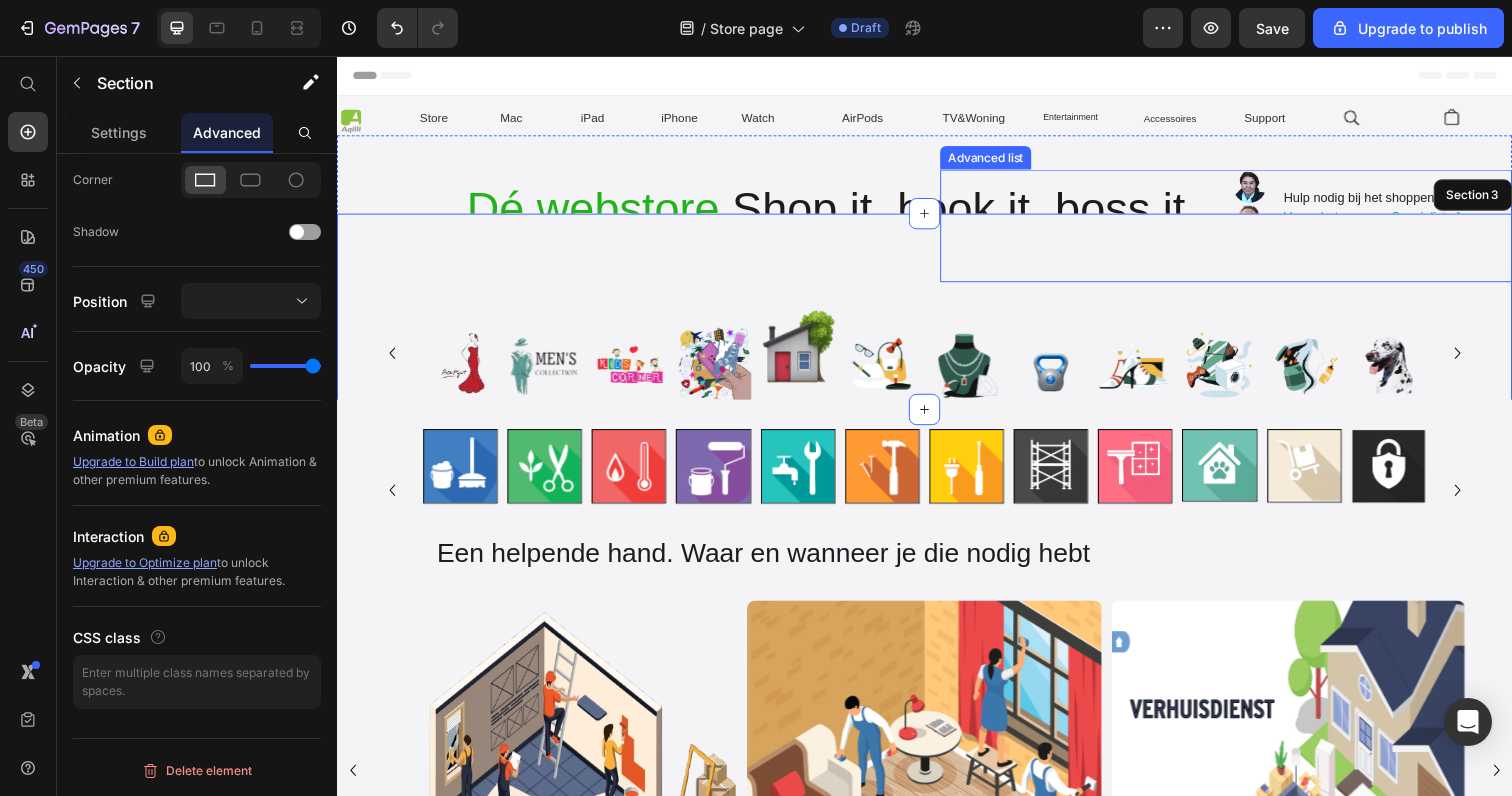 click on "Image Image Hulp nodig bij het shoppen?.  Vraag het aan een Specialist ↗︎ Text Block Image Ga naar een Apple  Zoek er een bij je in de buurt ↗︎ Text Block" at bounding box center [1245, 229] 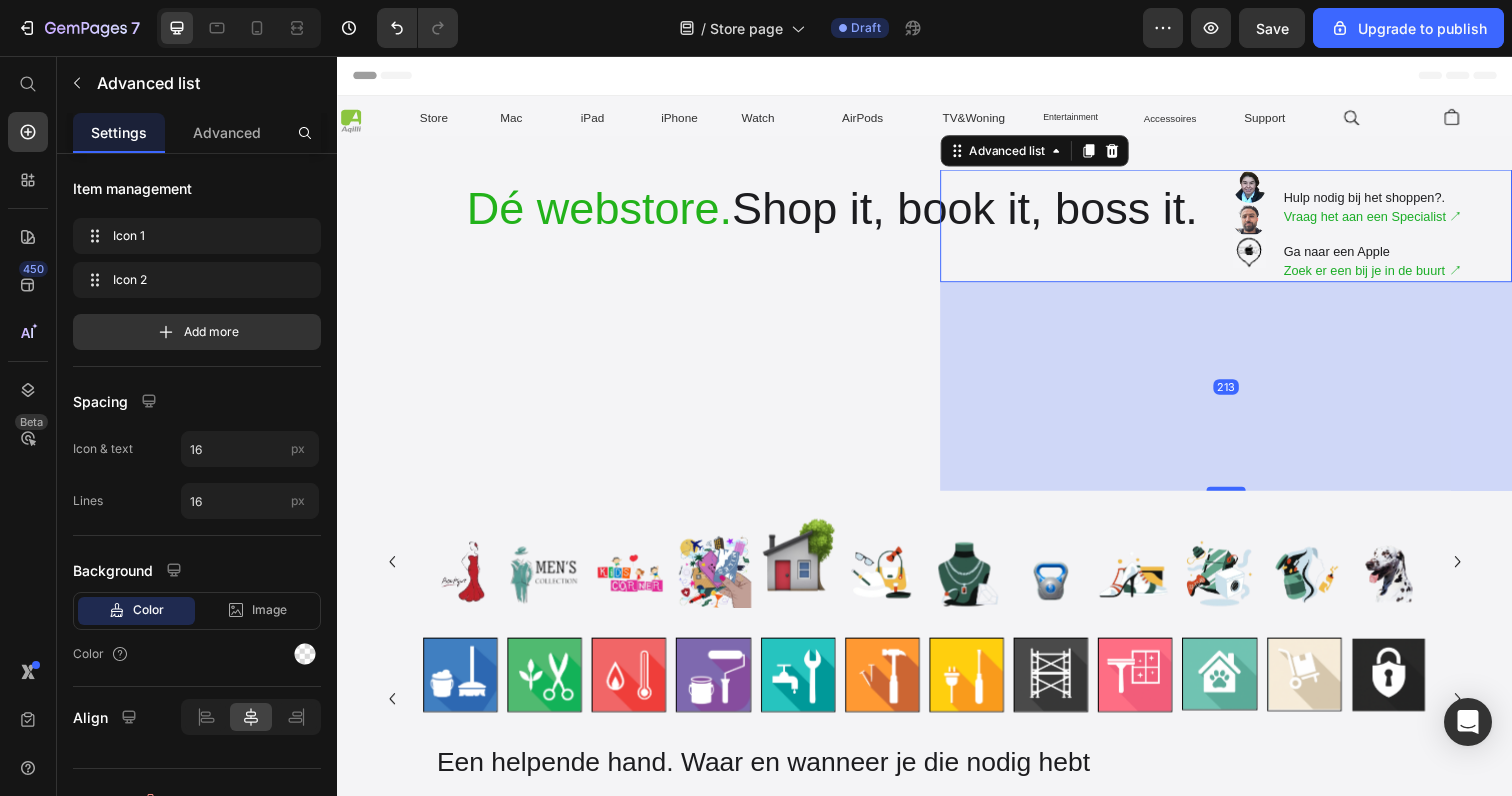 drag, startPoint x: 1256, startPoint y: 283, endPoint x: 1278, endPoint y: 496, distance: 214.13313 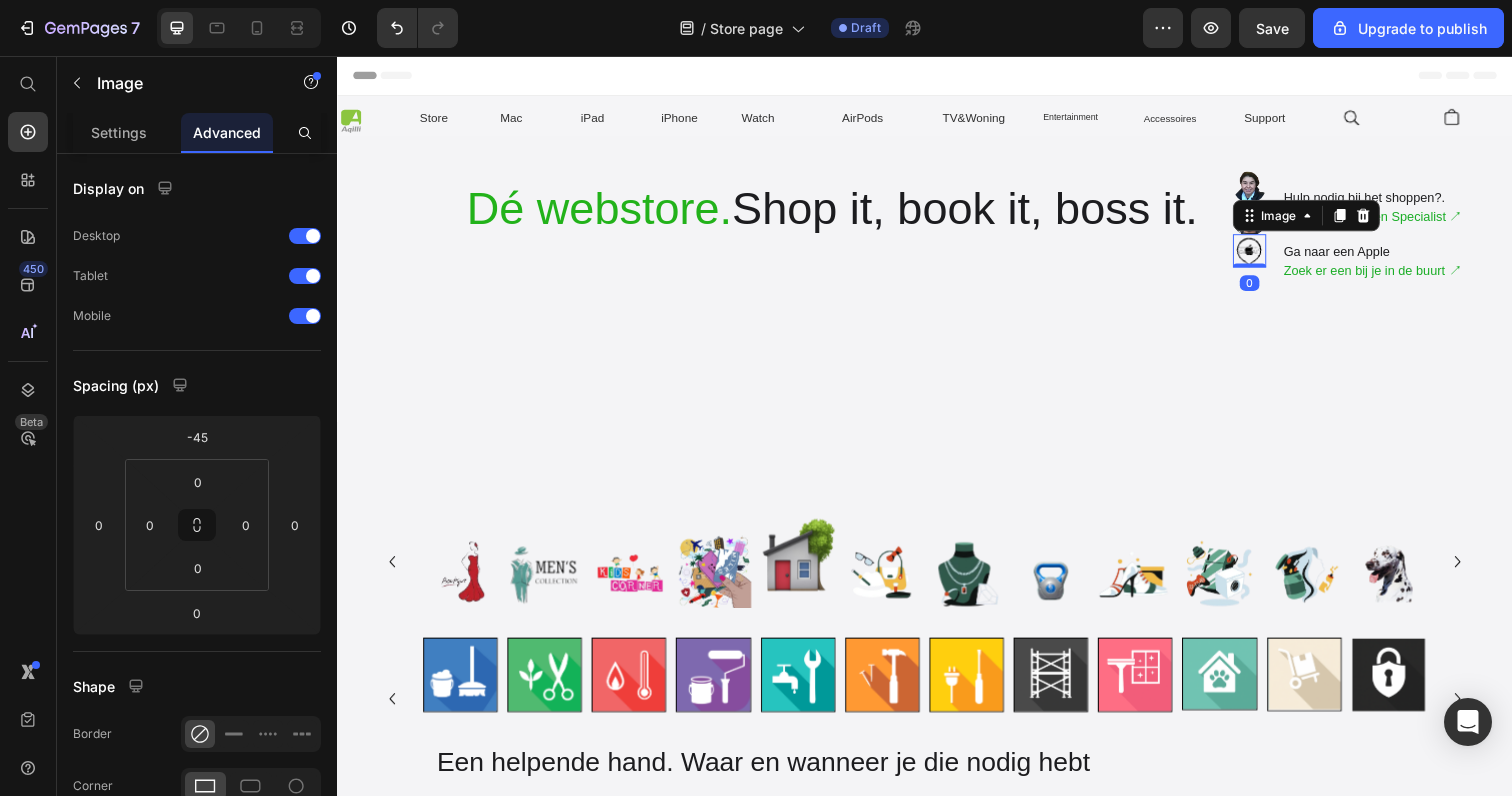 click at bounding box center [1269, 255] 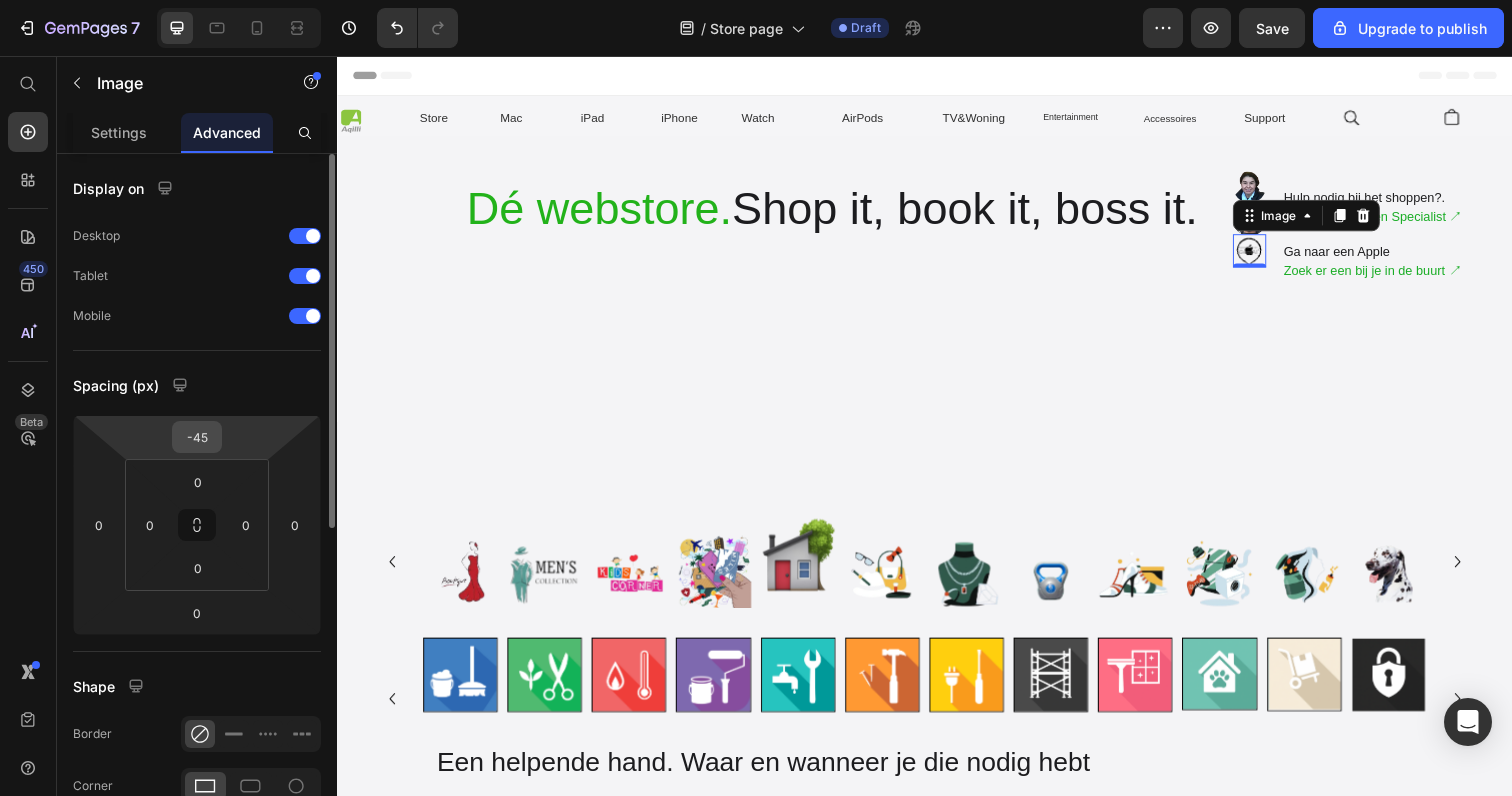 click on "-45" at bounding box center [197, 437] 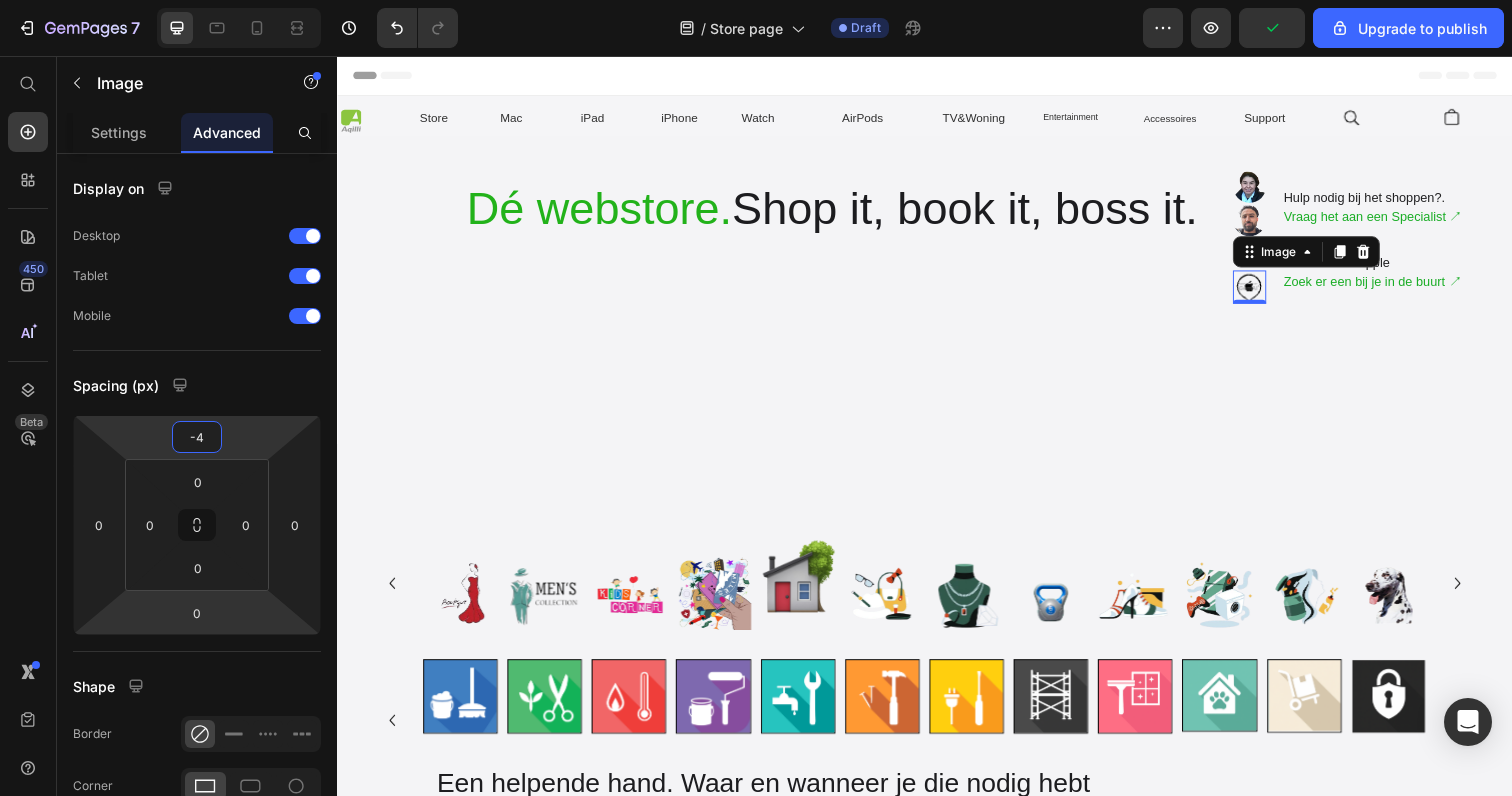 type on "-40" 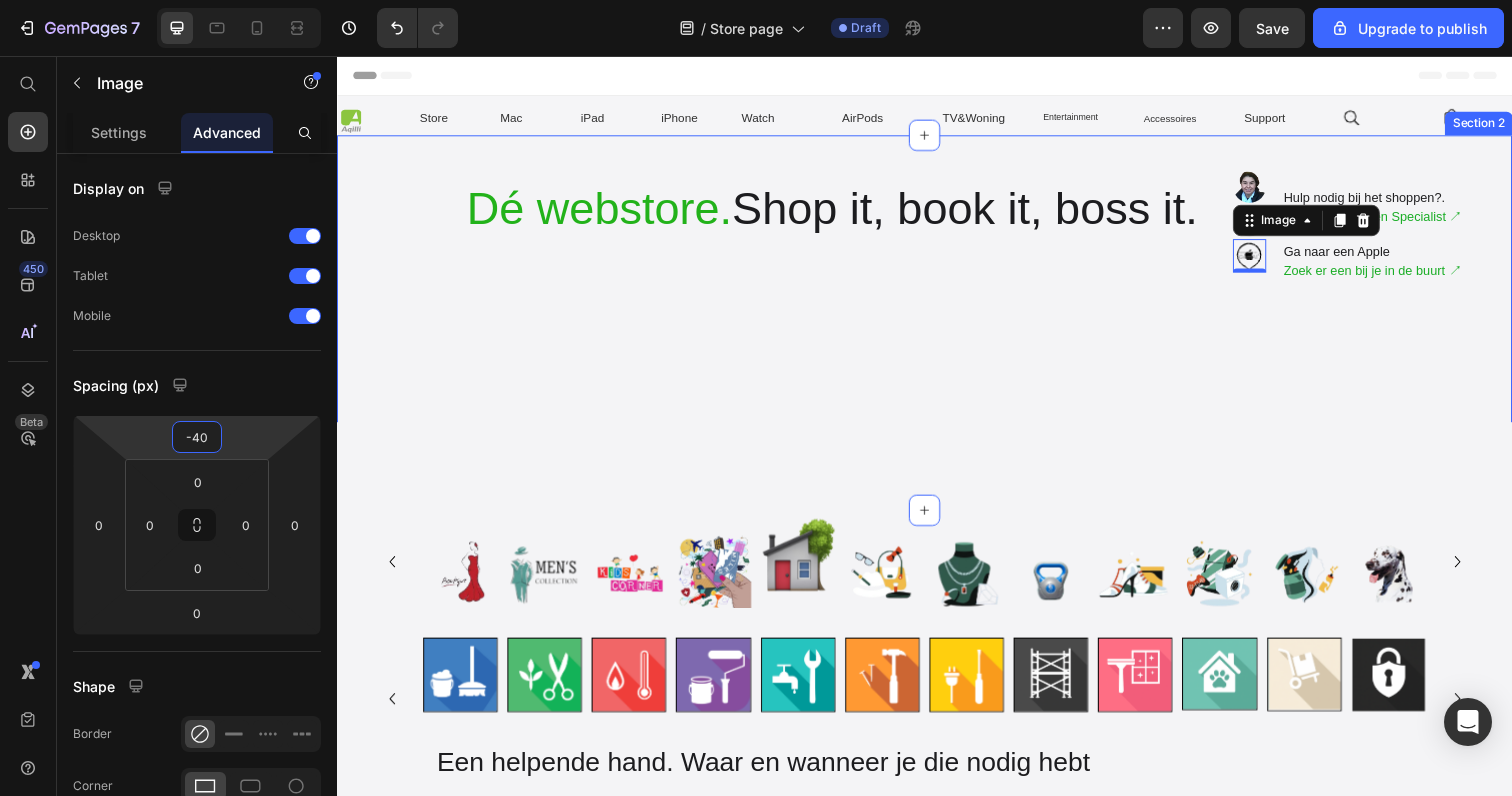 click on "Image Image Hulp nodig bij het shoppen?.  Vraag het aan een Specialist ↗︎ Text Block Image   0 Ga naar een Apple  Zoek er een bij je in de buurt ↗︎ Text Block Advanced list" at bounding box center (1245, 336) 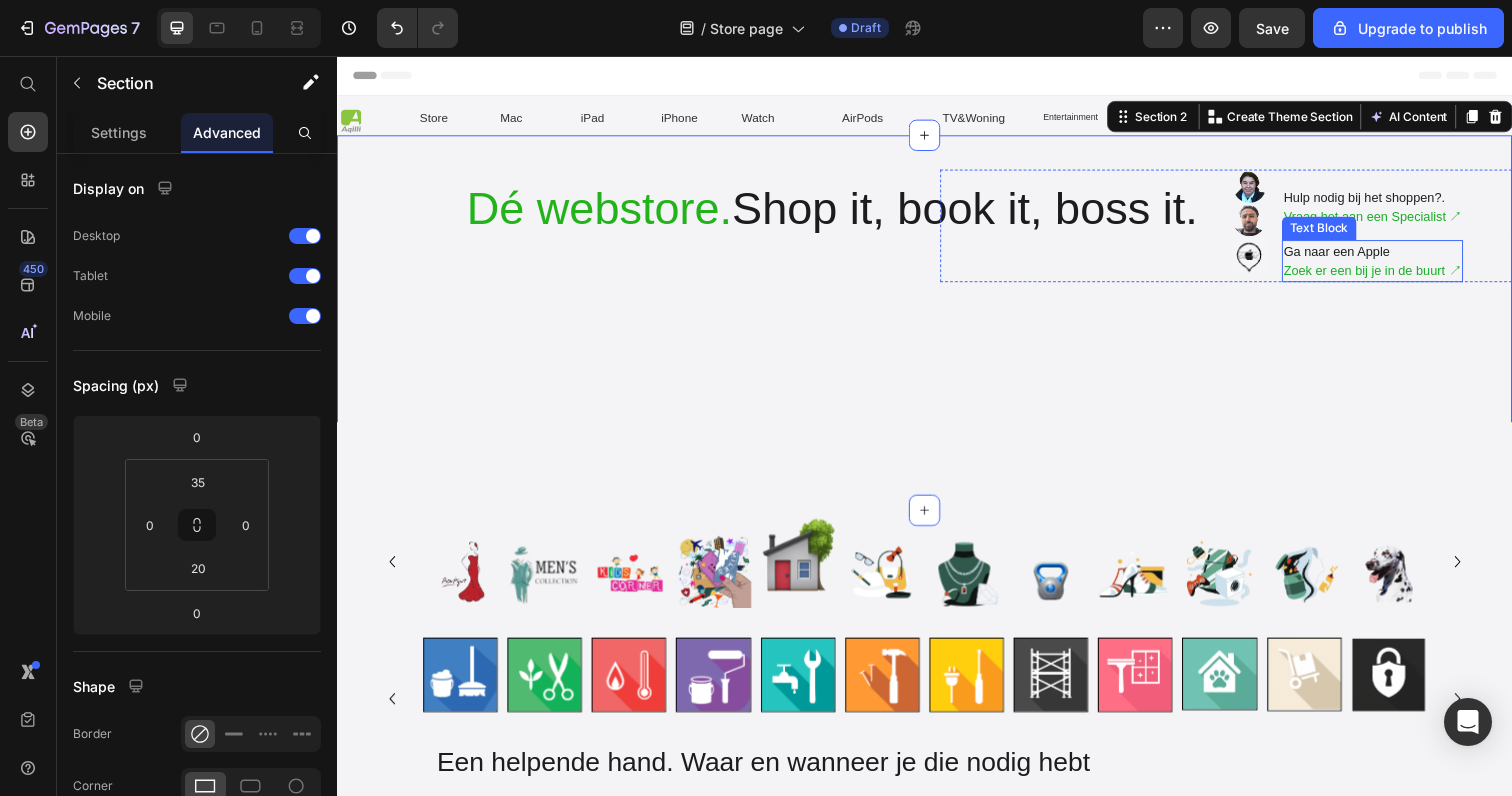 click on "Ga naar een Apple  Zoek er een bij je in de buurt ↗︎" at bounding box center [1394, 265] 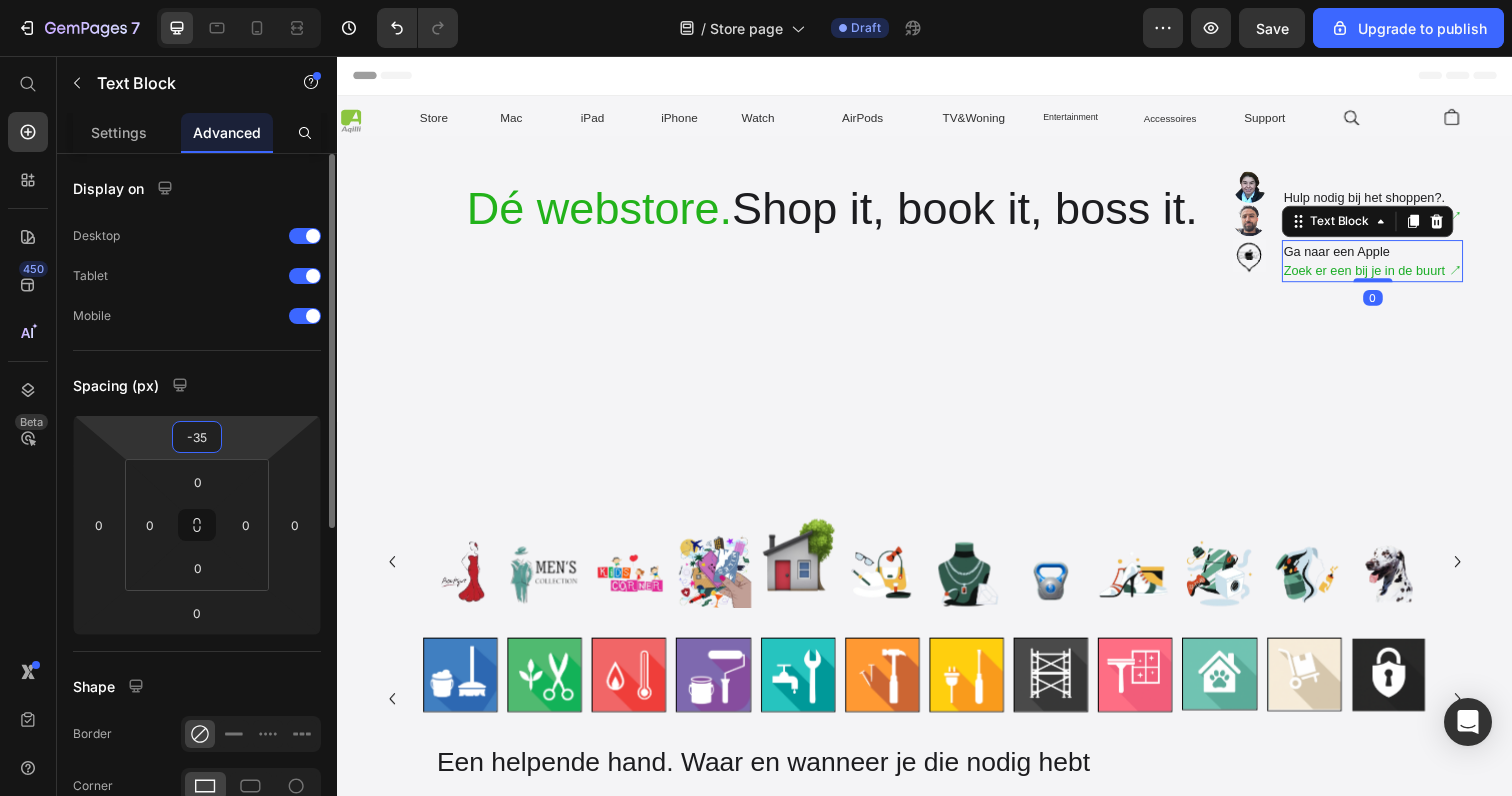 click on "-35" at bounding box center (197, 437) 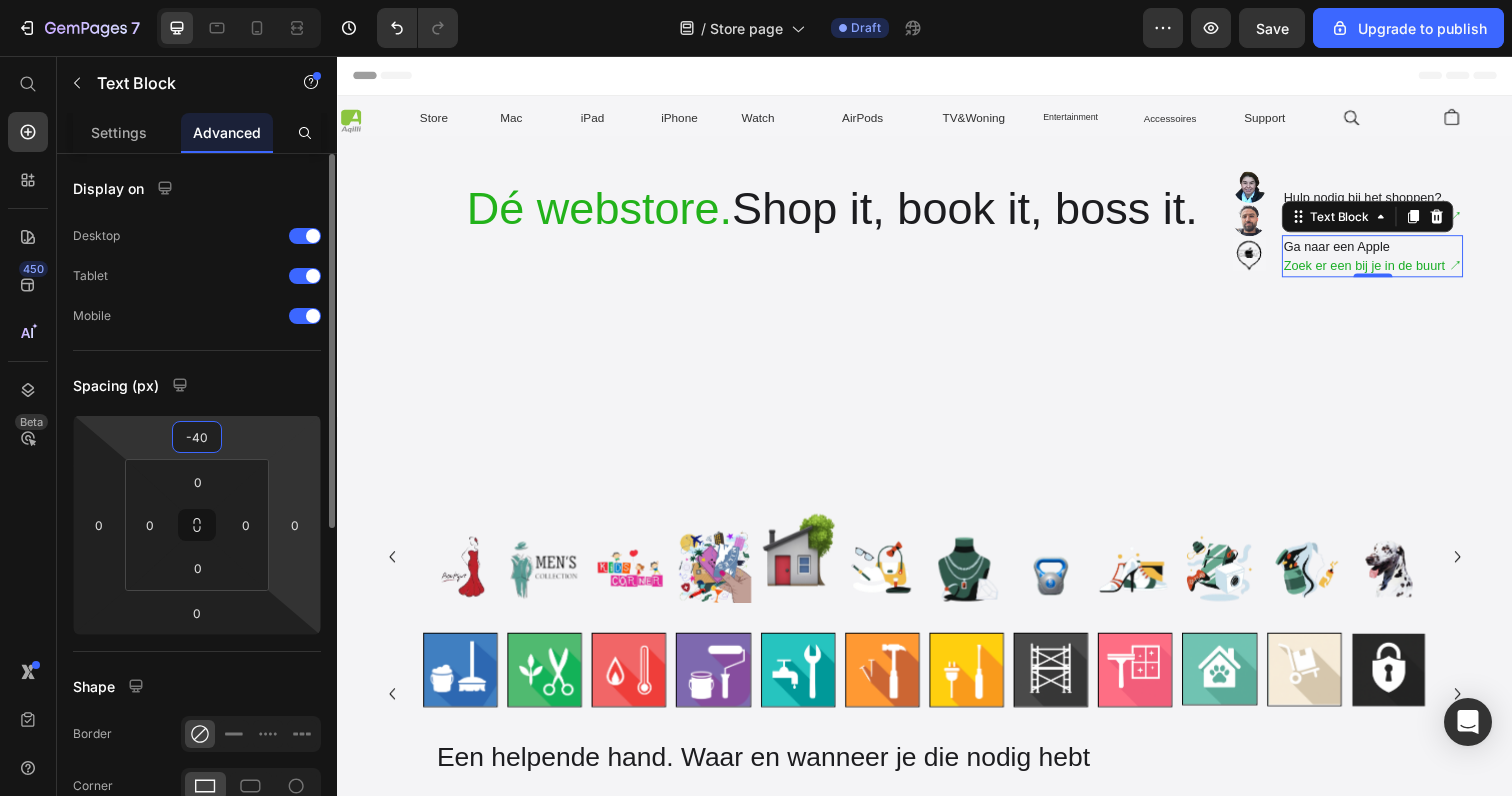 type on "-4" 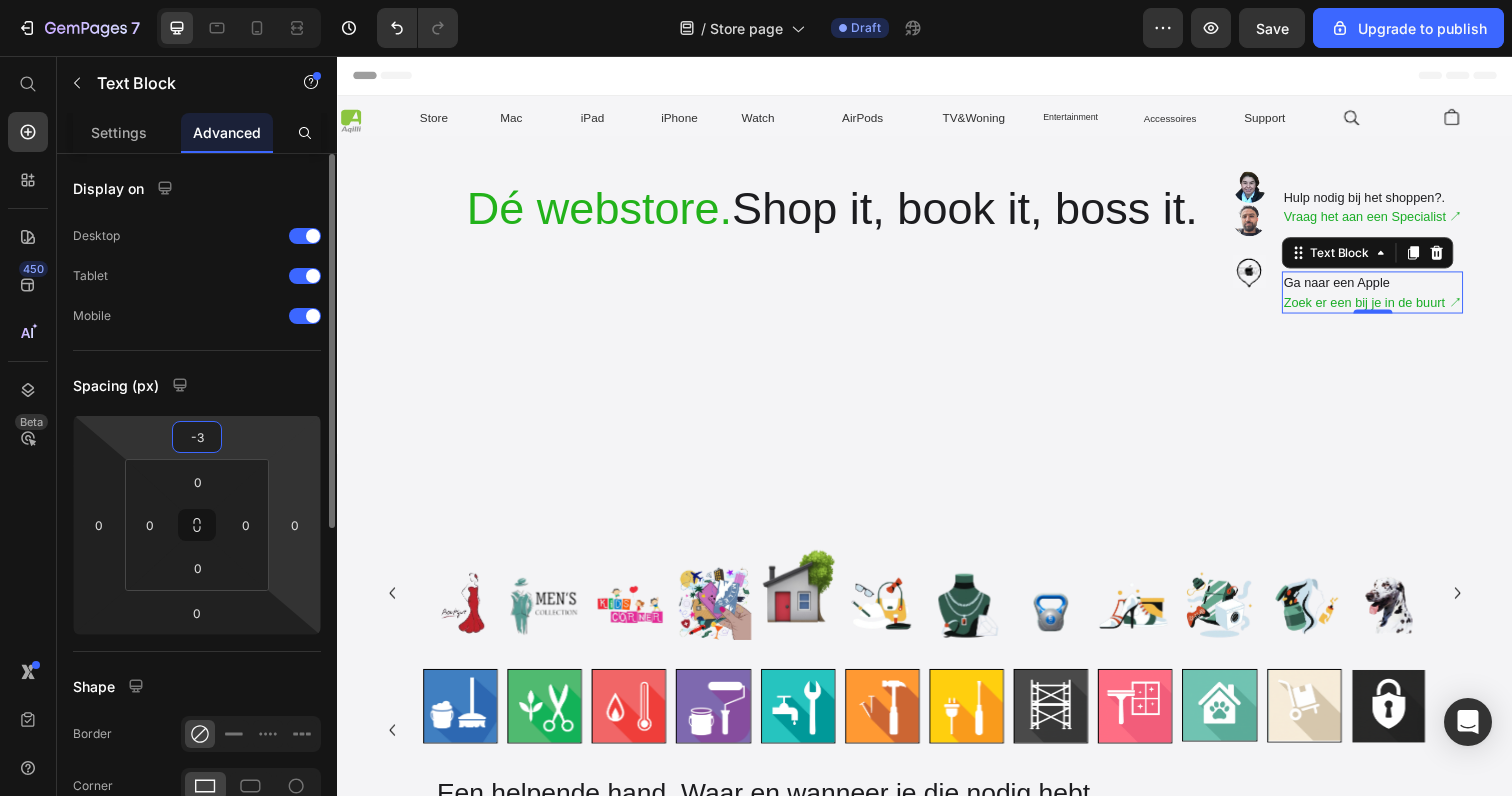 type on "-30" 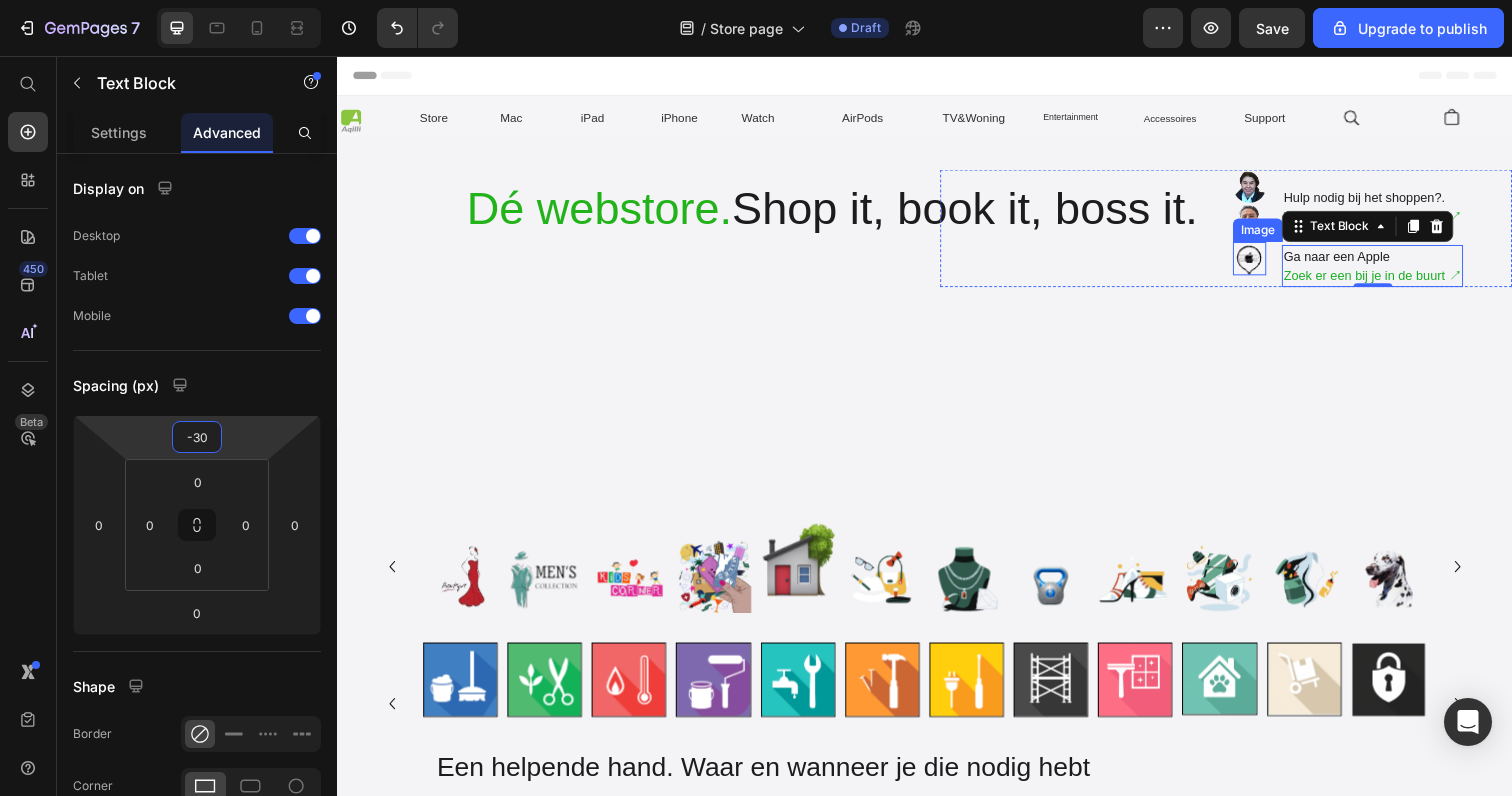 click at bounding box center (1269, 263) 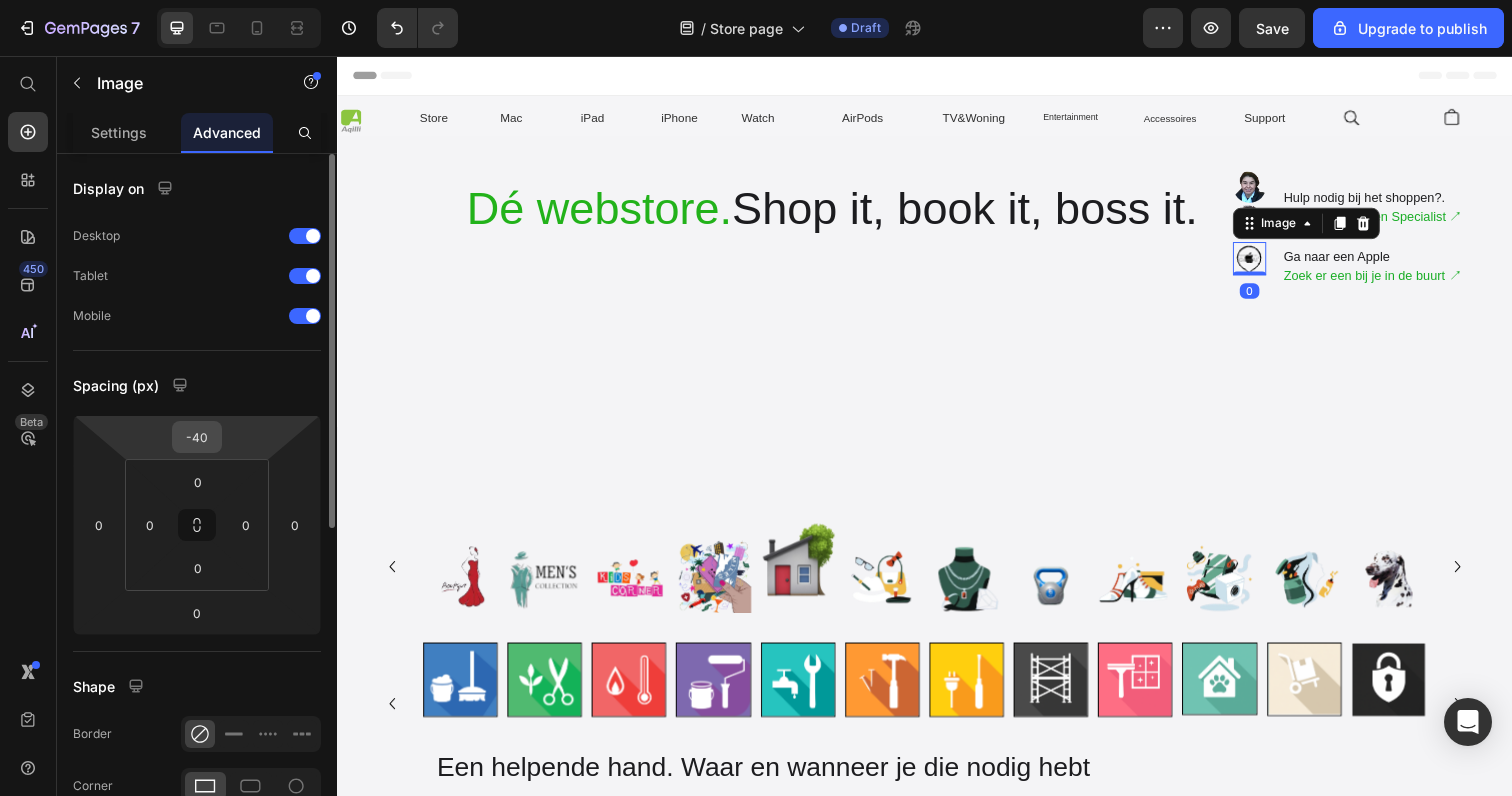 click on "-40" at bounding box center (197, 437) 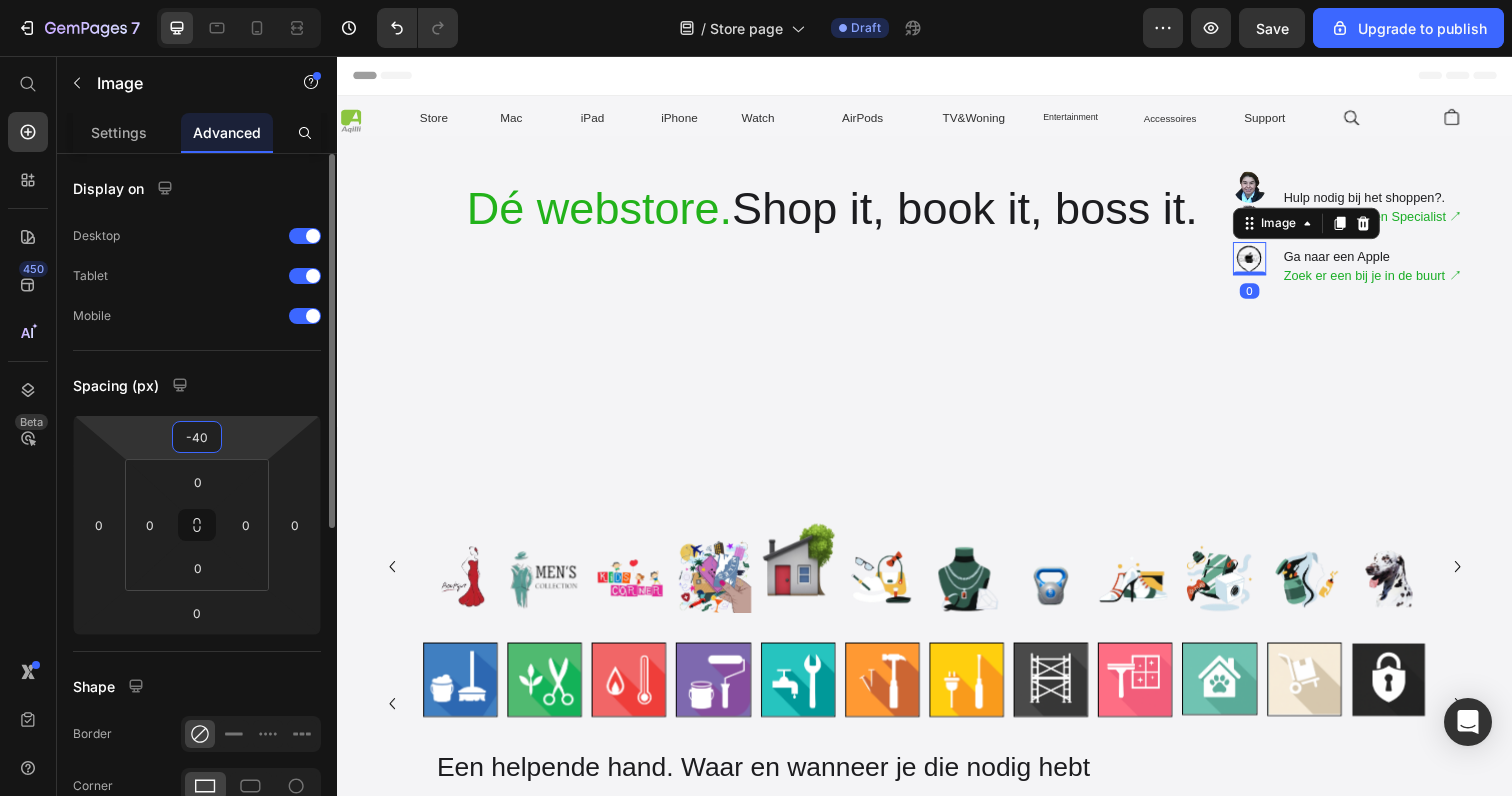 click on "-40" at bounding box center [197, 437] 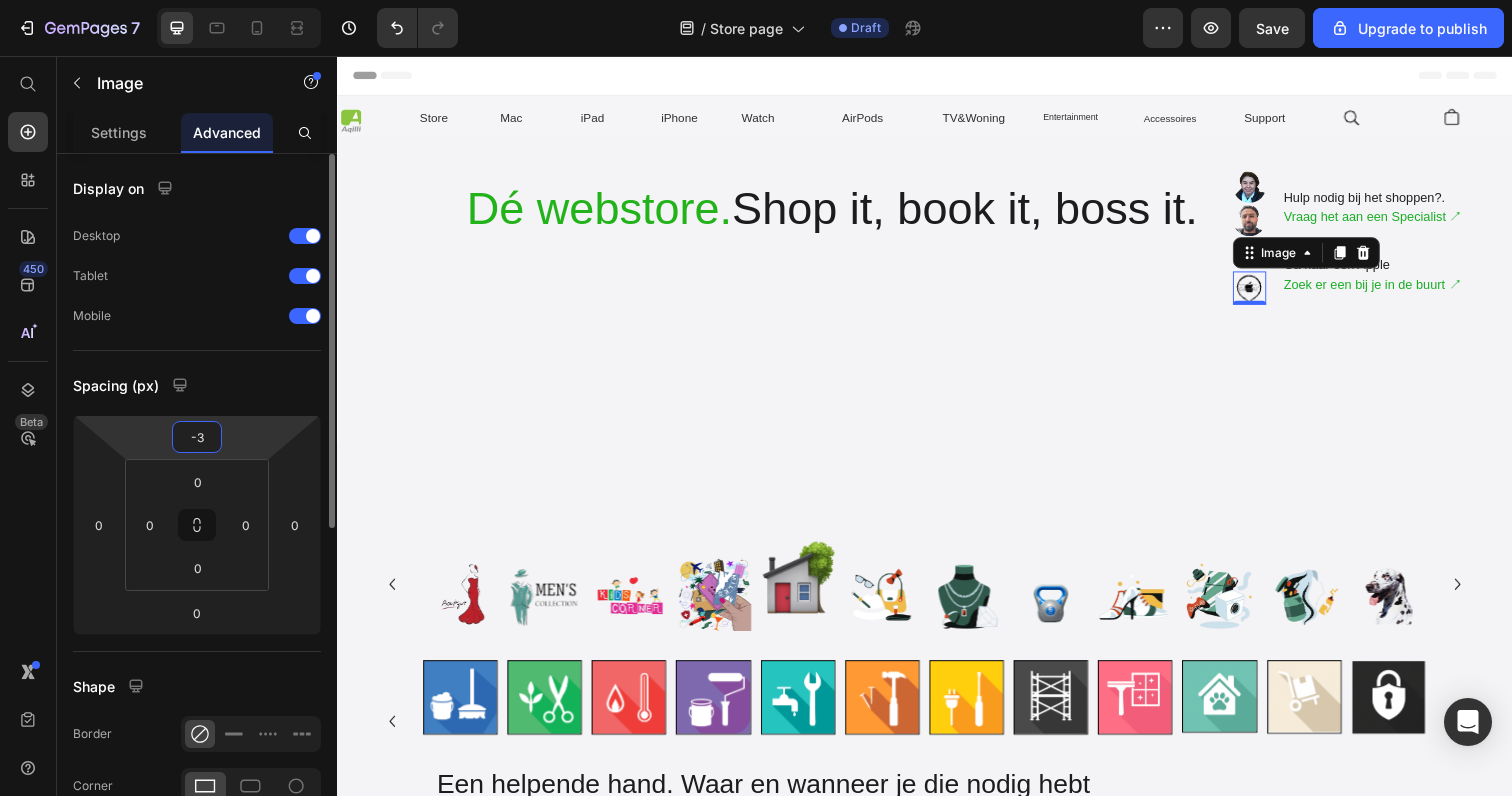 type on "-30" 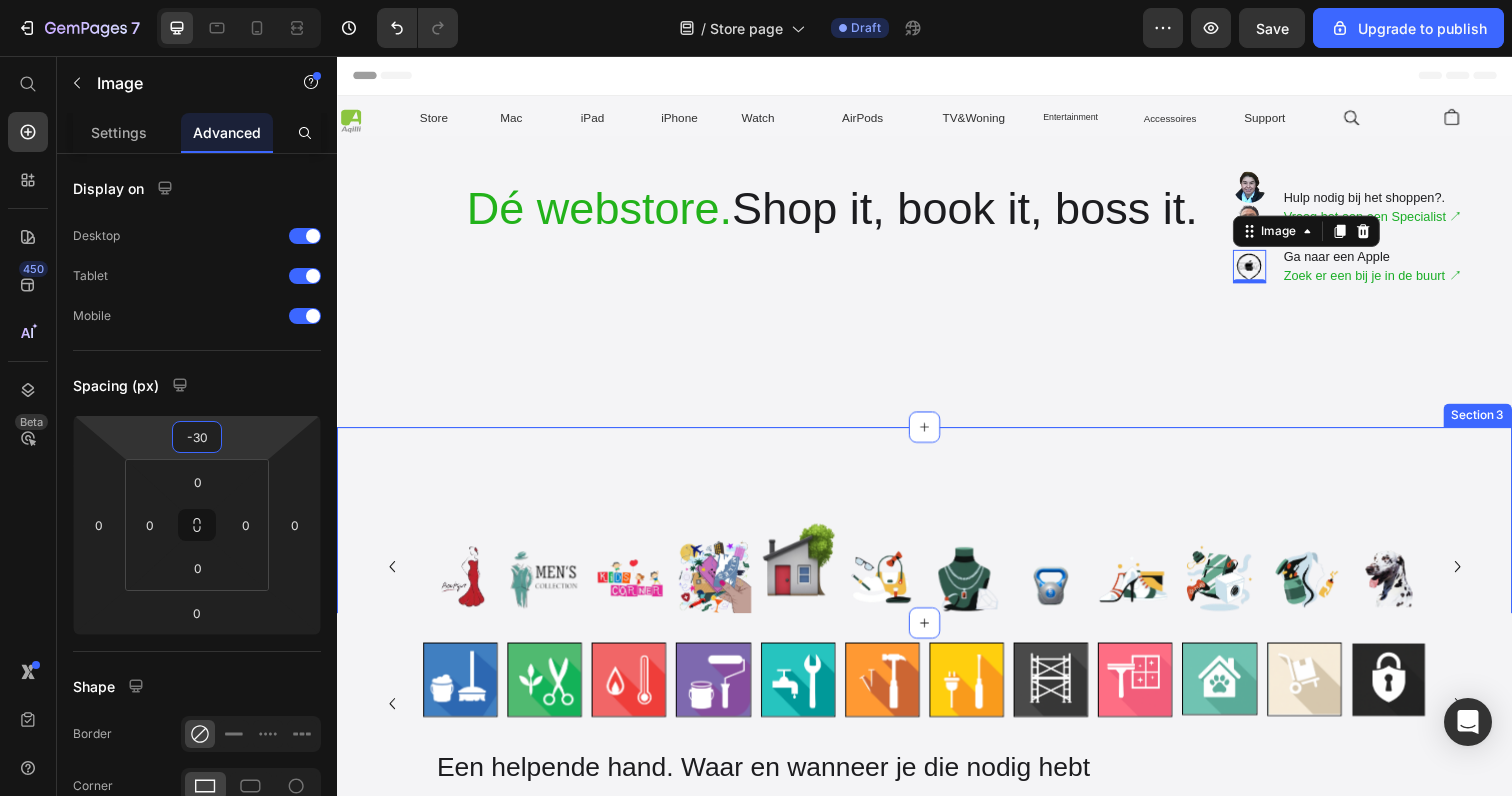 click on "Image Image Image Image Image Image Image Image Image Image Image Image
Carousel" at bounding box center (937, 535) 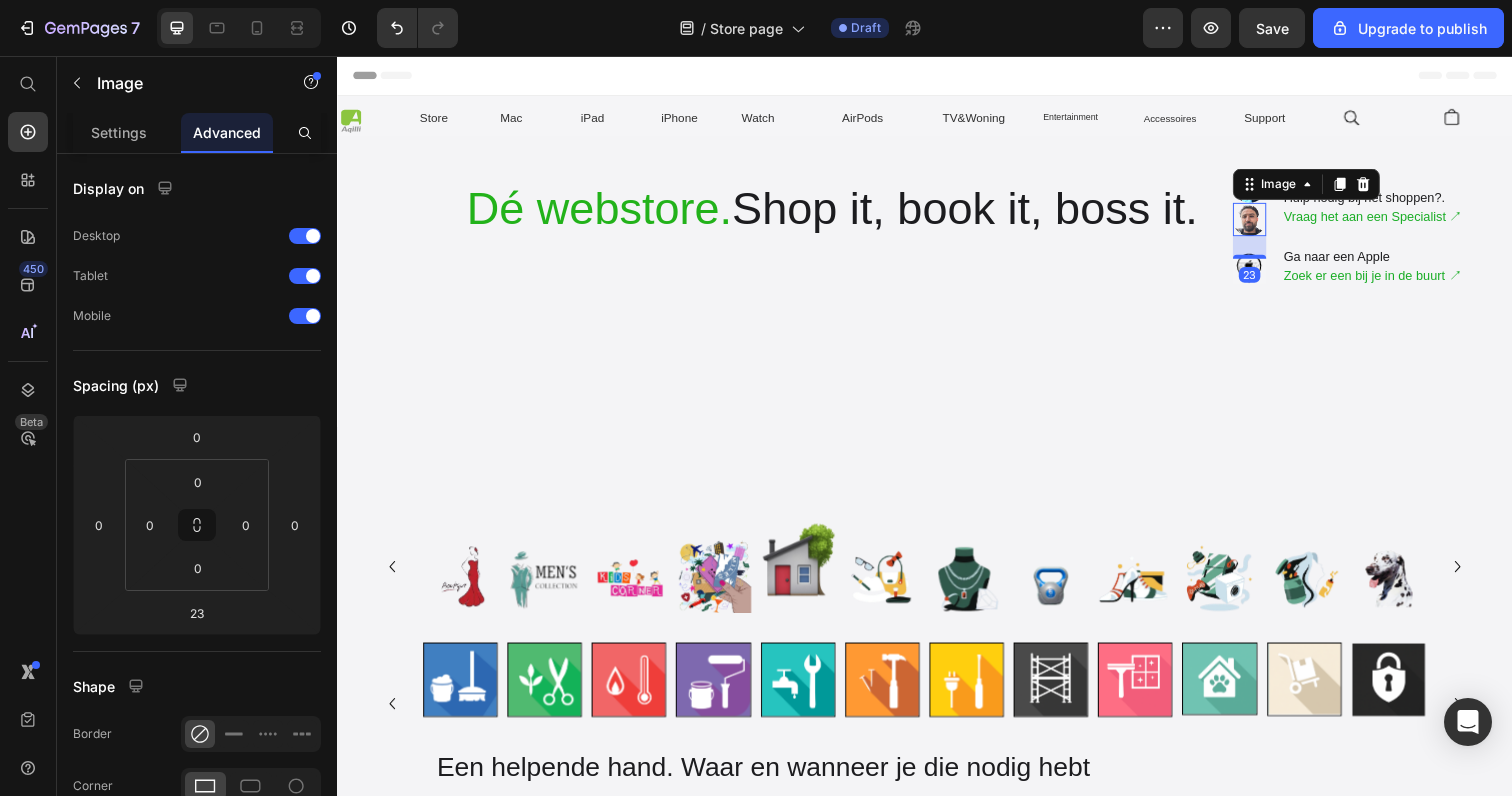 click at bounding box center (1269, 223) 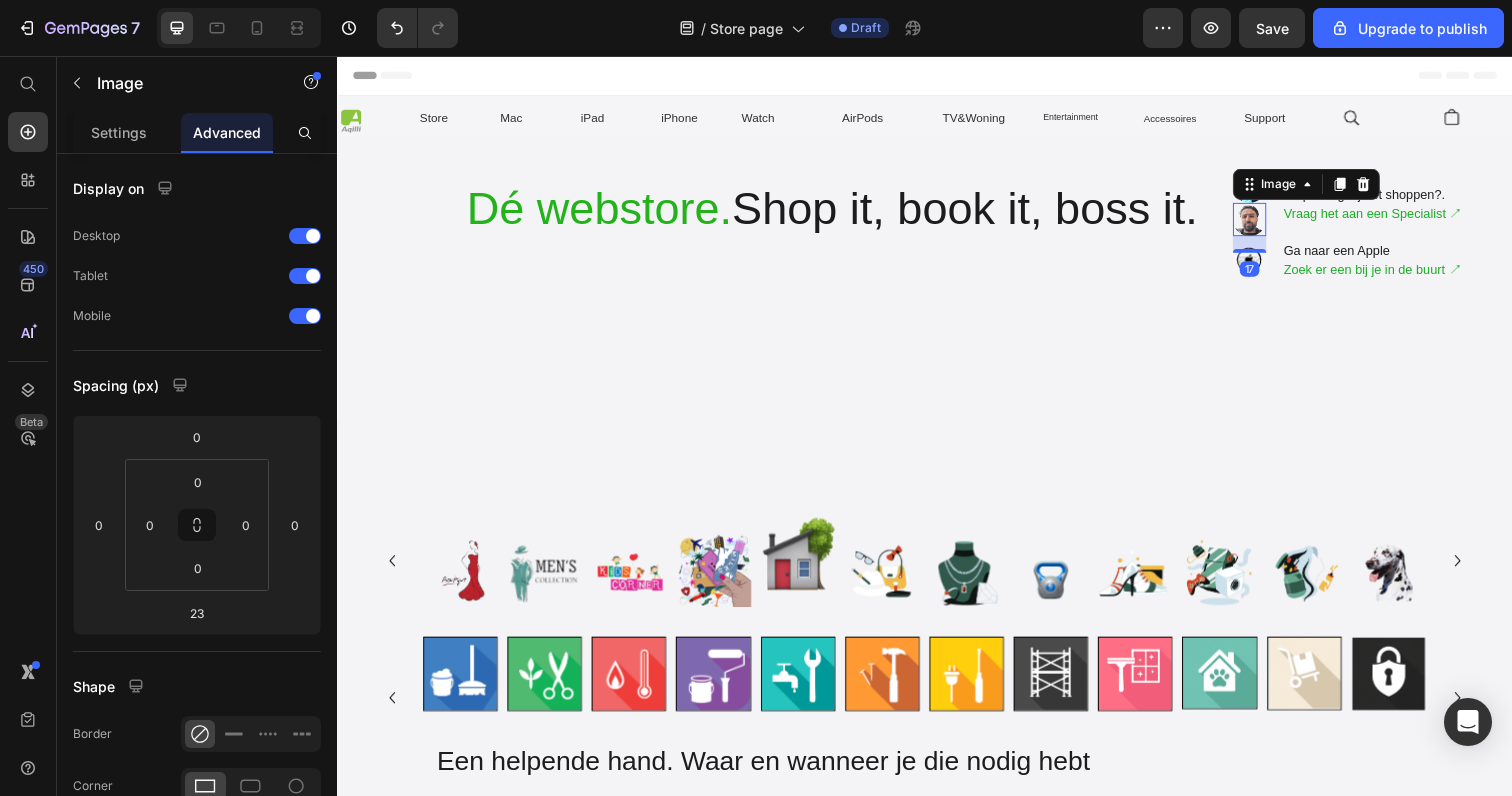 drag, startPoint x: 1272, startPoint y: 260, endPoint x: 1316, endPoint y: 254, distance: 44.407207 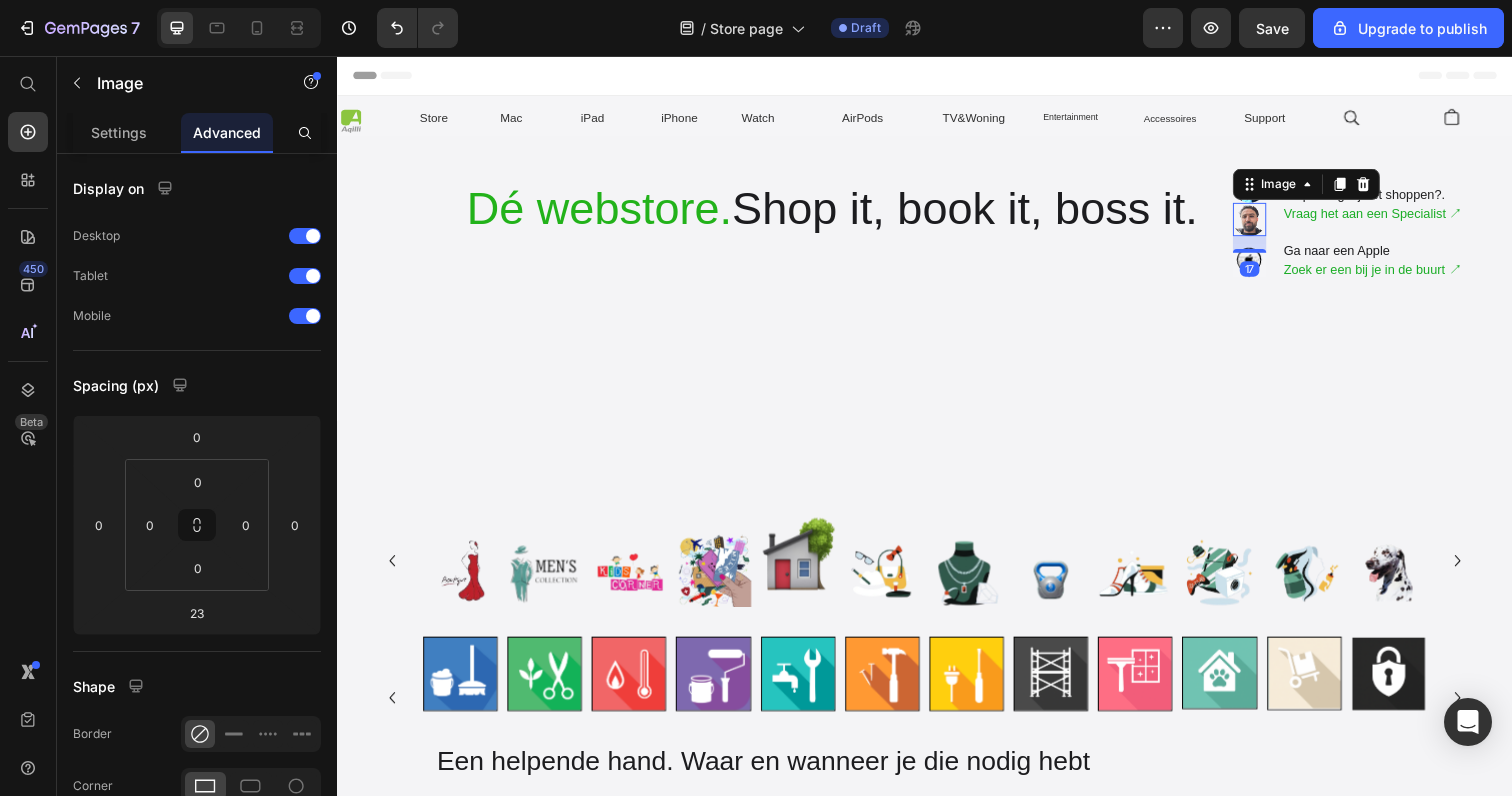 click on "Image Image   17 Hulp nodig bij het shoppen?.  Vraag het aan een Specialist ↗︎ Text Block Image Ga naar een Apple  Zoek er een bij je in de buurt ↗︎ Text Block" at bounding box center [1370, 229] 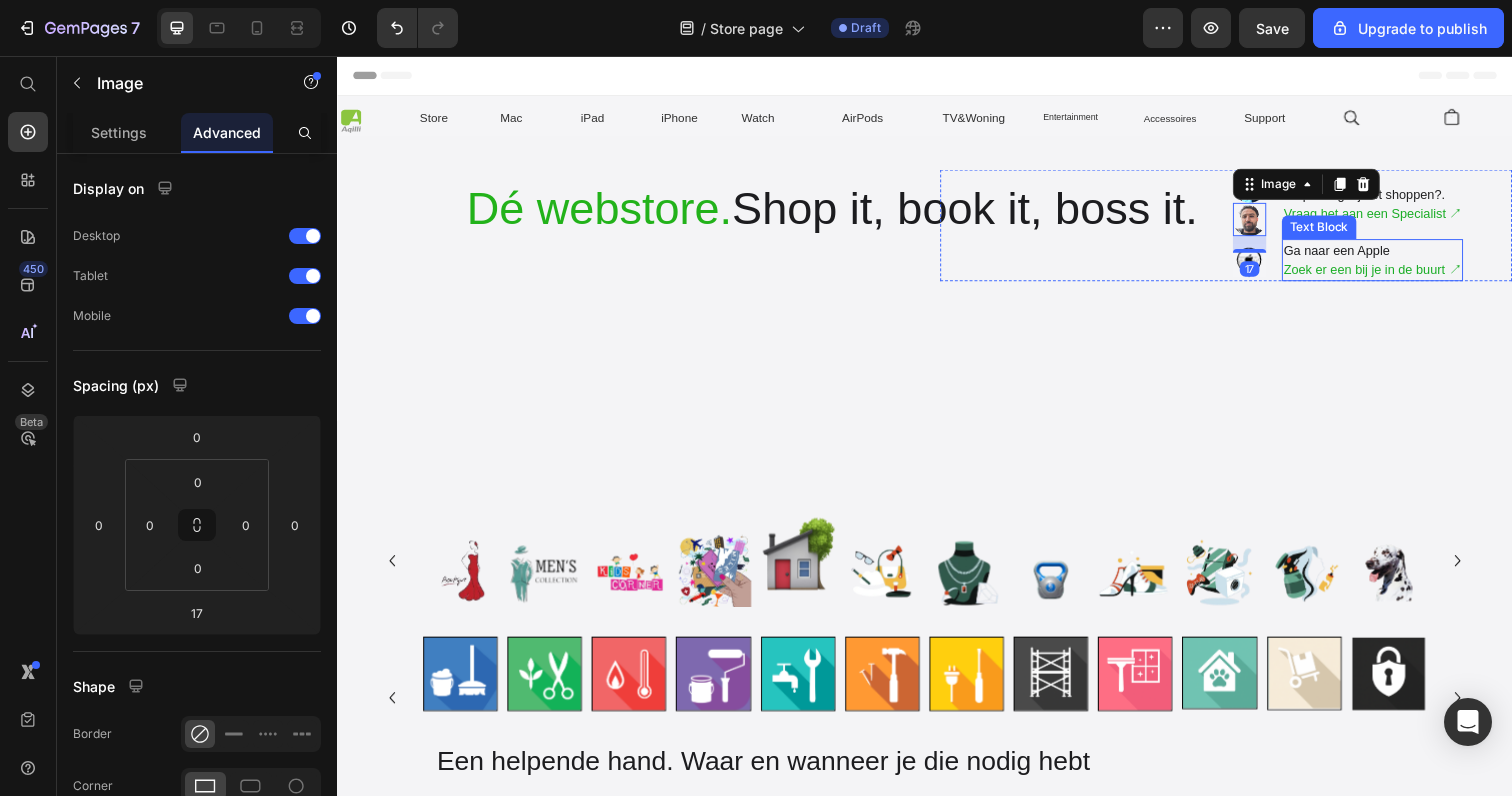 click on "Image Image   17 Hulp nodig bij het shoppen?.  Vraag het aan een Specialist ↗︎ Text Block Image Ga naar een Apple  Zoek er een bij je in de buurt ↗︎ Text Block Advanced list" at bounding box center (1245, 335) 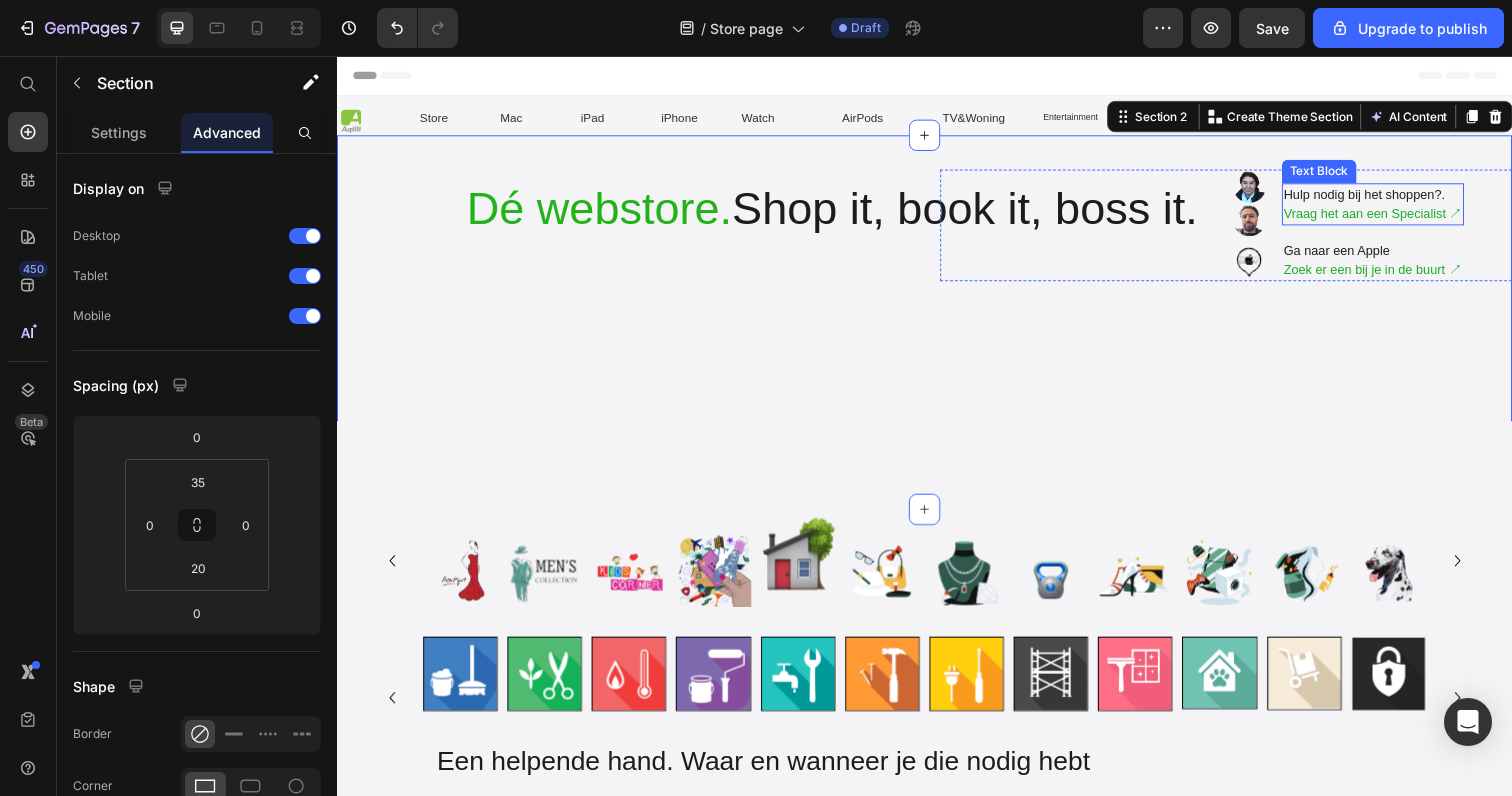 click on "Hulp nodig bij het shoppen?." at bounding box center (1395, 198) 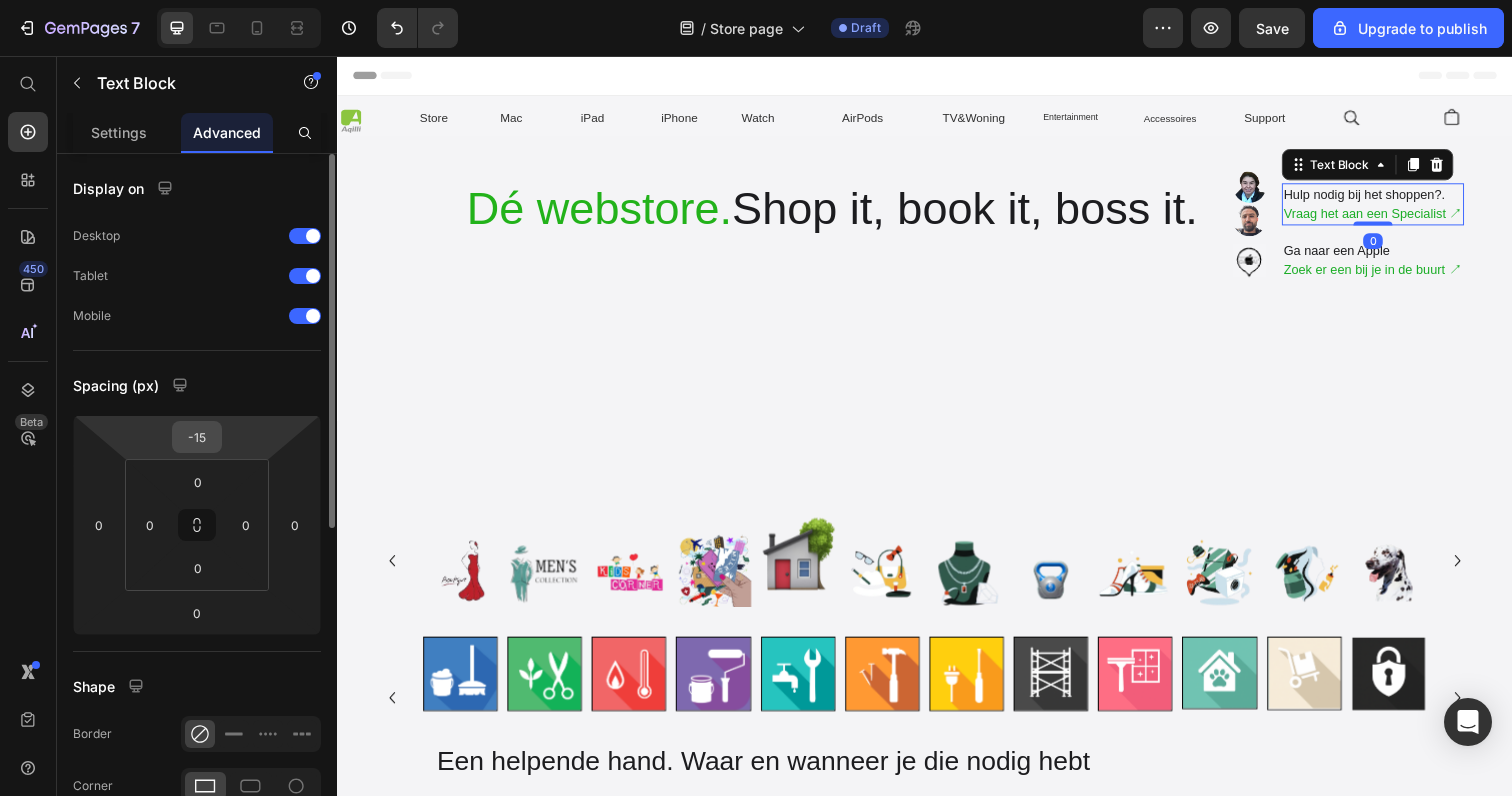 click on "-15" at bounding box center [197, 437] 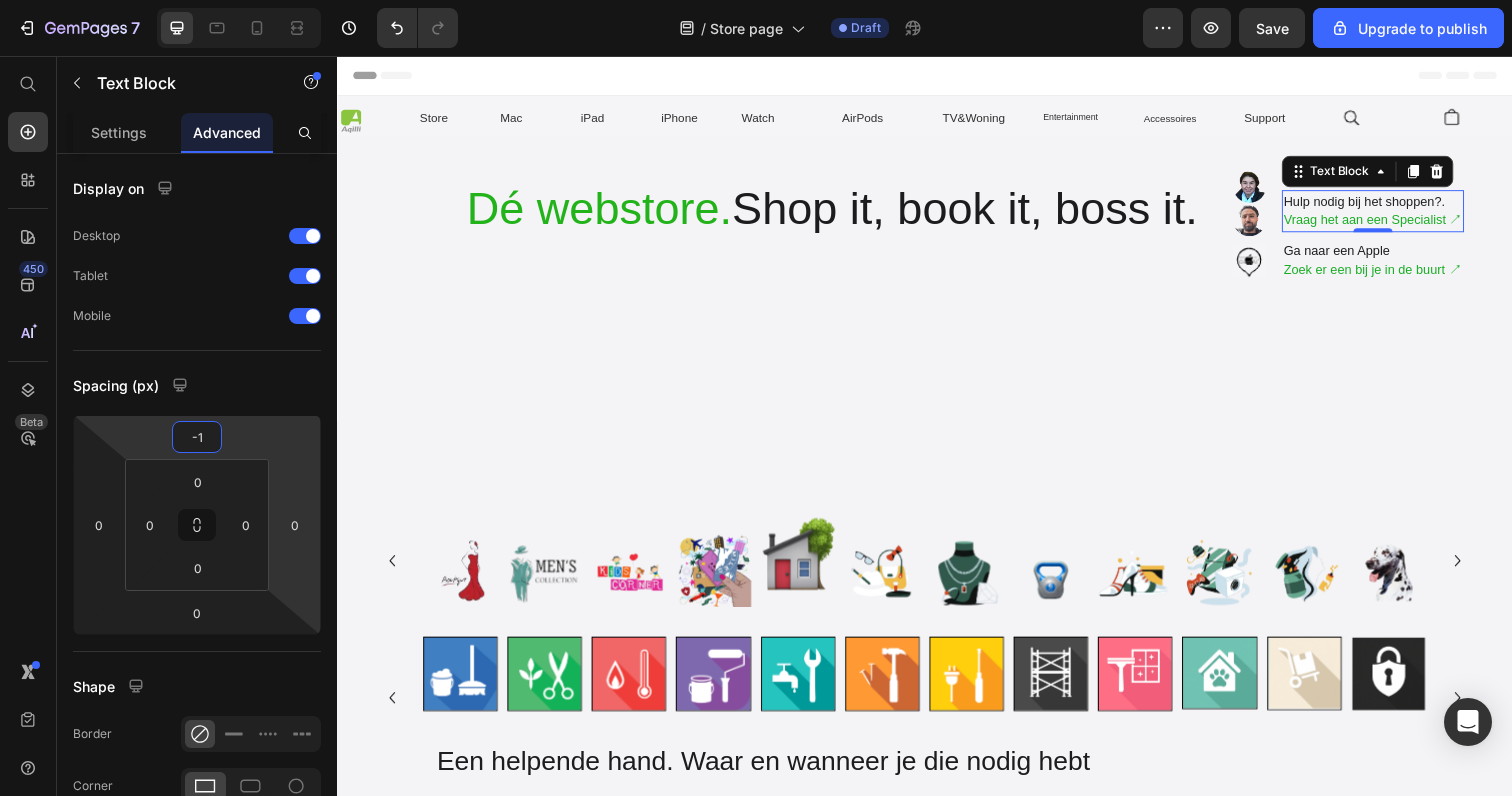 type on "-18" 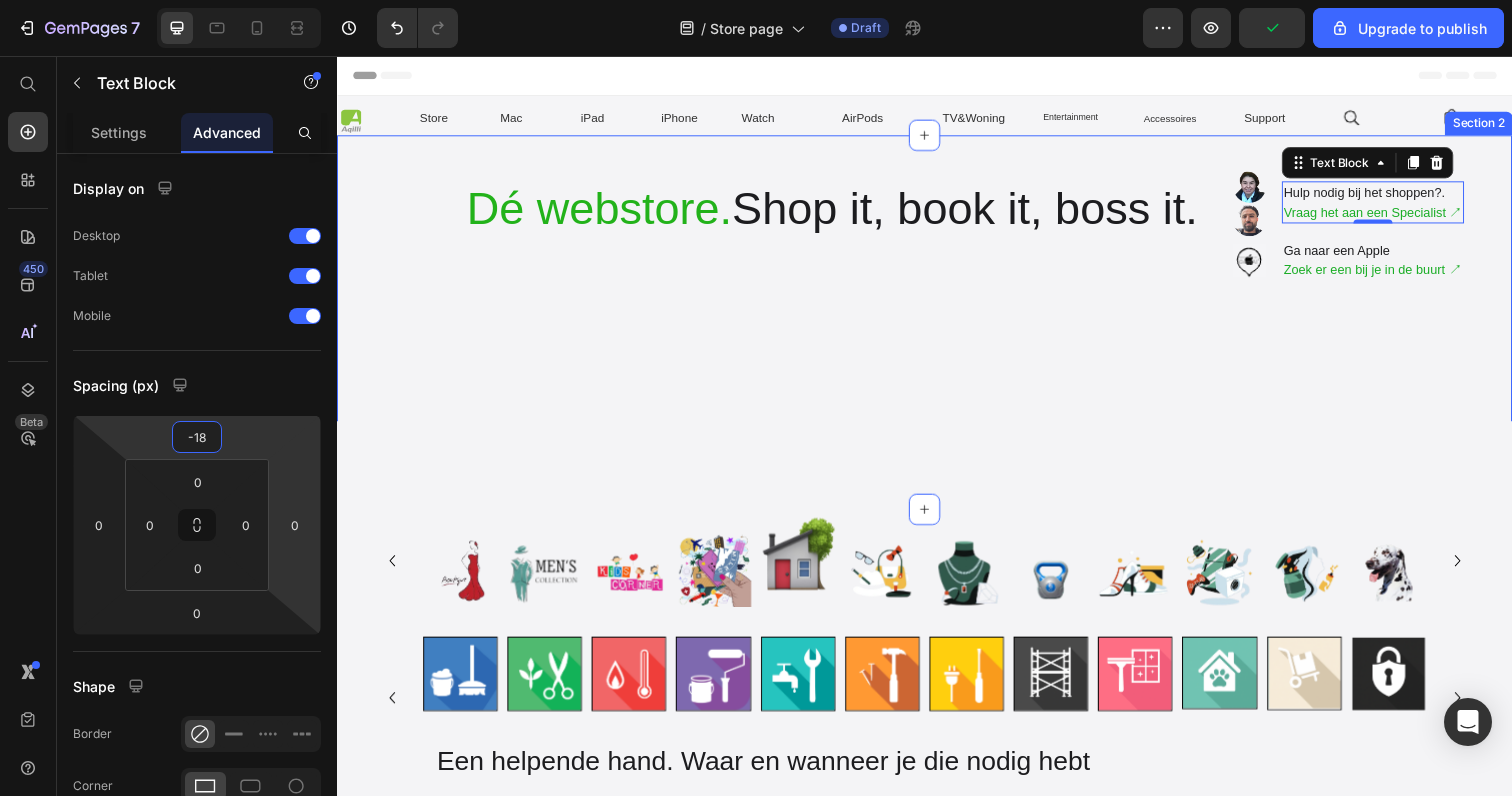 click on "Image Image Hulp nodig bij het shoppen?.  Vraag het aan een Specialist ↗︎ Text Block   0 Image Ga naar een Apple  Zoek er een bij je in de buurt ↗︎ Text Block Advanced list" at bounding box center (1245, 335) 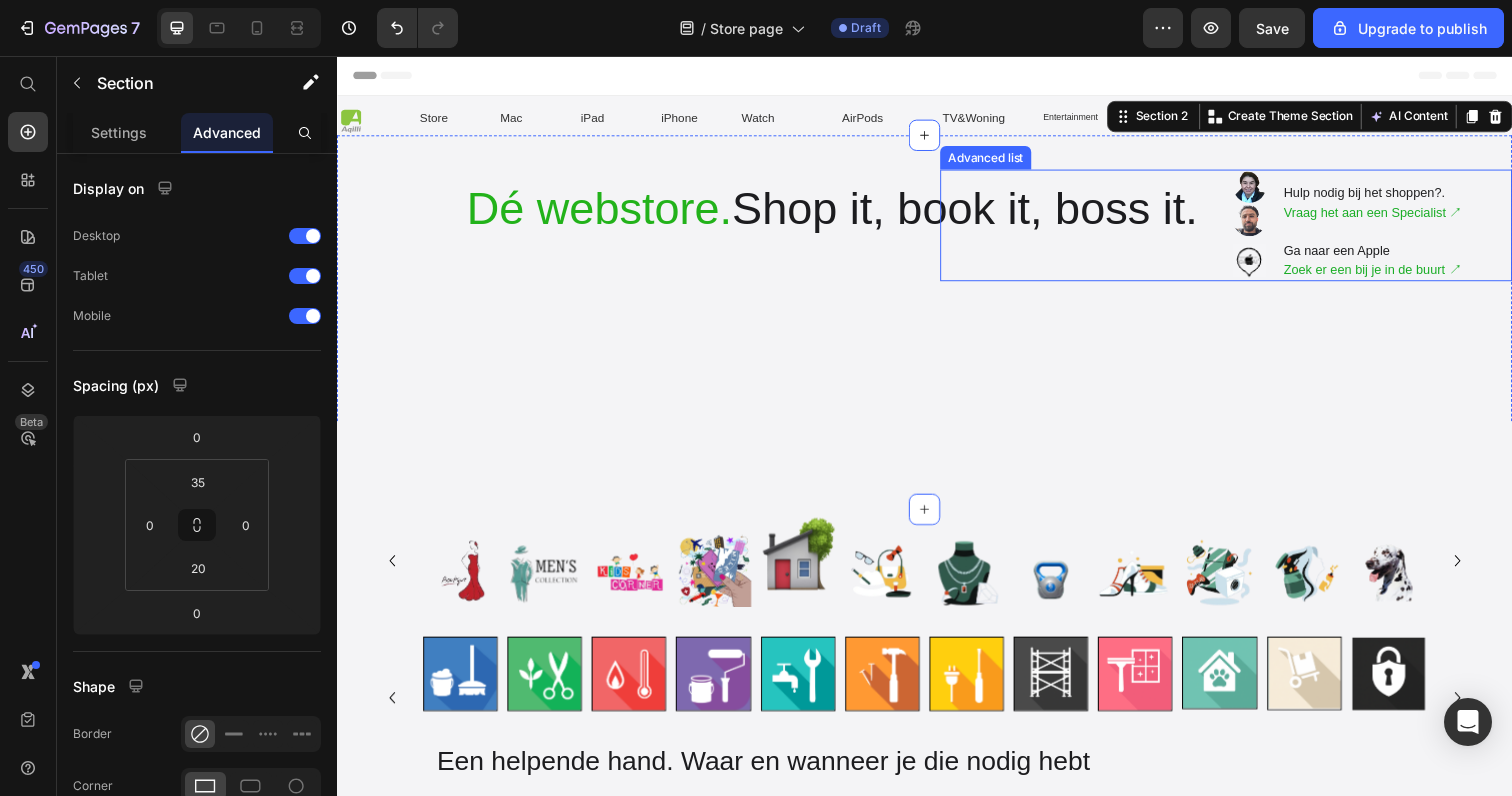 click on "Image Image Hulp nodig bij het shoppen?.  Vraag het aan een Specialist ↗︎ Text Block Image Ga naar een Apple  Zoek er een bij je in de buurt ↗︎ Text Block" at bounding box center [1245, 229] 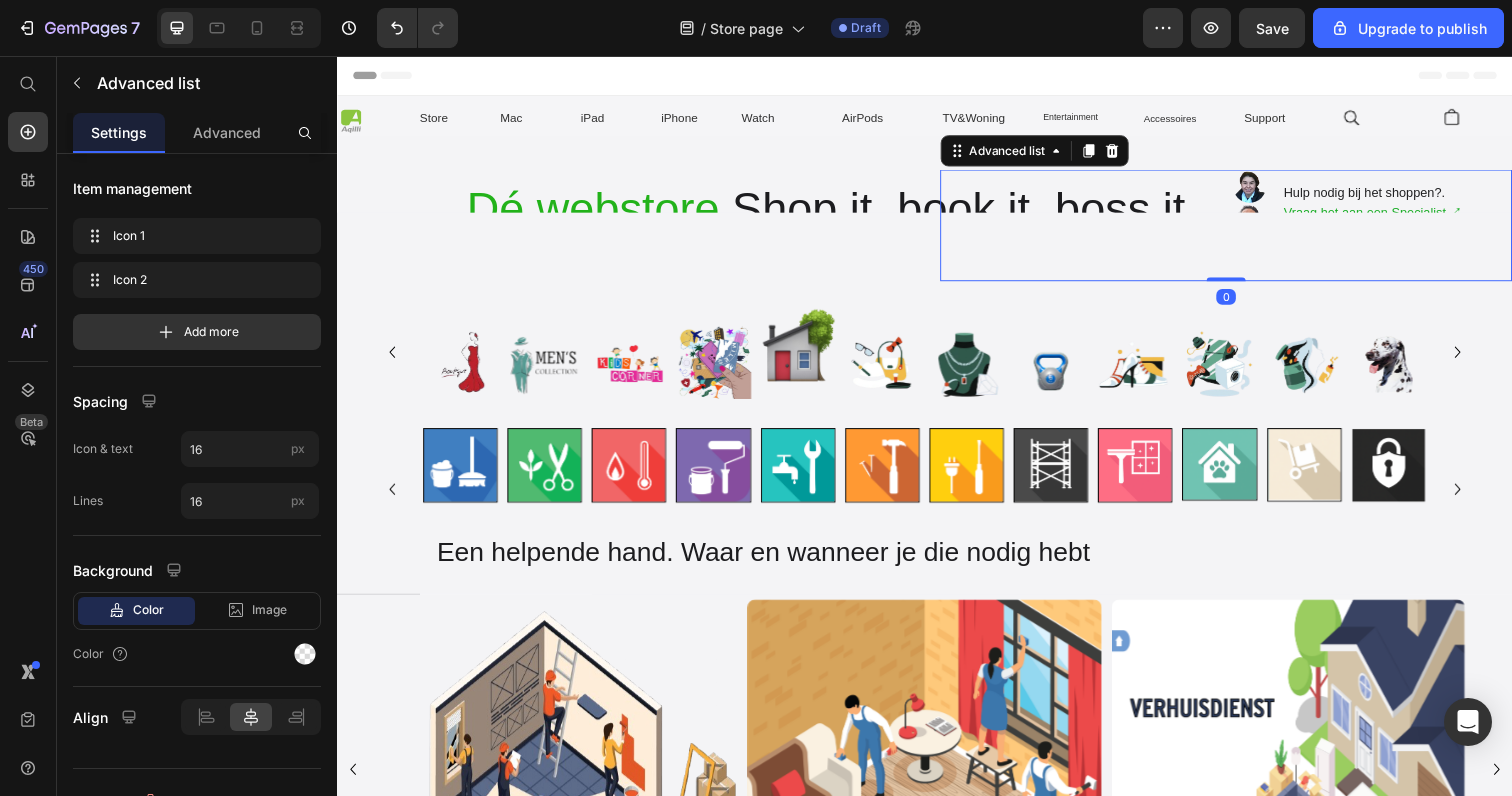 drag, startPoint x: 1248, startPoint y: 493, endPoint x: 1296, endPoint y: 202, distance: 294.9322 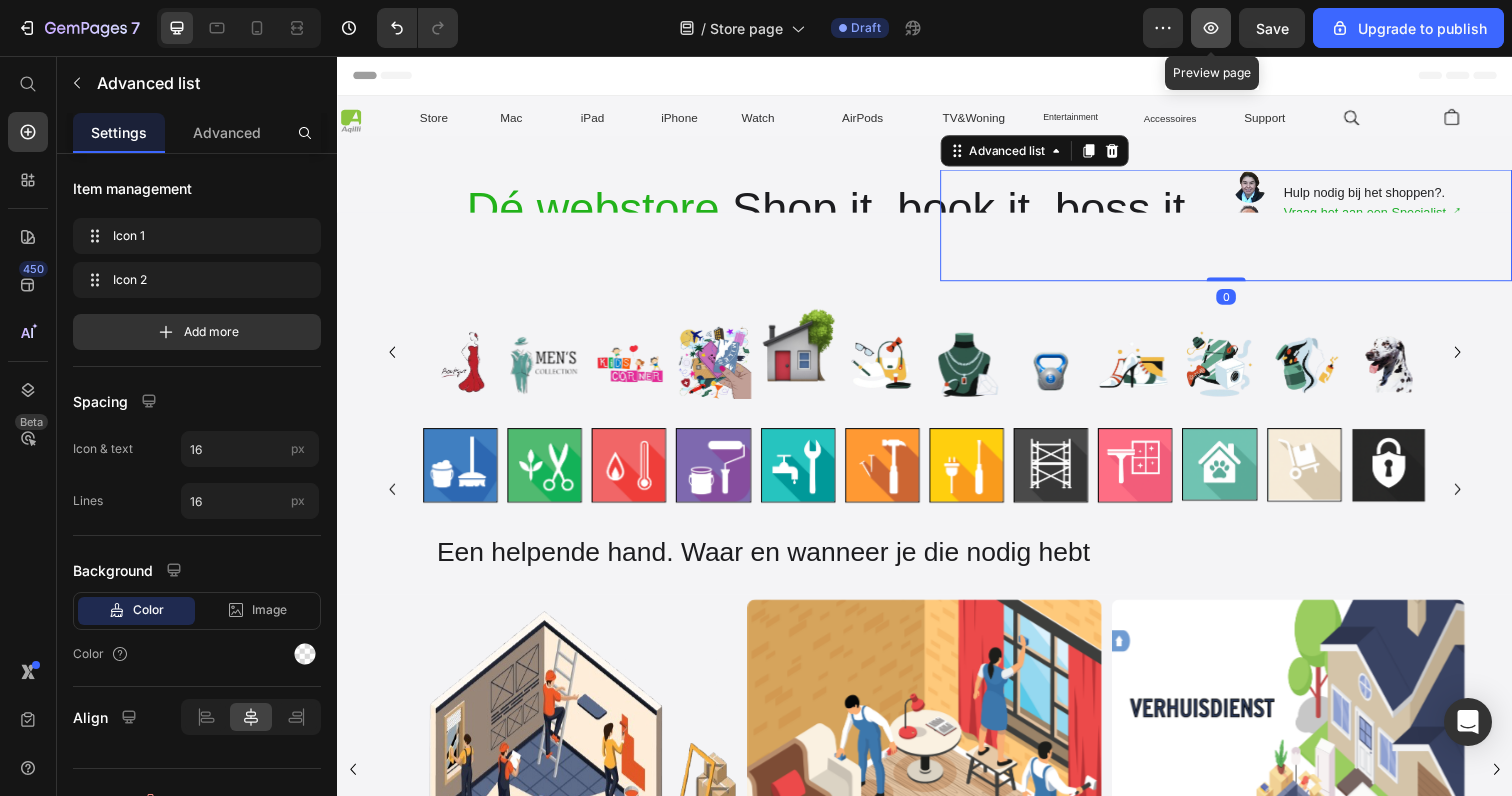 click 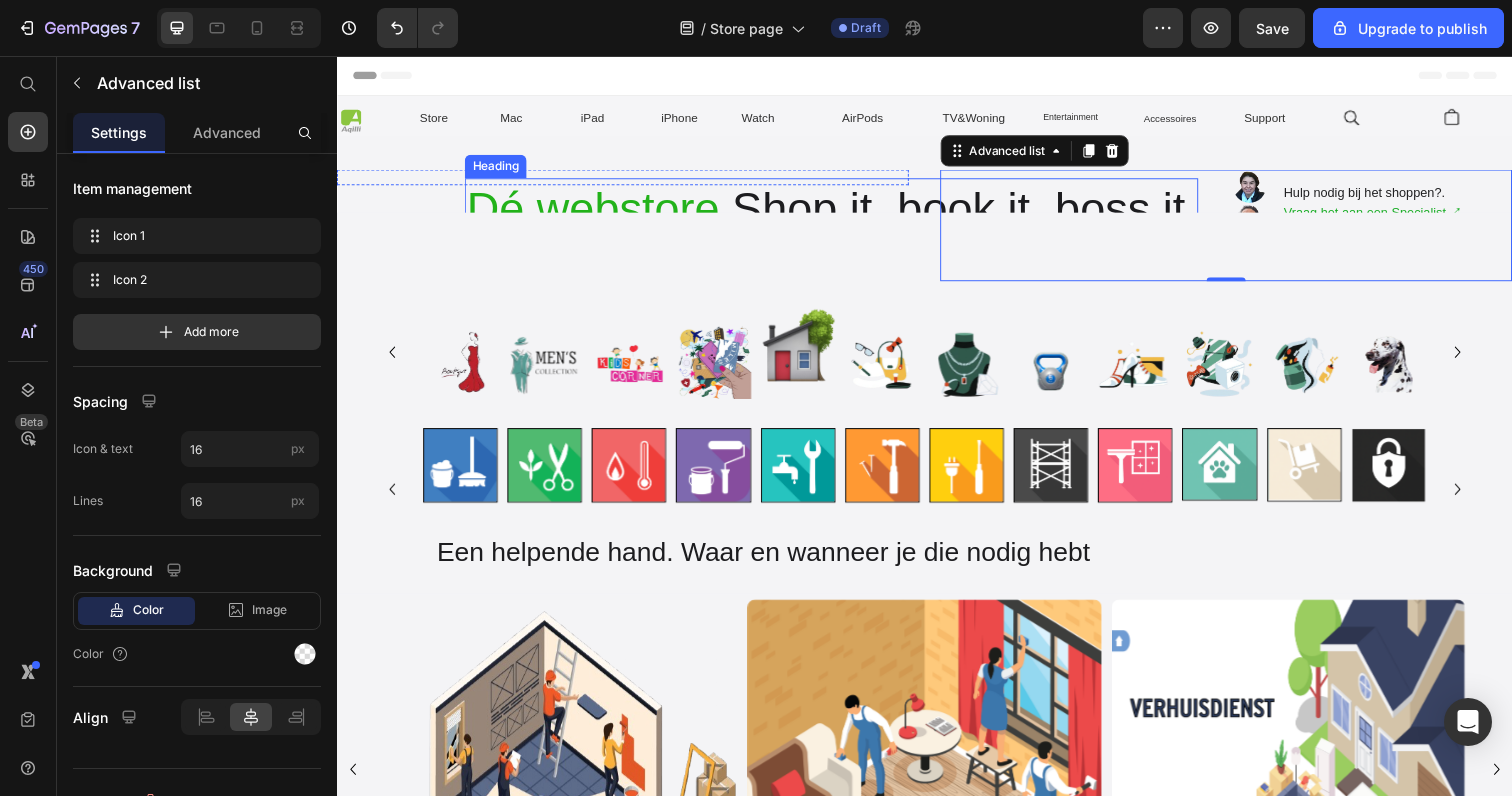 click on "Dé webstore." at bounding box center [604, 212] 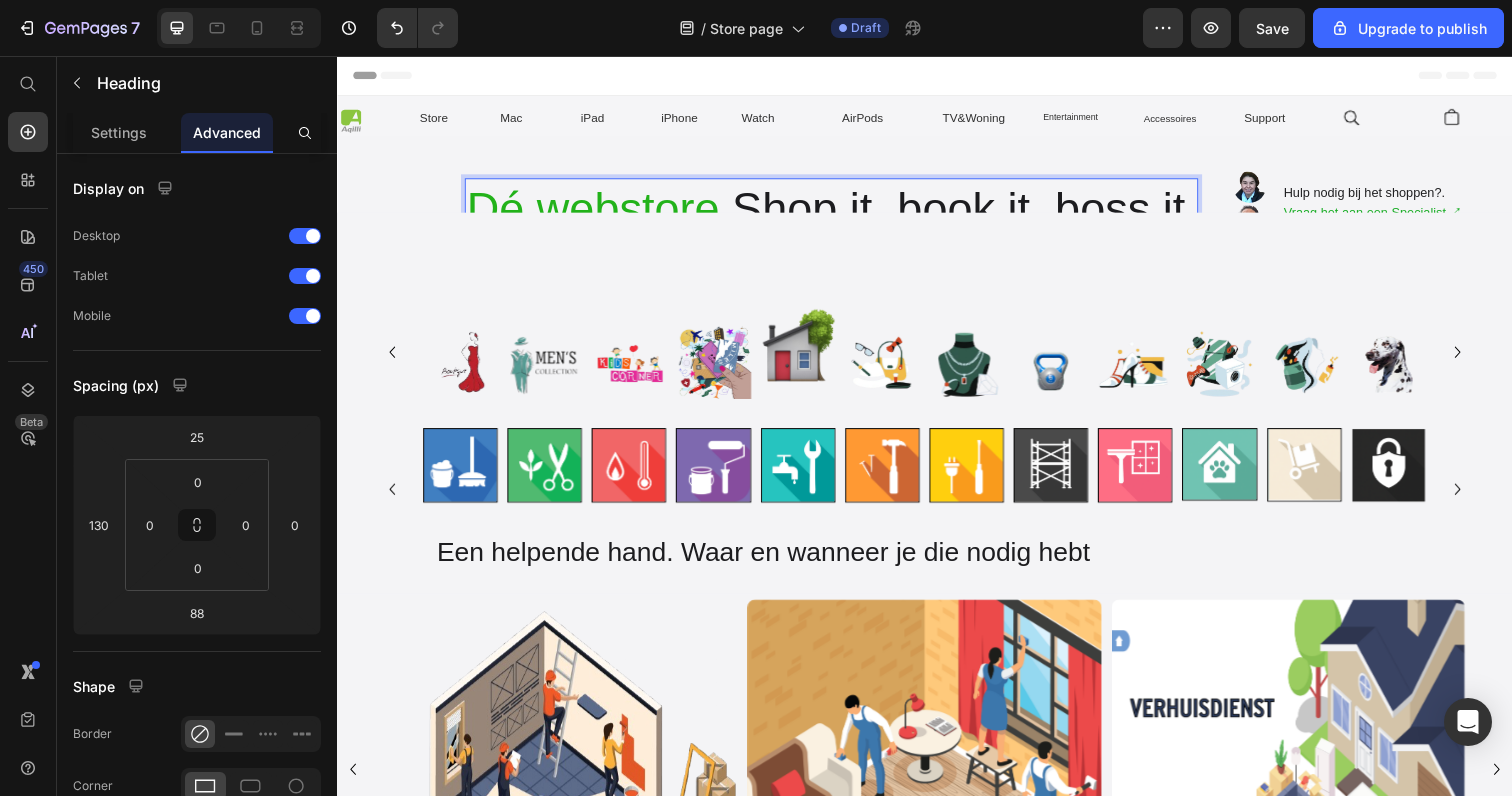 click on "Dé webstore." at bounding box center (604, 212) 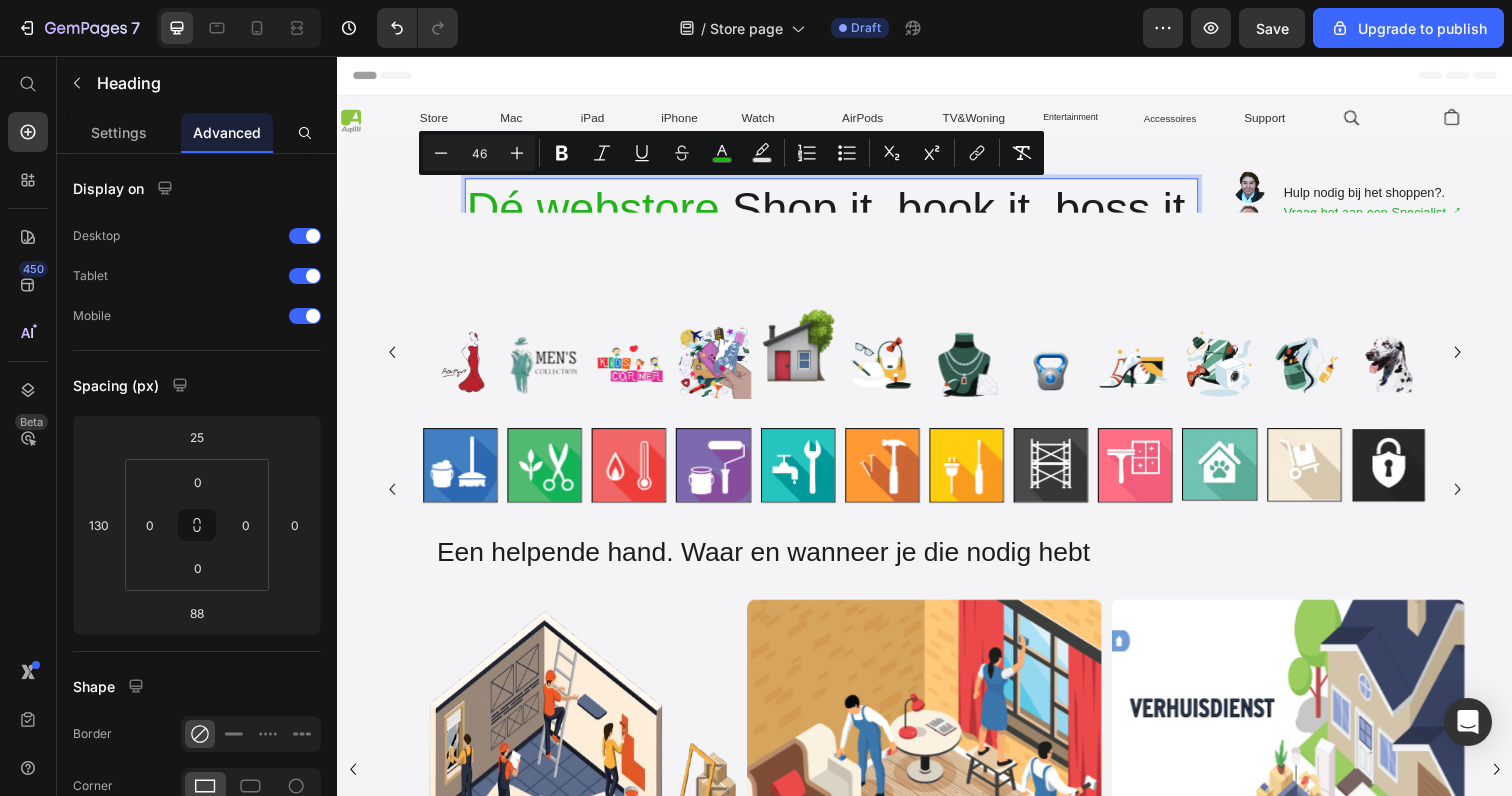 click on "Dé webstore." at bounding box center (604, 212) 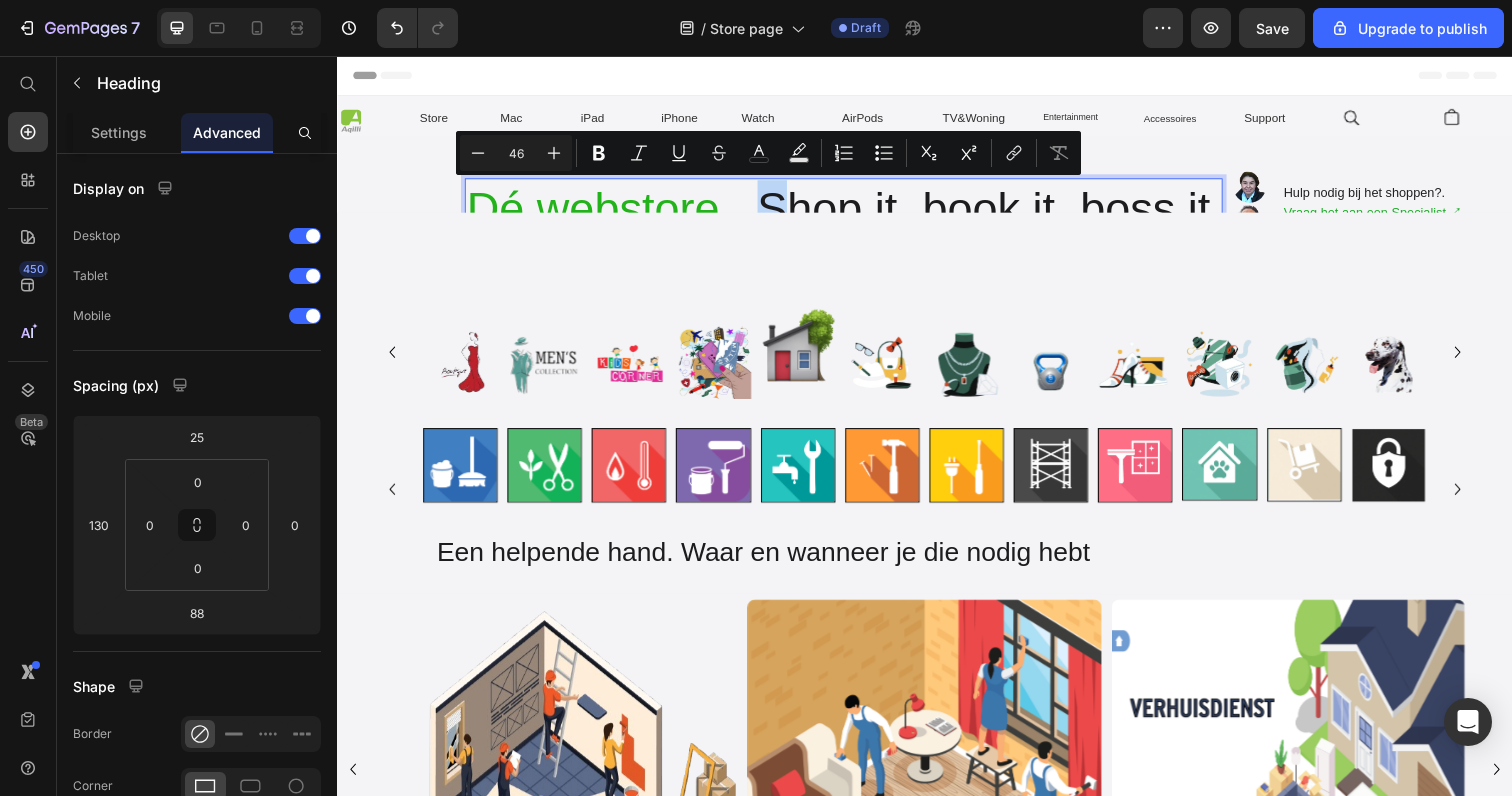 click on "Dé webstore. ." at bounding box center [617, 212] 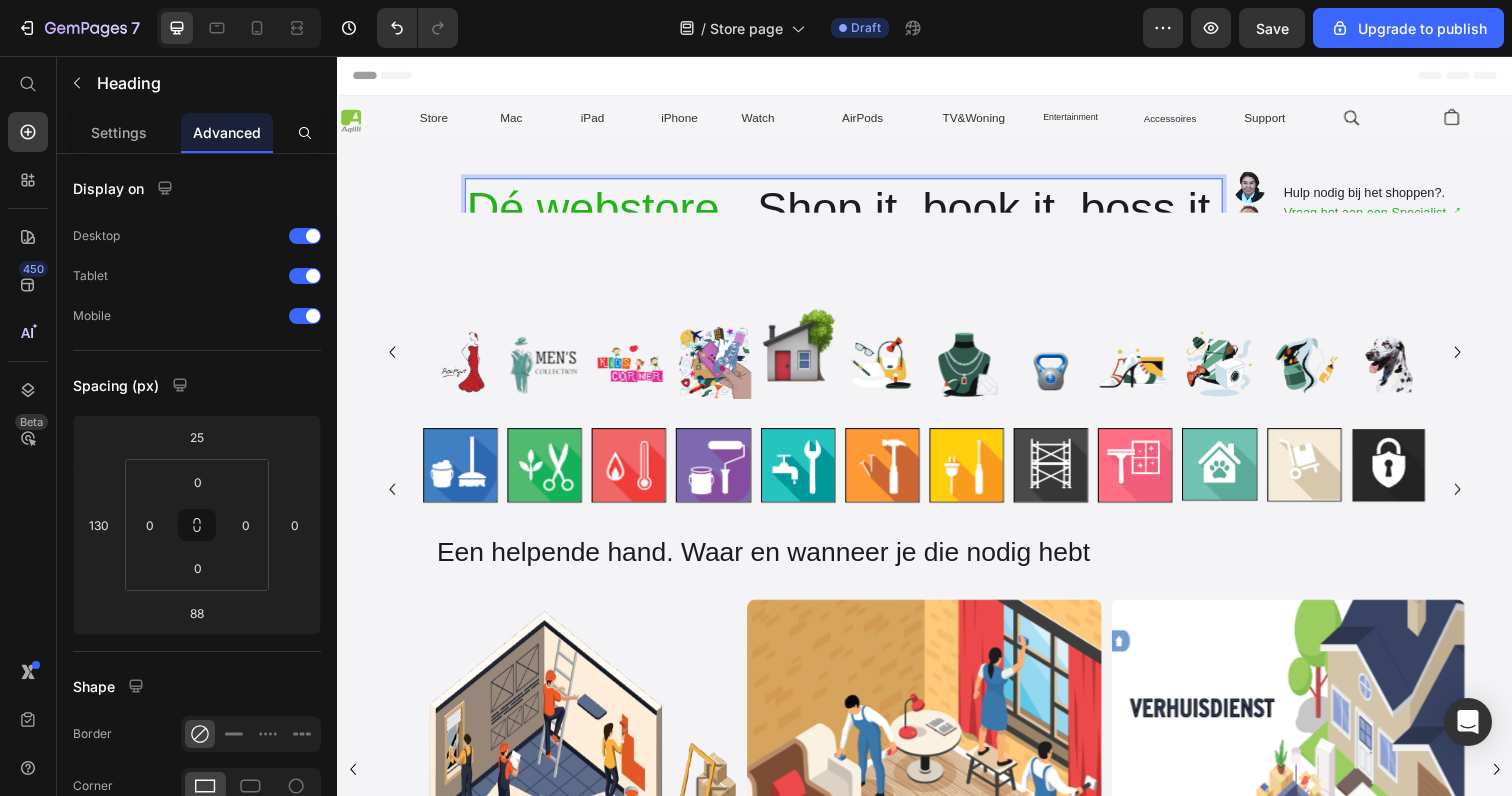 click on "Dé webstore. ." at bounding box center (617, 212) 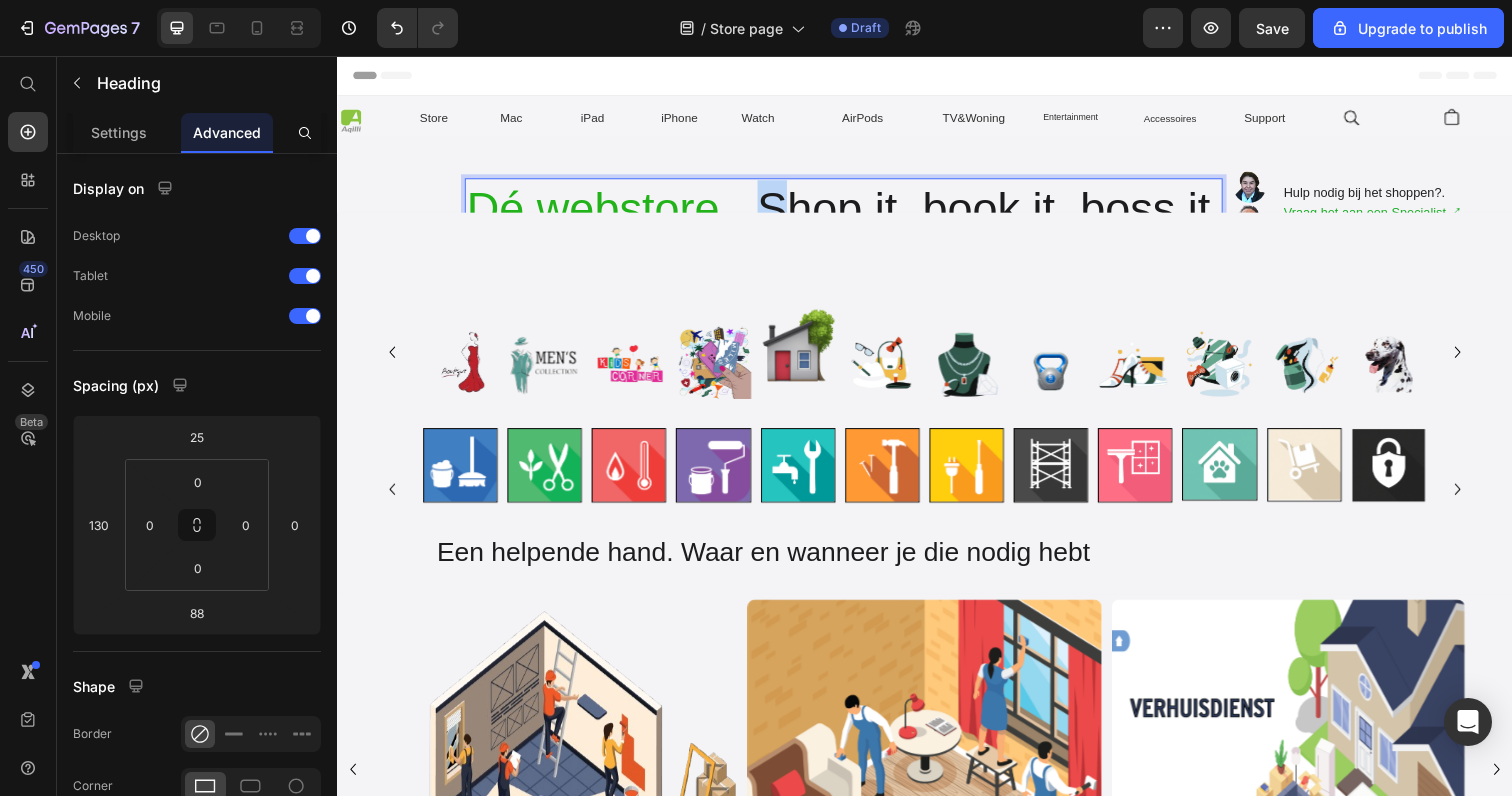 click on "Dé webstore. ." at bounding box center [617, 212] 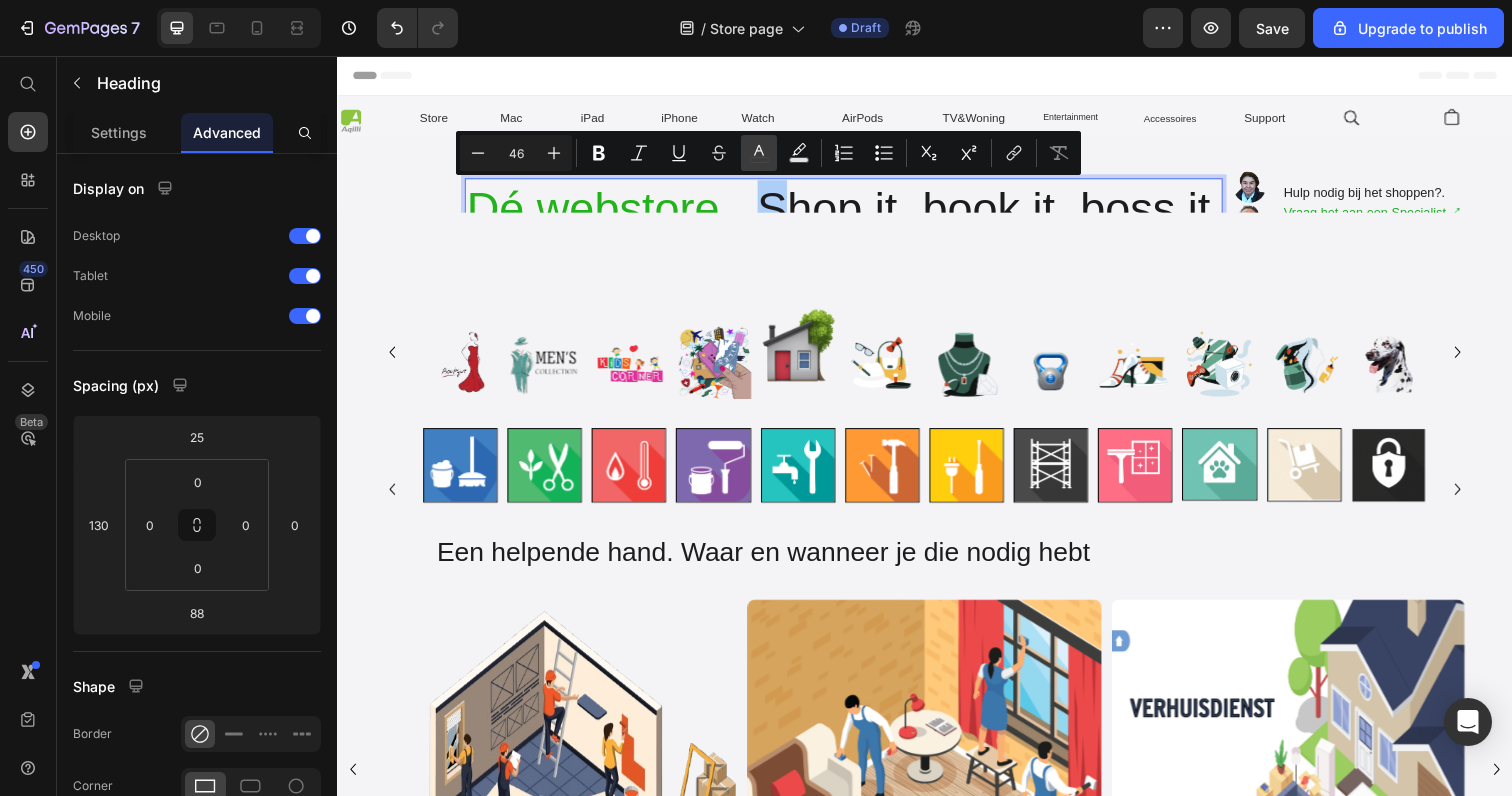 click 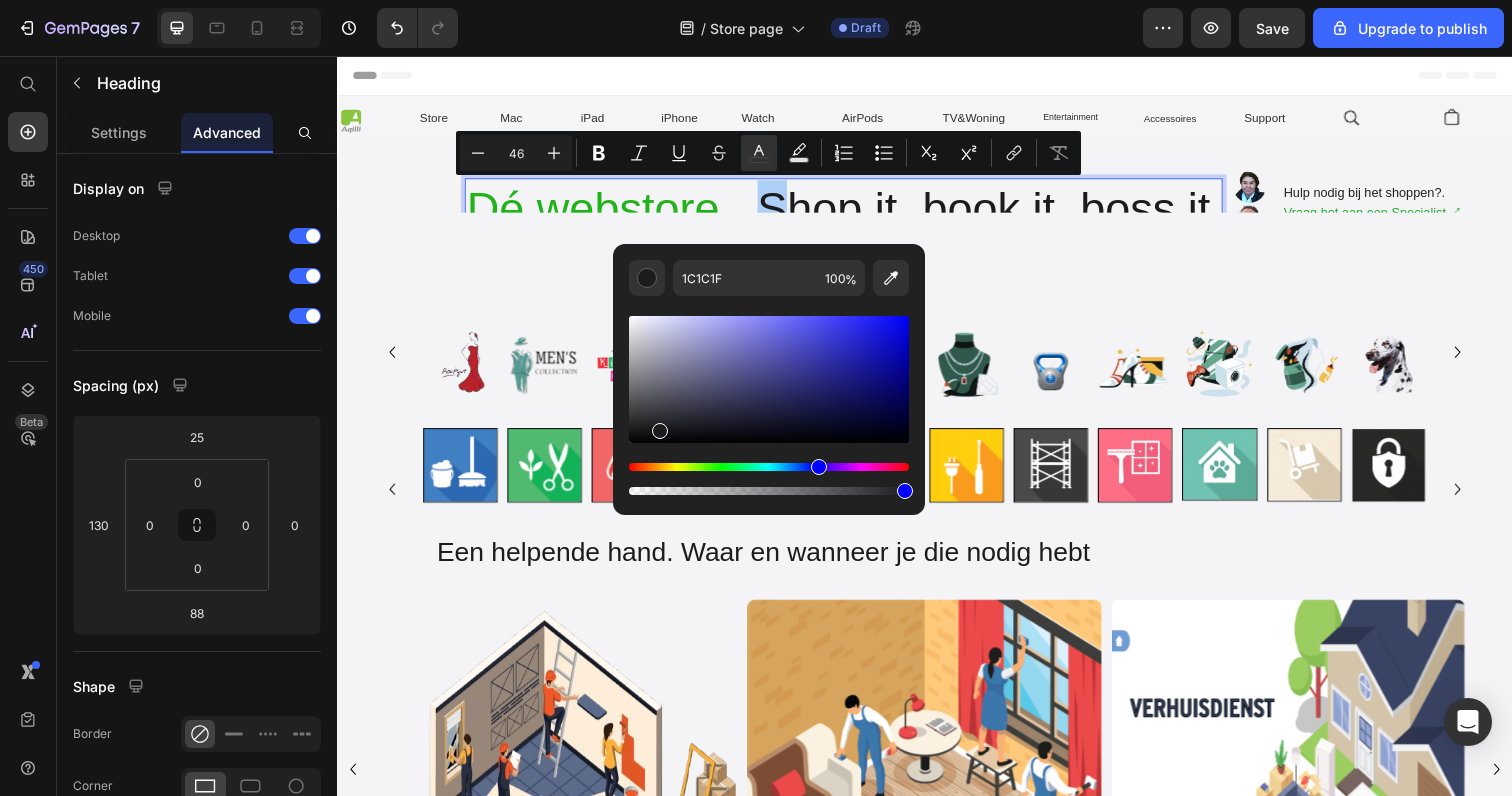click at bounding box center (769, 467) 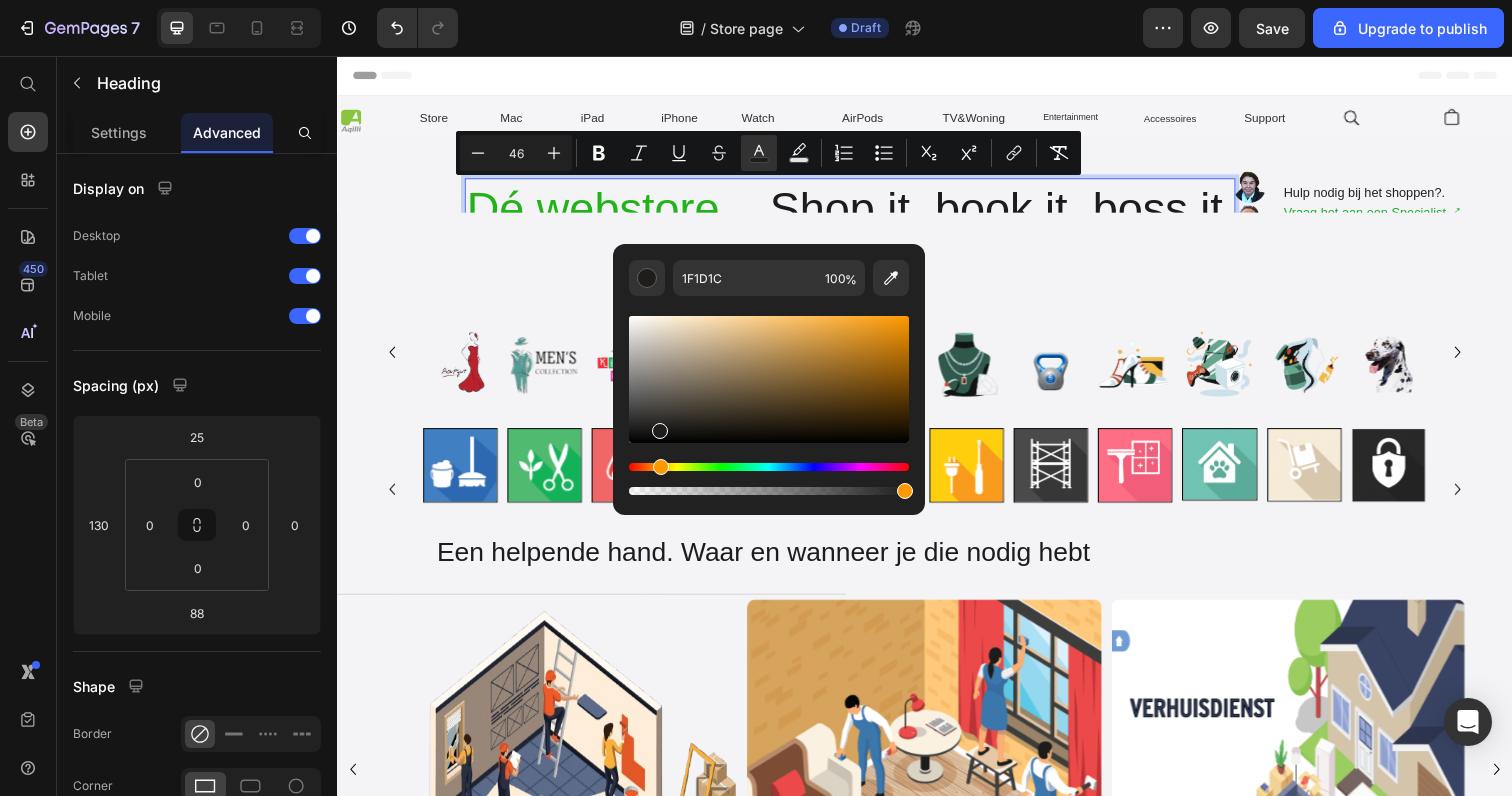 click at bounding box center (661, 467) 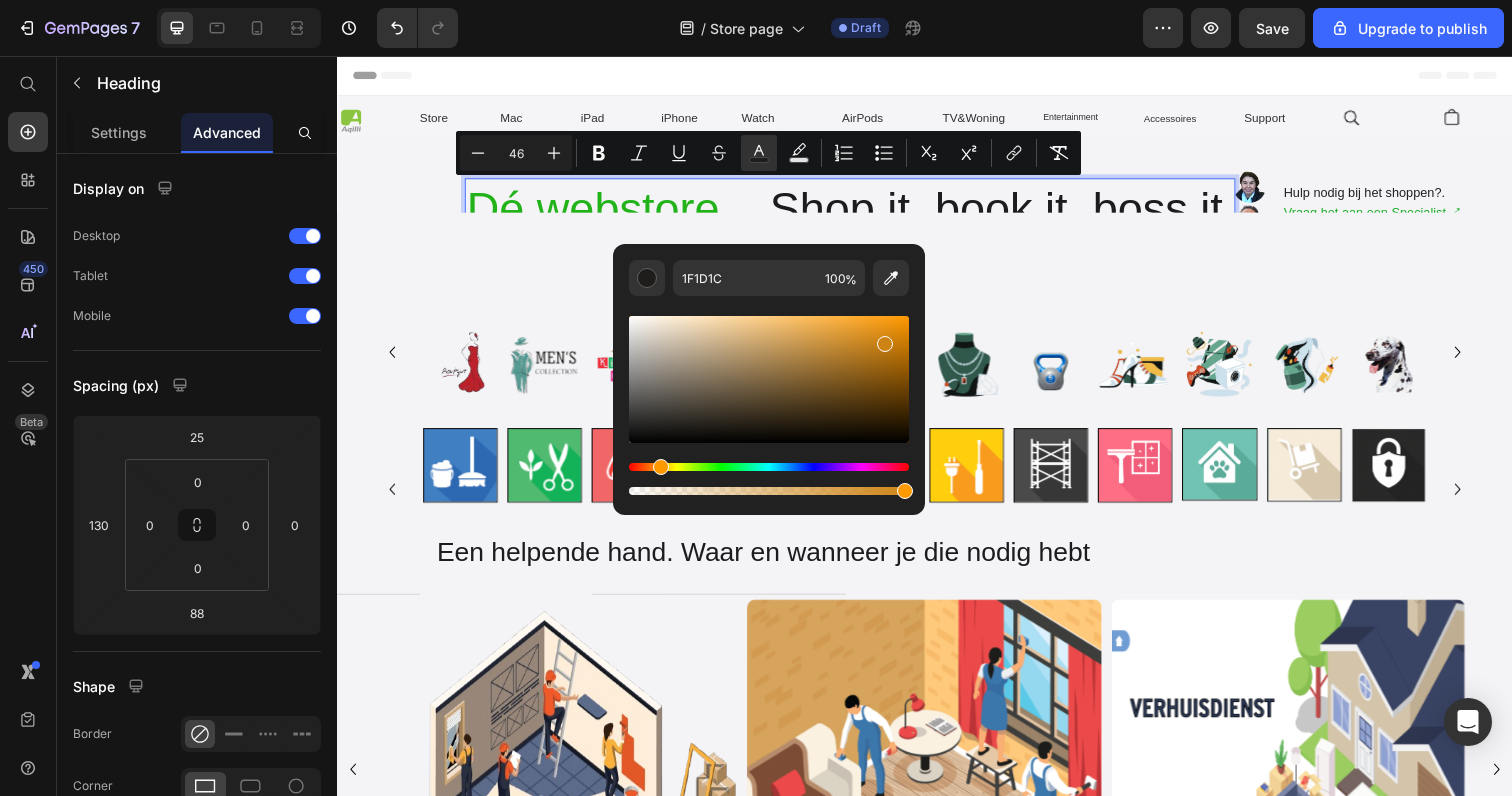 drag, startPoint x: 667, startPoint y: 430, endPoint x: 882, endPoint y: 340, distance: 233.07724 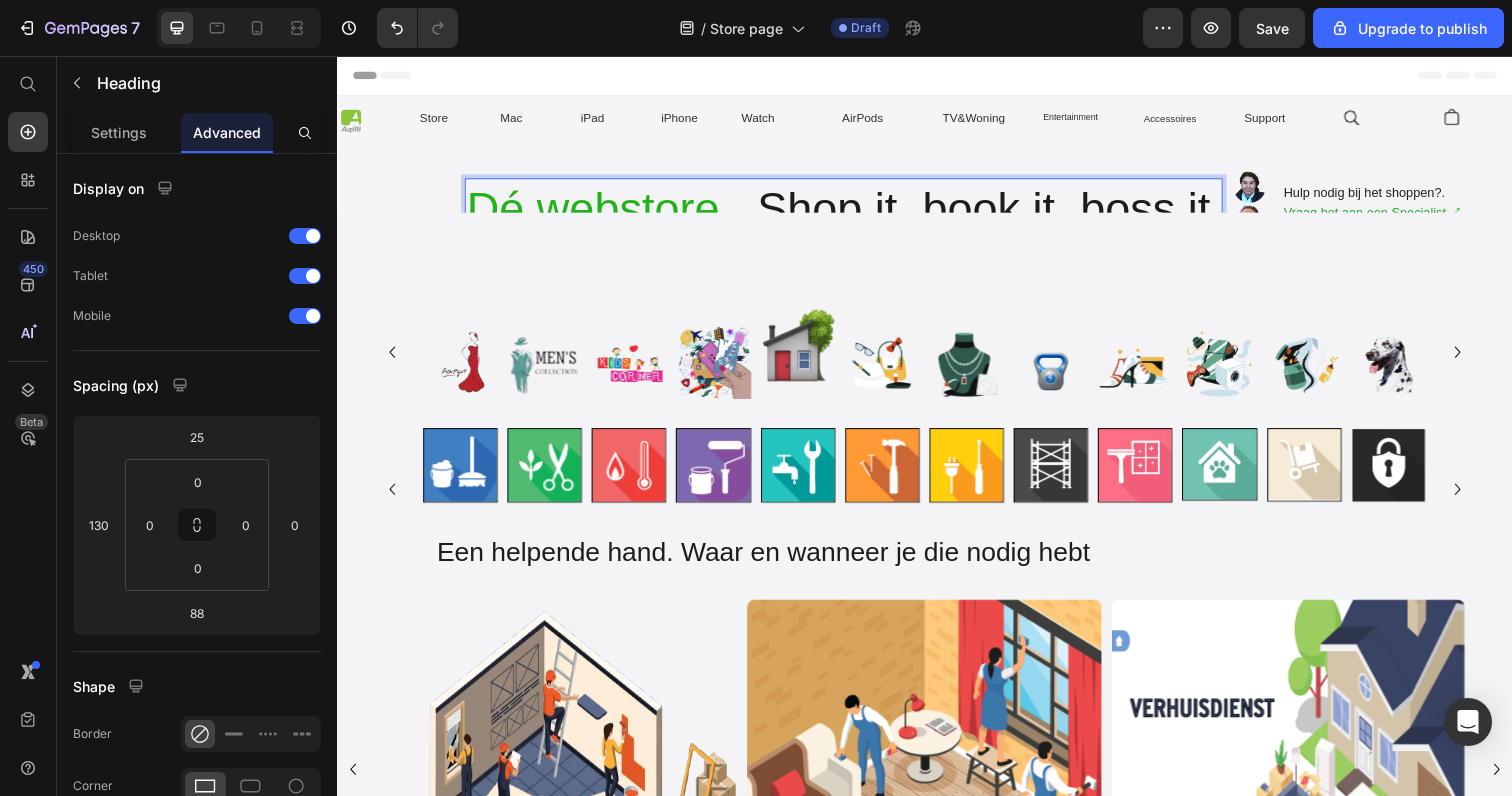 click at bounding box center [808, 355] 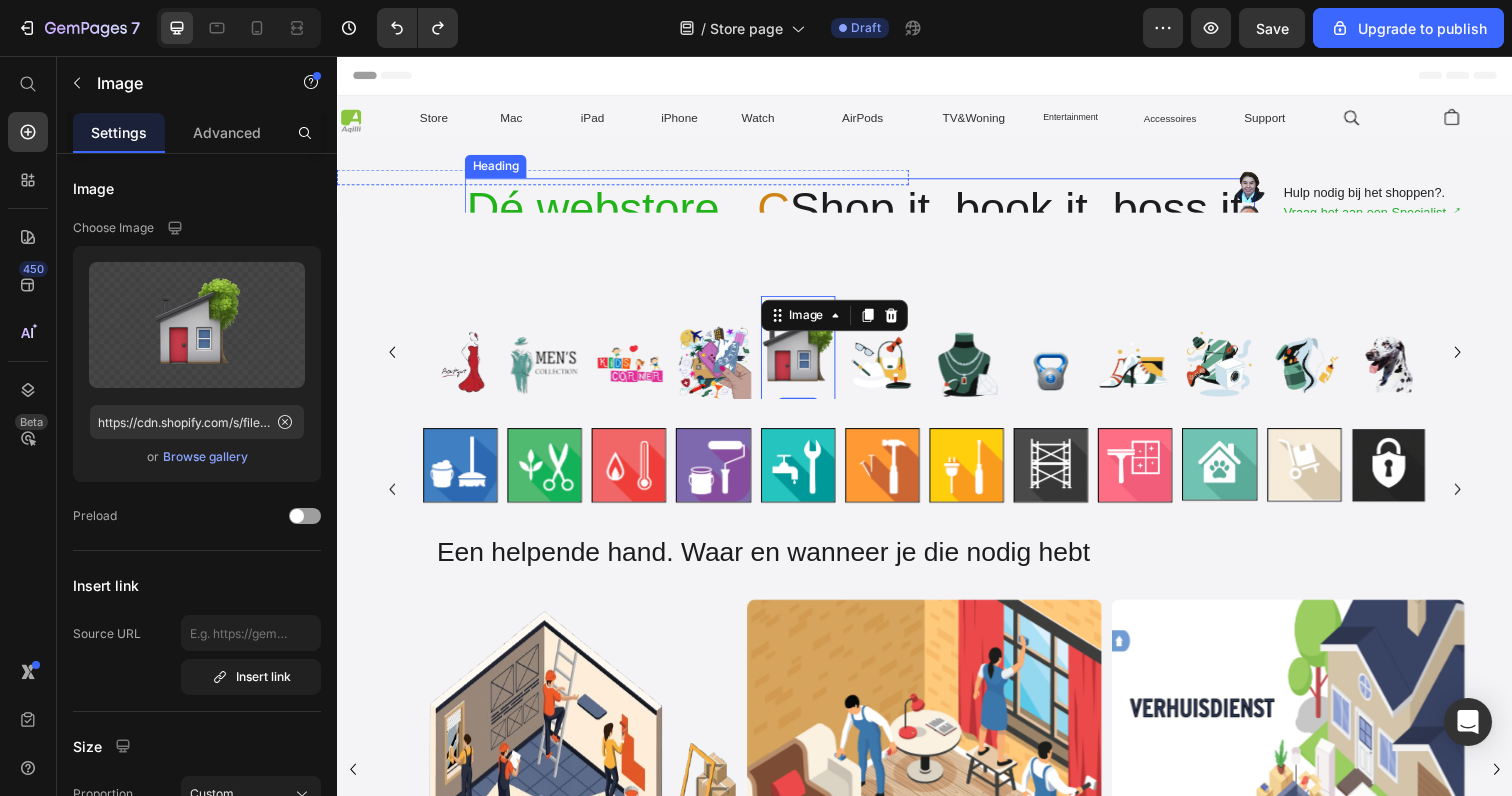 click on "C" at bounding box center (782, 212) 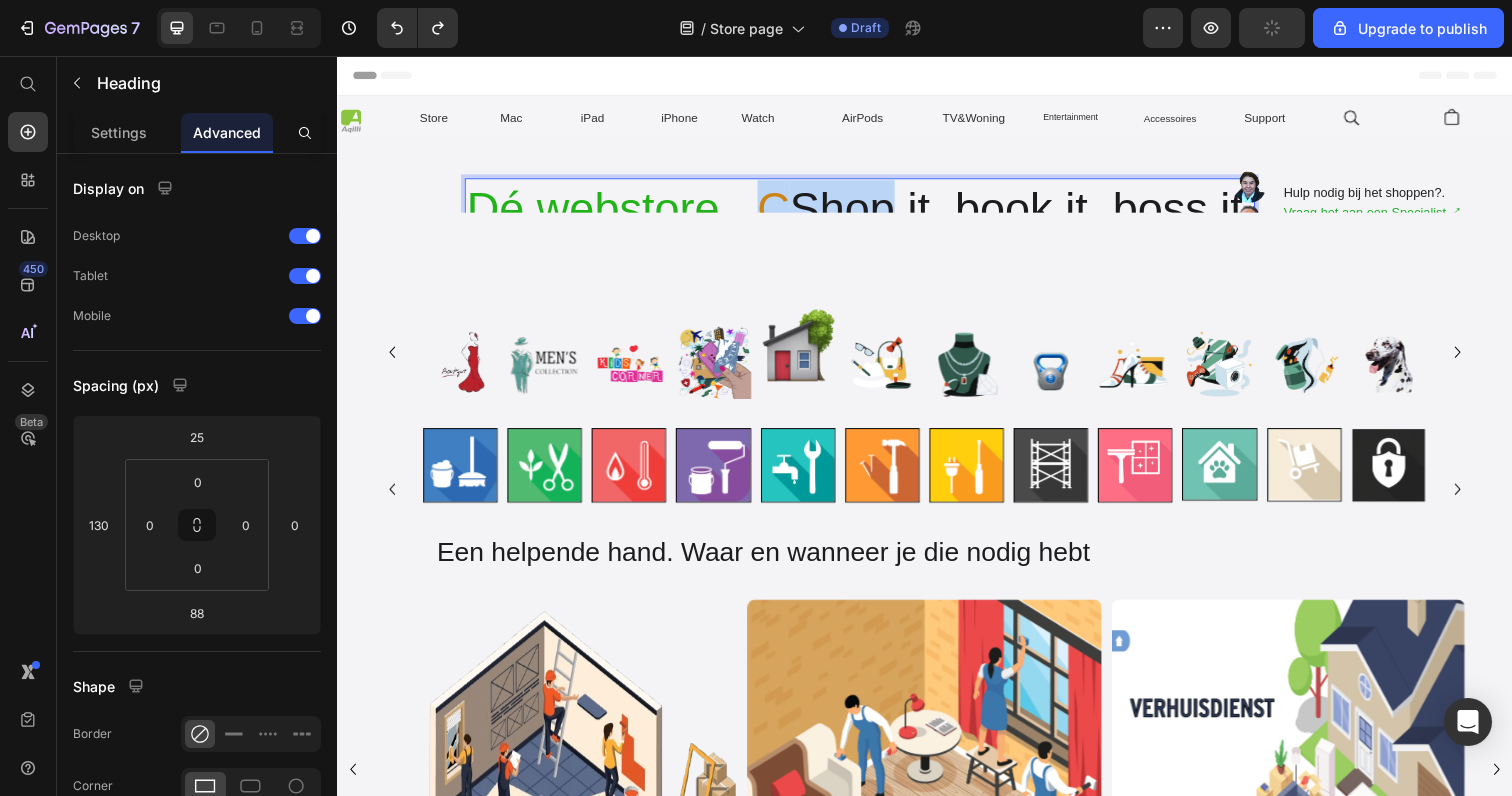click on "C" at bounding box center (782, 212) 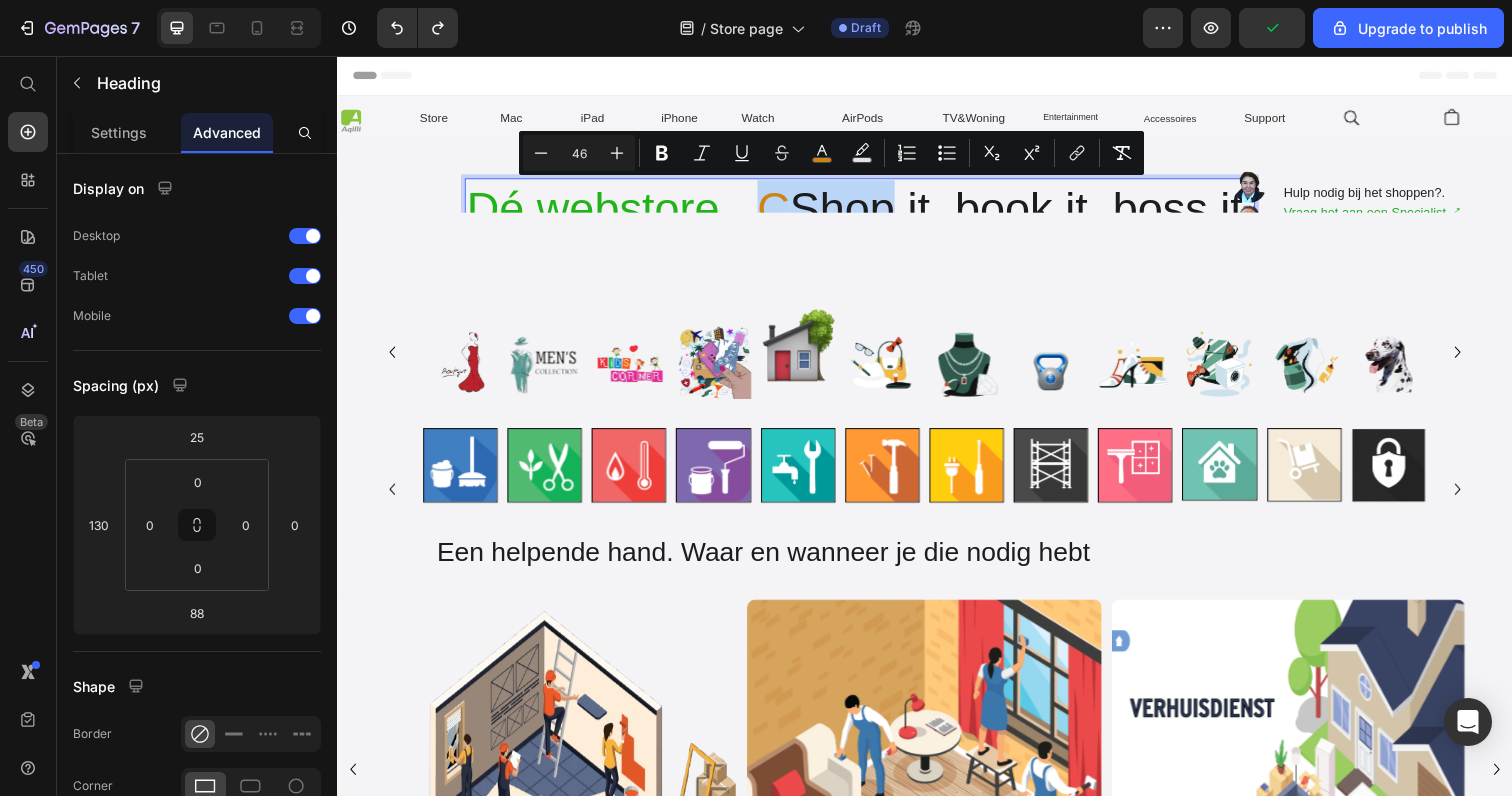 click on "C" at bounding box center [782, 212] 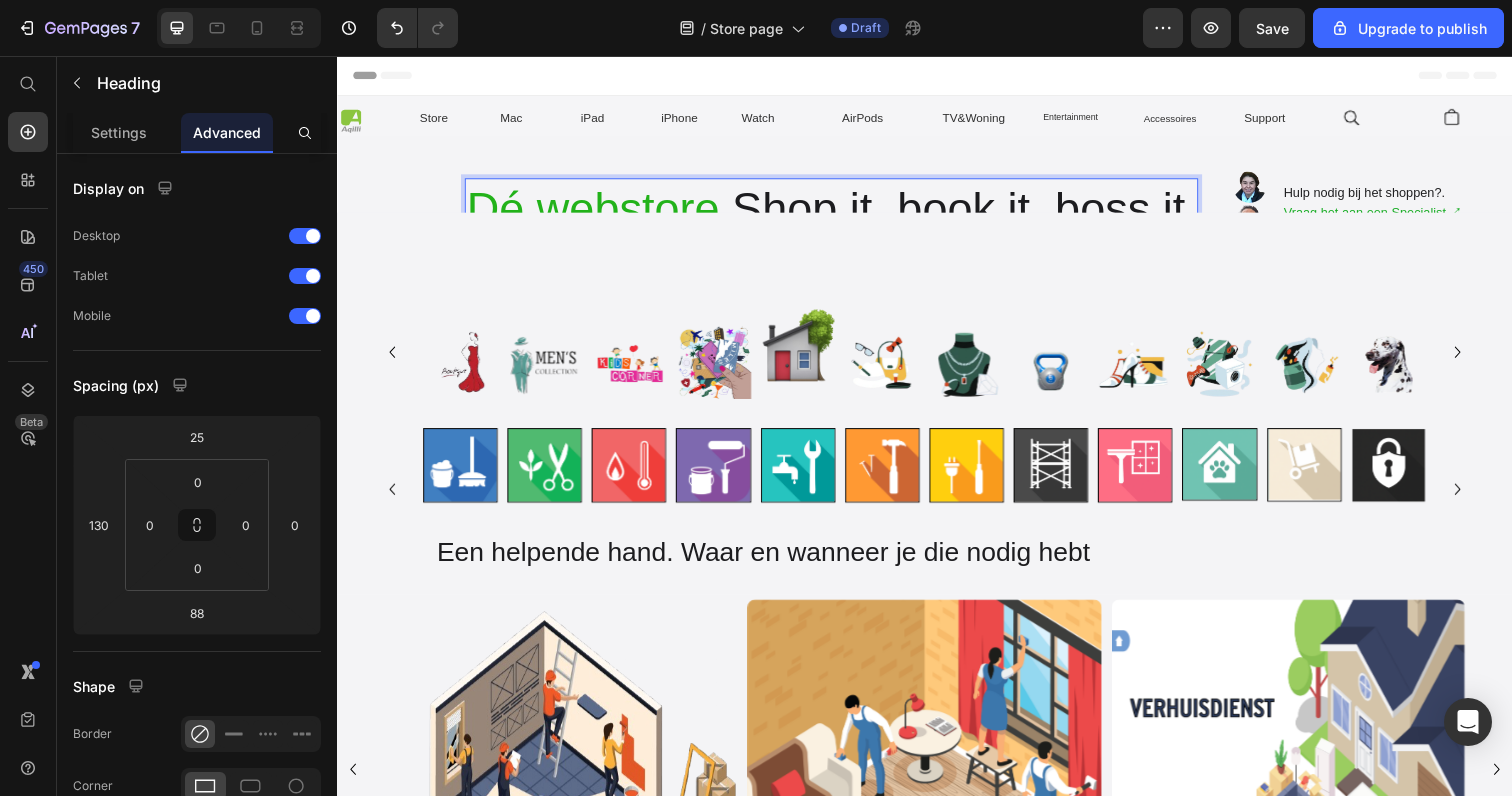 click on "Dé webstore." at bounding box center [604, 212] 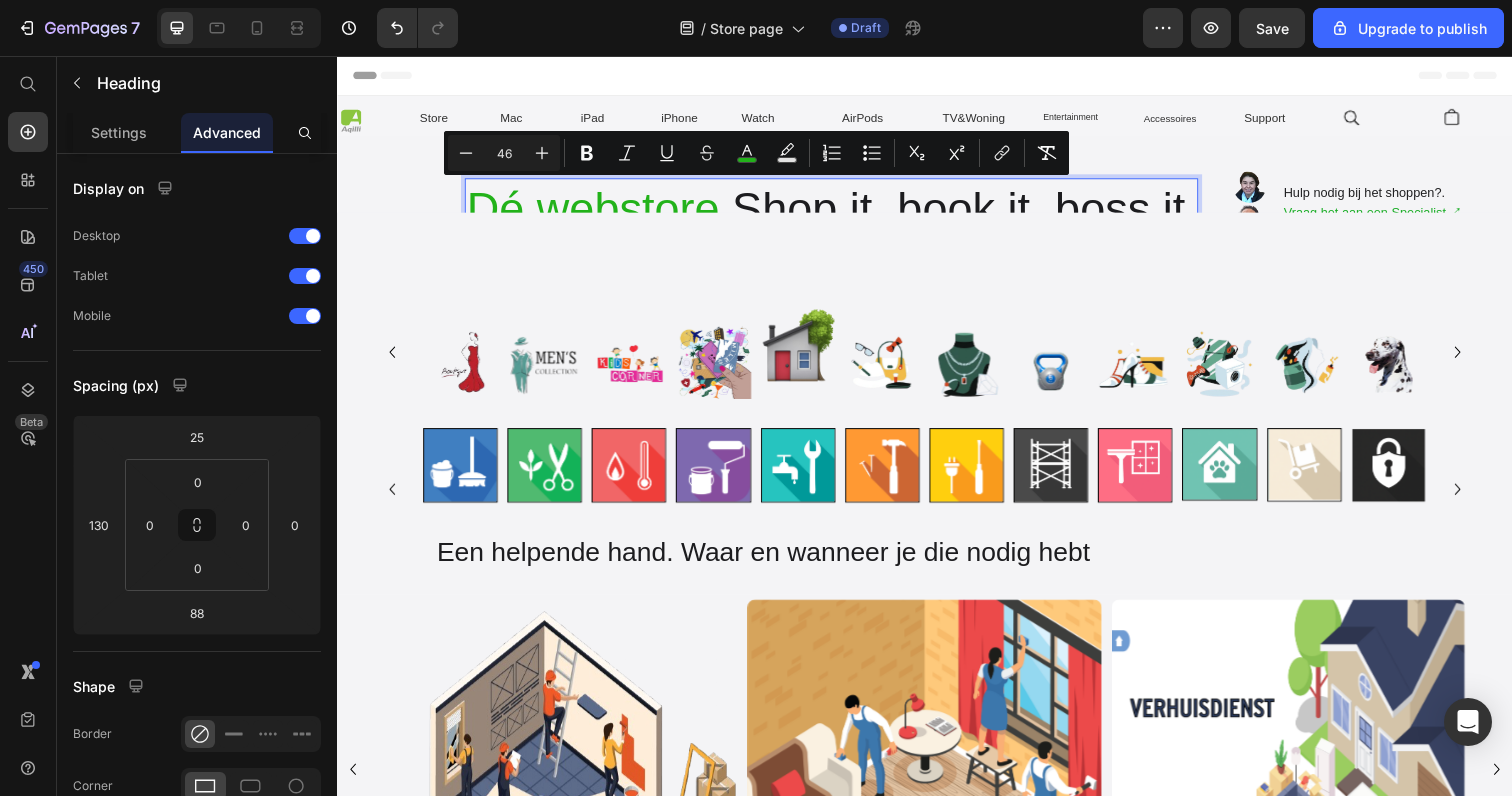 click on "Dé webstore." at bounding box center [604, 212] 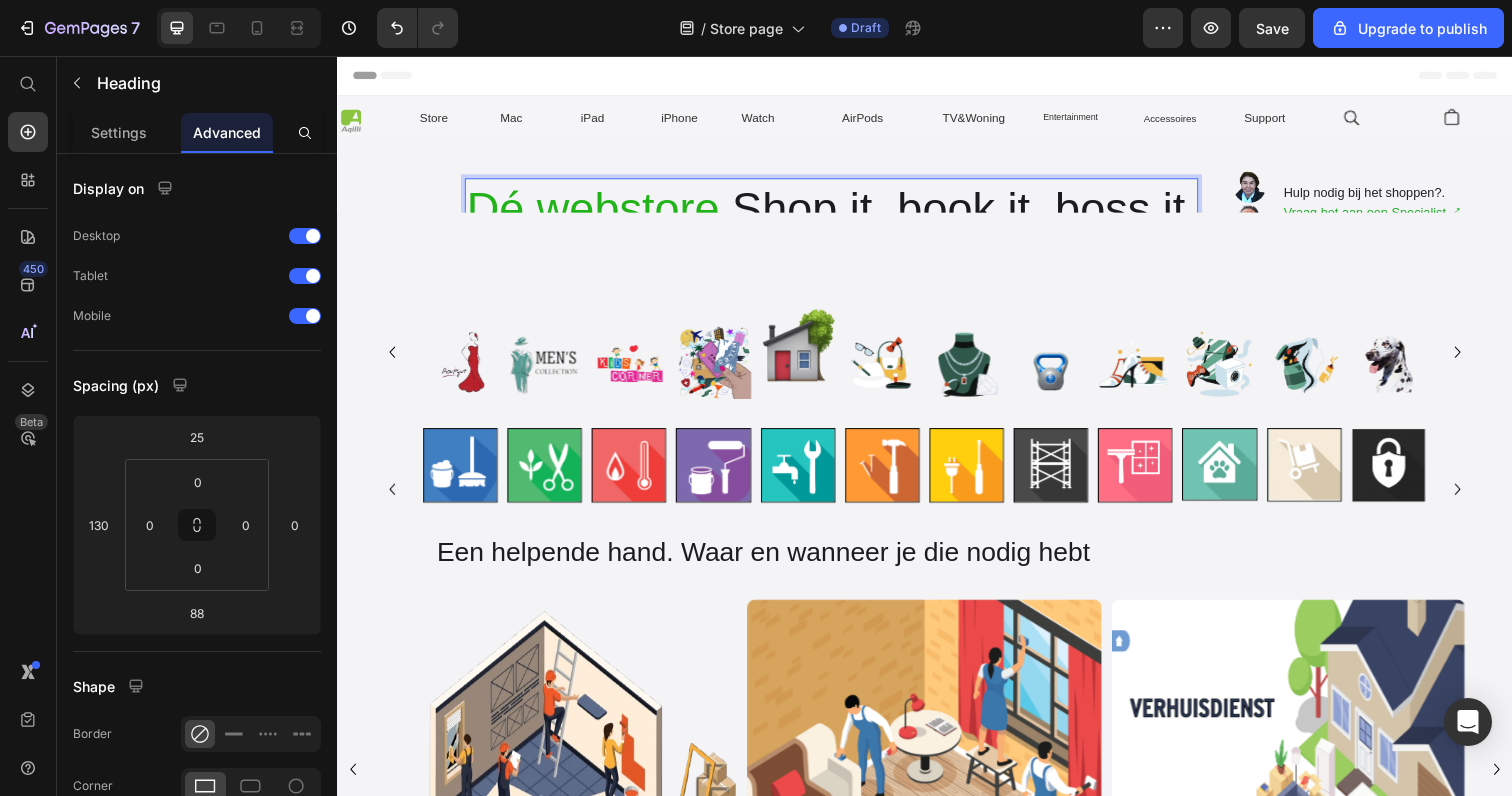 click on "Dé webstore." at bounding box center (604, 212) 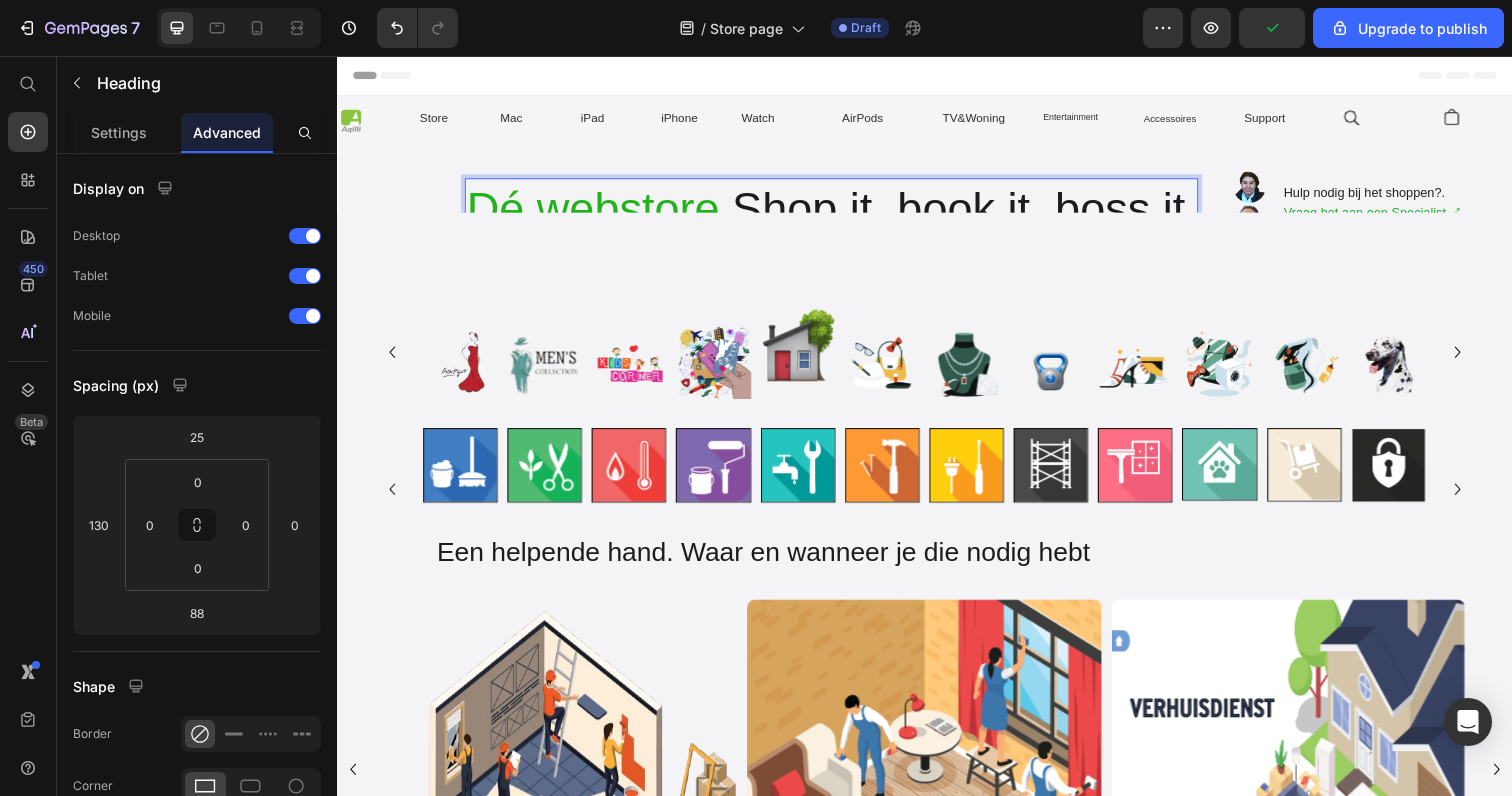 click on "Dé webstore." at bounding box center [604, 212] 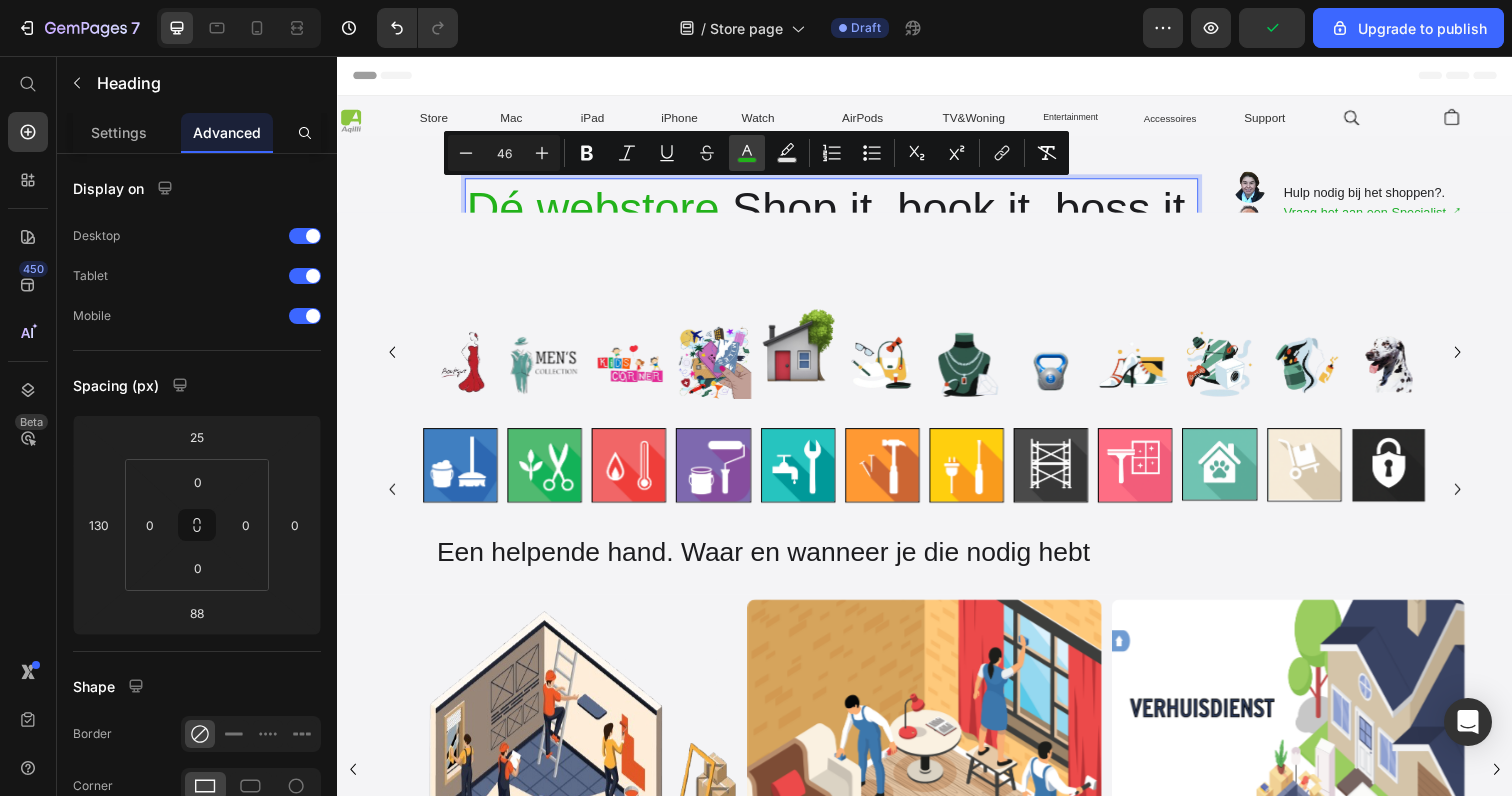 click on "color" at bounding box center [747, 153] 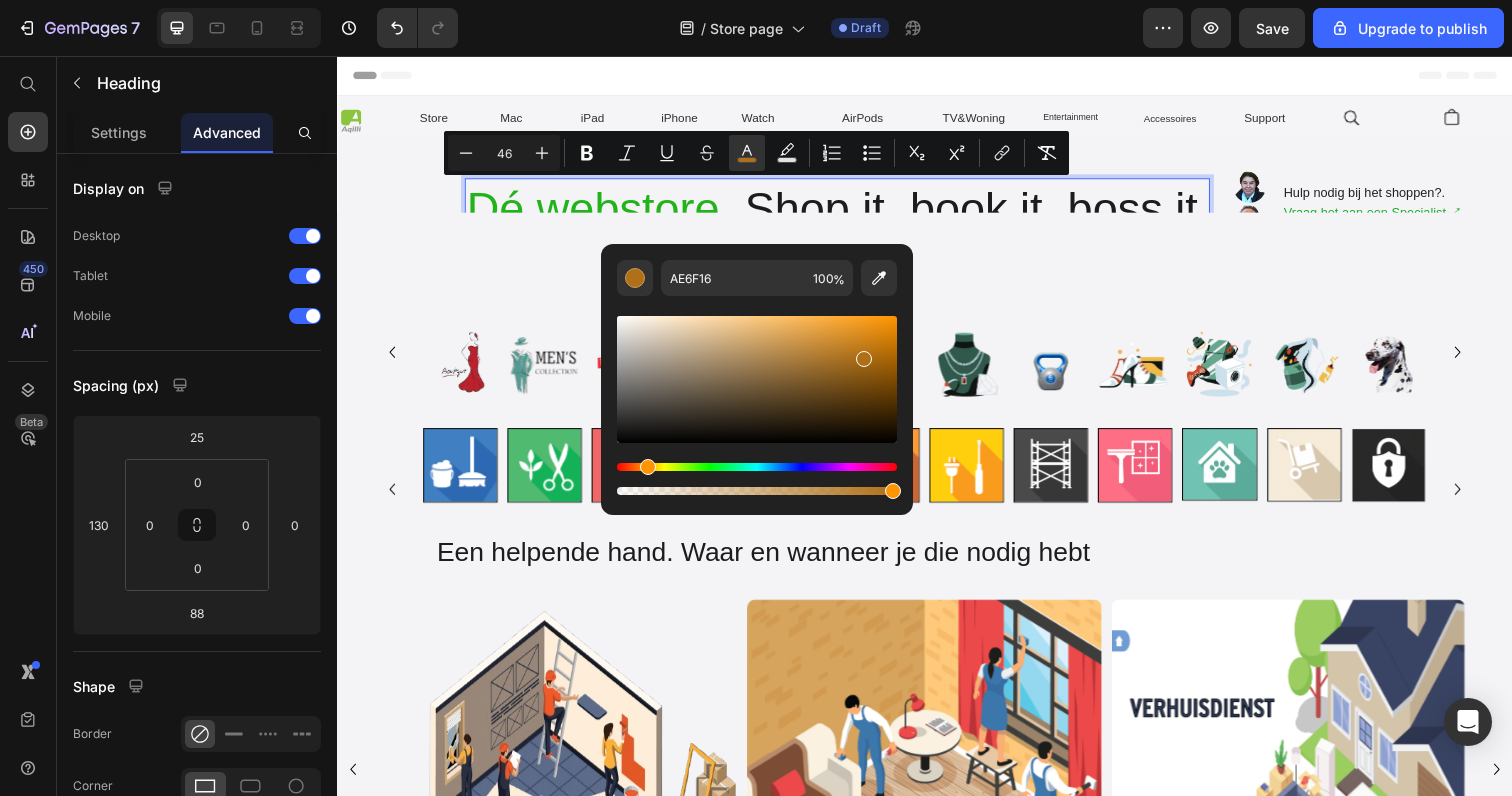 click at bounding box center (757, 467) 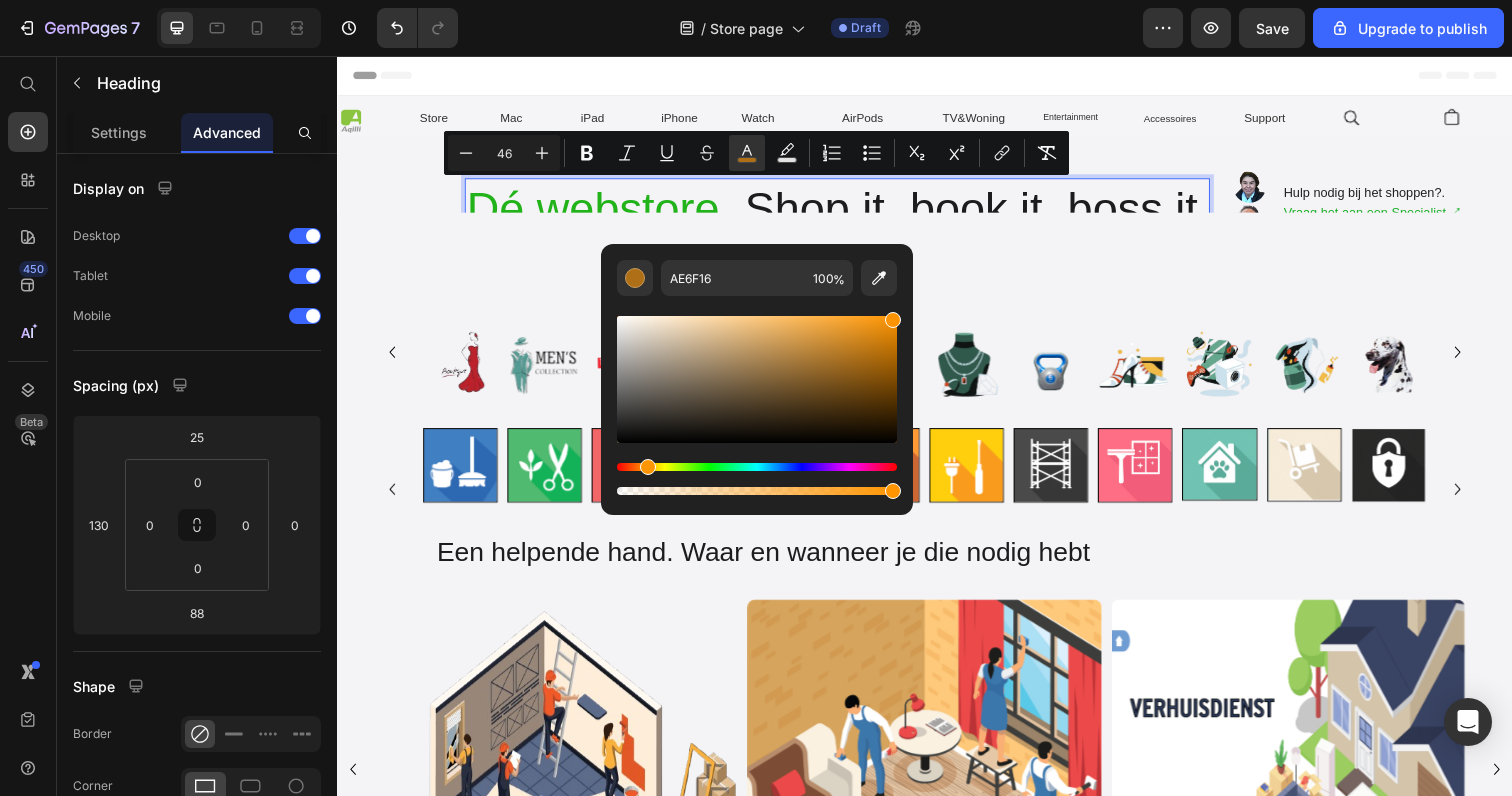 drag, startPoint x: 866, startPoint y: 360, endPoint x: 908, endPoint y: 288, distance: 83.35467 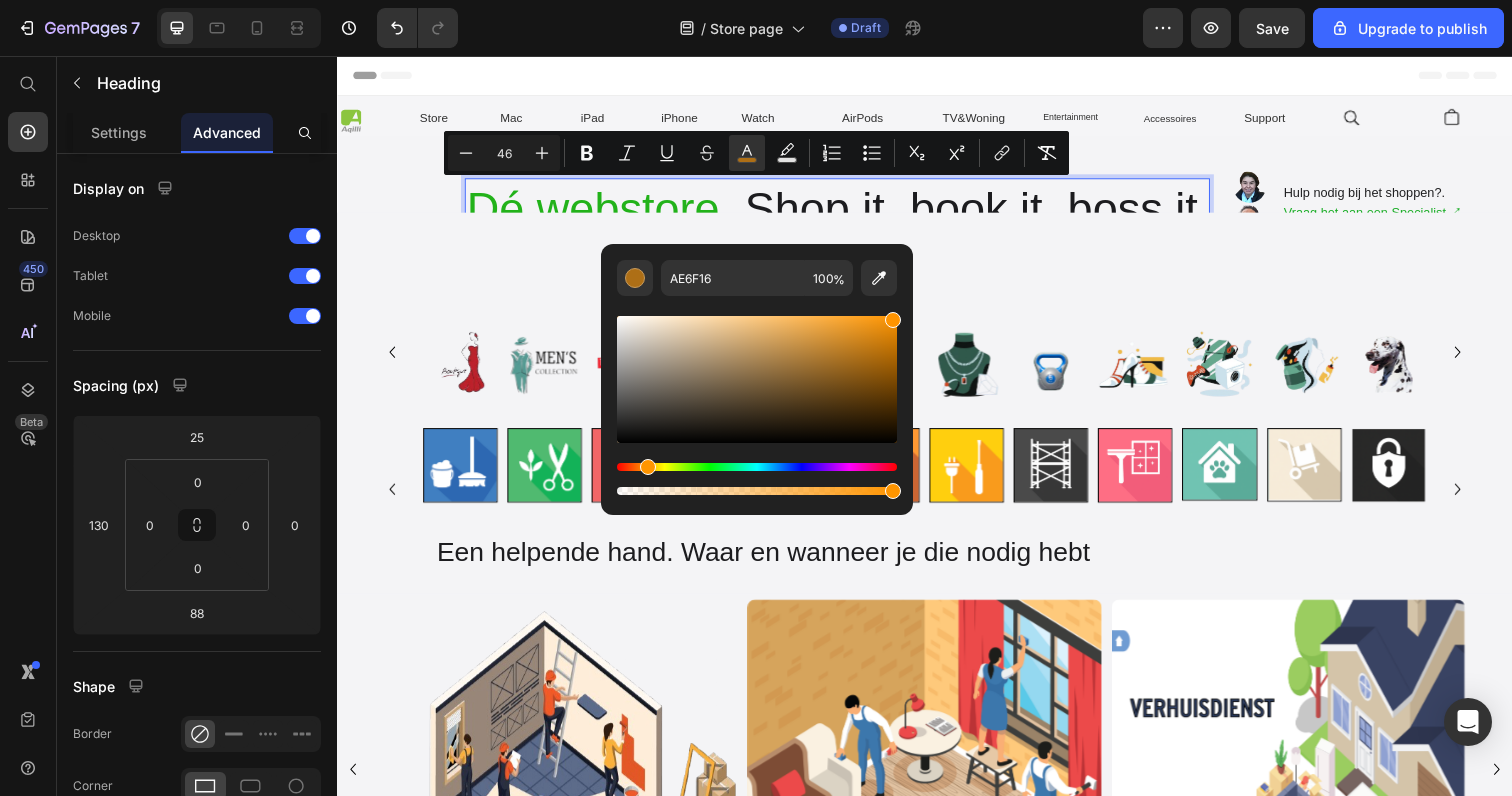click on "AE6F16 100 %" at bounding box center (757, 371) 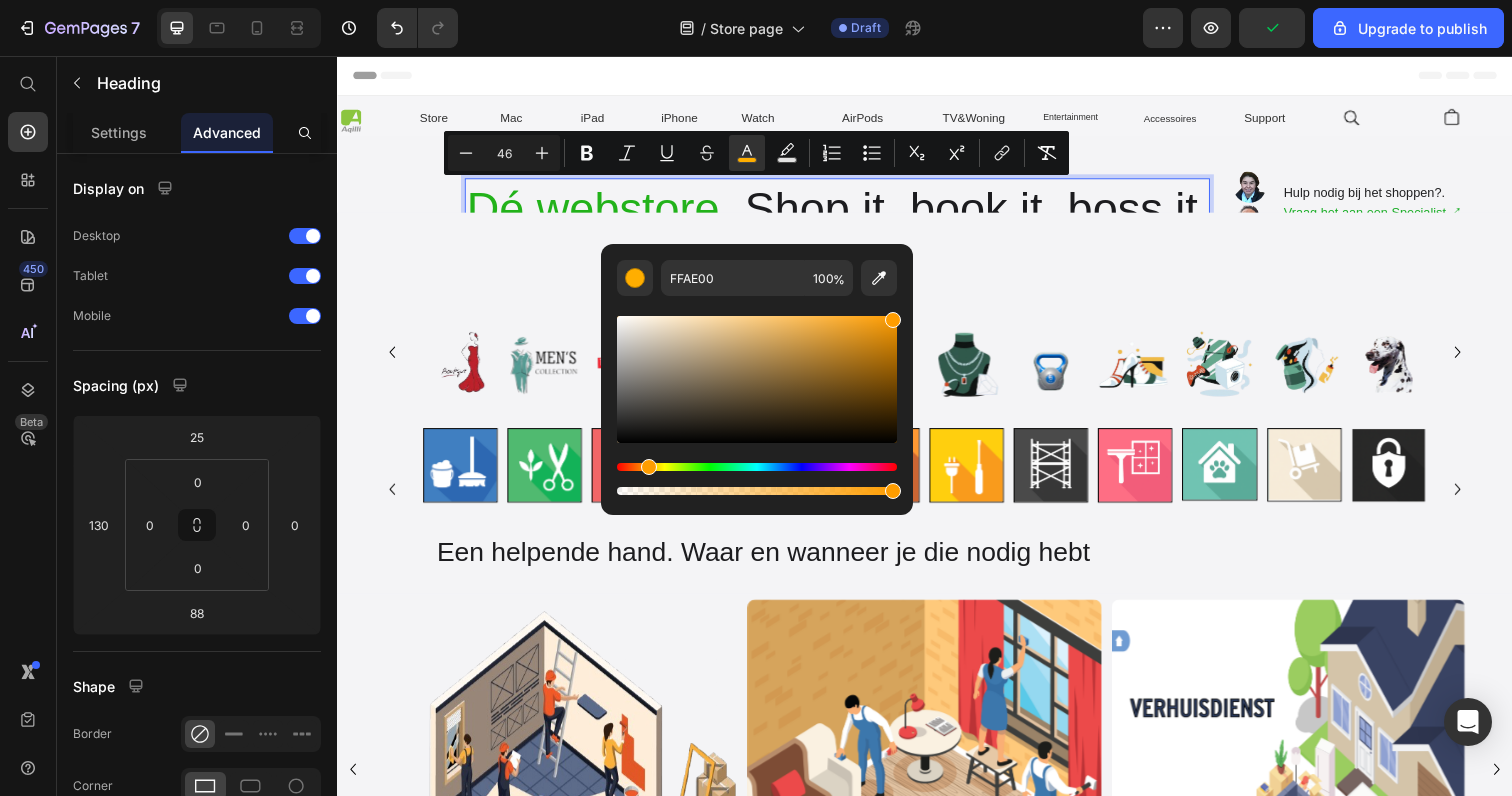 type on "FF9D00" 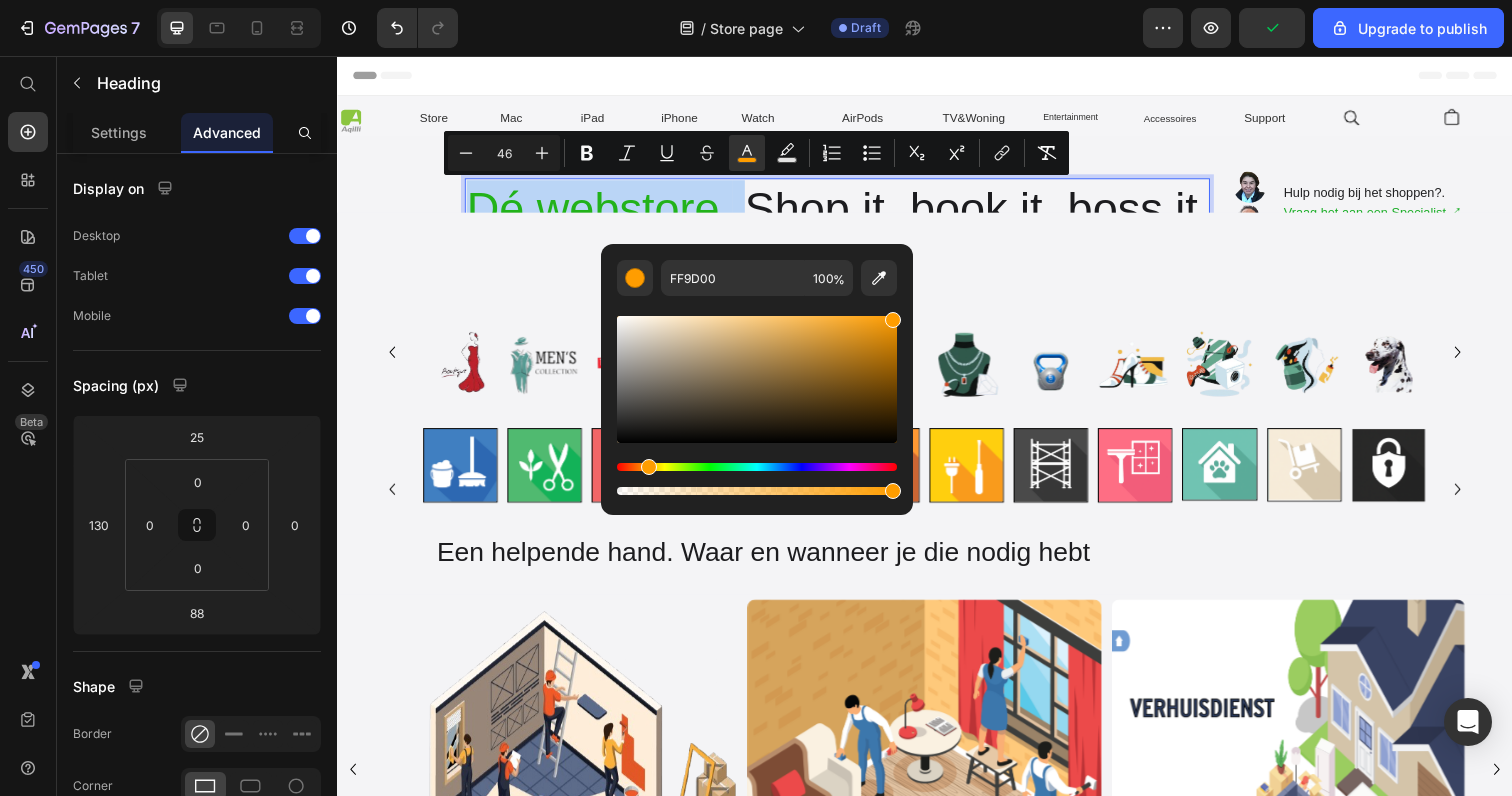 click at bounding box center (649, 467) 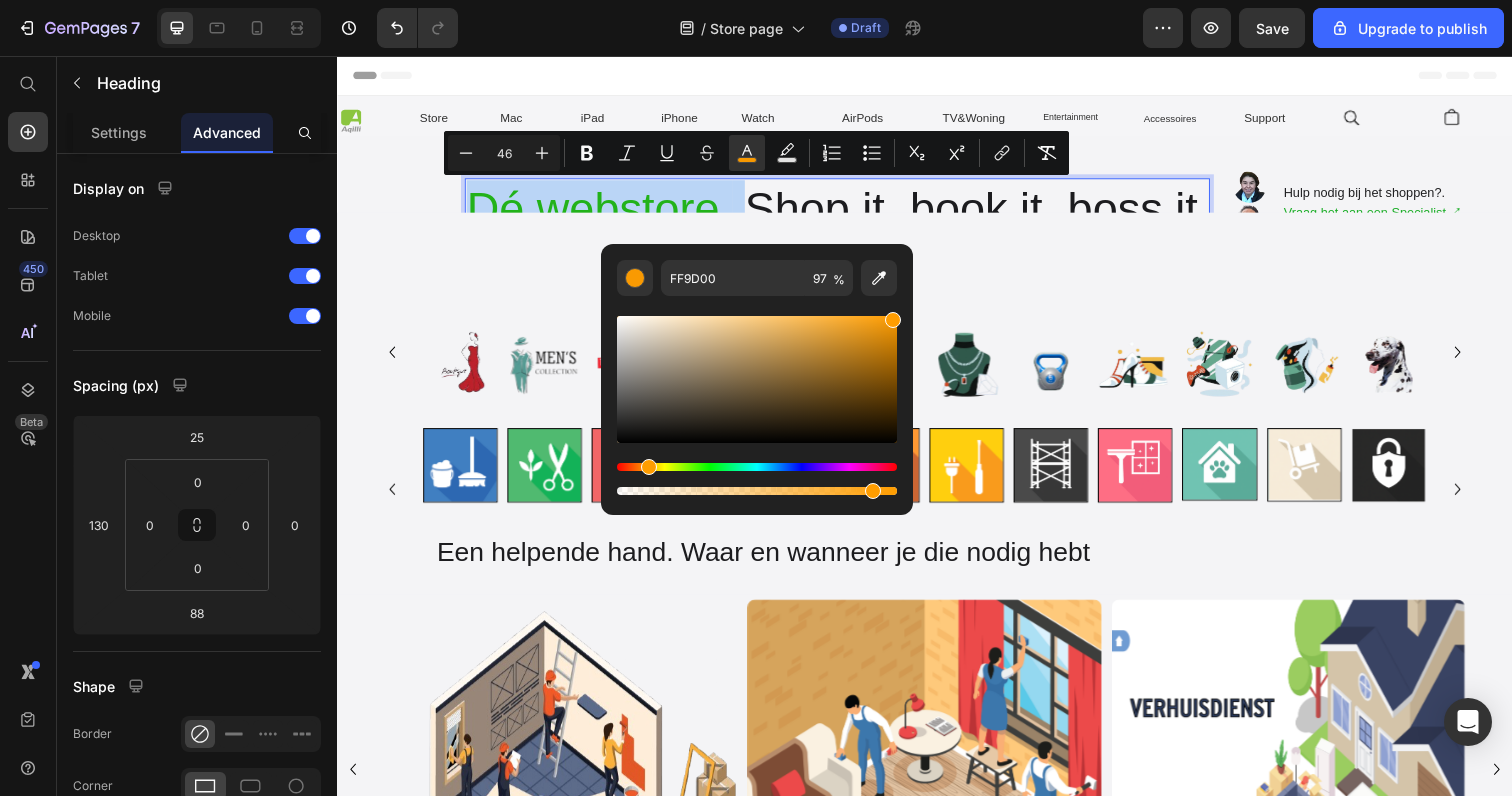 type on "89" 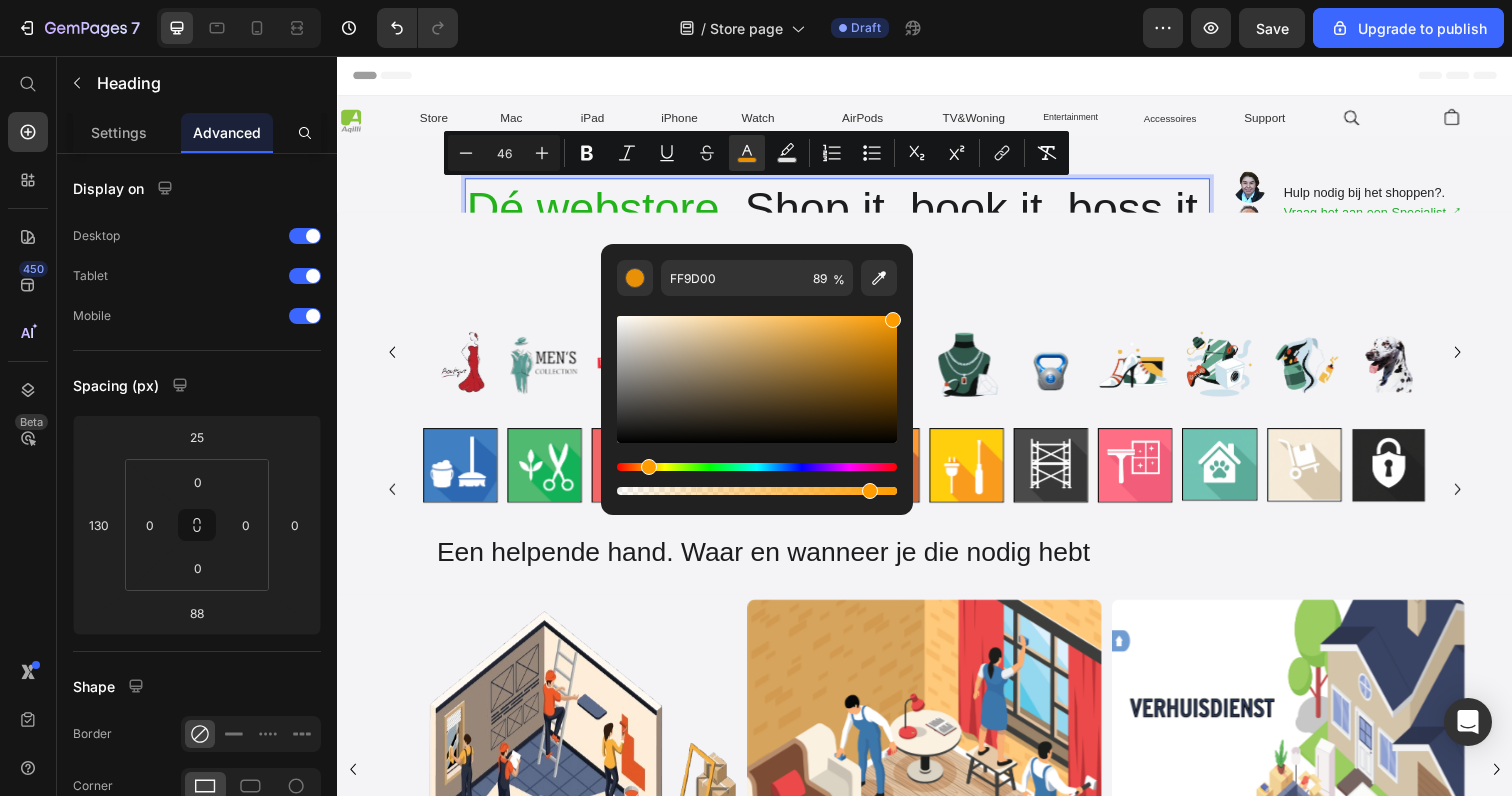 drag, startPoint x: 889, startPoint y: 495, endPoint x: 866, endPoint y: 494, distance: 23.021729 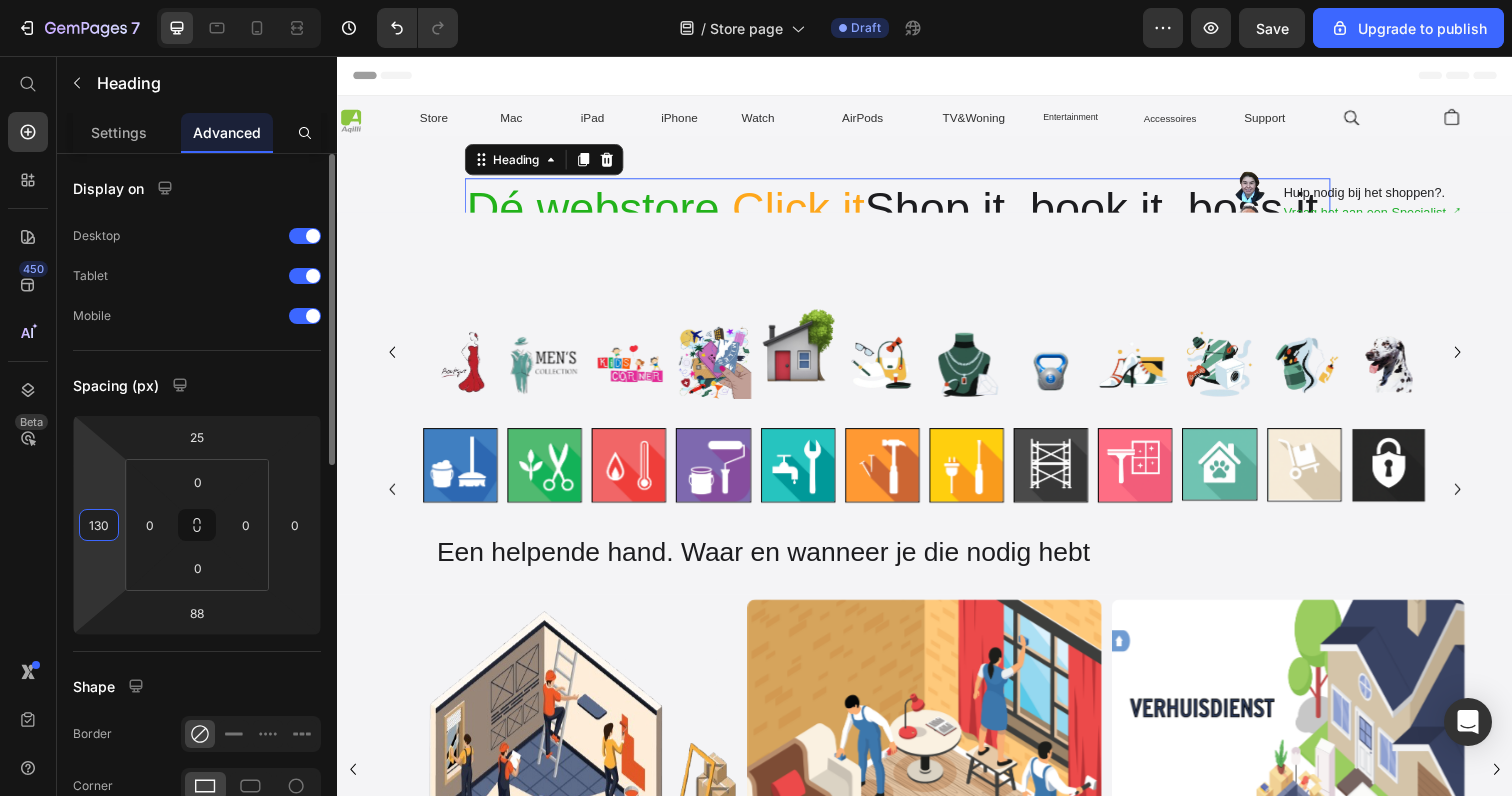 click on "130" at bounding box center [99, 525] 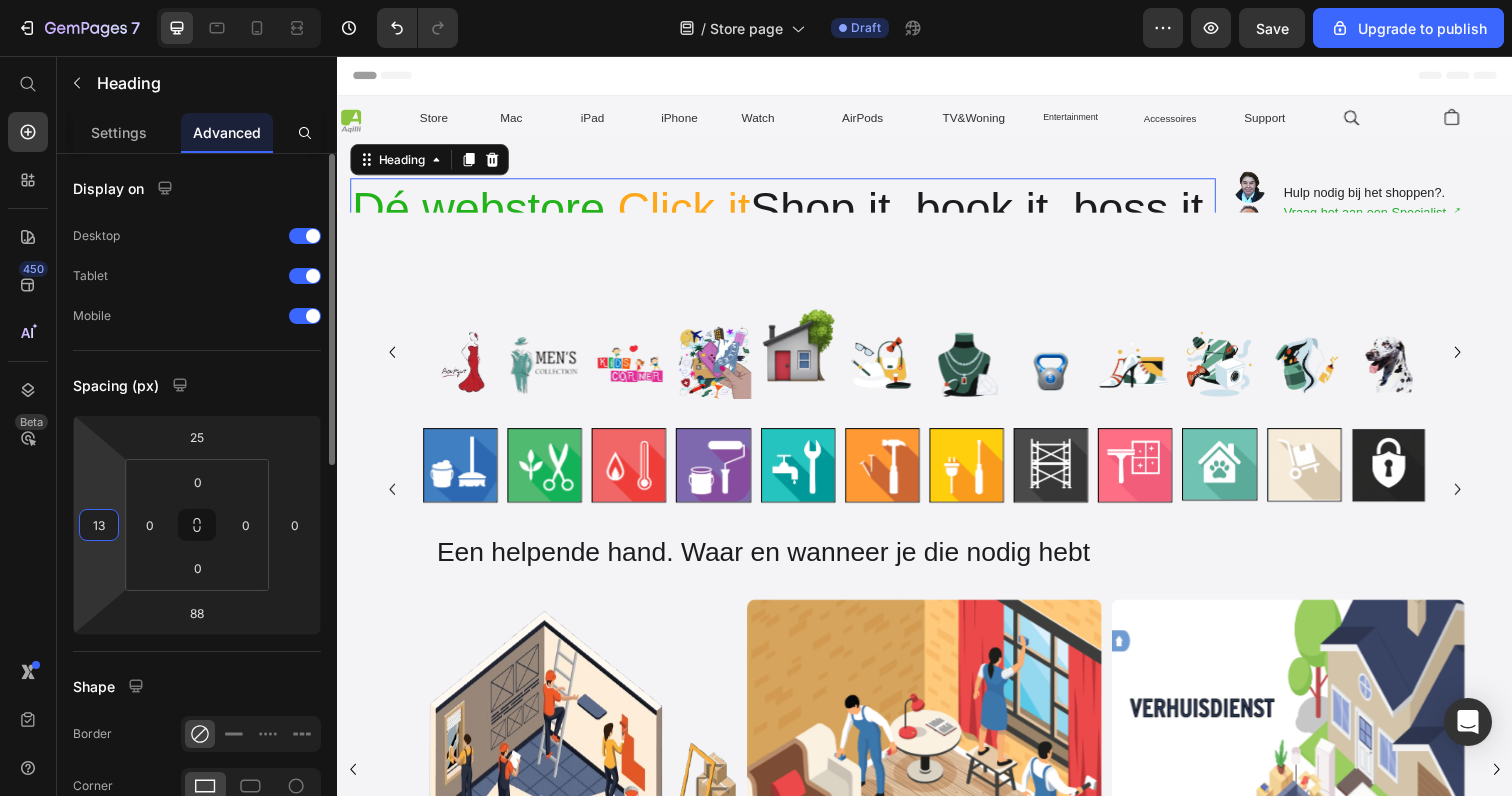 type on "1" 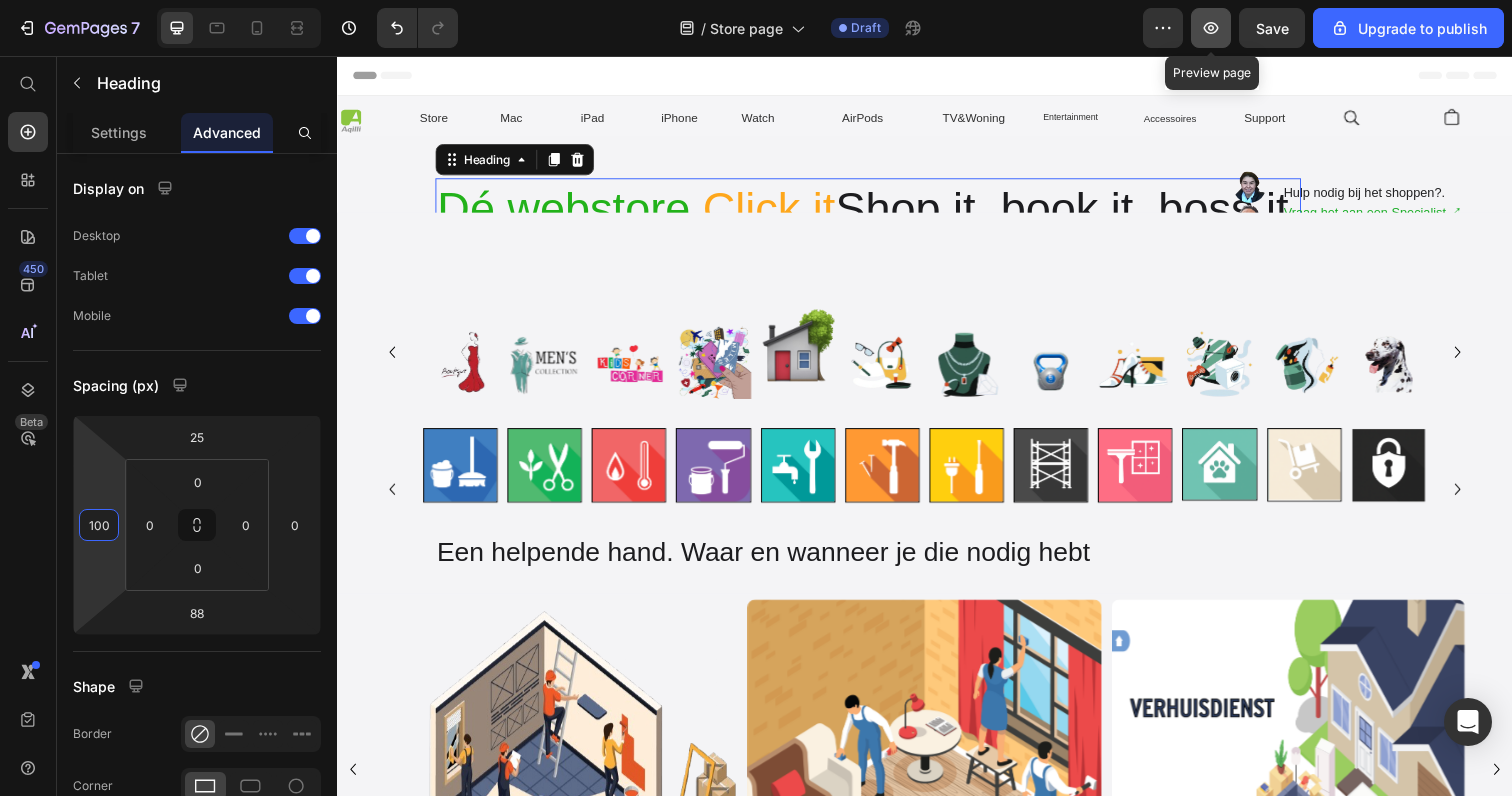 type on "100" 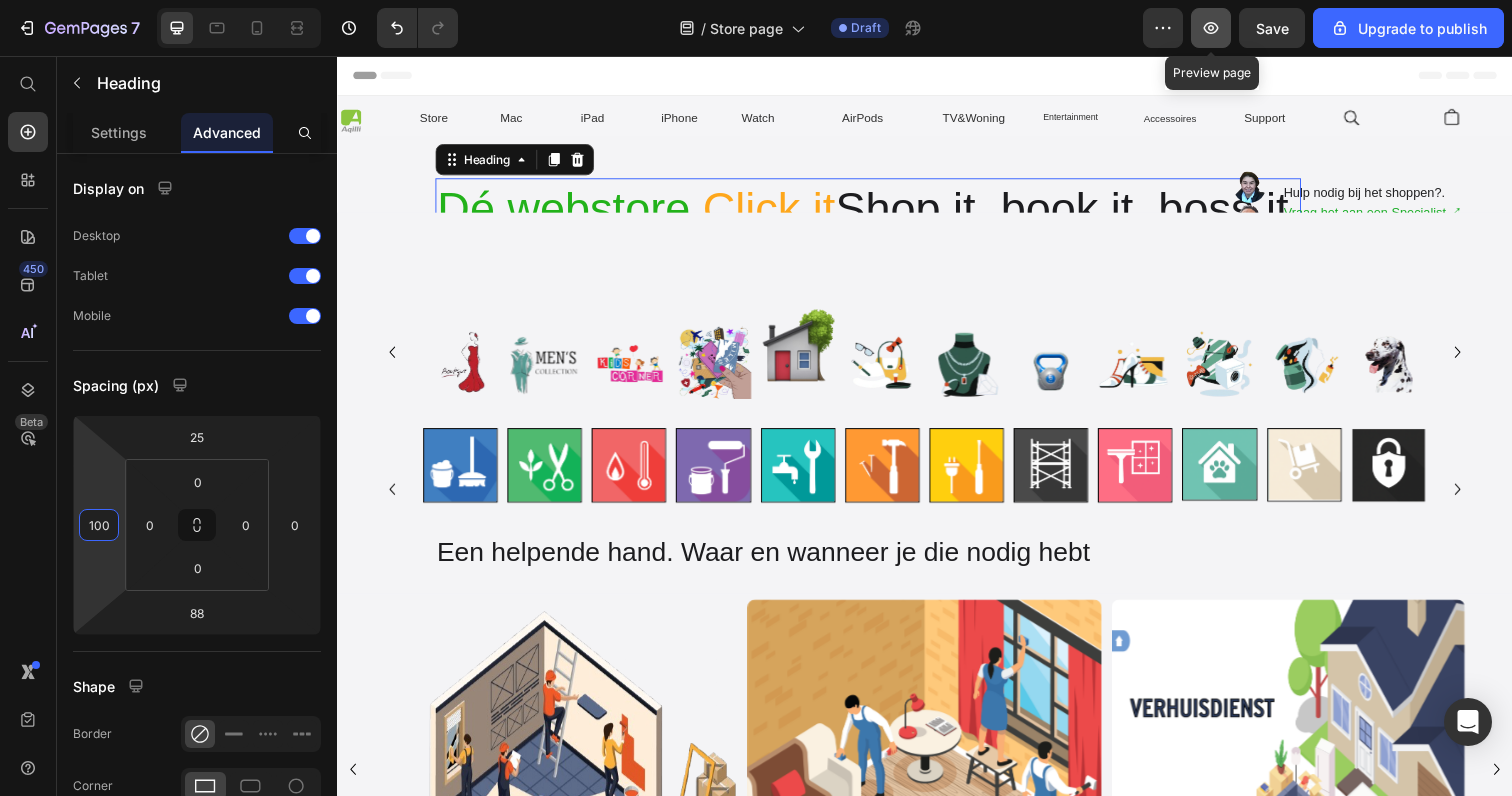 click 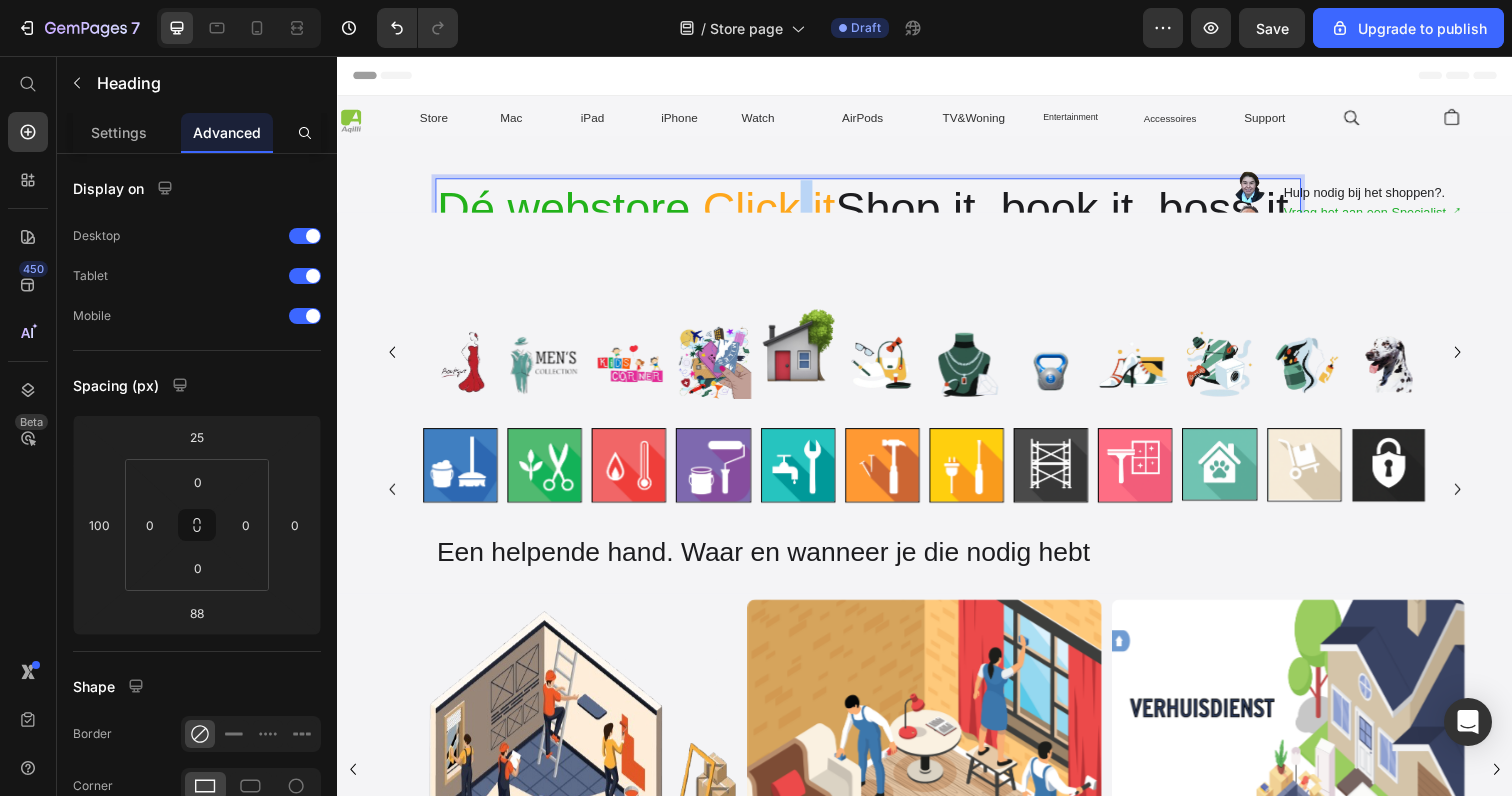 click on "Click it" at bounding box center (777, 212) 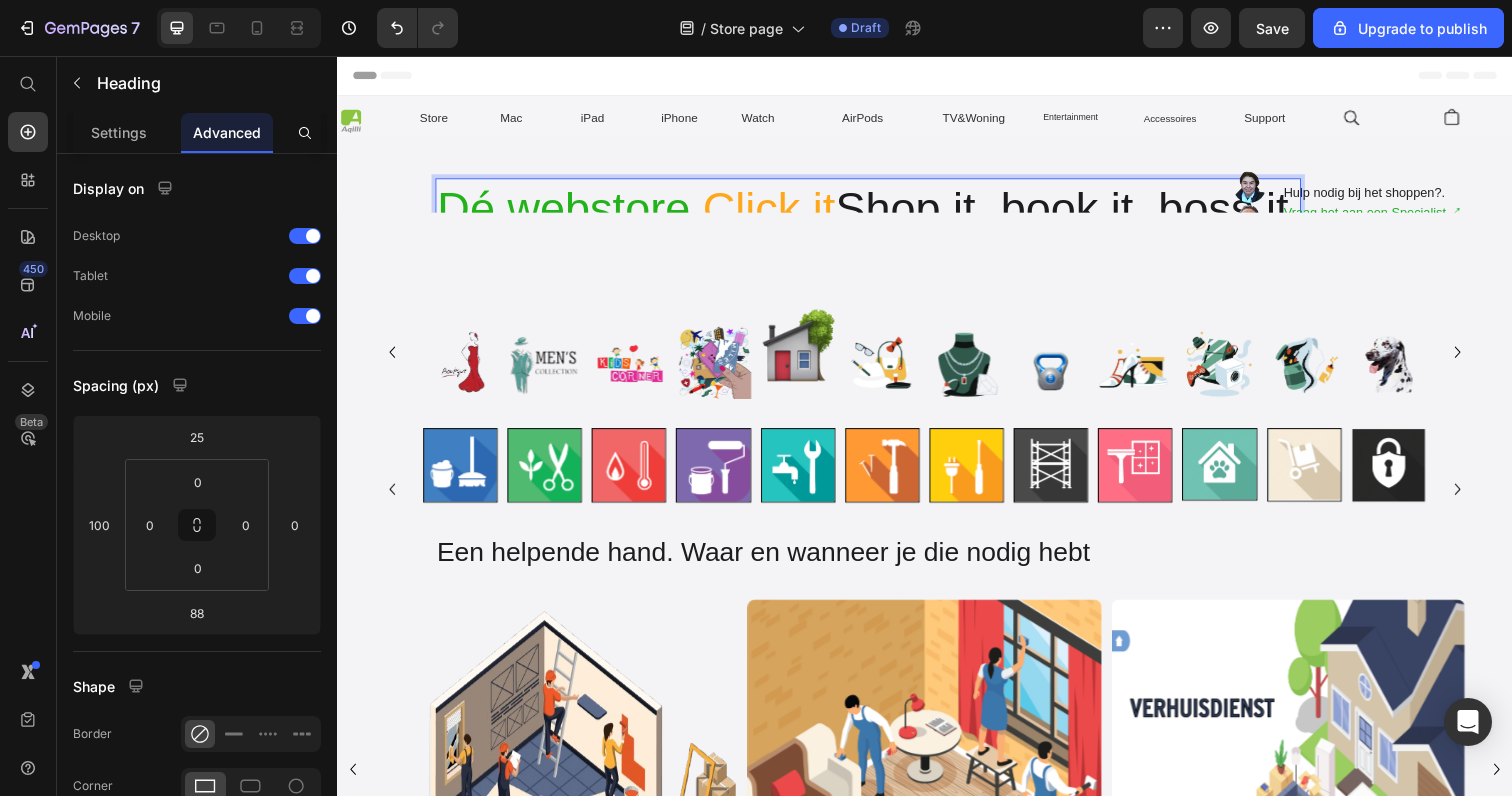 click on "Click it" at bounding box center (777, 212) 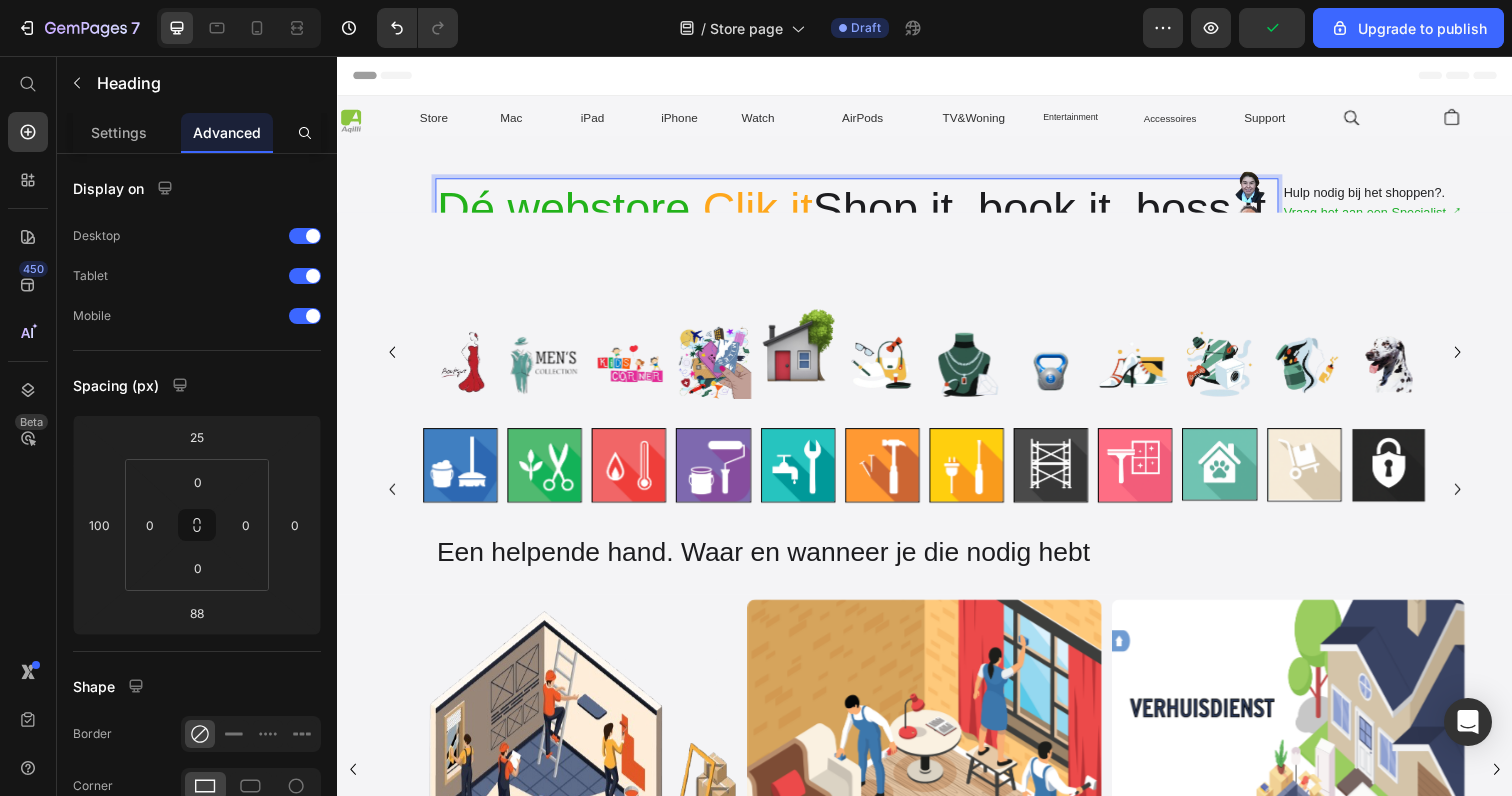 click on "Clik it" at bounding box center [766, 212] 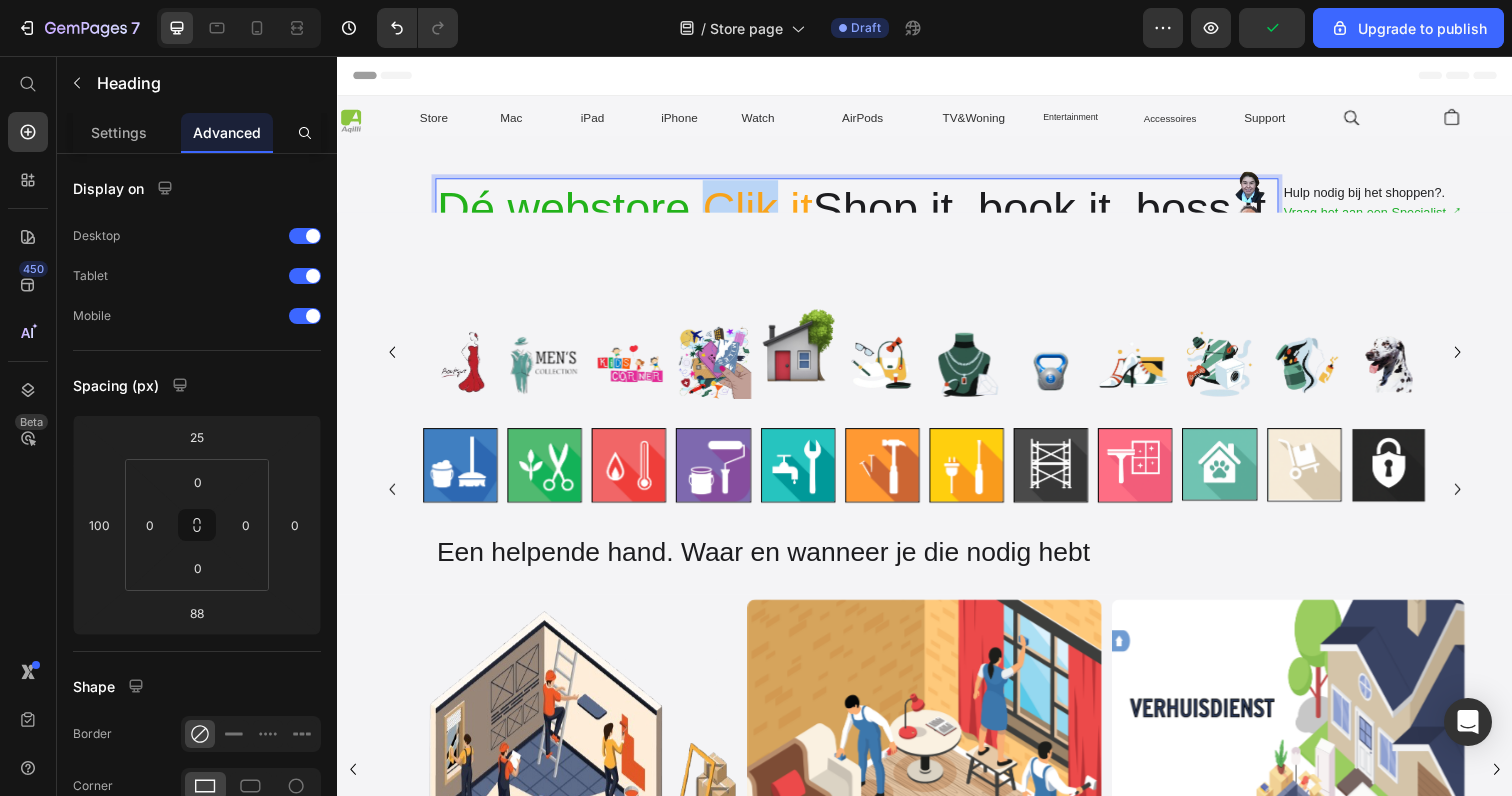 click on "Clik it" at bounding box center [766, 212] 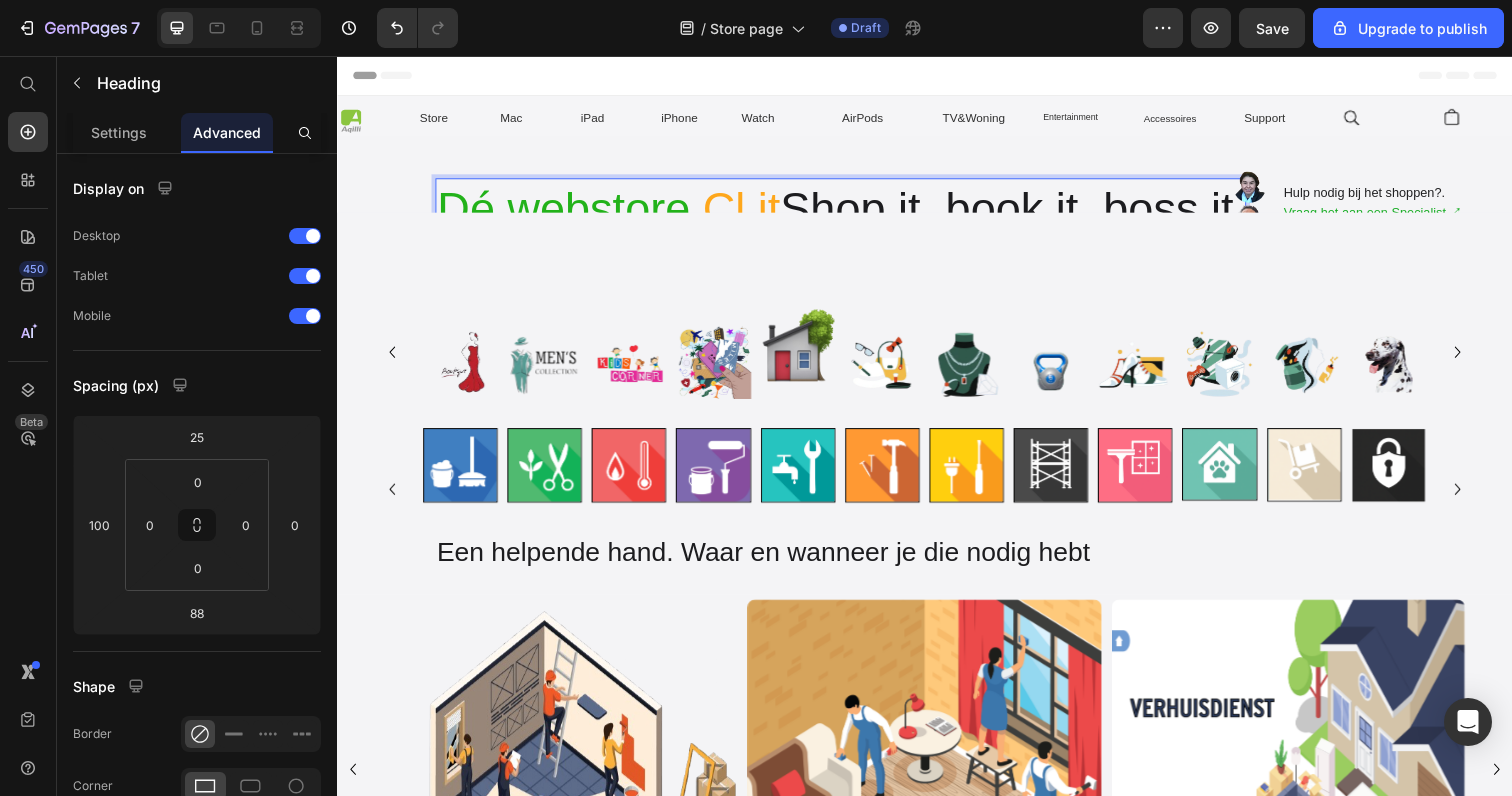 click on "Cl it" at bounding box center [749, 212] 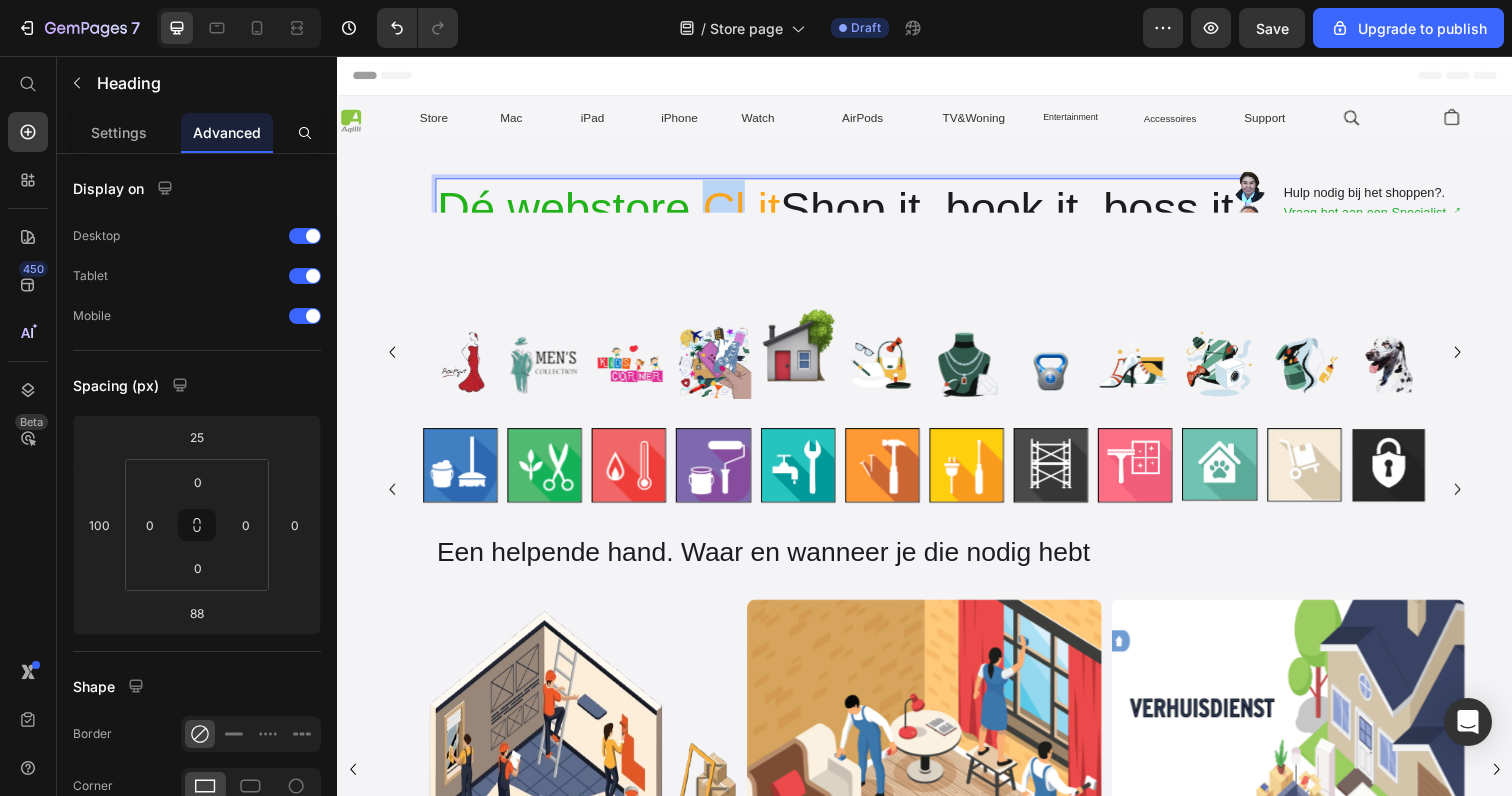 click on "Cl it" at bounding box center [749, 212] 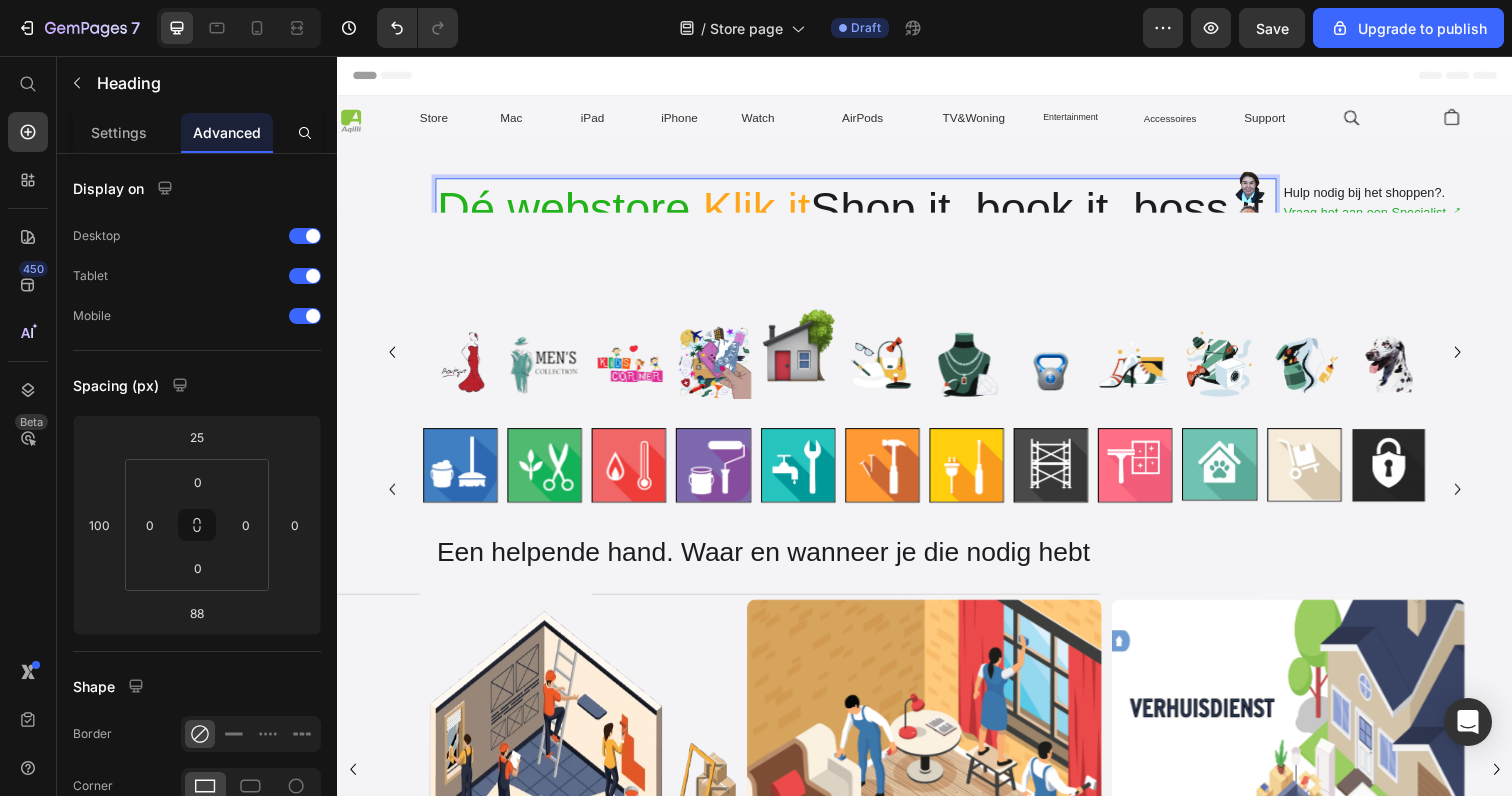 click on "Klik it" at bounding box center (765, 212) 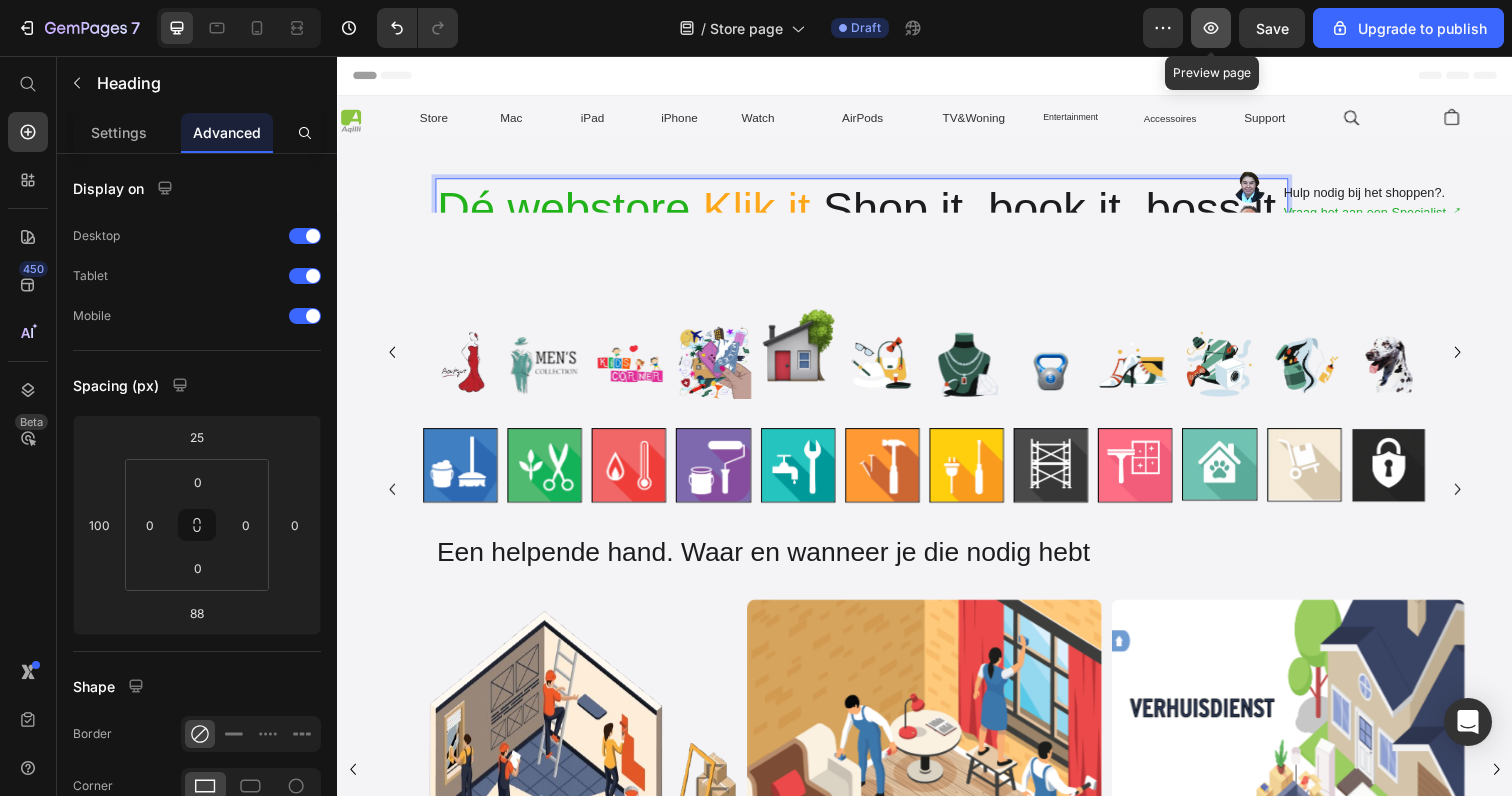 click 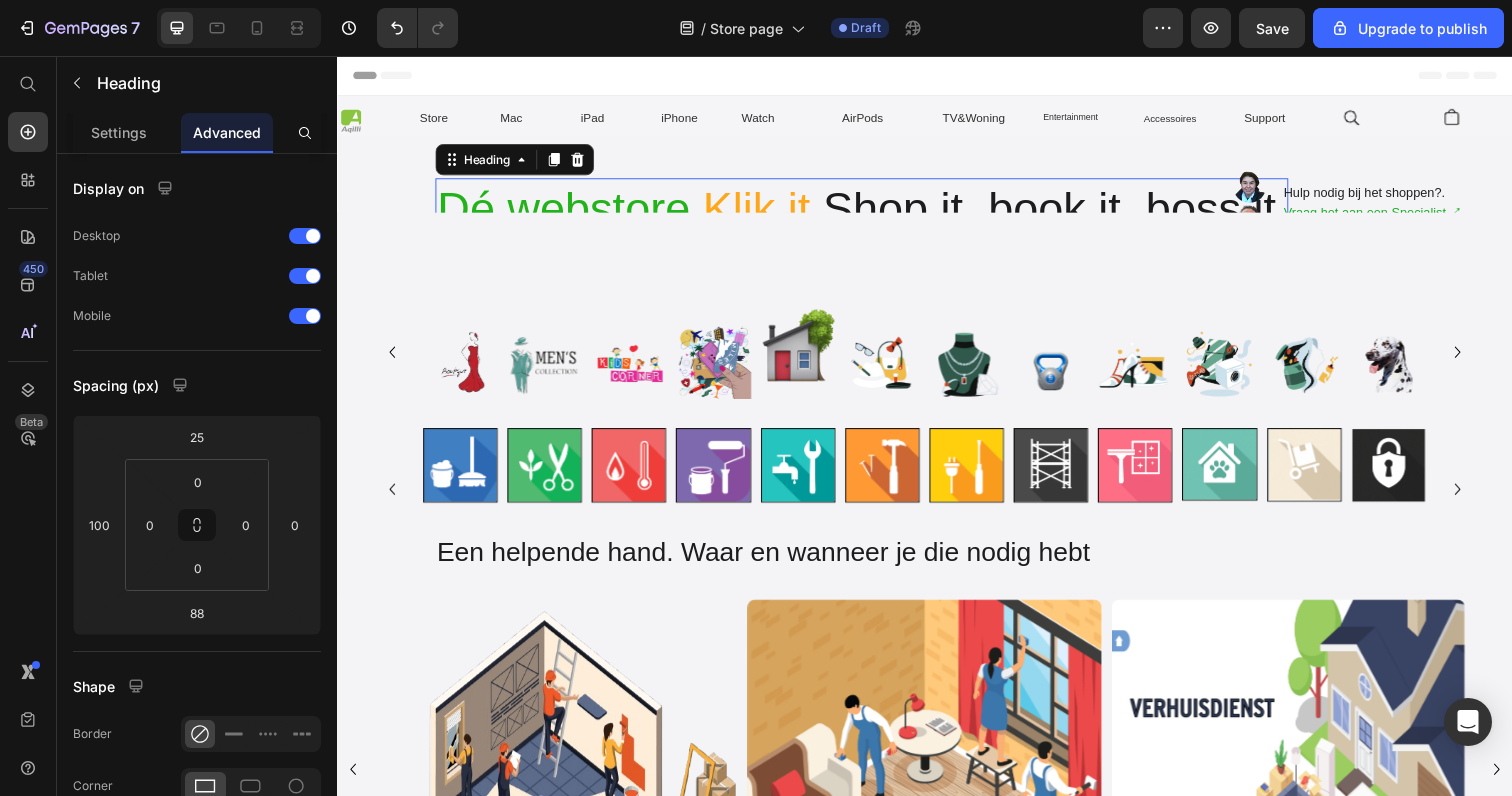 click on "Klik it." at bounding box center [771, 212] 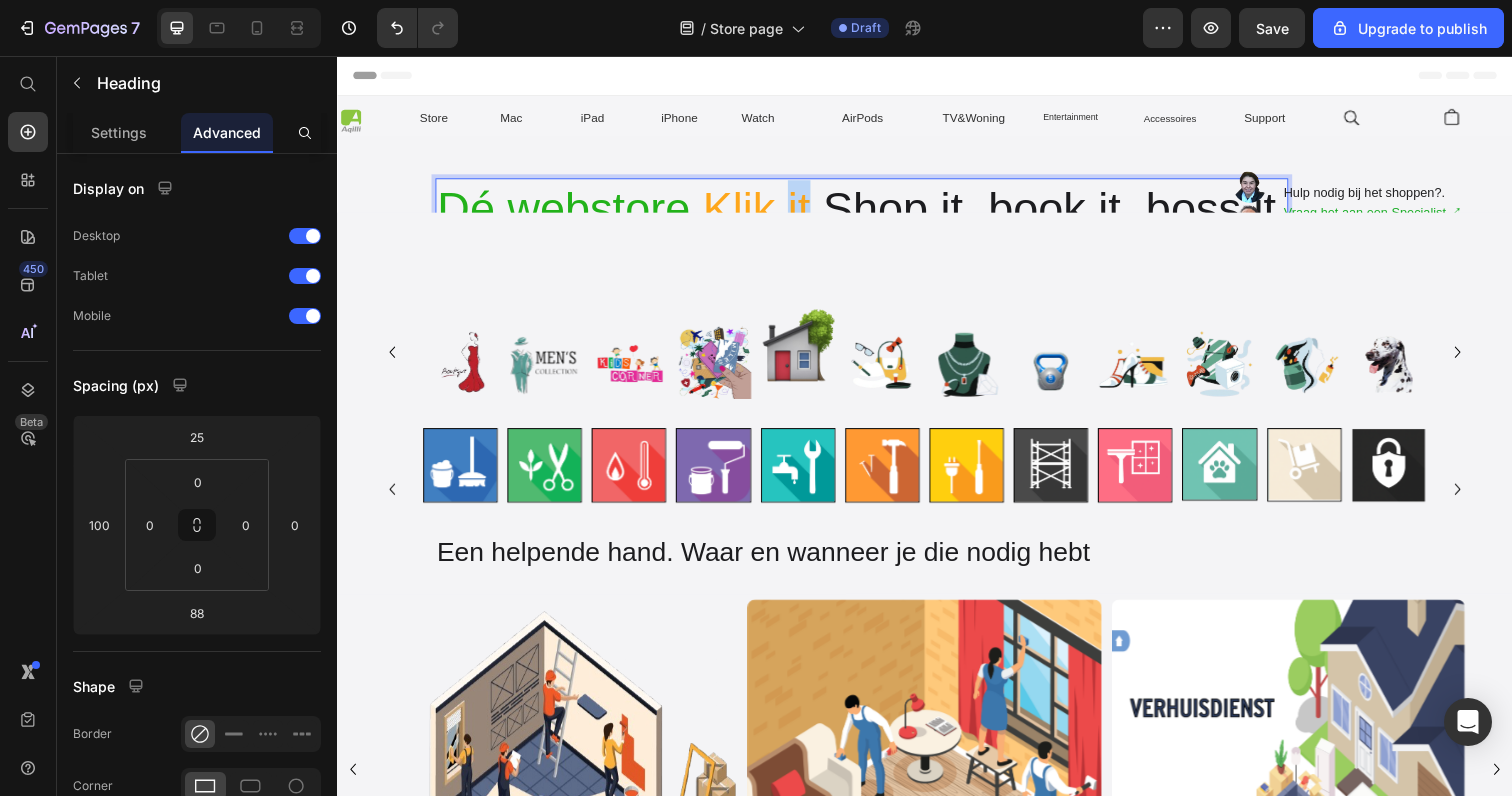 click on "Klik it." at bounding box center (771, 212) 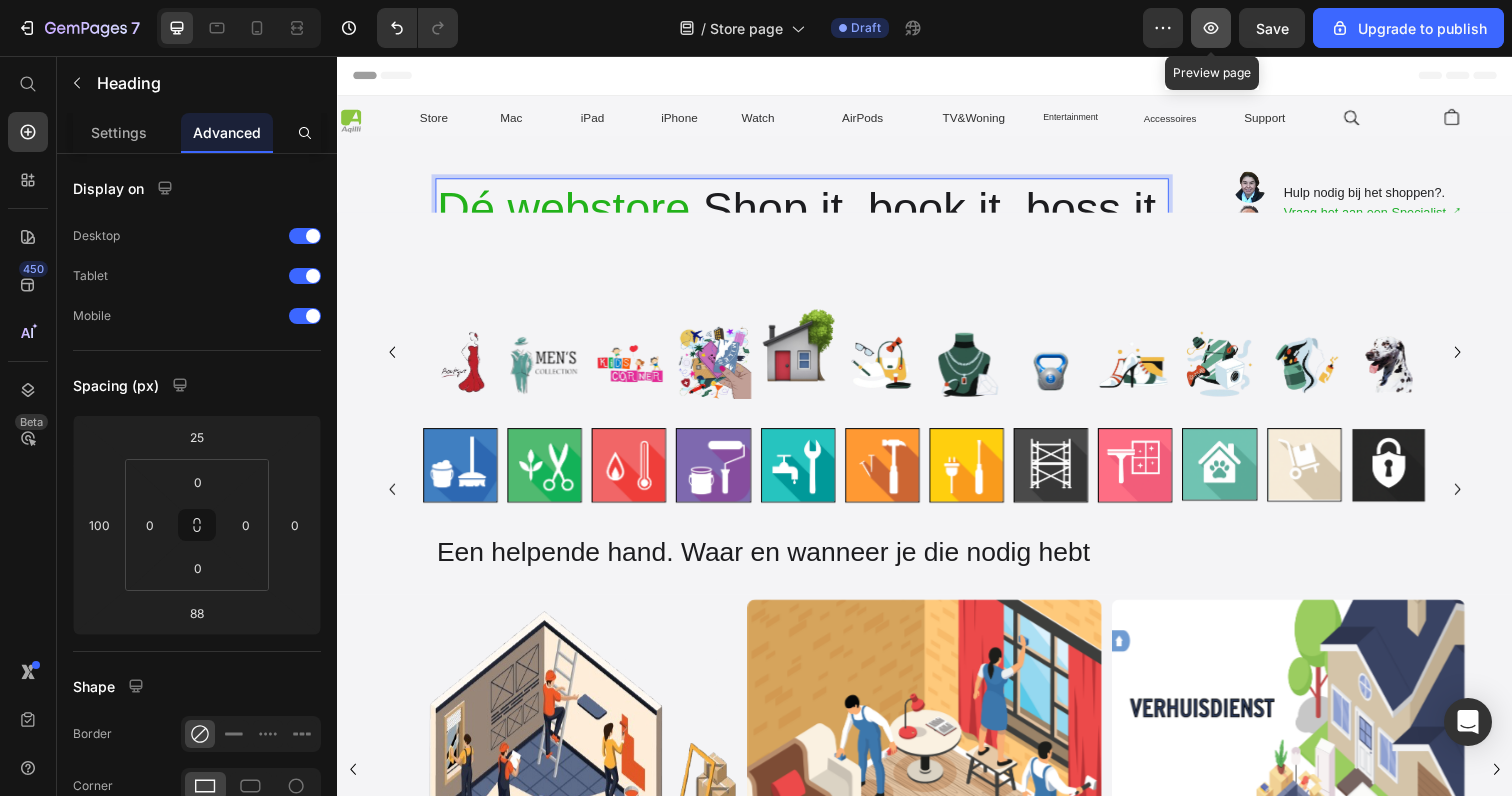 click 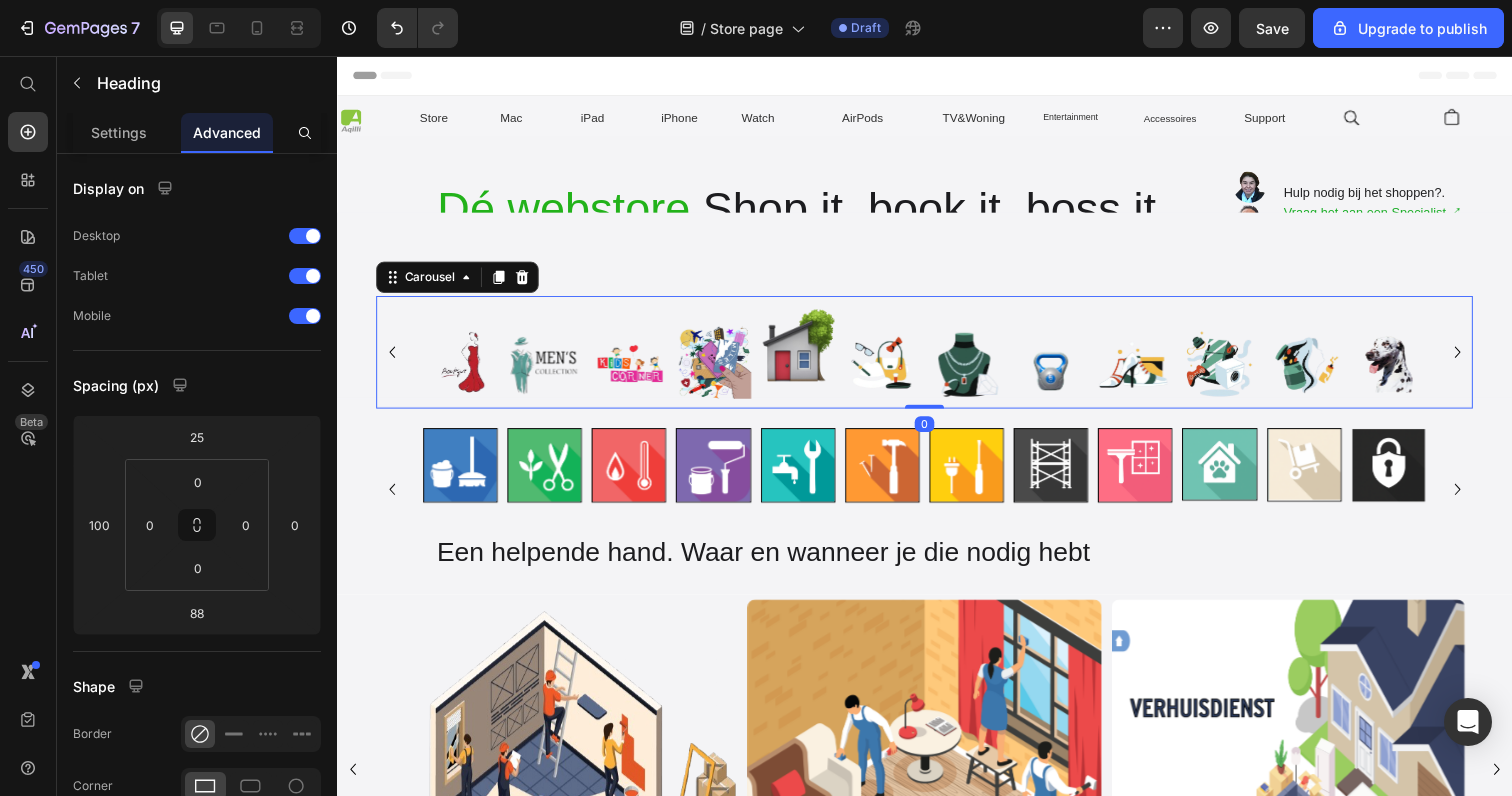 click on "Image Image Image Image Image Image Image Image Image Image Image Image" at bounding box center [937, 358] 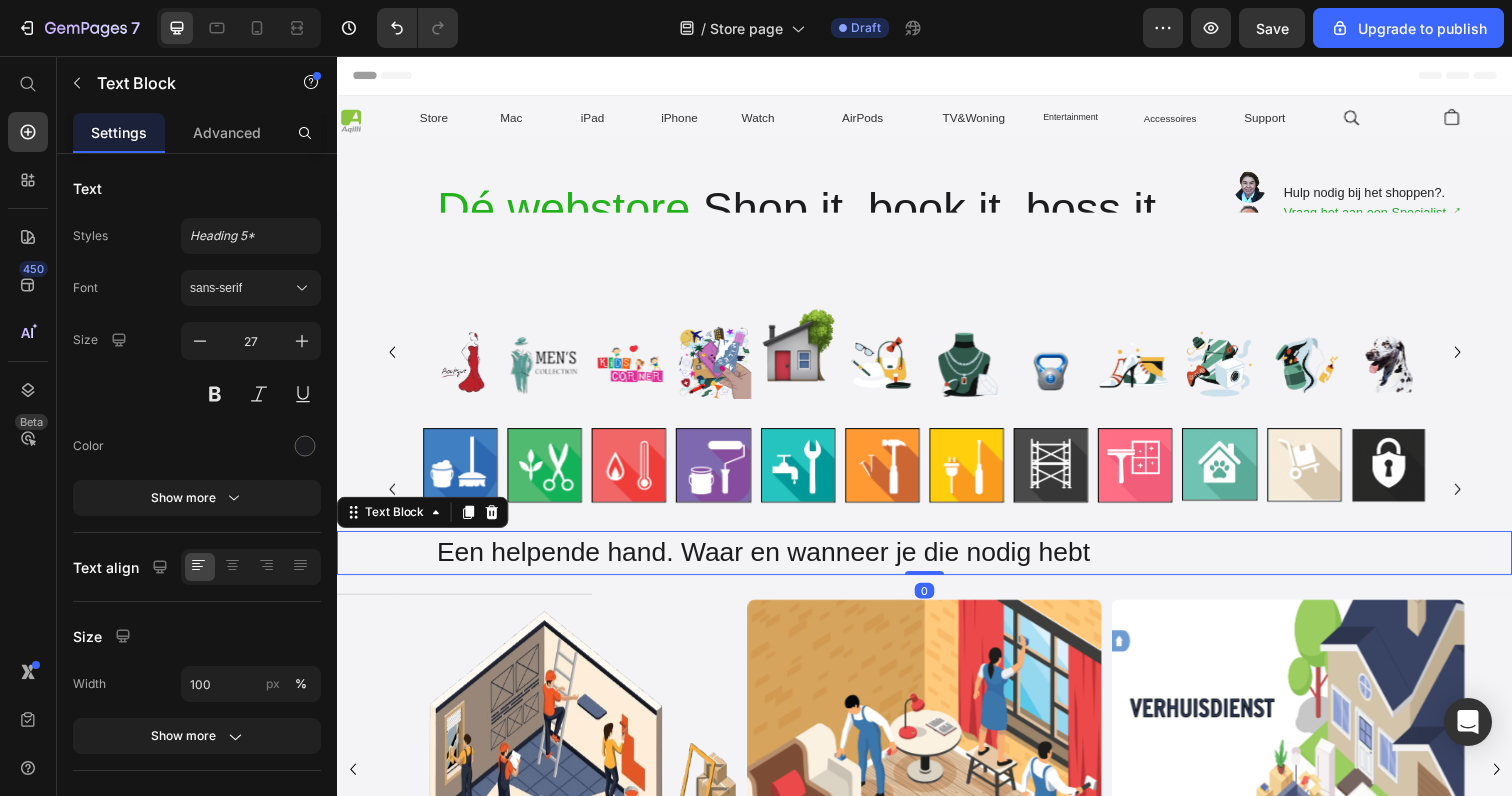 click on "Een helpende hand. Waar en wanneer je die nodig hebt" at bounding box center (987, 563) 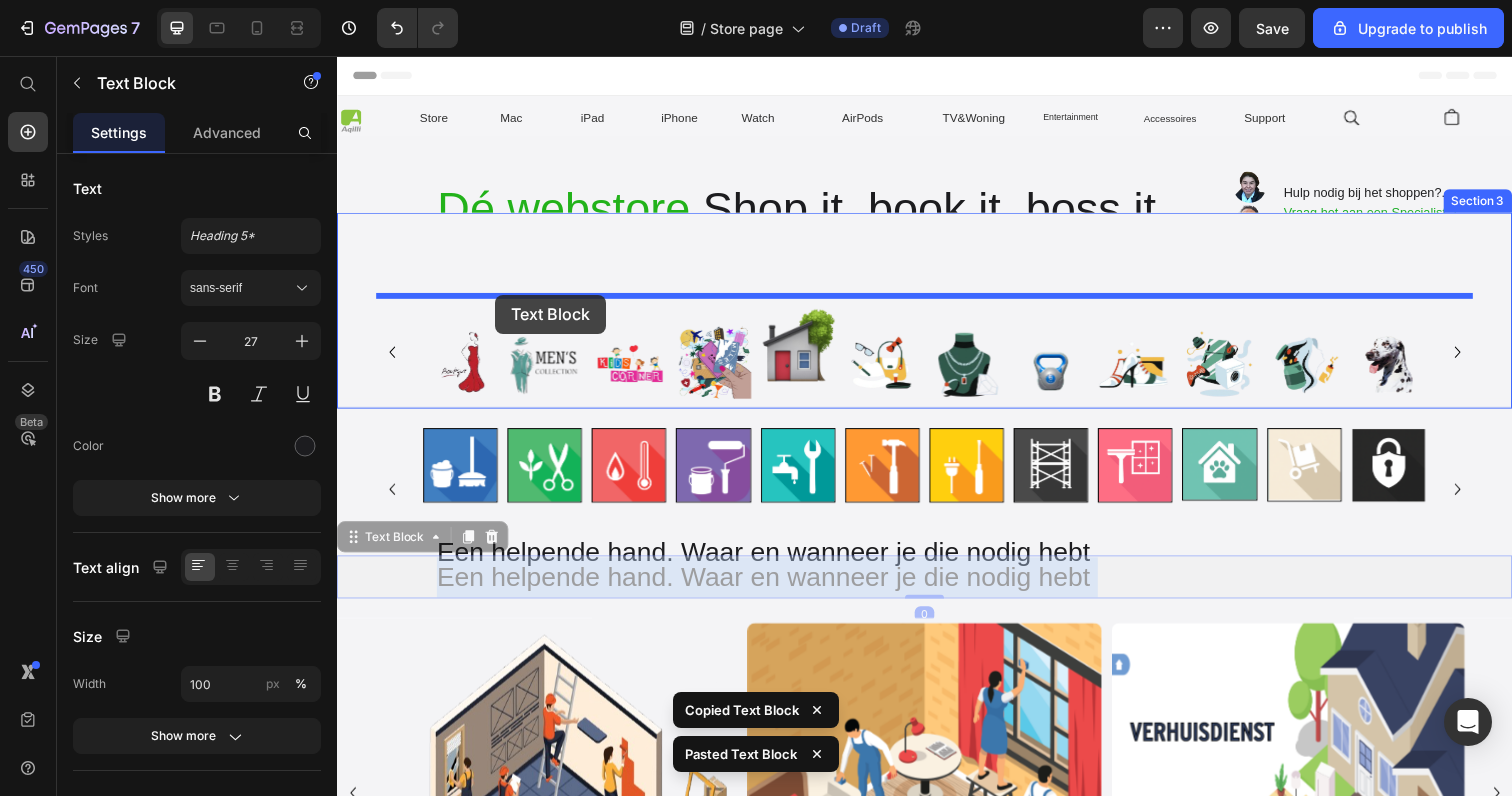 drag, startPoint x: 612, startPoint y: 592, endPoint x: 498, endPoint y: 301, distance: 312.5332 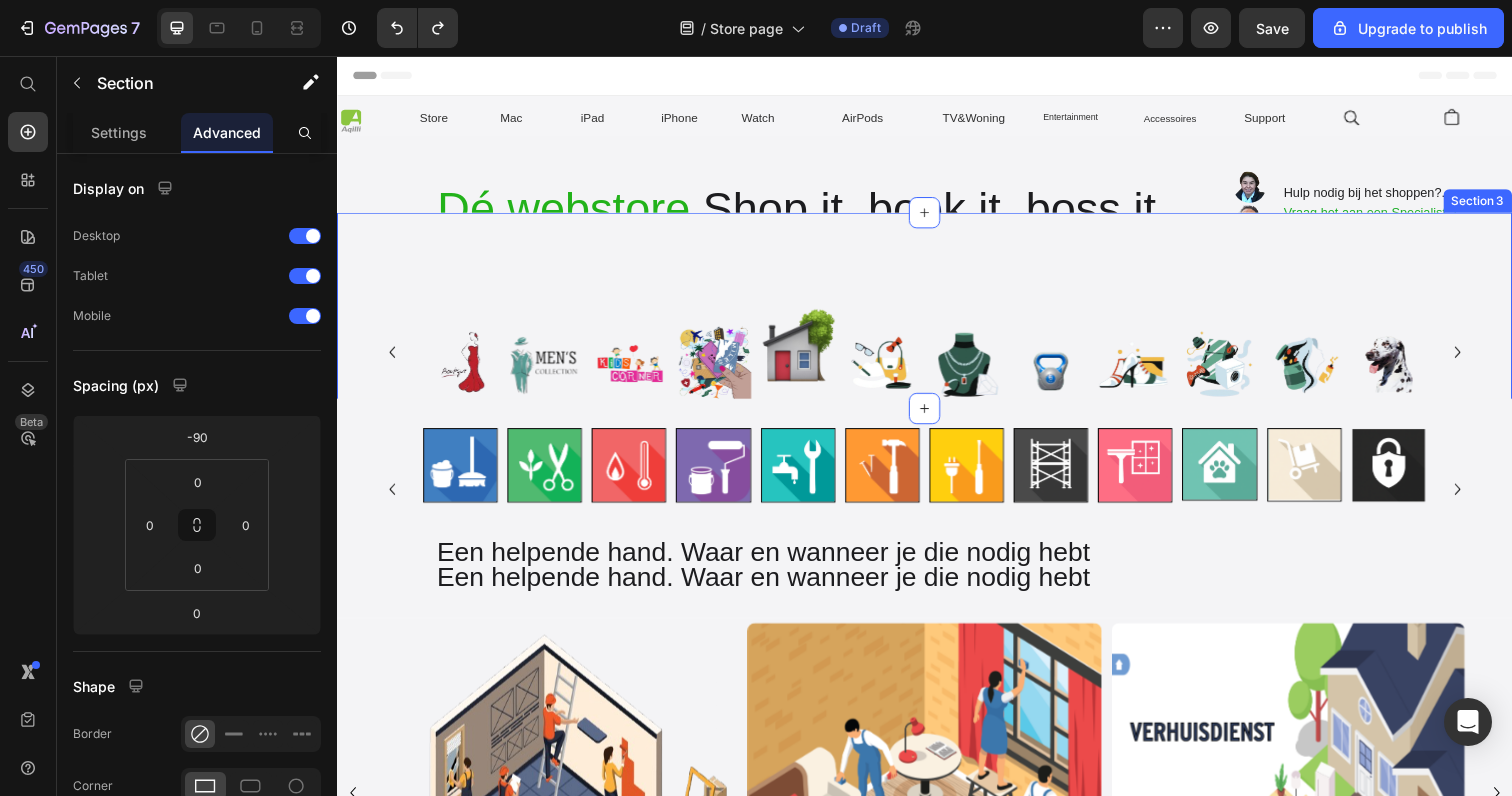 click on "Image Image Image Image Image Image Image Image Image Image Image Image
Carousel" at bounding box center (937, 316) 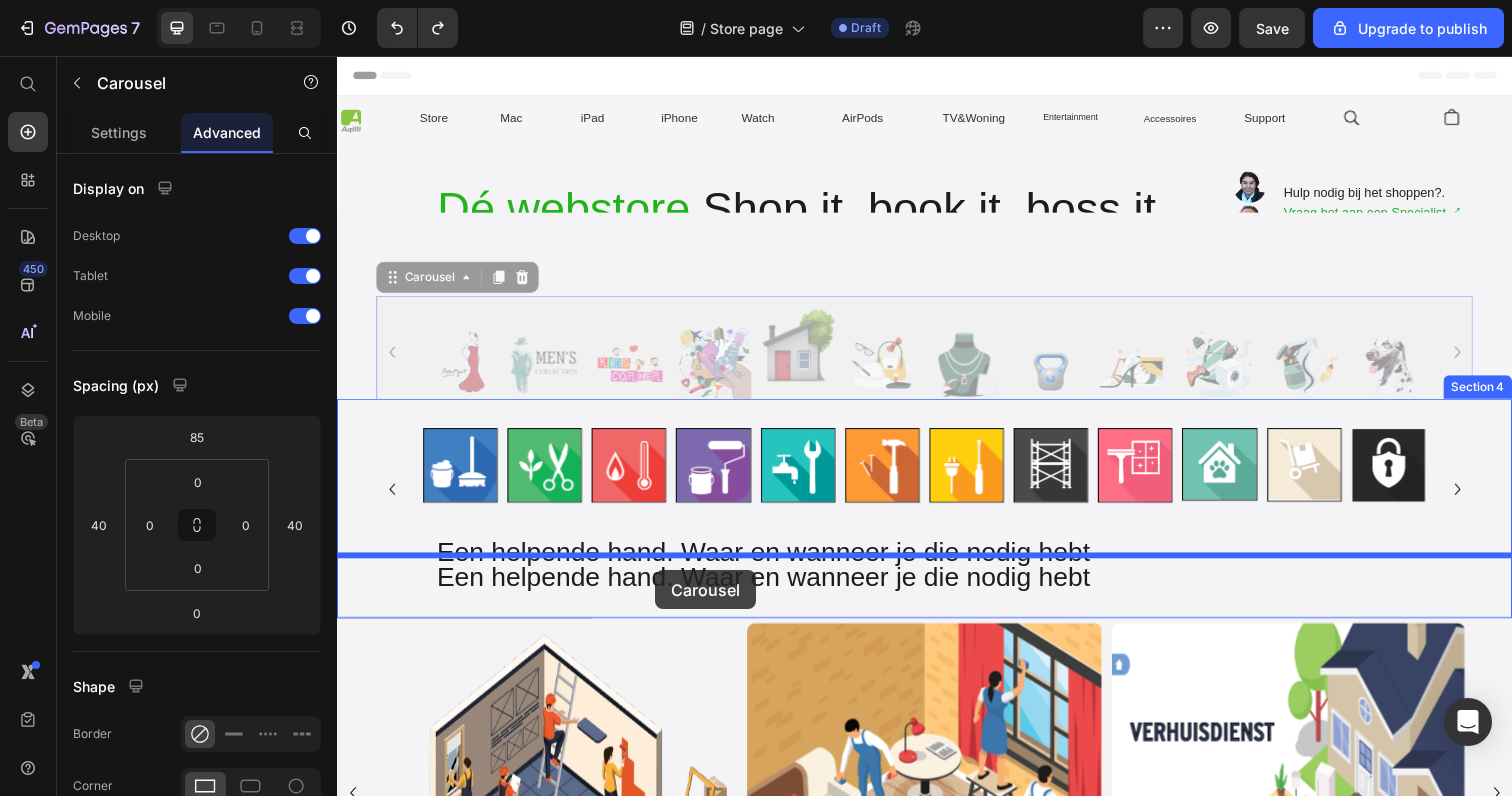drag, startPoint x: 517, startPoint y: 319, endPoint x: 662, endPoint y: 581, distance: 299.4478 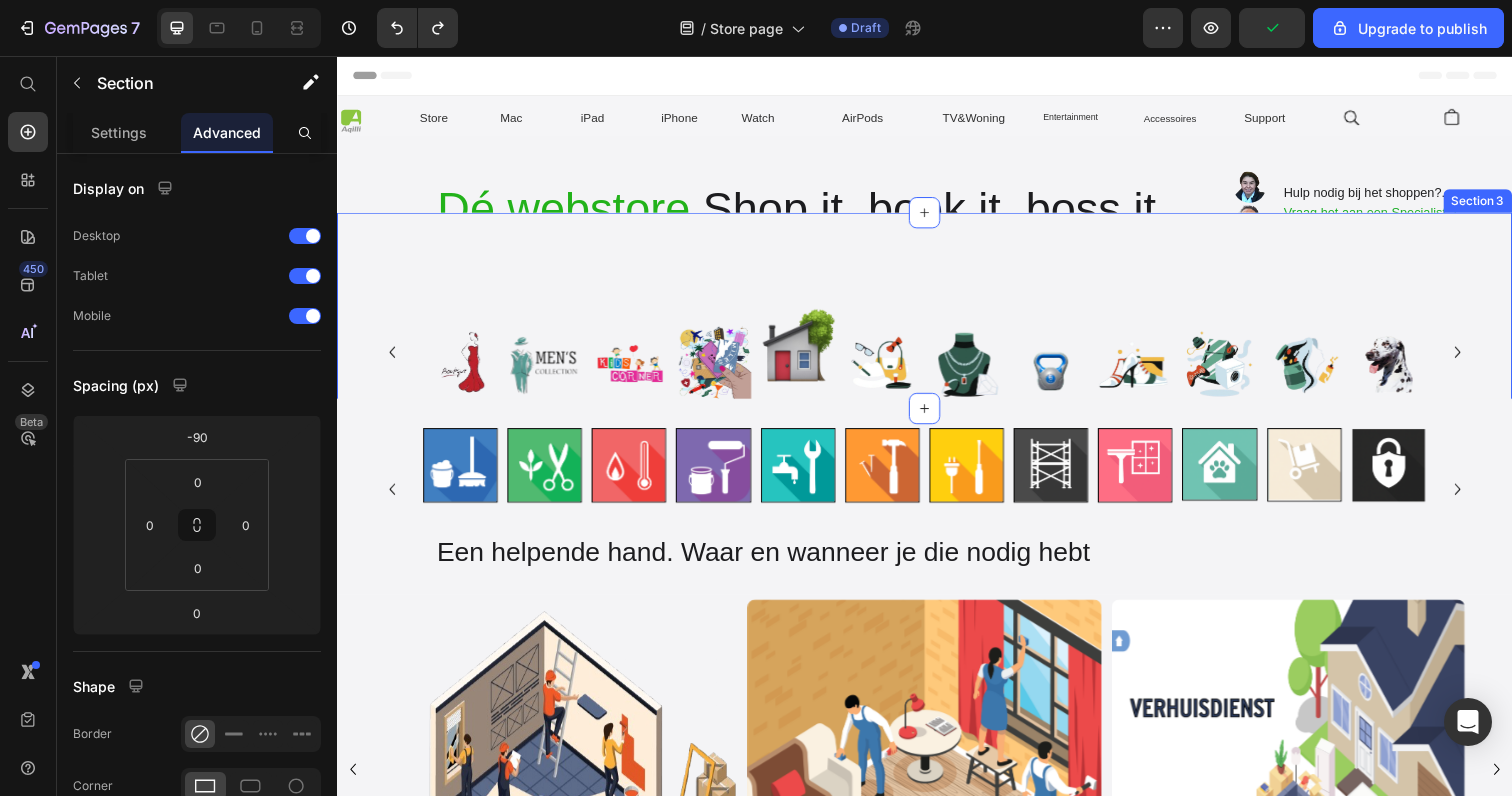 click on "Image Image Image Image Image Image Image Image Image Image Image Image
Carousel" at bounding box center (937, 316) 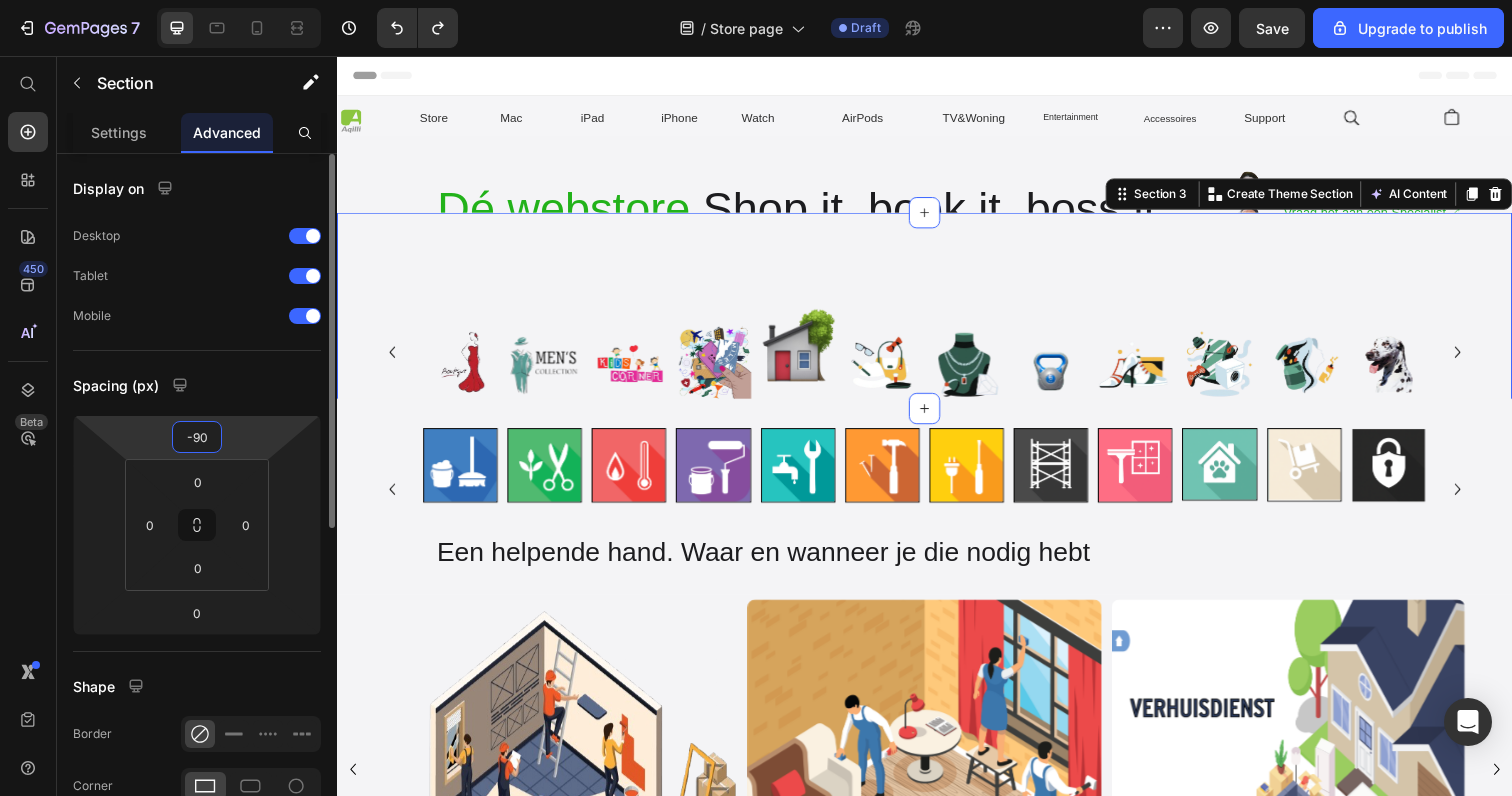 click on "-90" at bounding box center [197, 437] 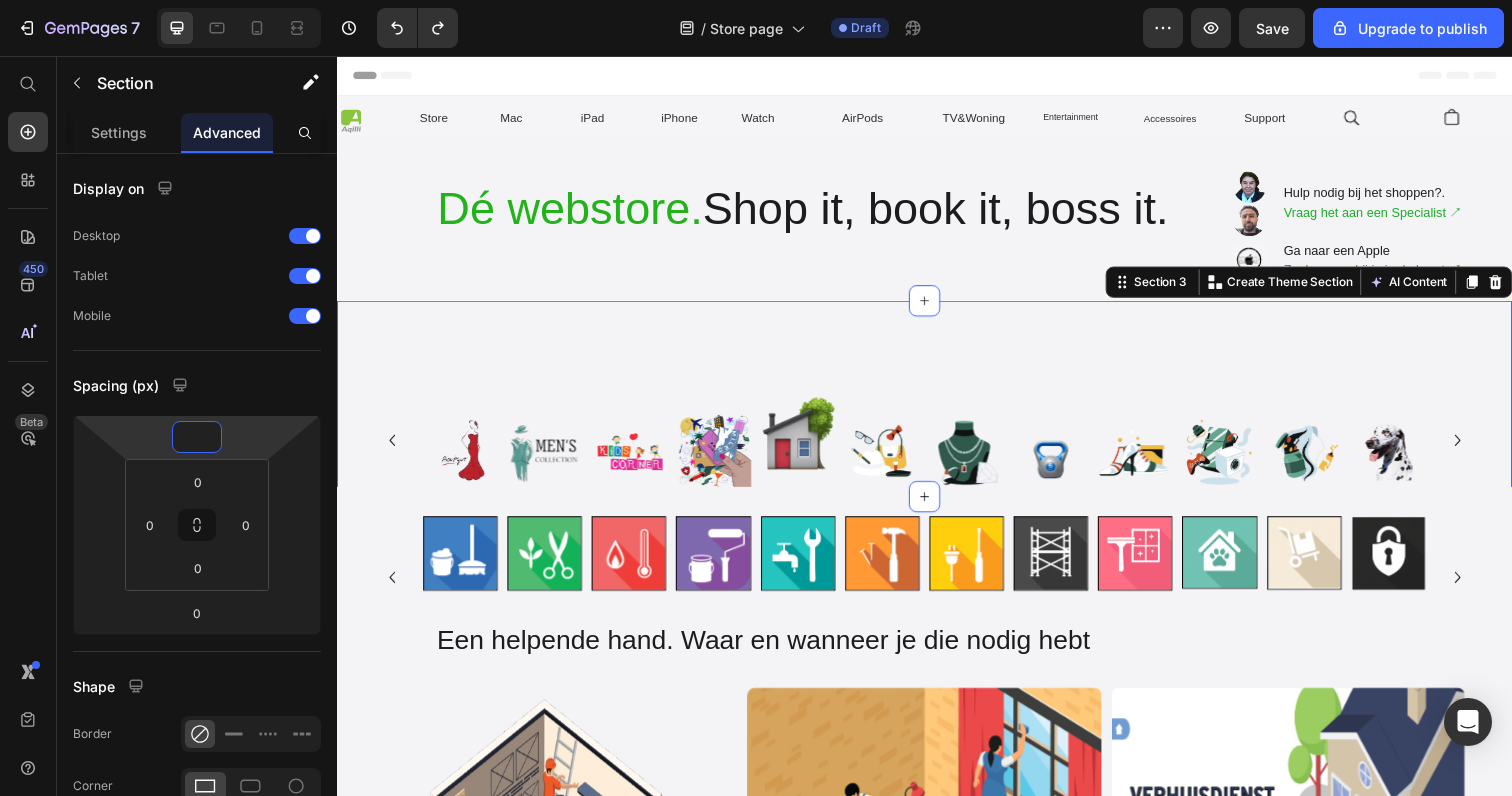 type on "0" 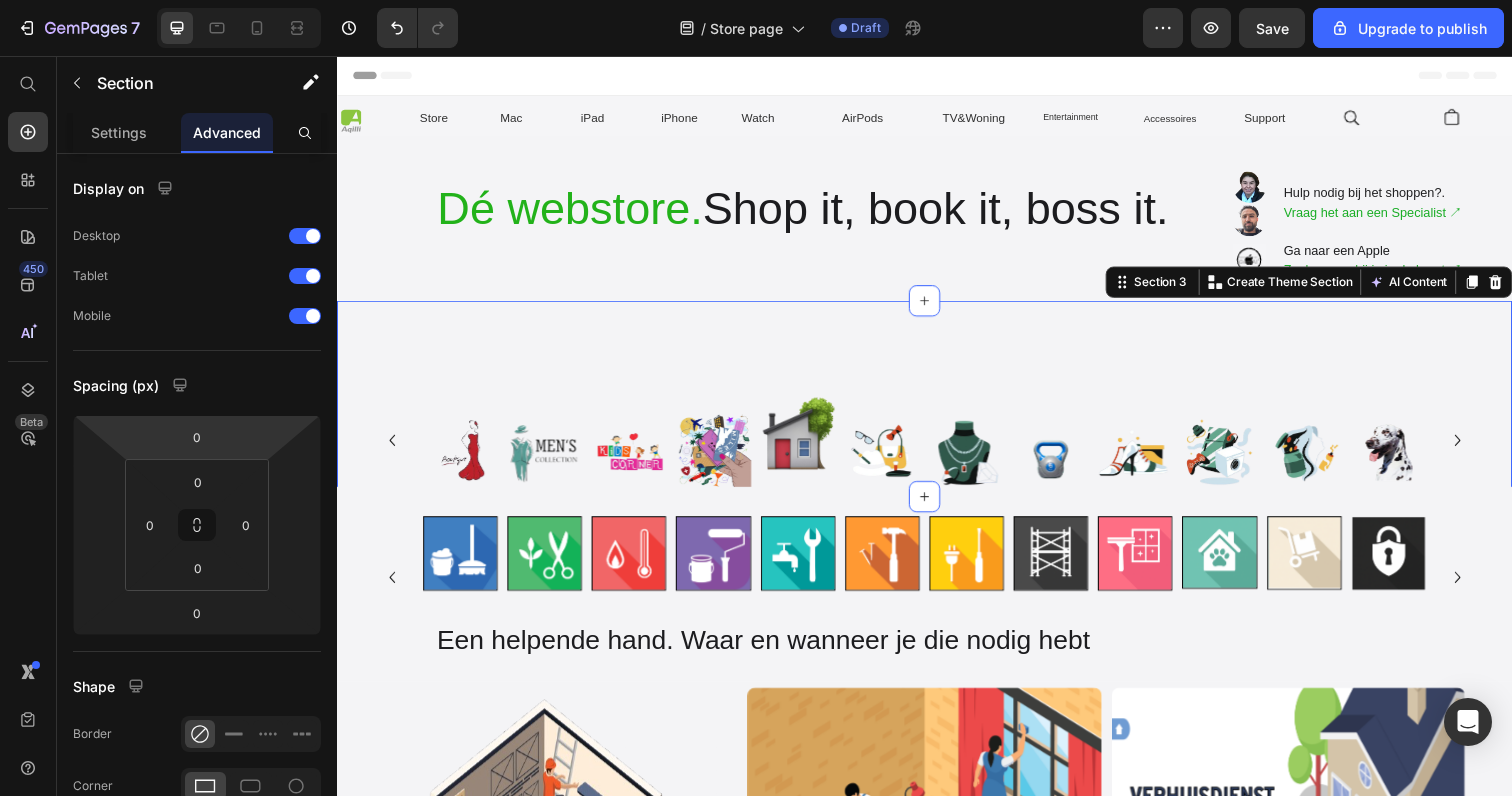 click on "Image Image Image Image Image Image Image Image Image Image Image Image
Carousel" at bounding box center (937, 406) 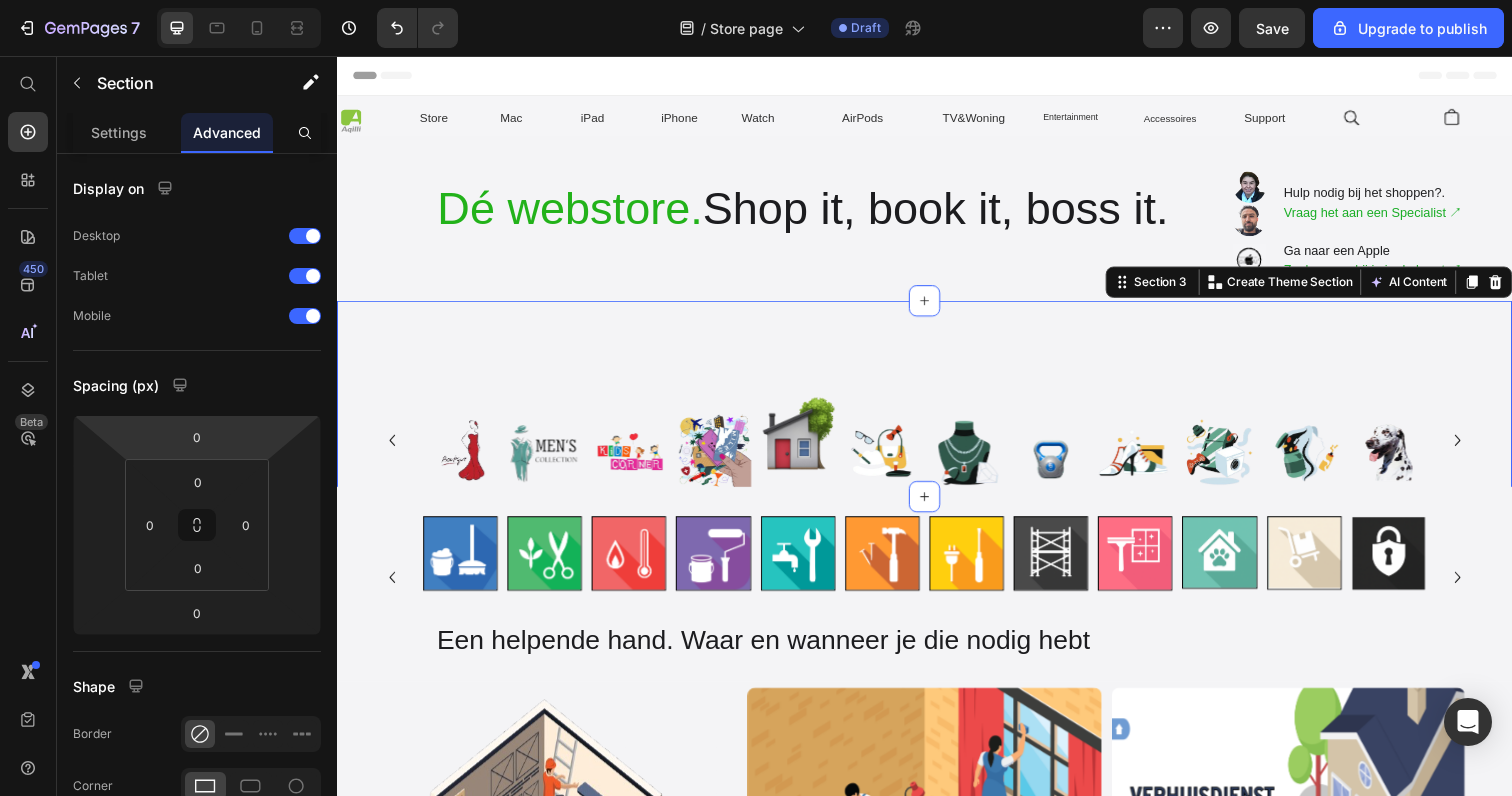 click on "Image Image Image Image Image Image Image Image Image Image Image Image
Carousel" at bounding box center (937, 406) 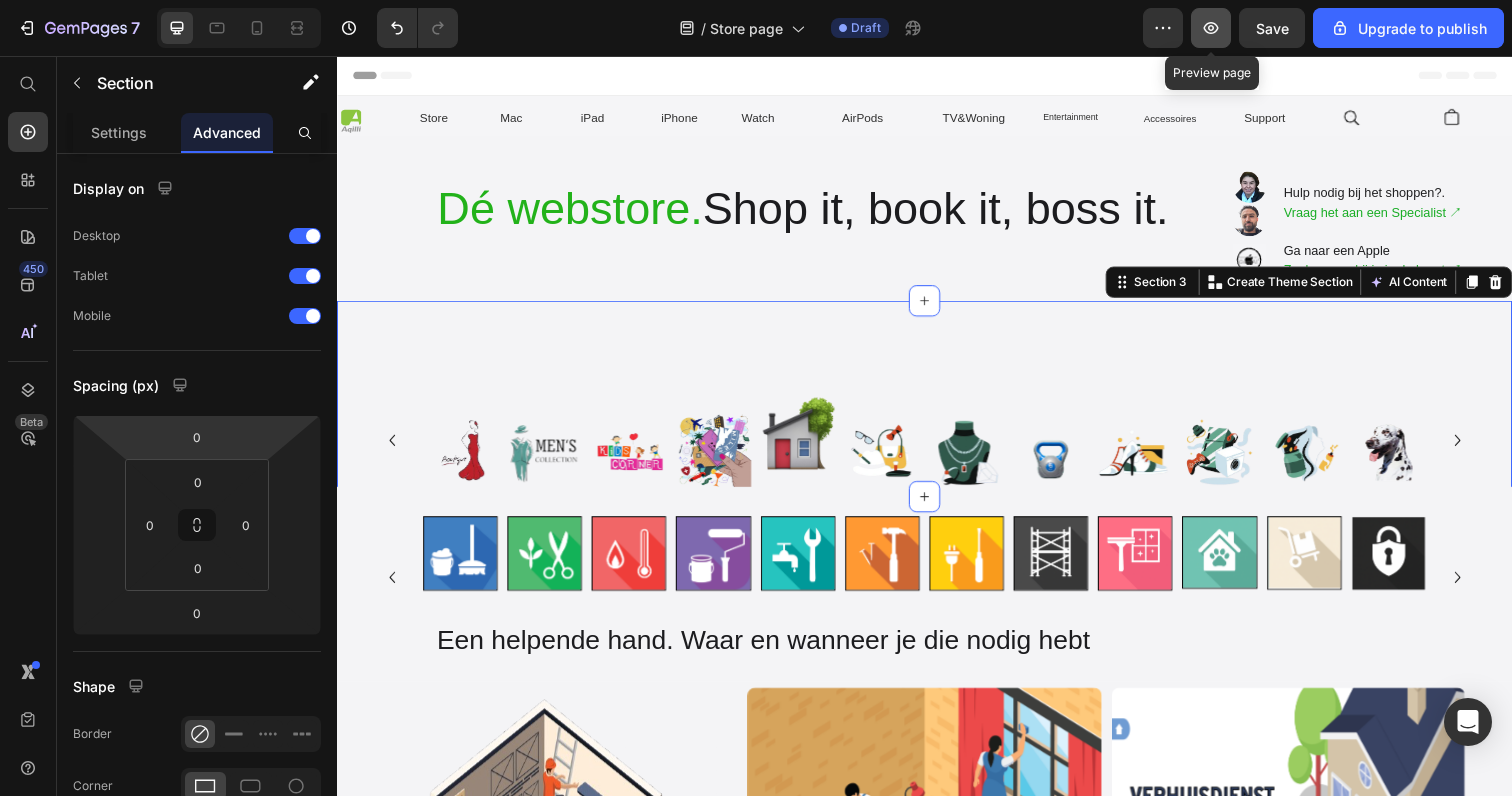 click 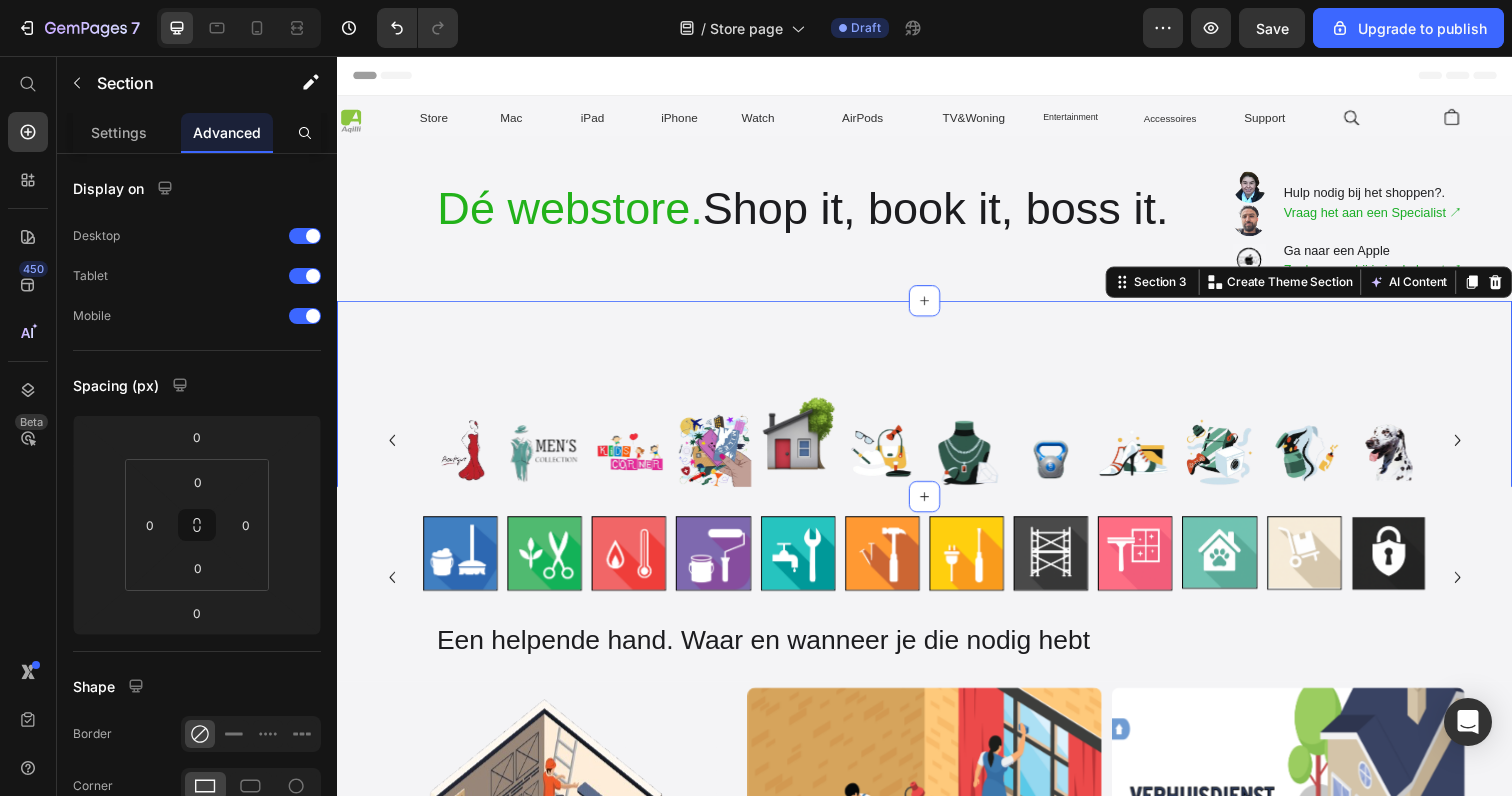 click on "Image Image Image Image Image Image Image Image Image Image Image Image
Carousel" at bounding box center (937, 406) 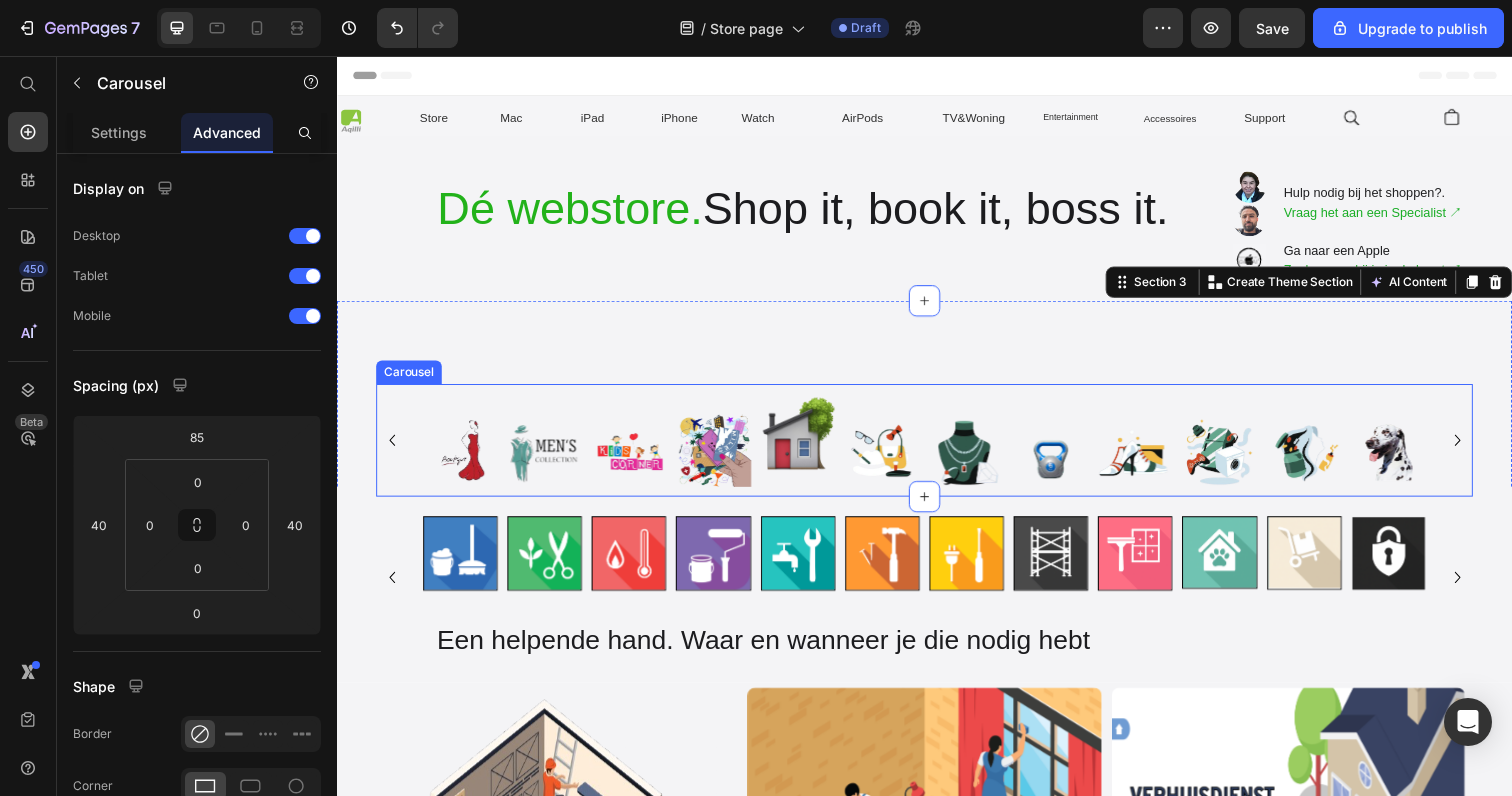 click on "Image" at bounding box center [721, 448] 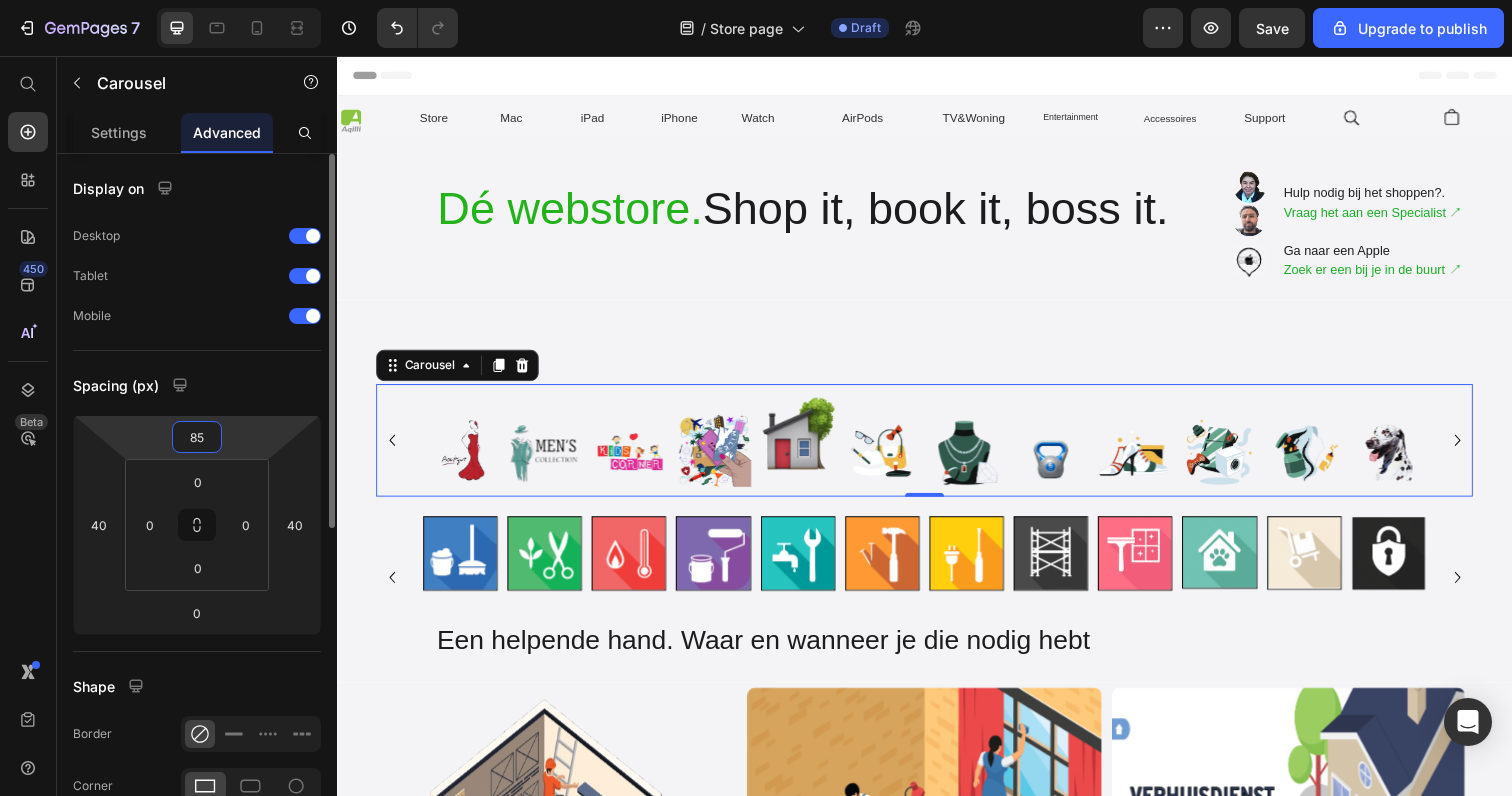 click on "85" at bounding box center (197, 437) 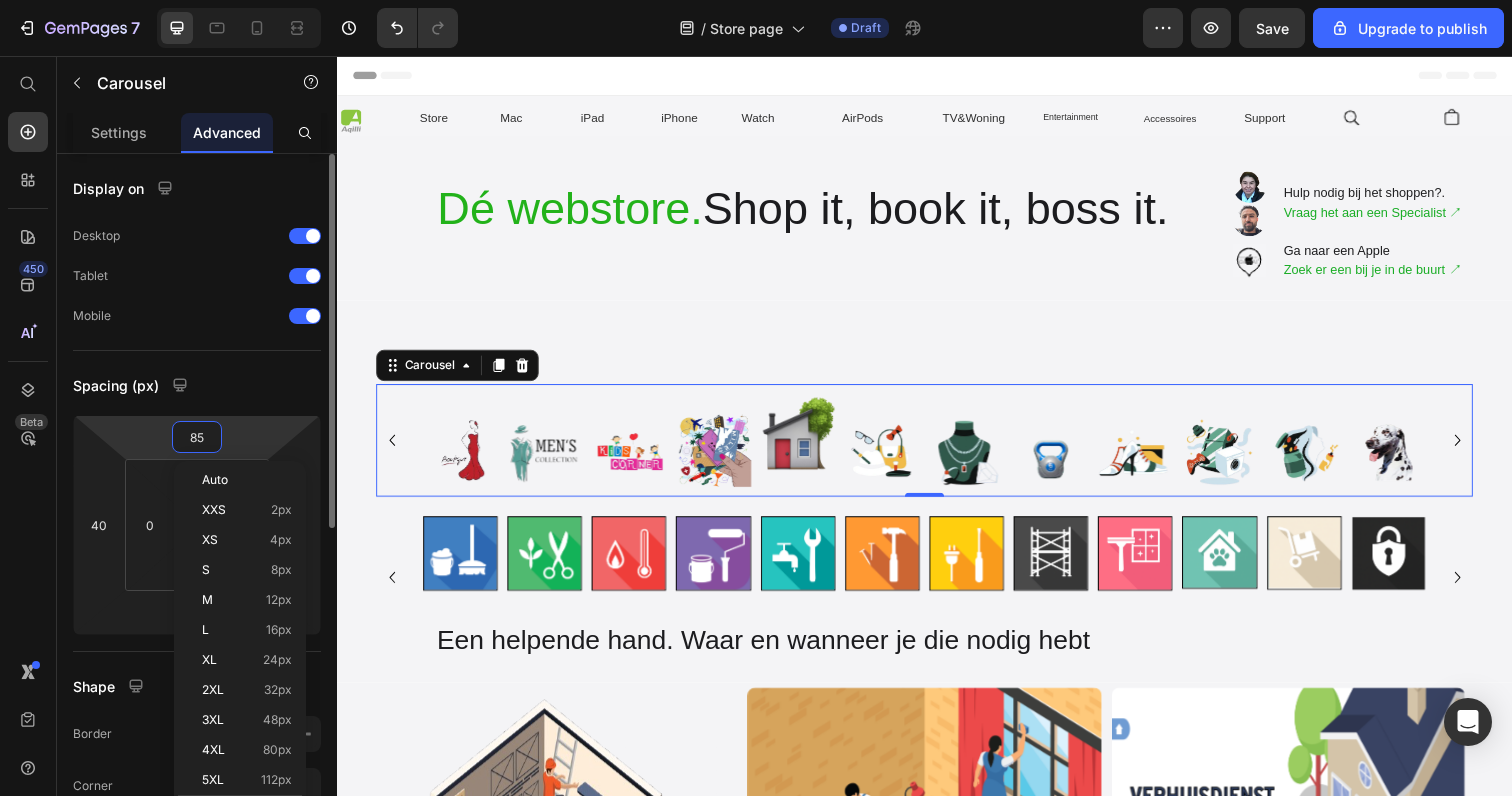 type 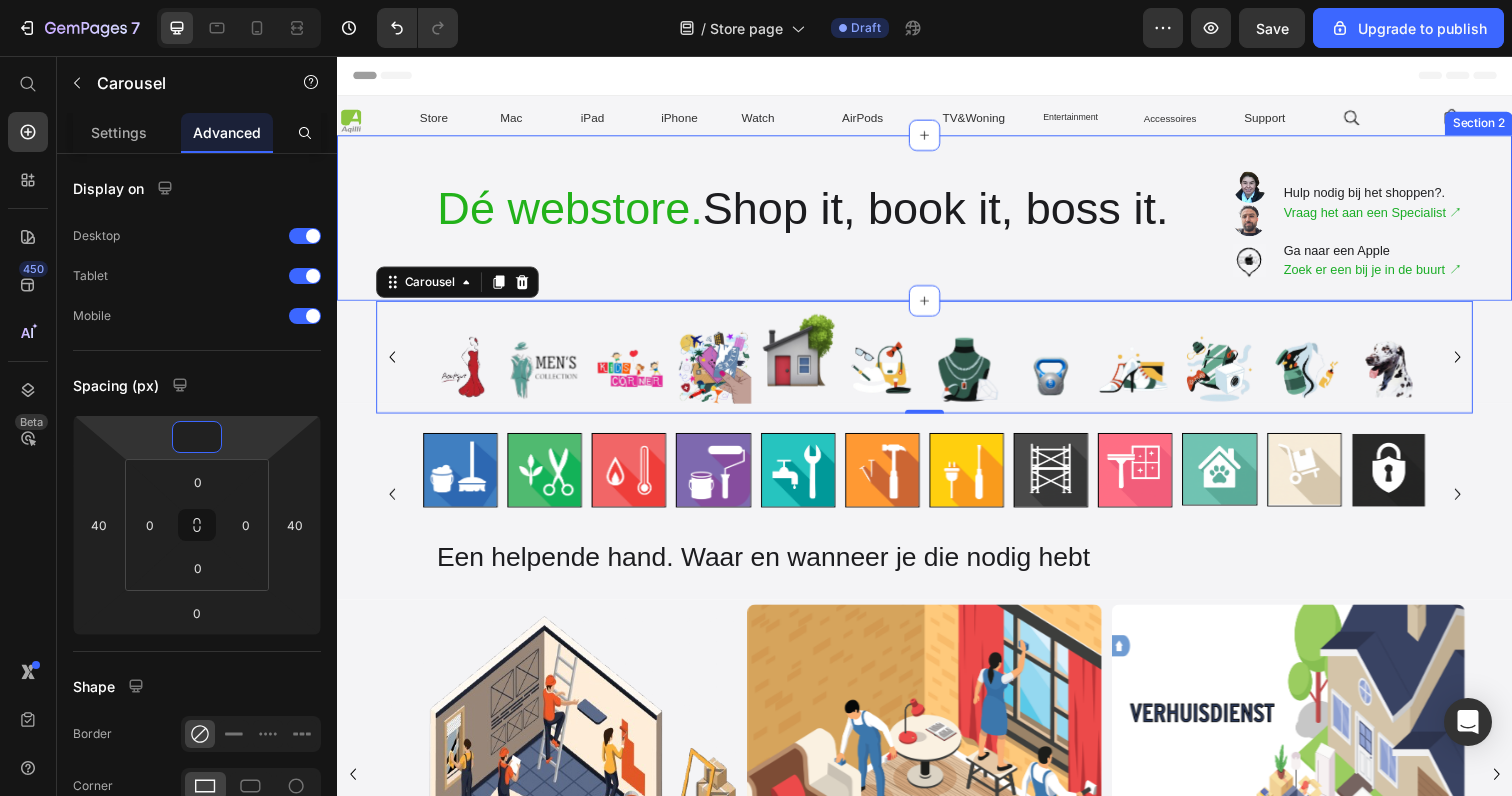 click on "Dé webstore.  Shop it, book it, boss it. Heading Row" at bounding box center (629, 229) 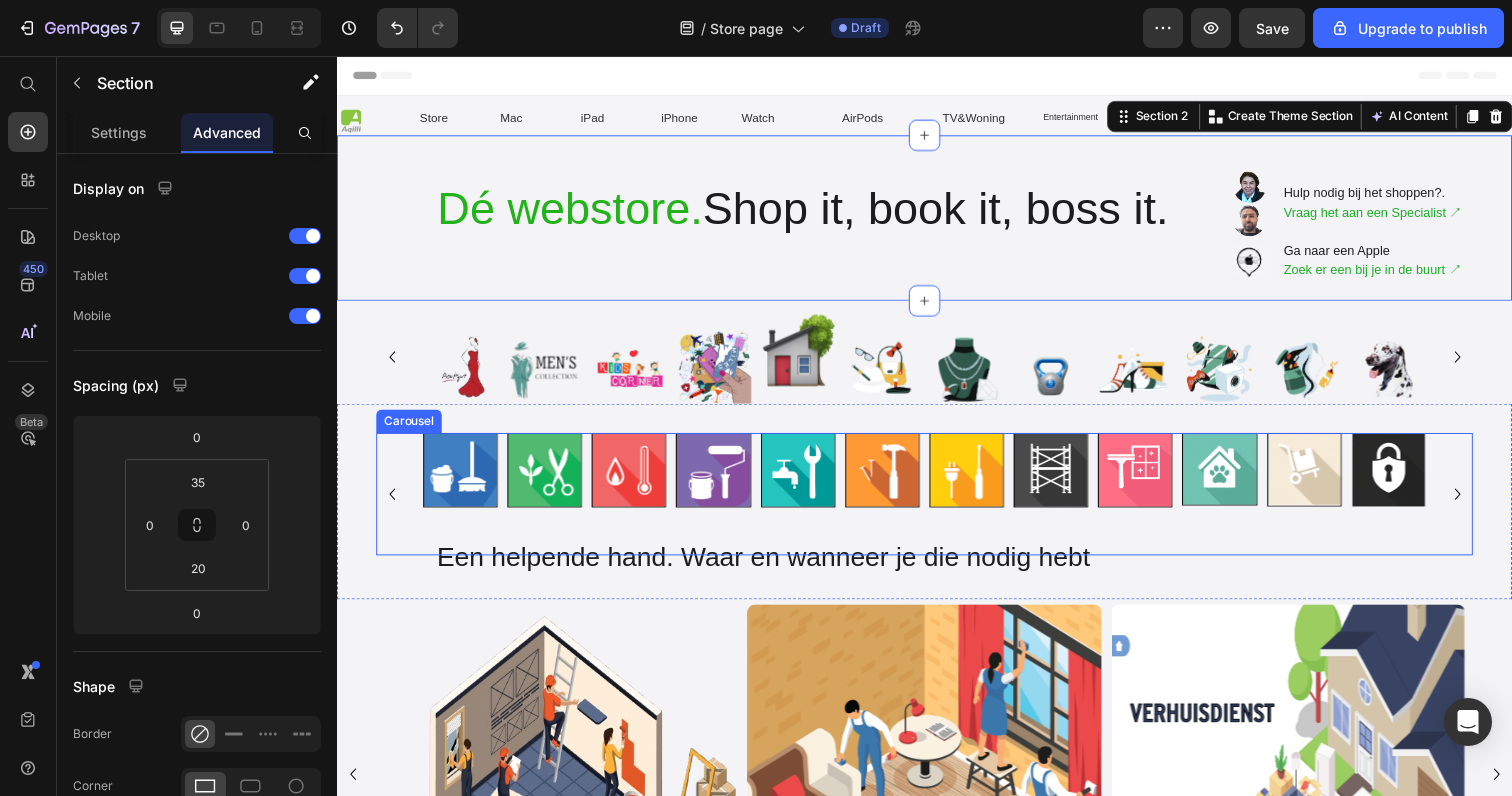click on "Text Block Image" at bounding box center (565, 789) 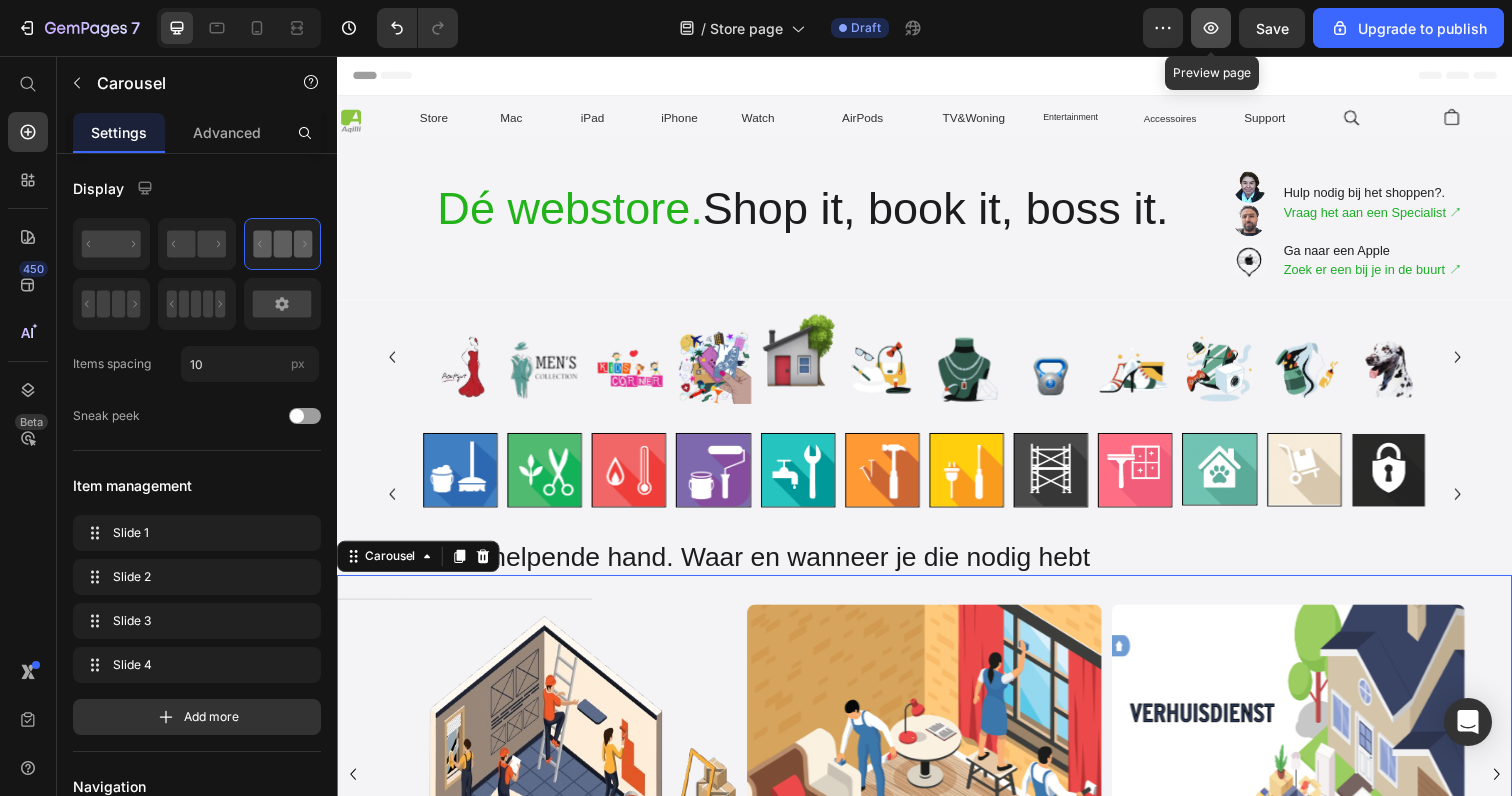 click 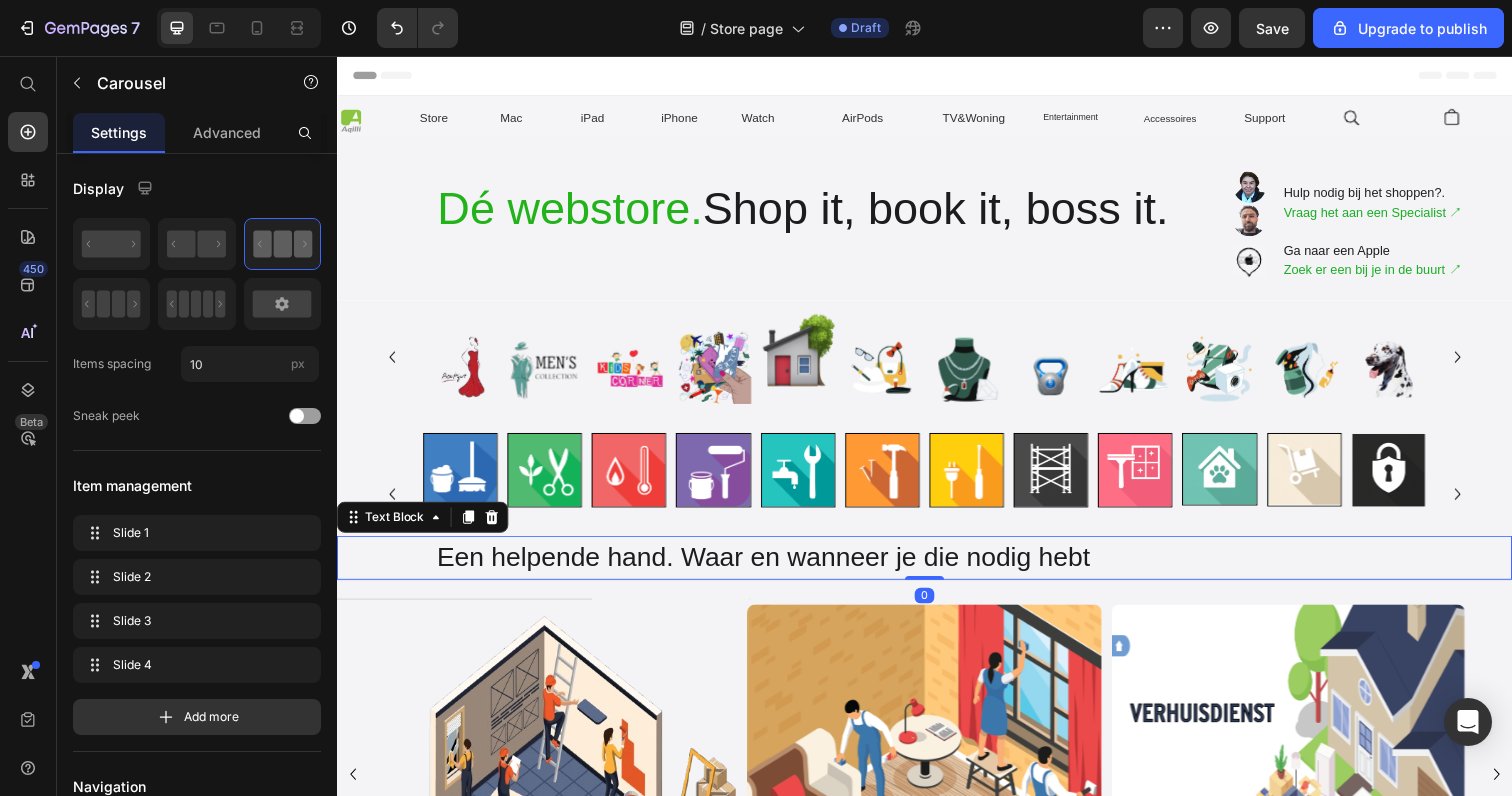 click on "Een helpende hand. Waar en wanneer je die nodig hebt" at bounding box center (987, 568) 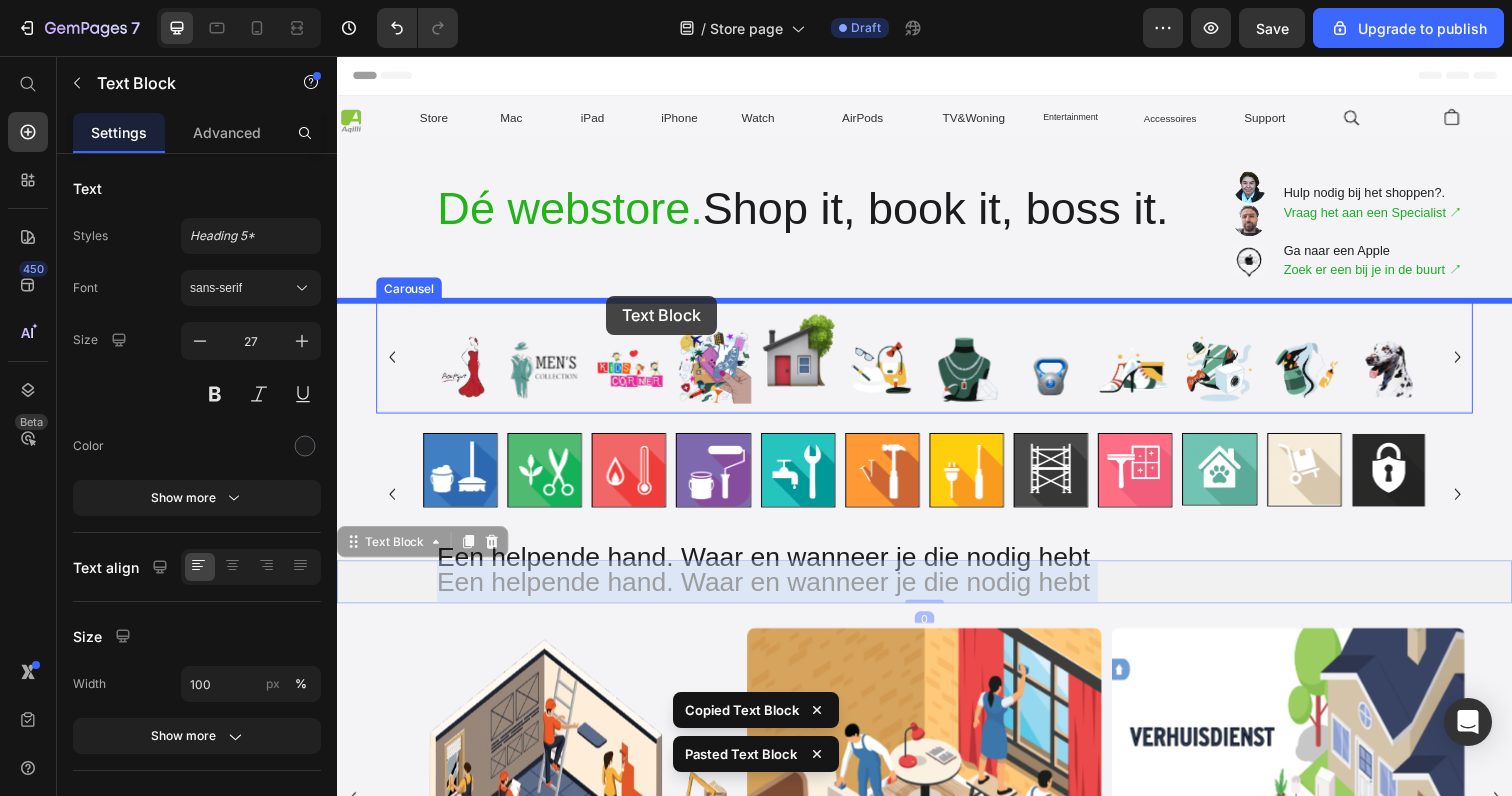 drag, startPoint x: 621, startPoint y: 599, endPoint x: 612, endPoint y: 302, distance: 297.13632 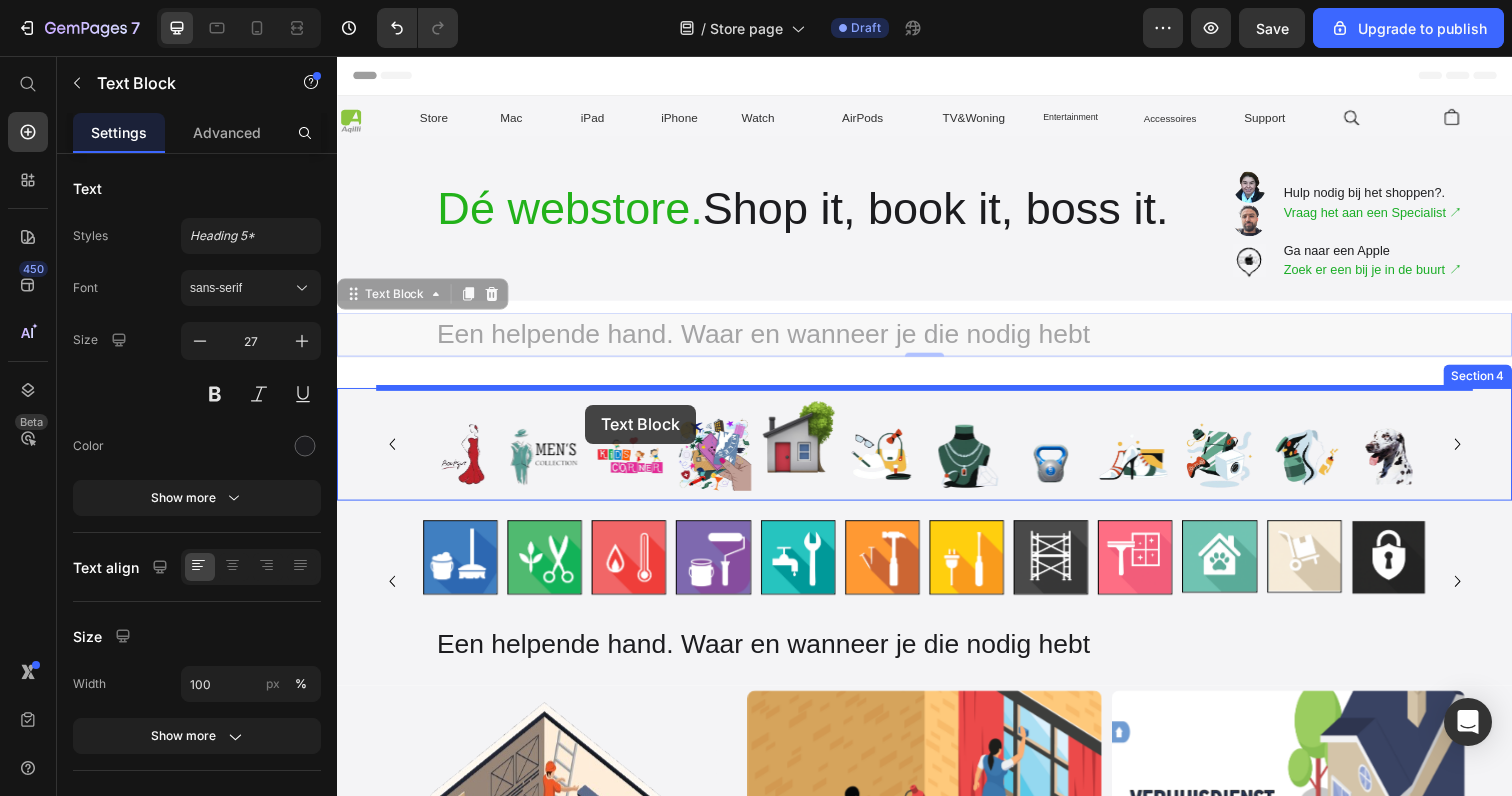 drag, startPoint x: 609, startPoint y: 346, endPoint x: 590, endPoint y: 412, distance: 68.68042 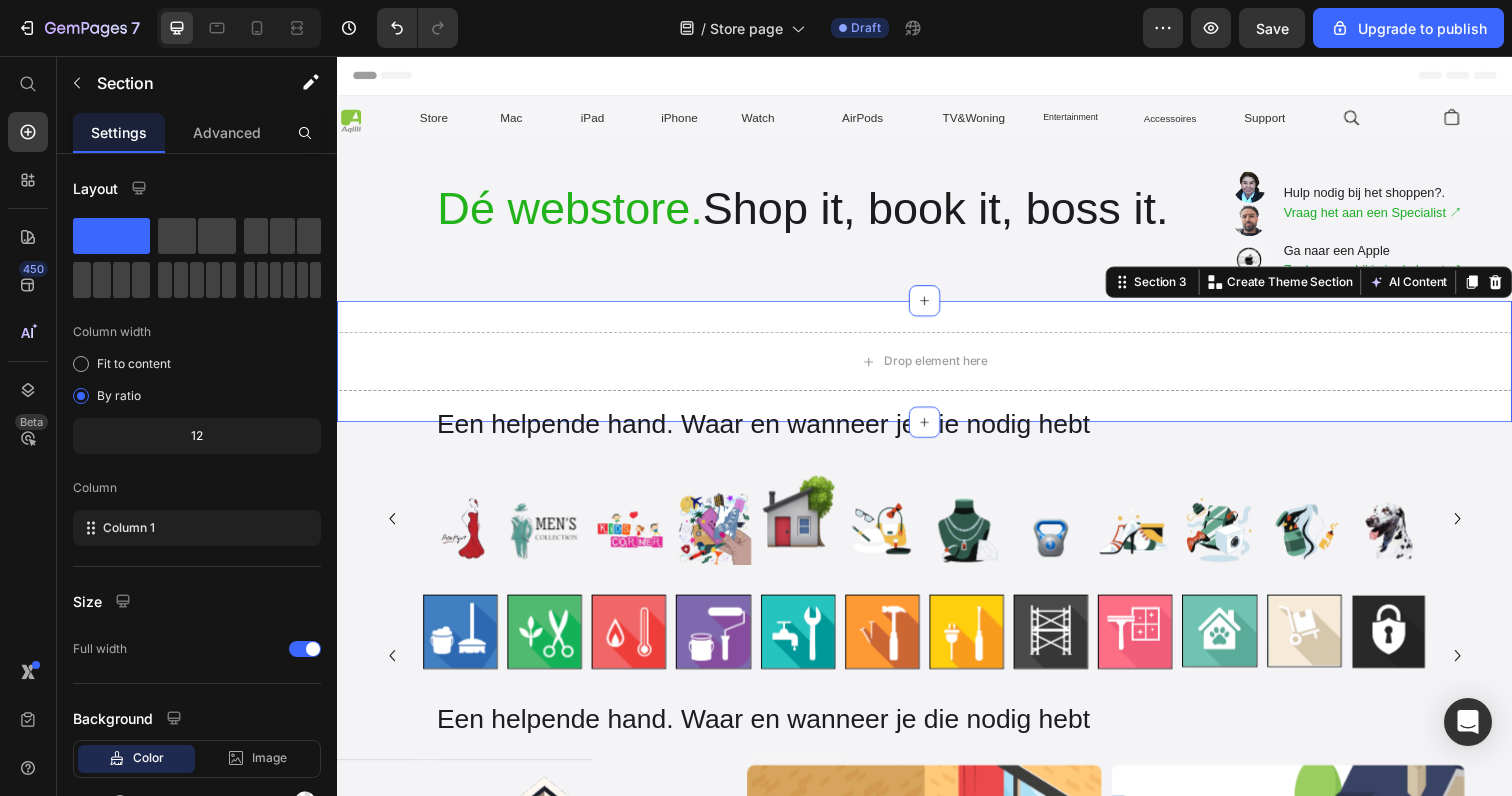 click on "Drop element here Section 3   You can create reusable sections Create Theme Section AI Content Write with GemAI What would you like to describe here? Tone and Voice Persuasive Product Schoonmaak Show more Generate" at bounding box center [937, 368] 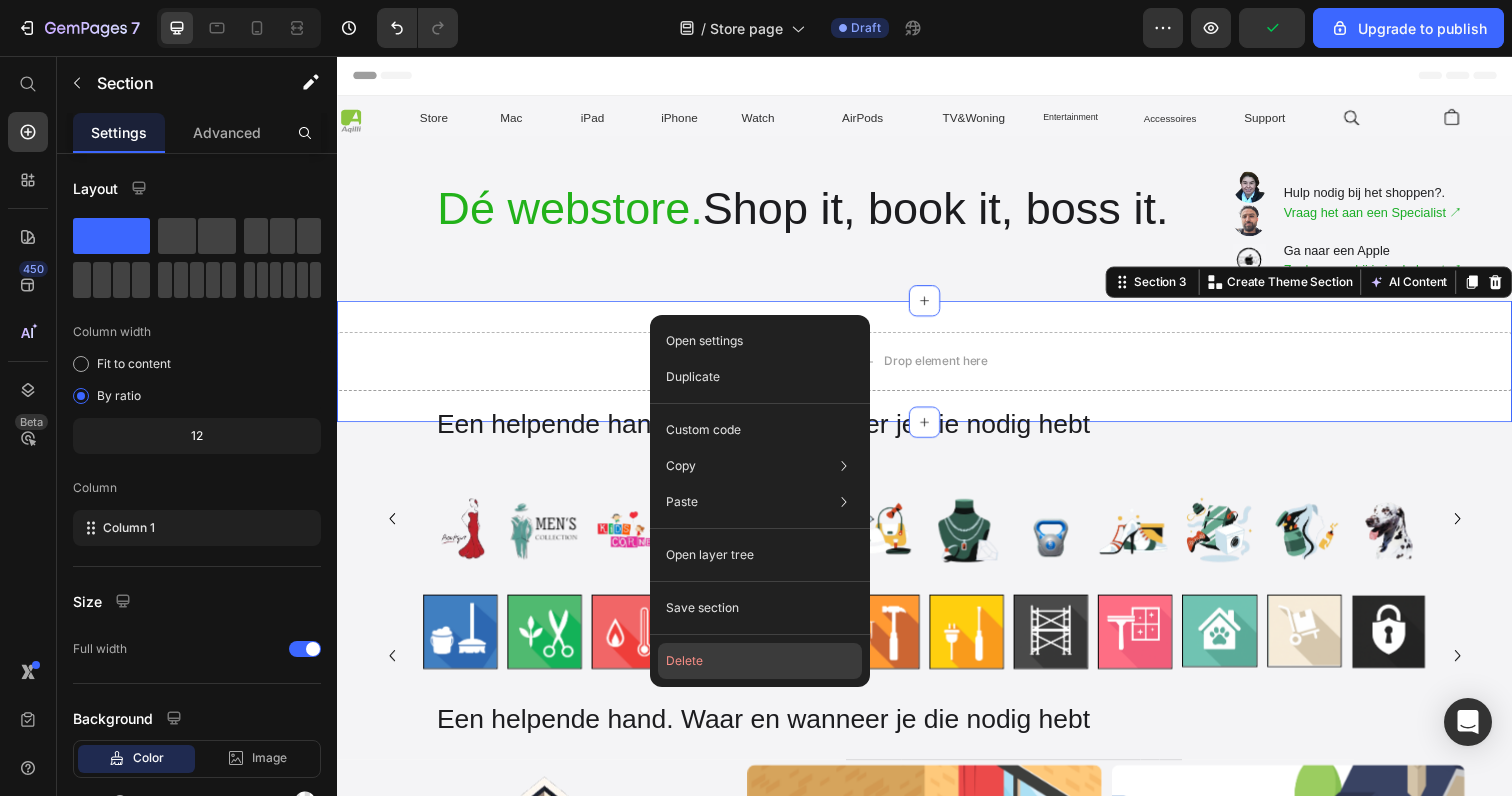click on "Delete" 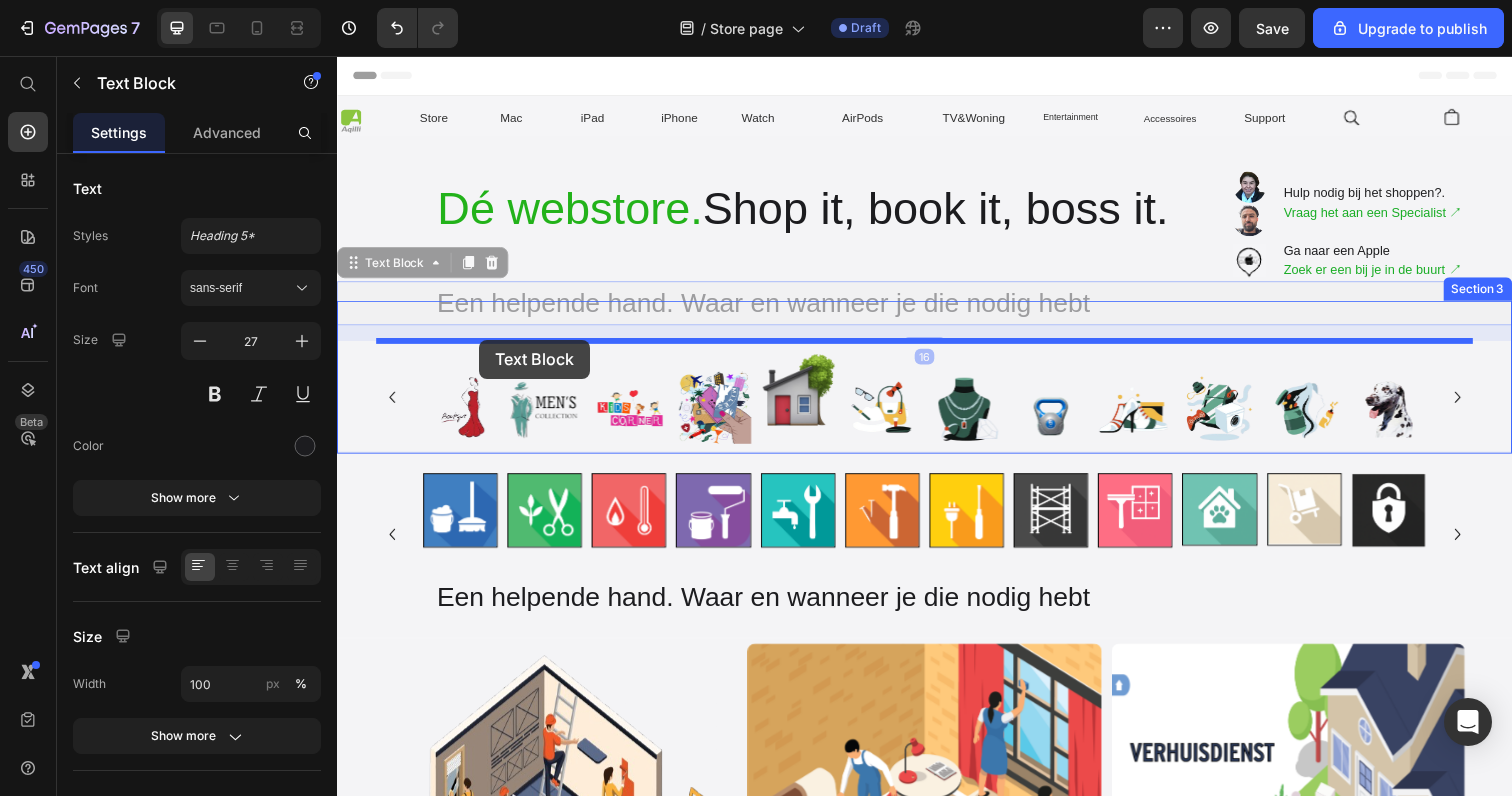 drag, startPoint x: 558, startPoint y: 313, endPoint x: 482, endPoint y: 349, distance: 84.095184 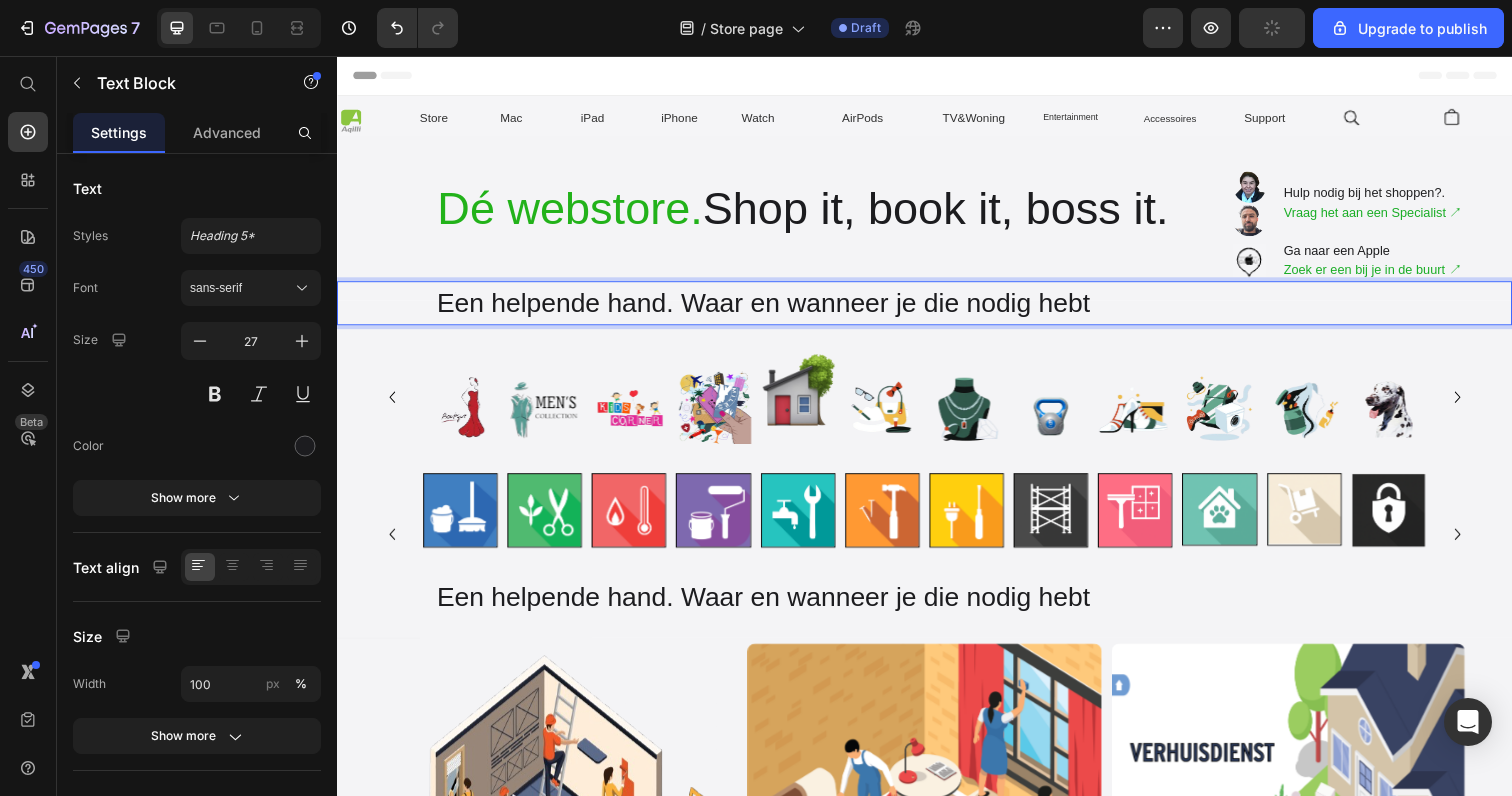 click on "Een helpende hand. Waar en wanneer je die nodig hebt" at bounding box center [987, 308] 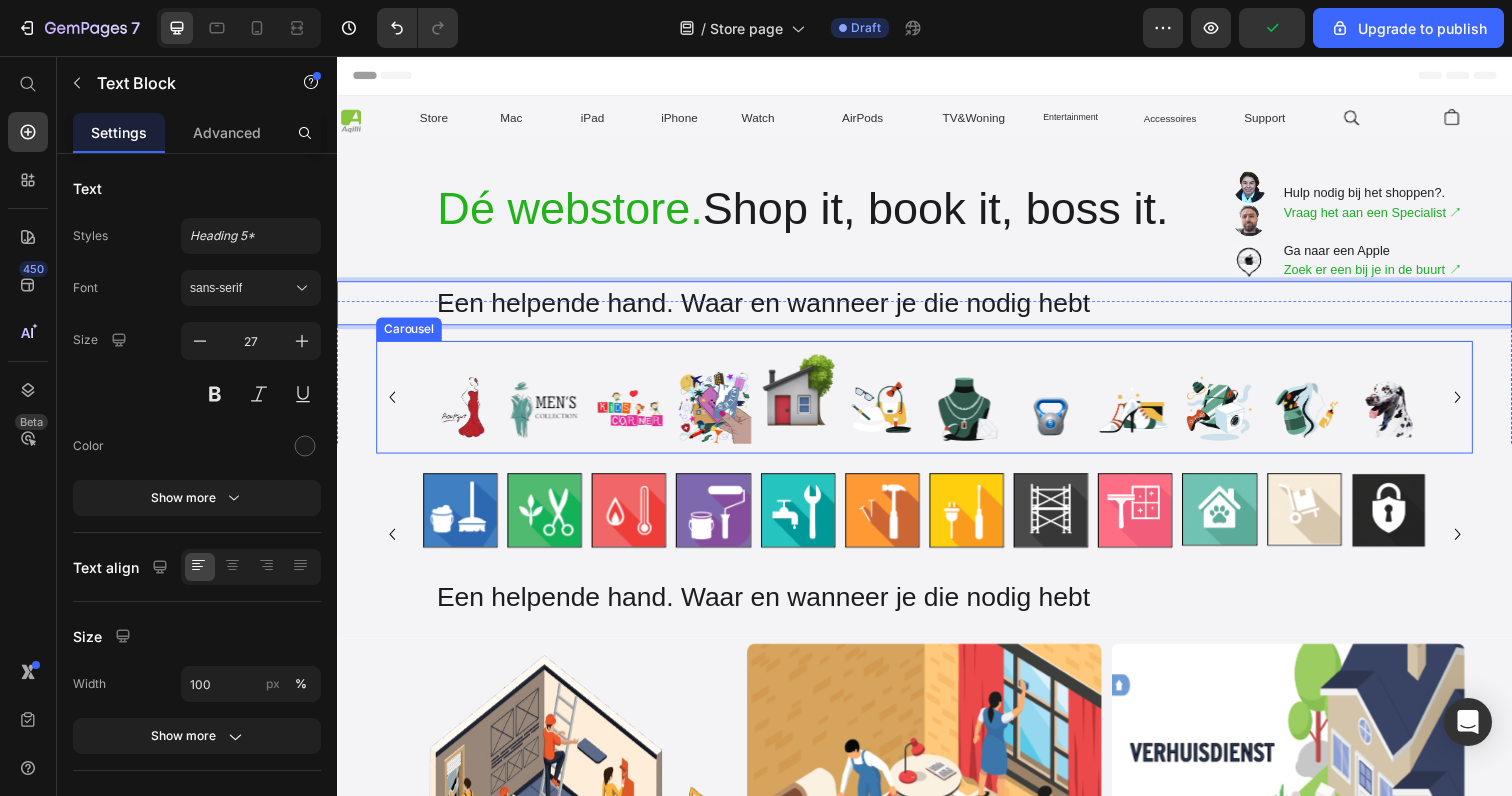 click on "Image" at bounding box center (537, 470) 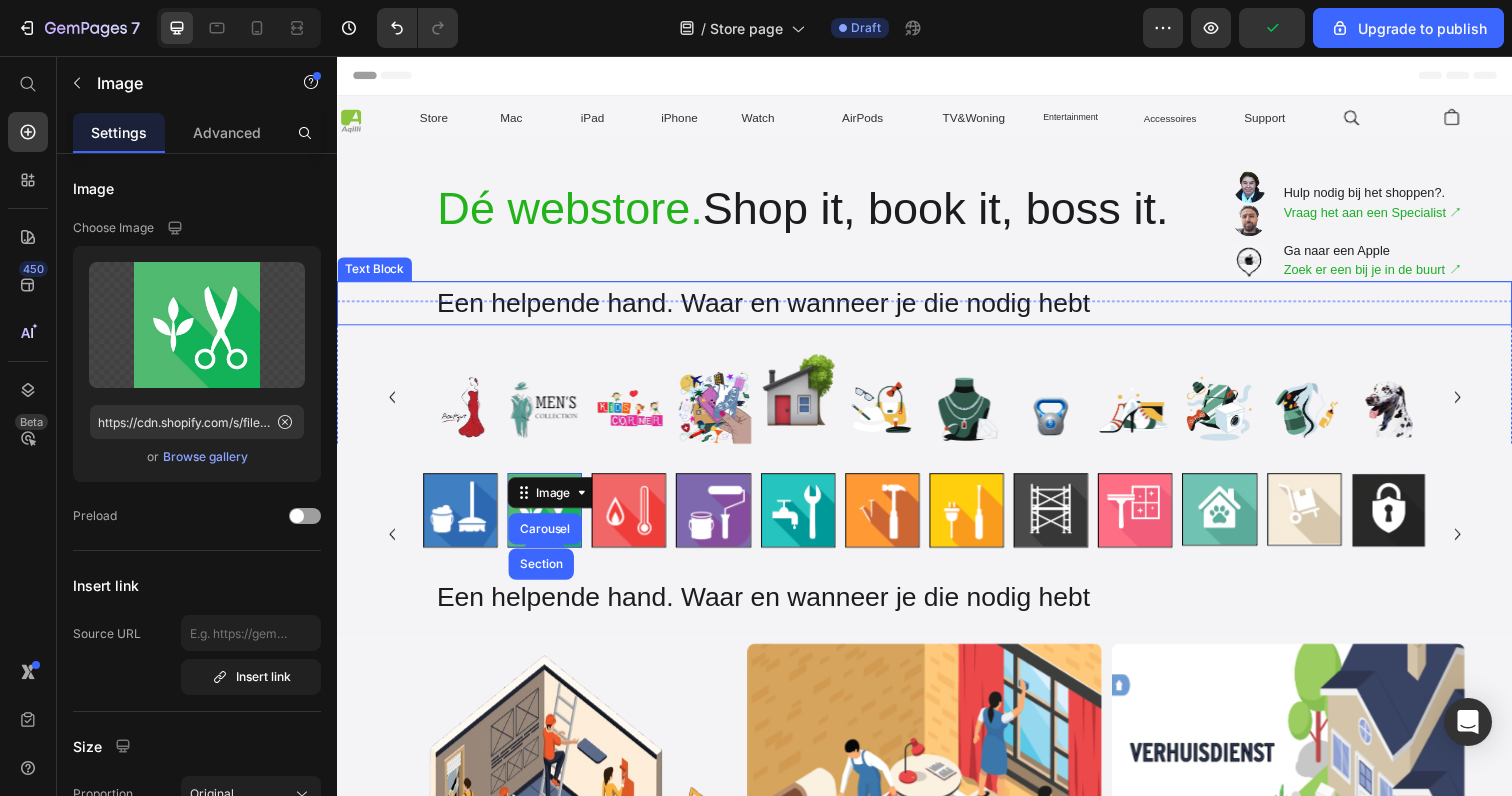 click on "Een helpende hand. Waar en wanneer je die nodig hebt" at bounding box center [987, 308] 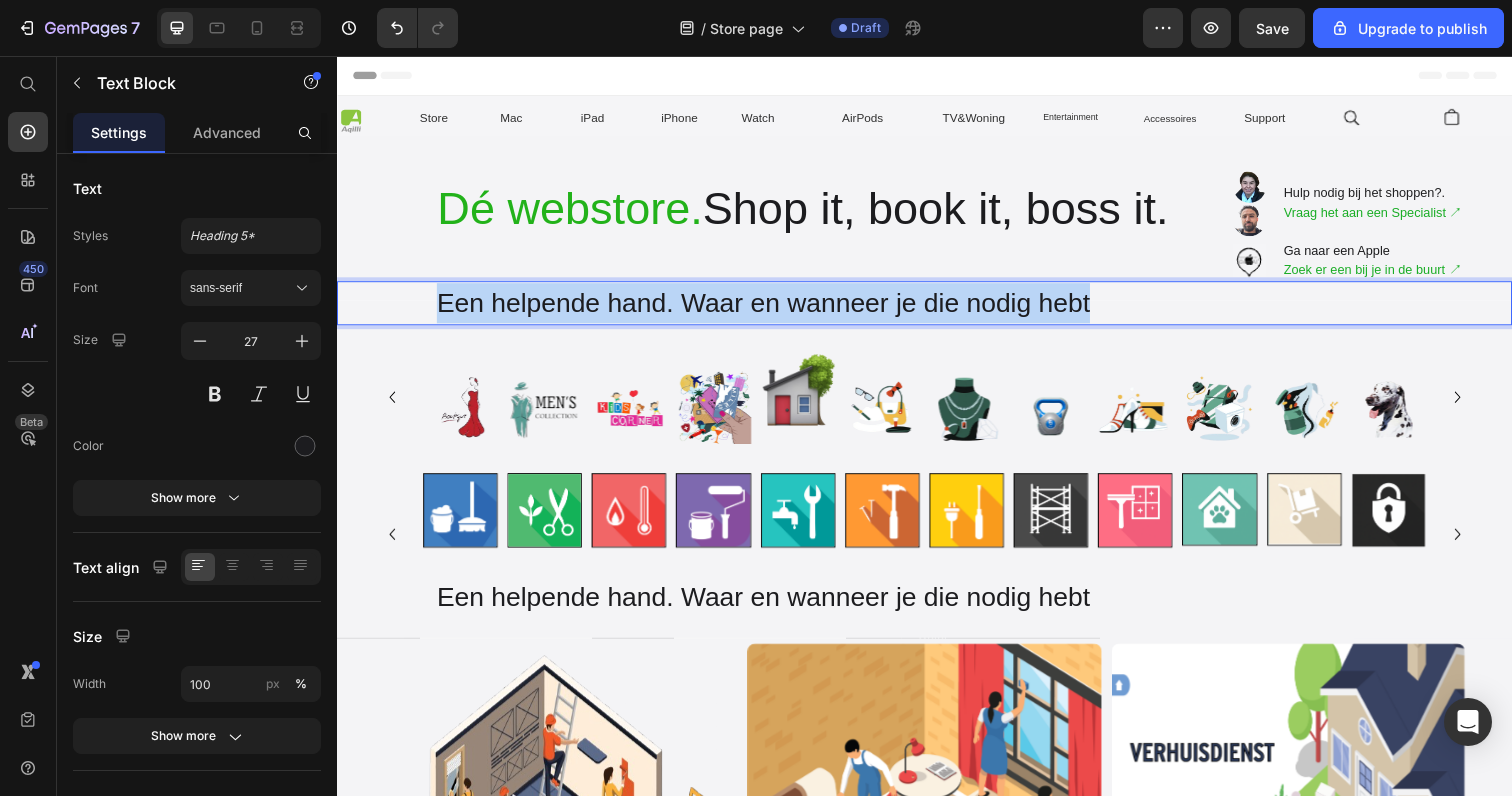 click on "Een helpende hand. Waar en wanneer je die nodig hebt" at bounding box center (987, 308) 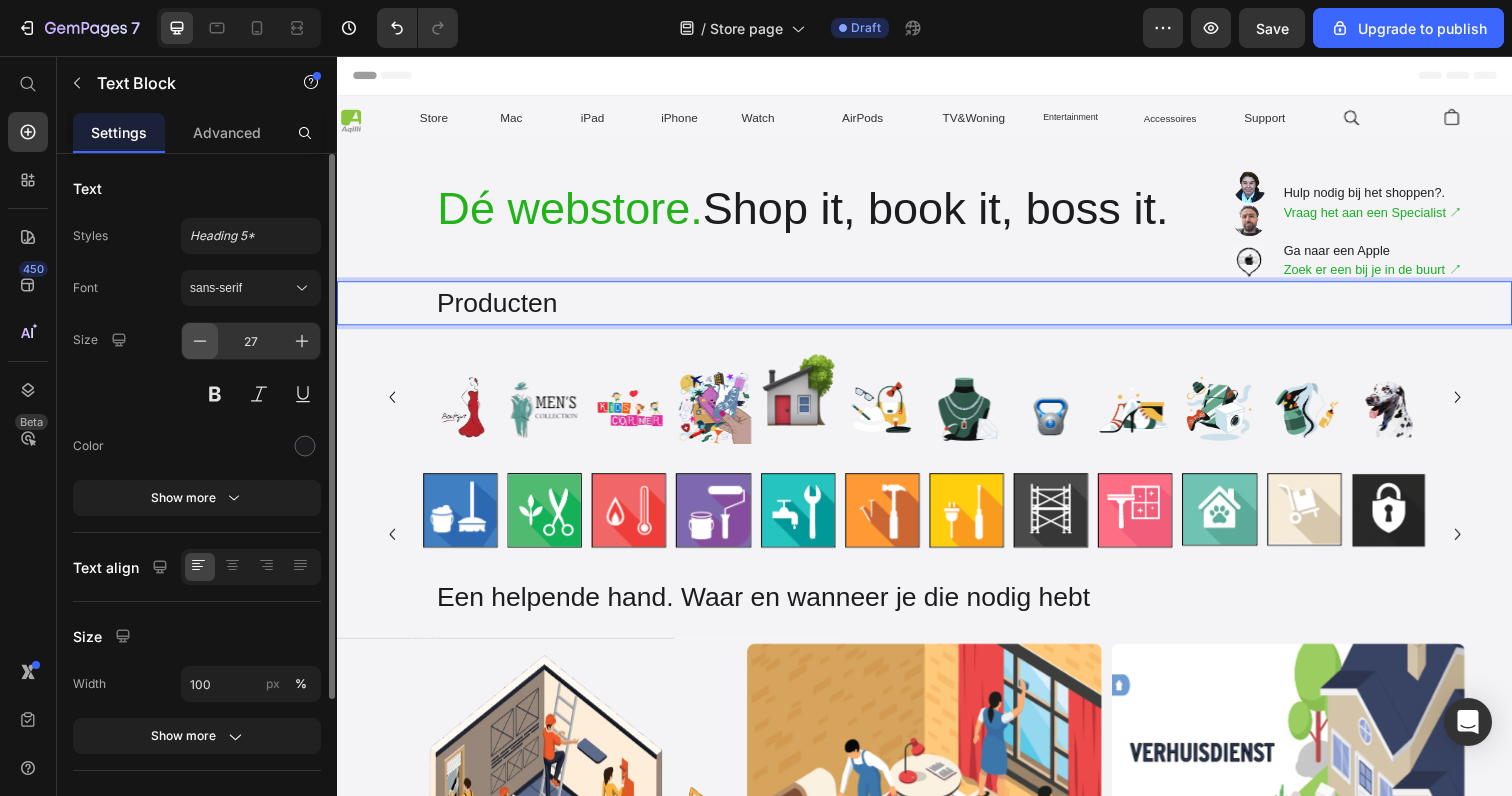 click 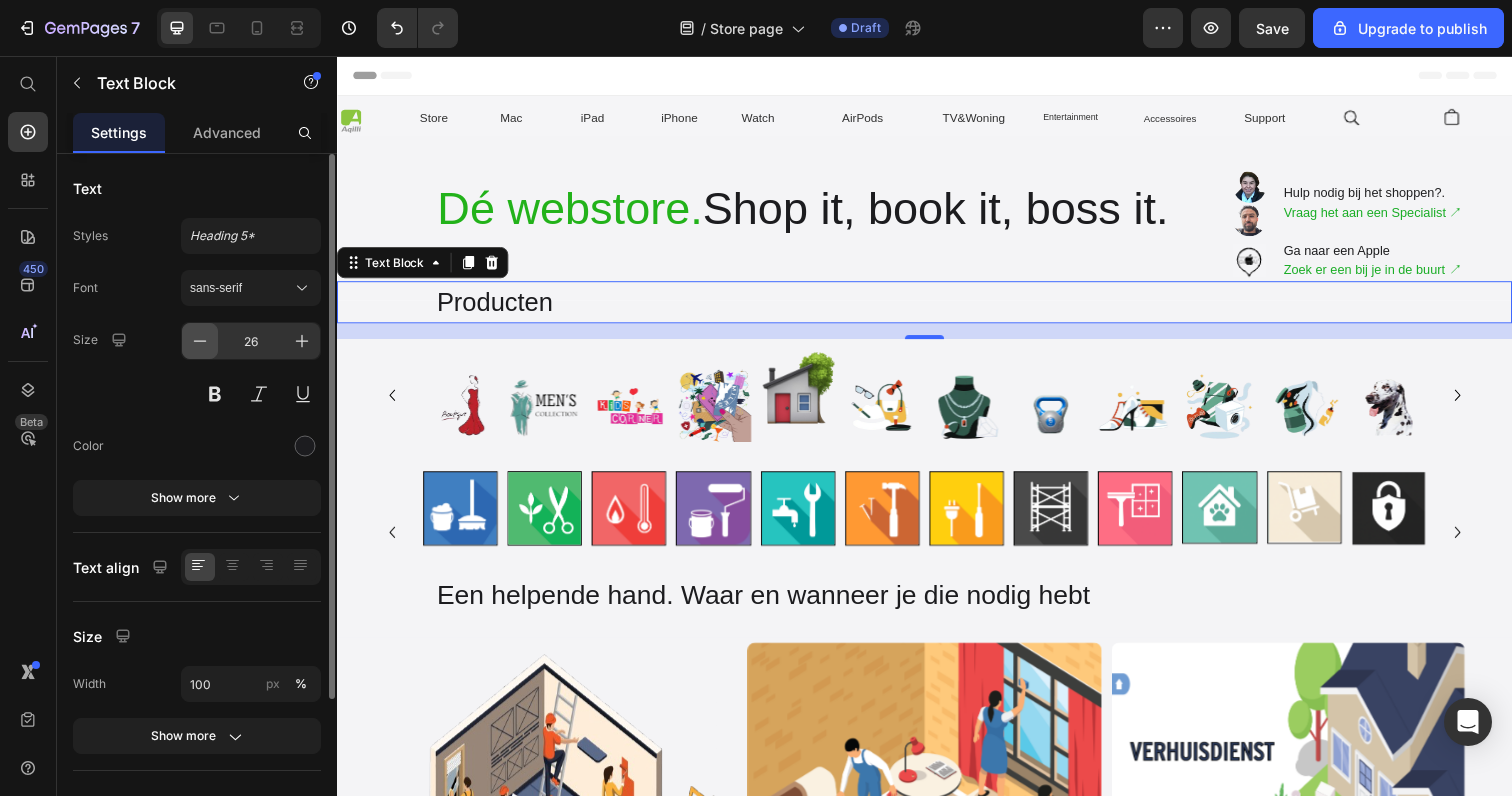 click 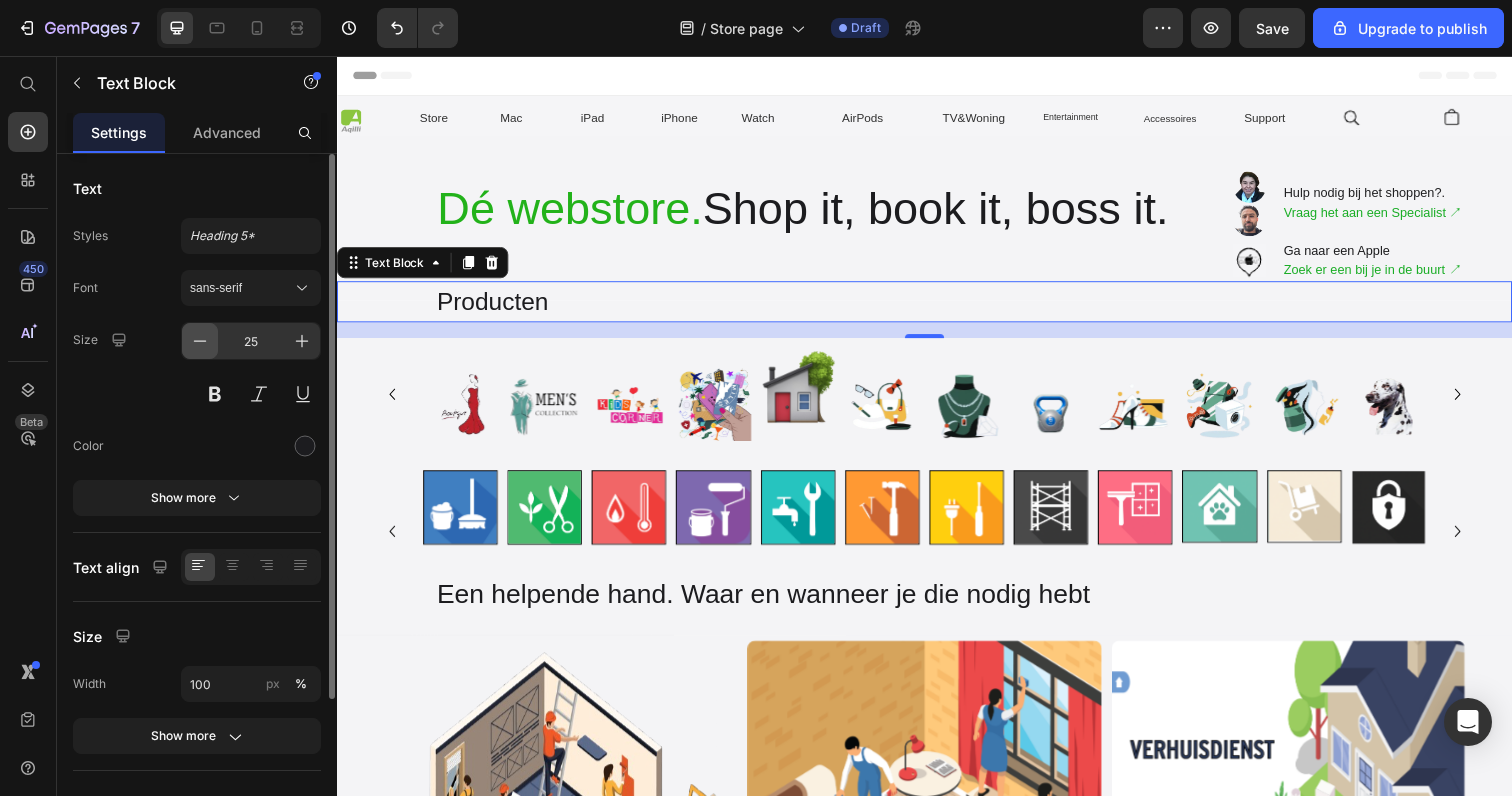click 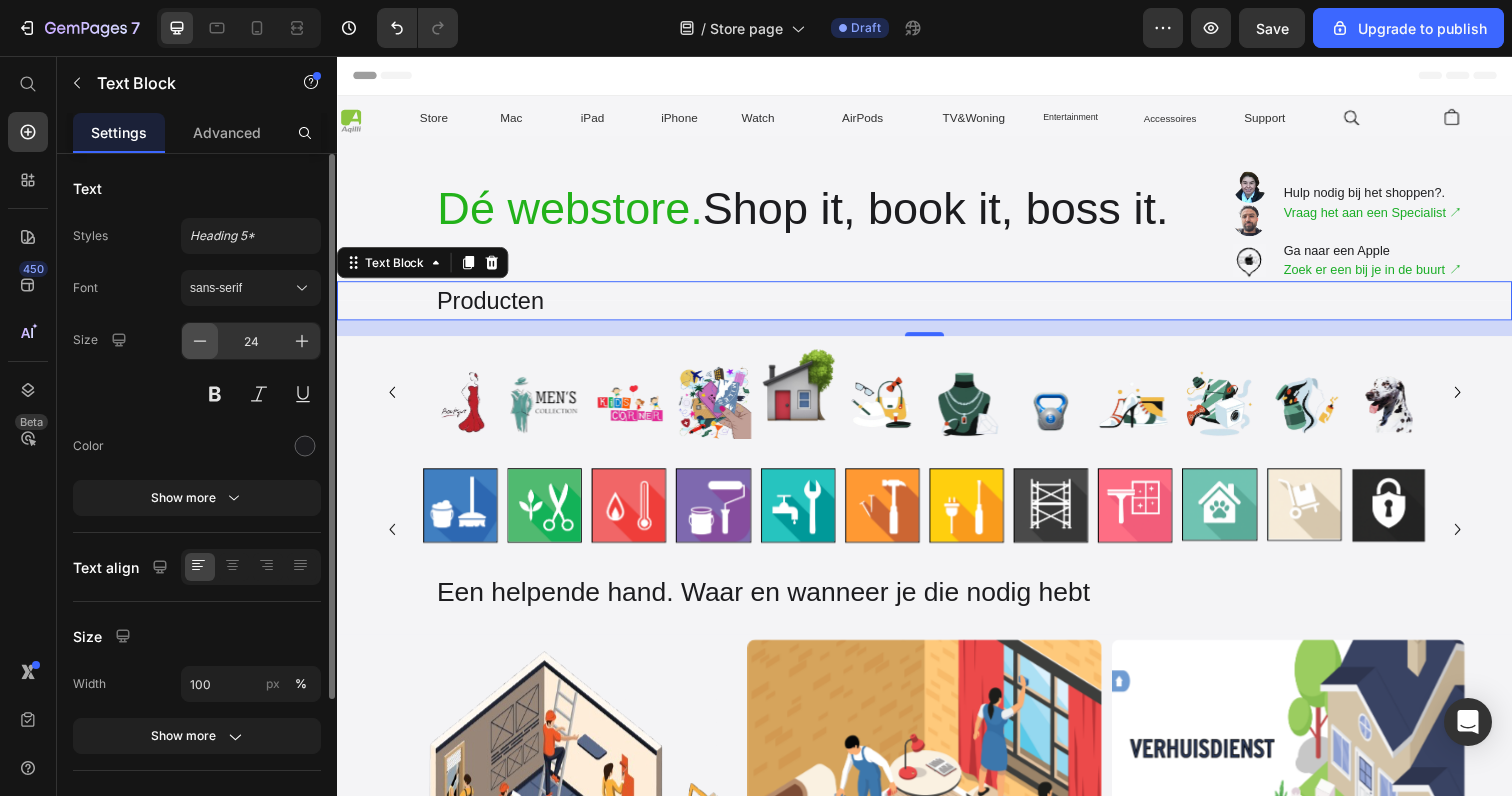 click 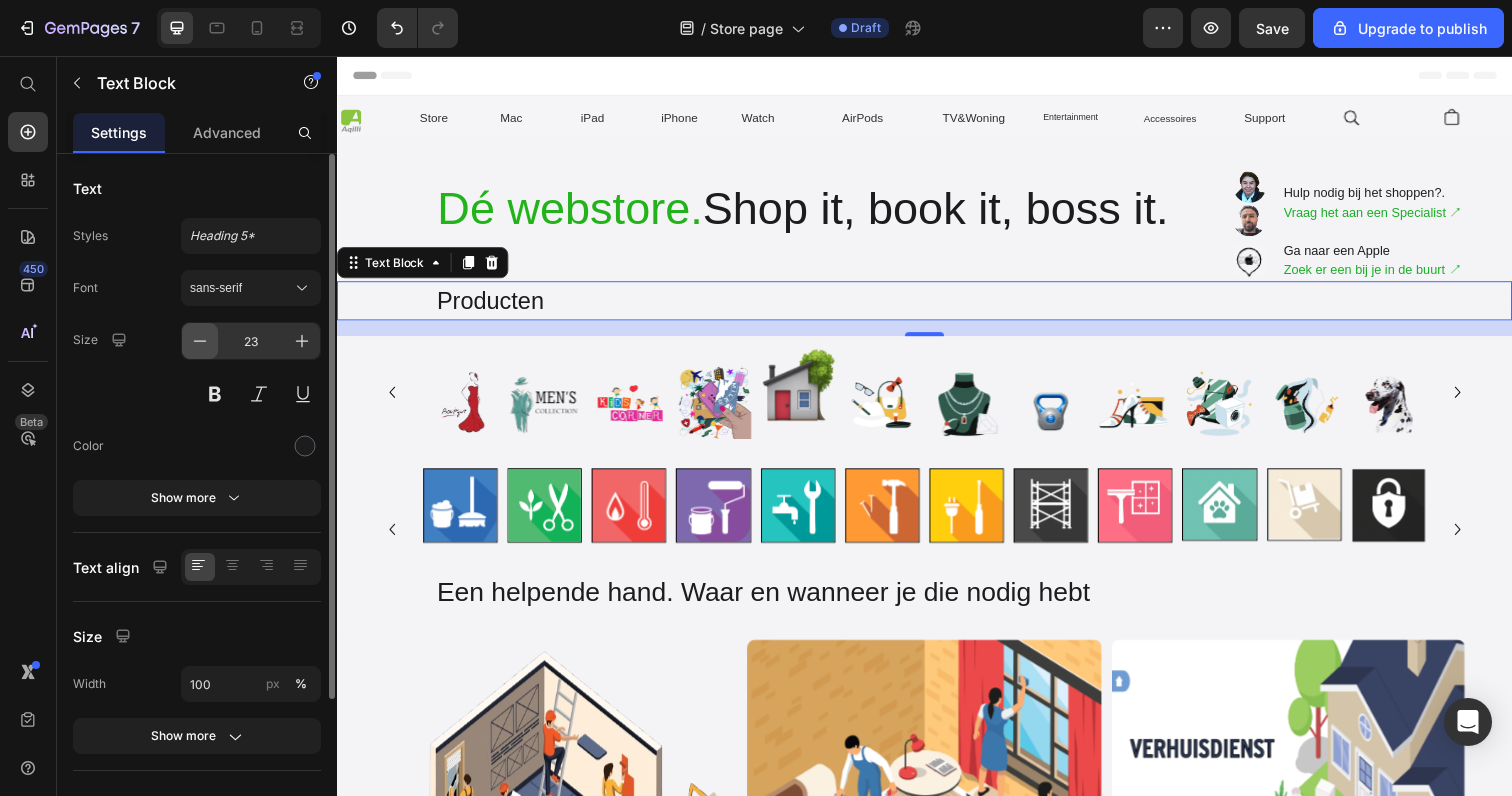 click 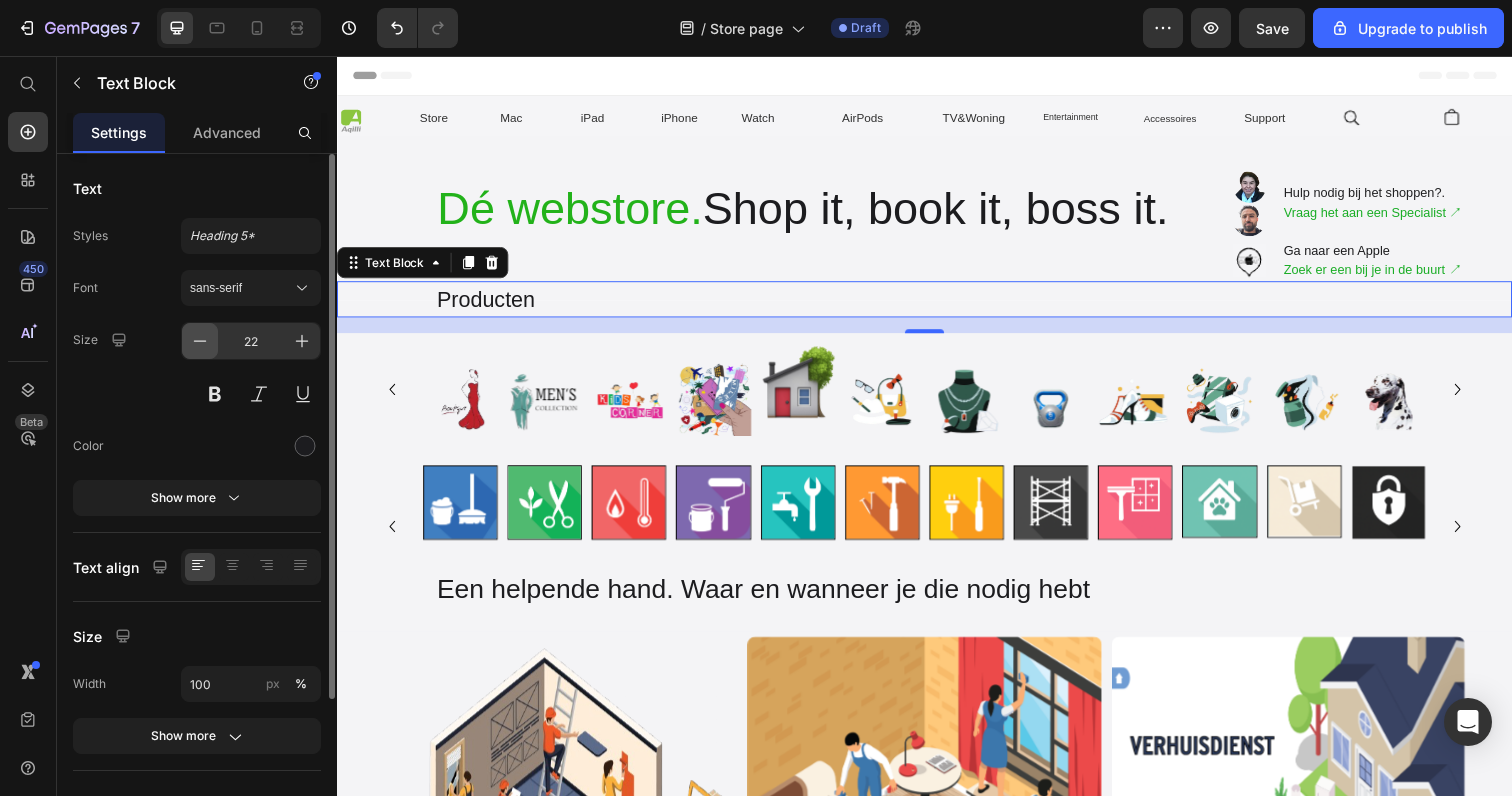 click 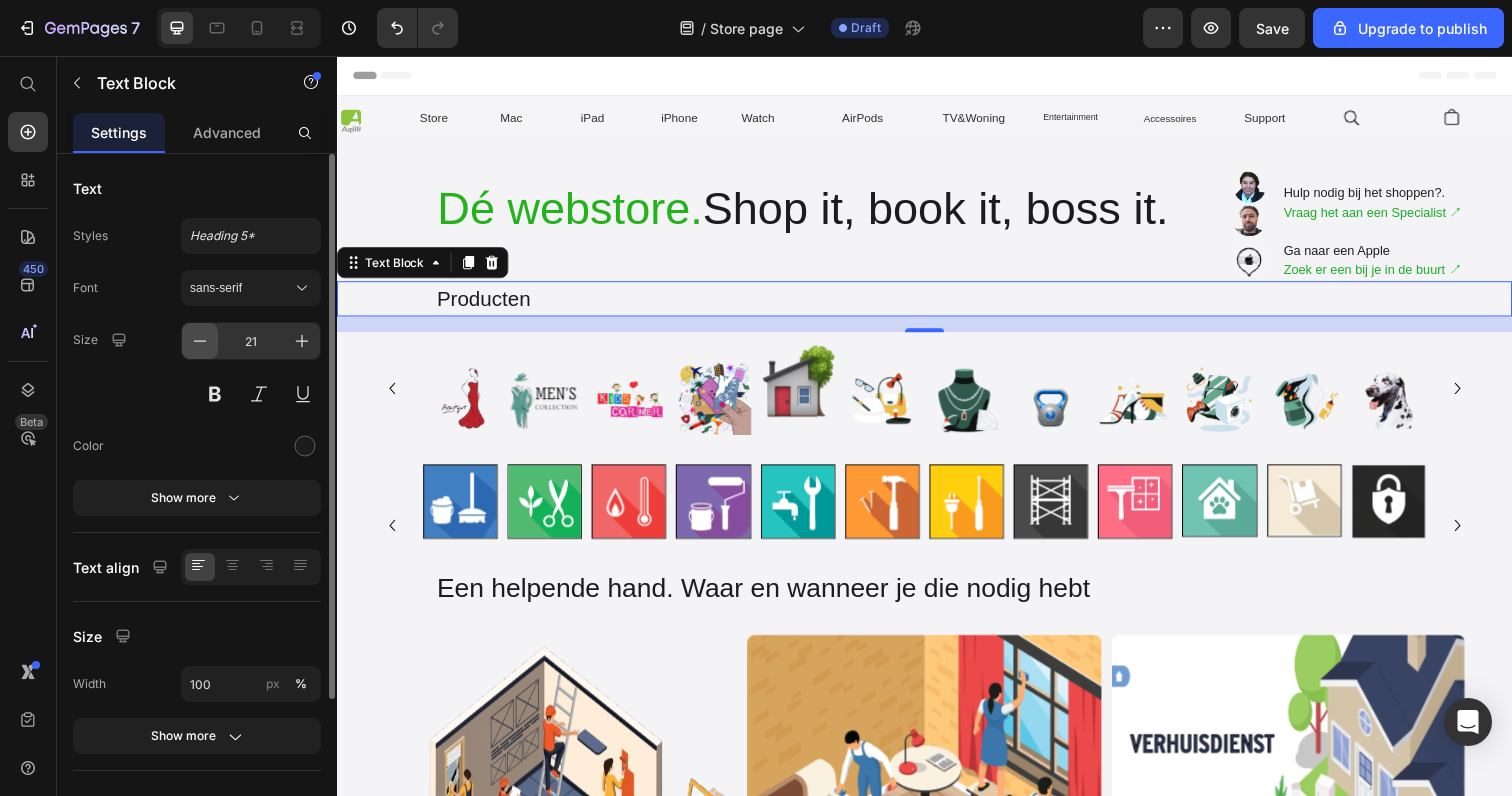 click 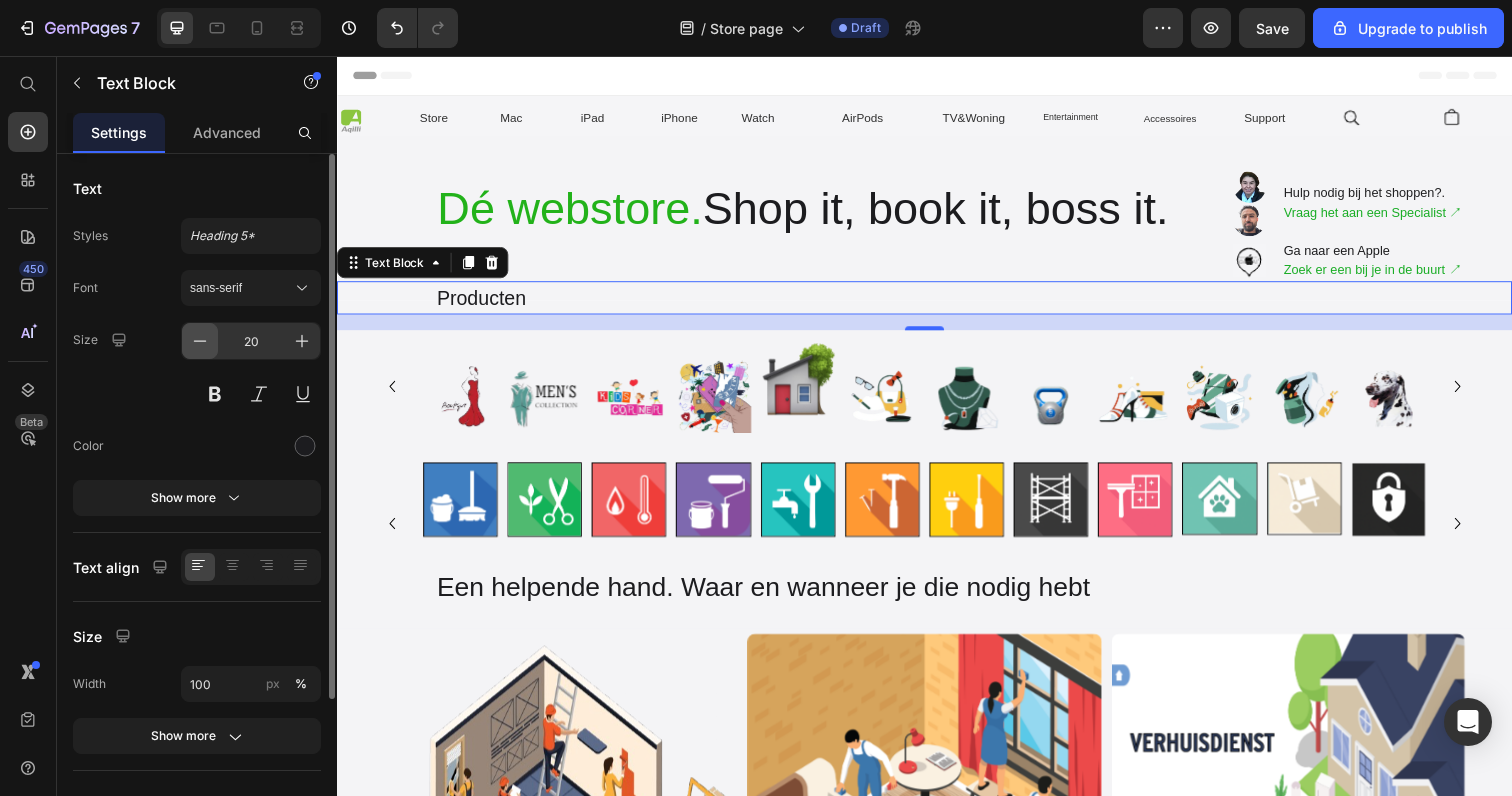 click 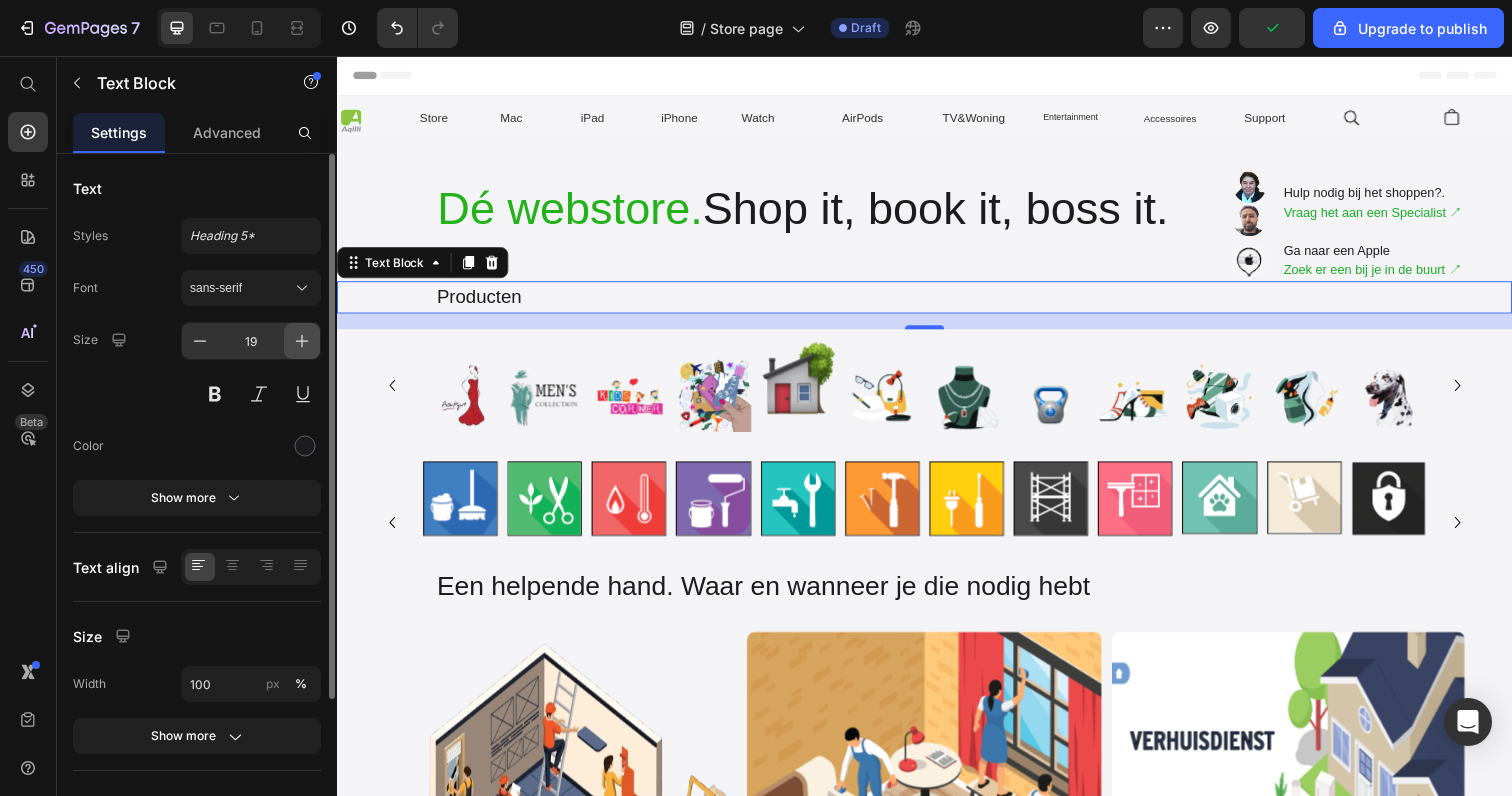 click 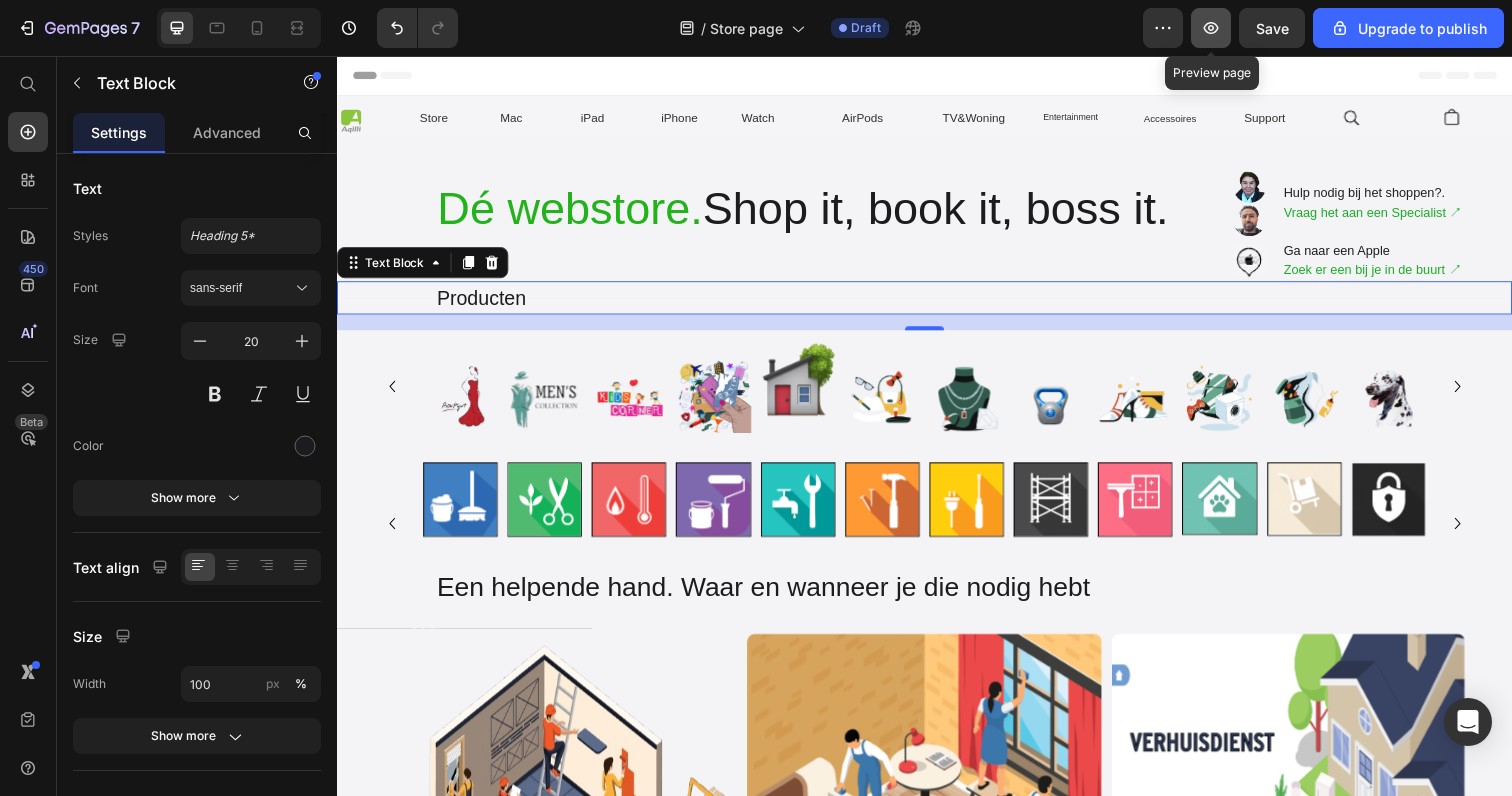 click 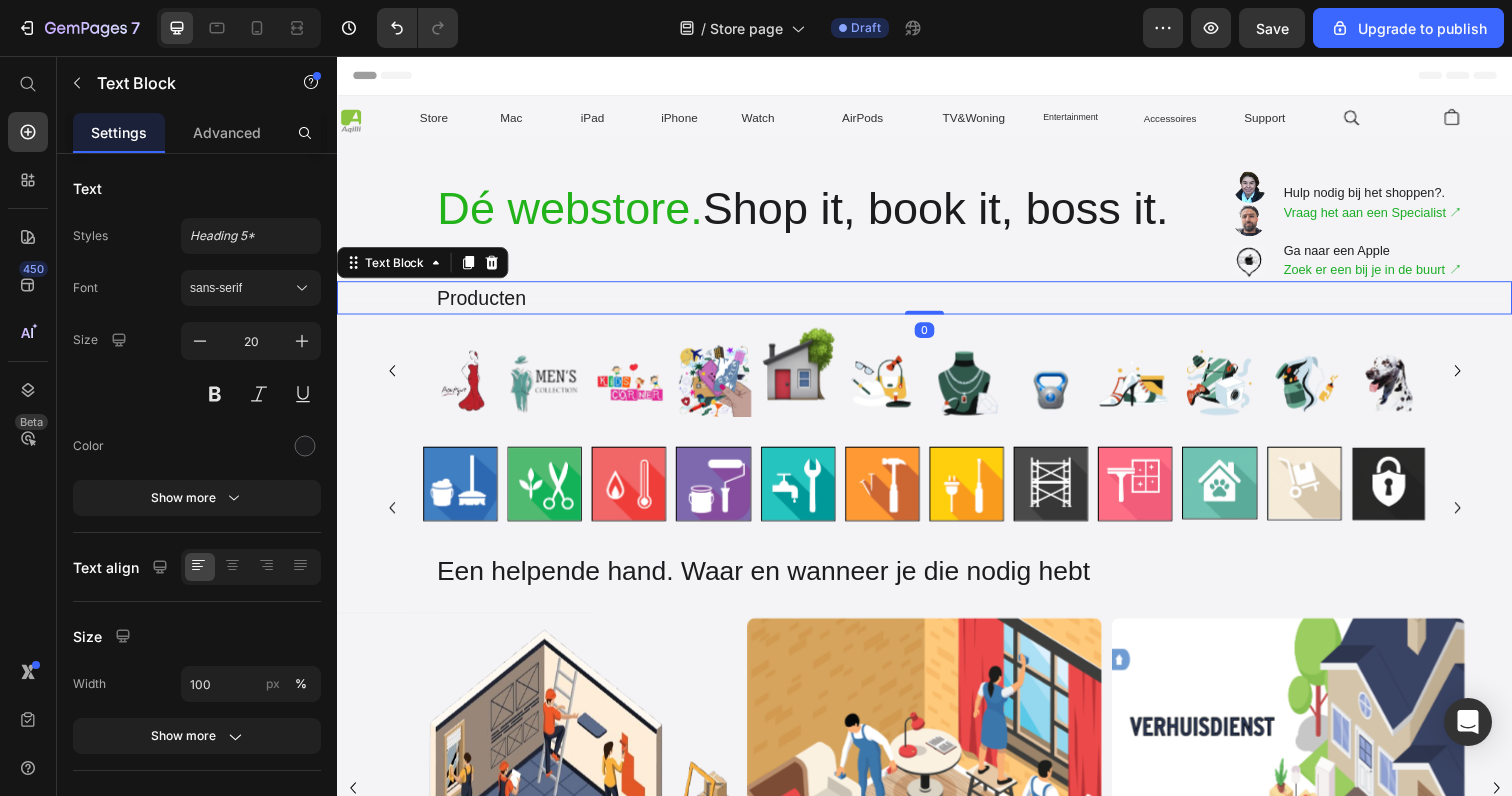 drag, startPoint x: 940, startPoint y: 333, endPoint x: 948, endPoint y: 290, distance: 43.737854 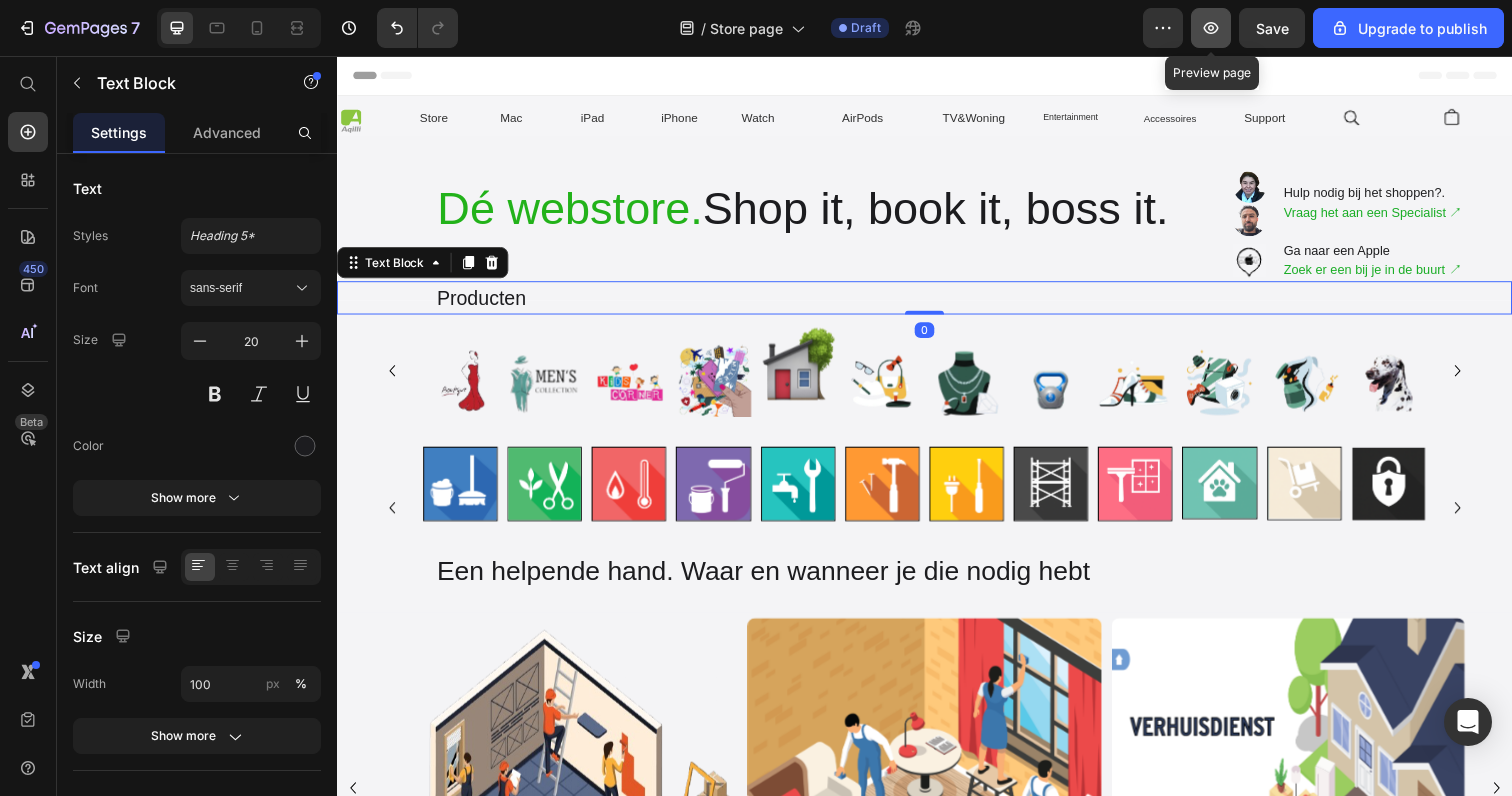 click 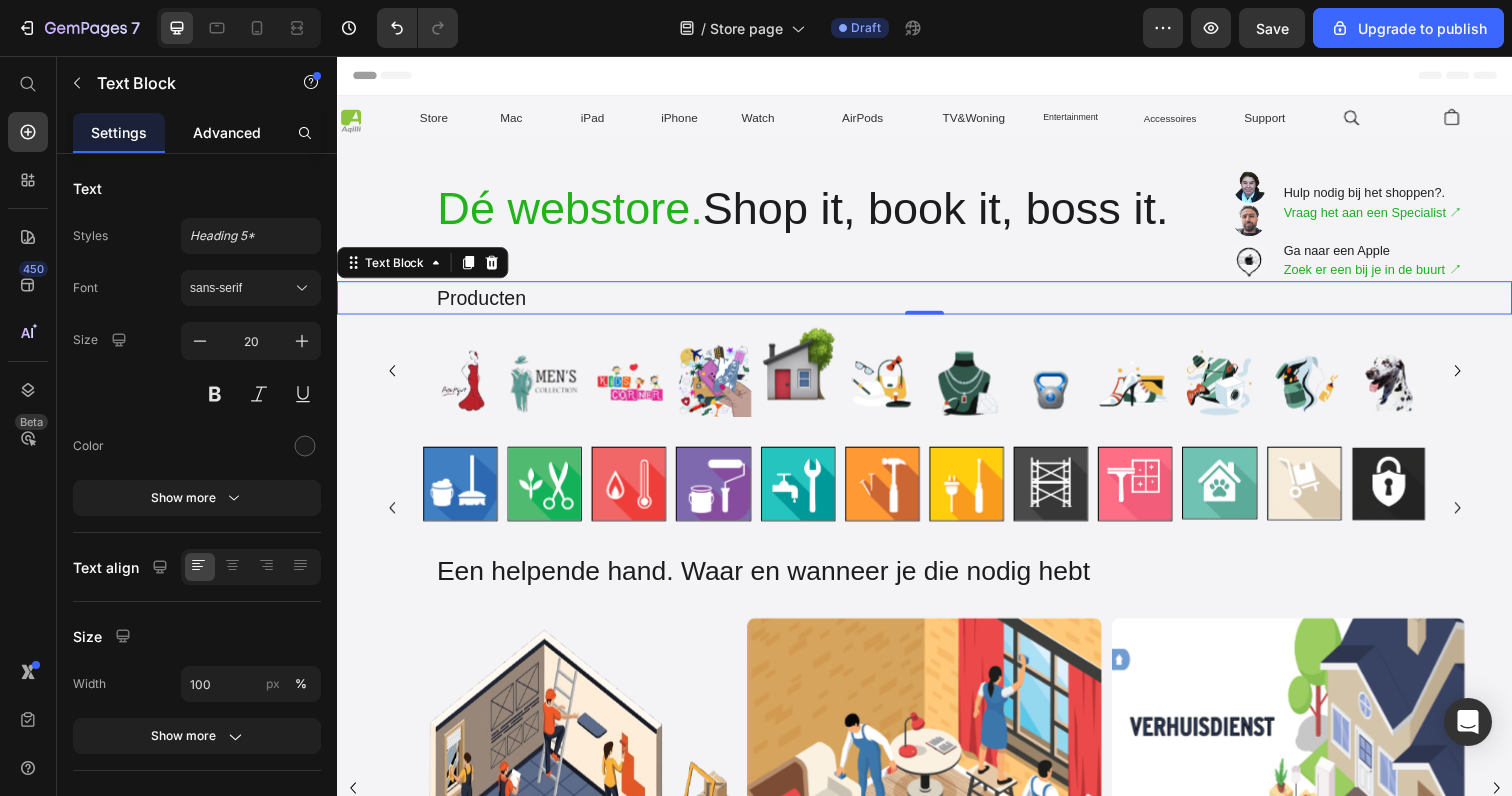 click on "Advanced" at bounding box center [227, 132] 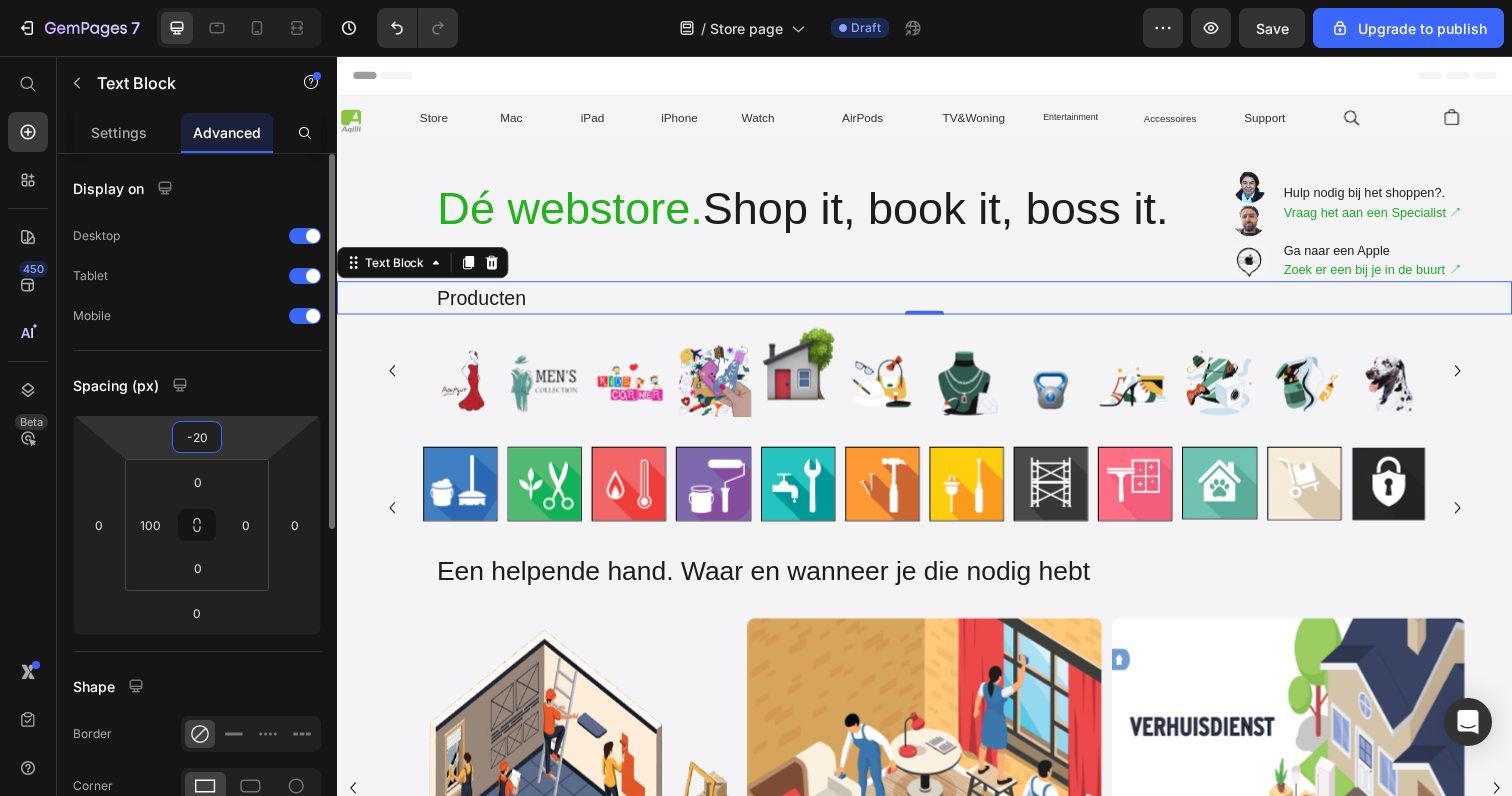 click on "-20" at bounding box center [197, 437] 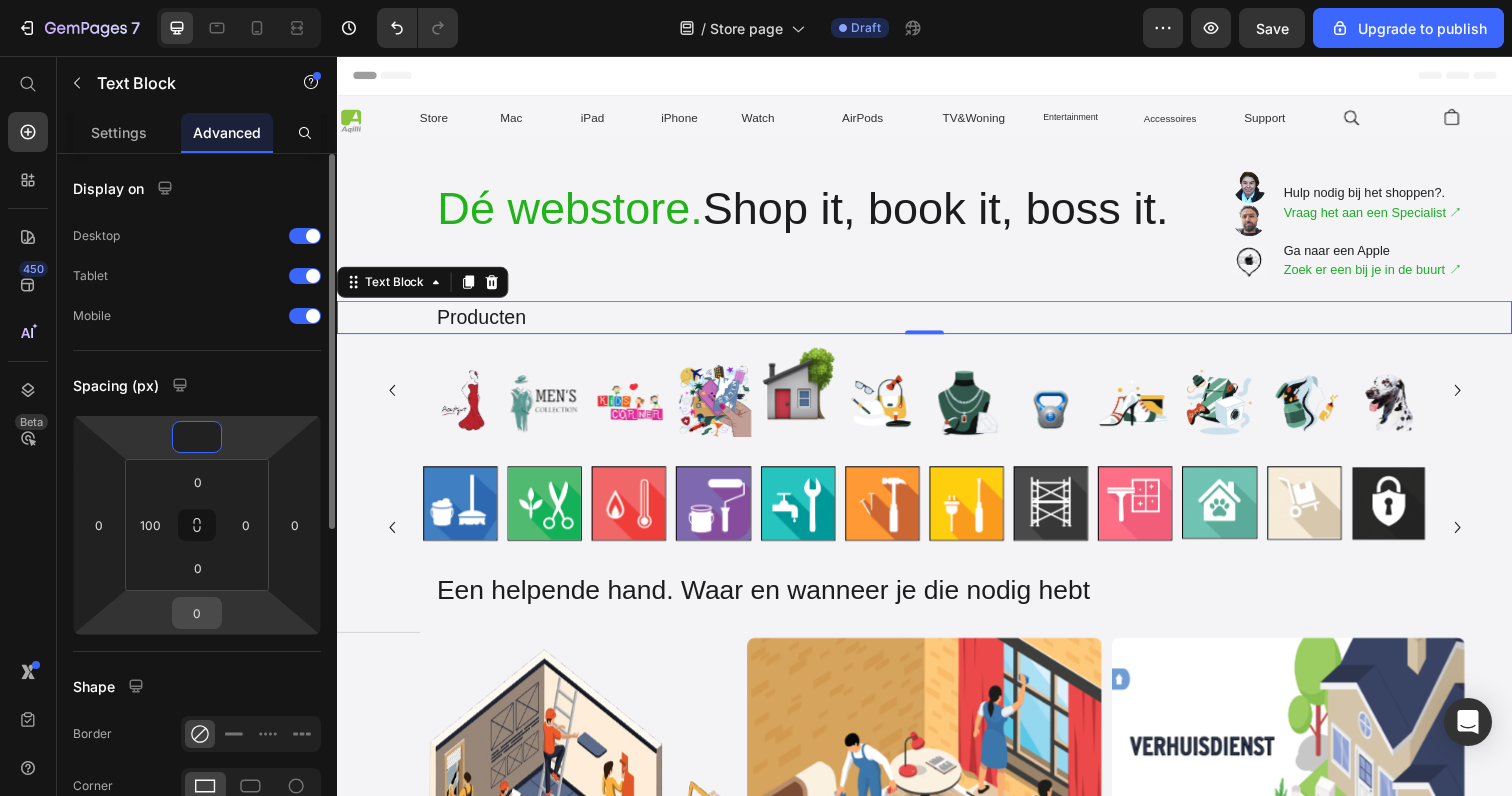 type on "0" 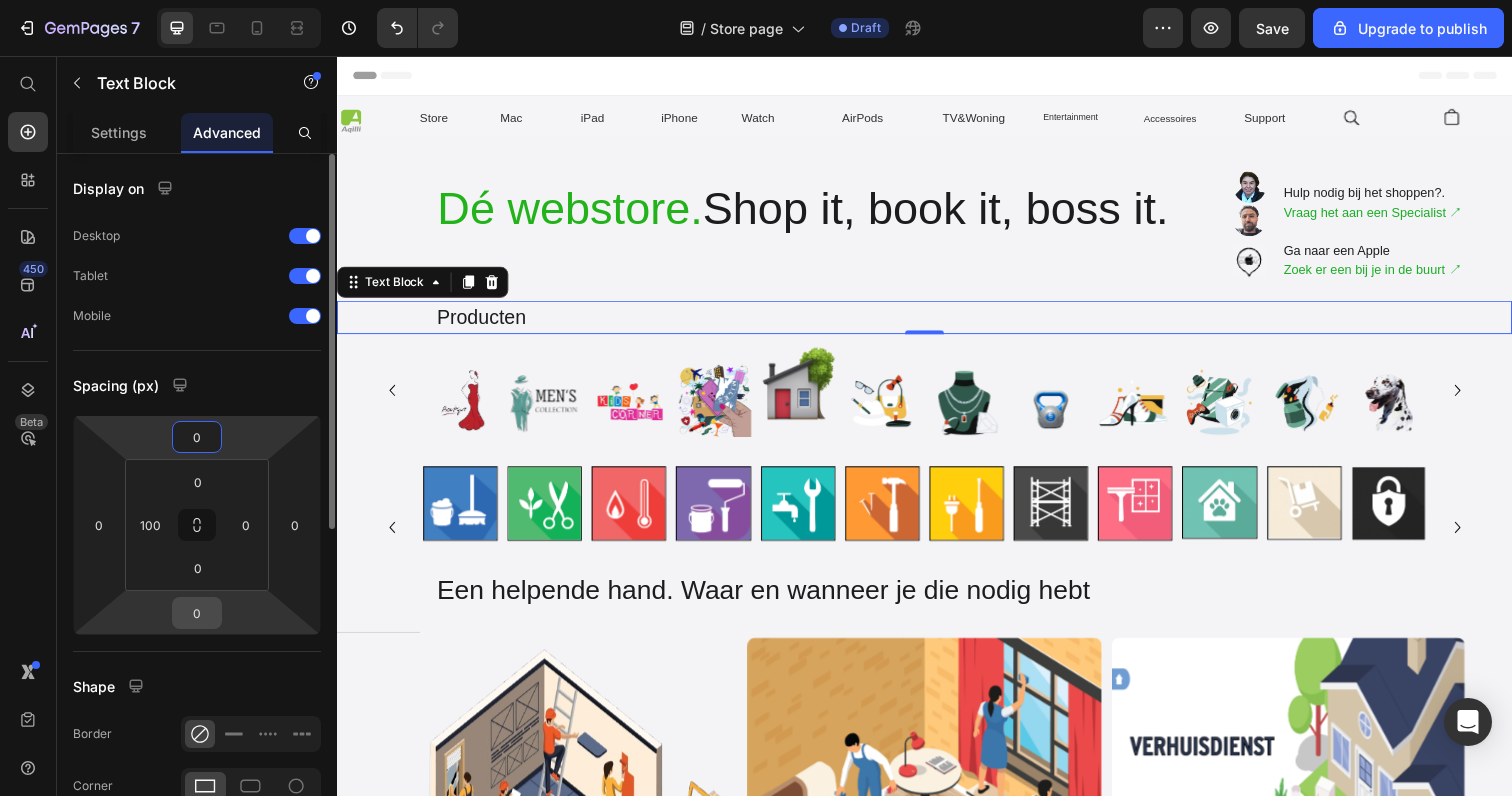 click on "0" at bounding box center (197, 613) 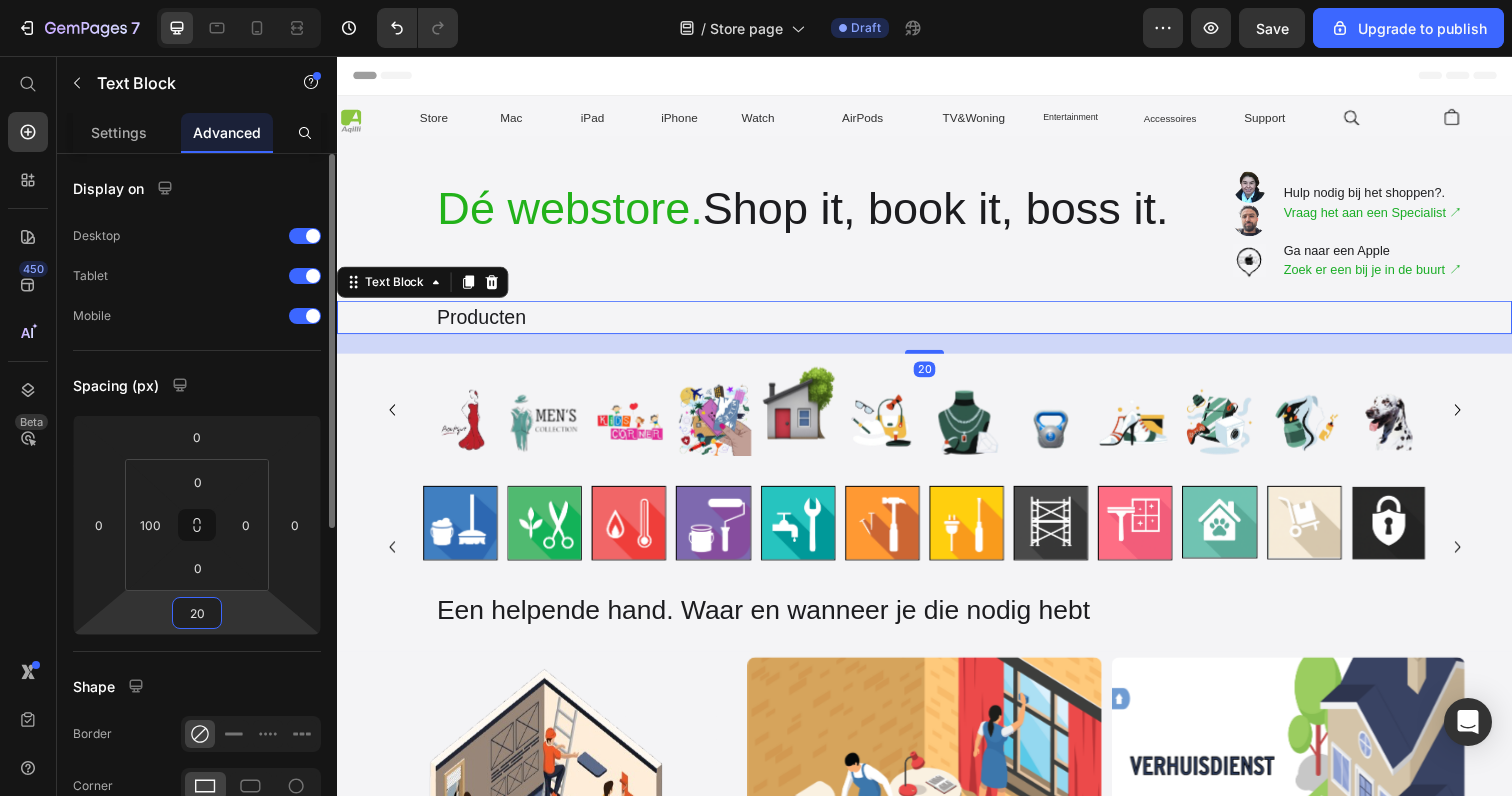 type on "2" 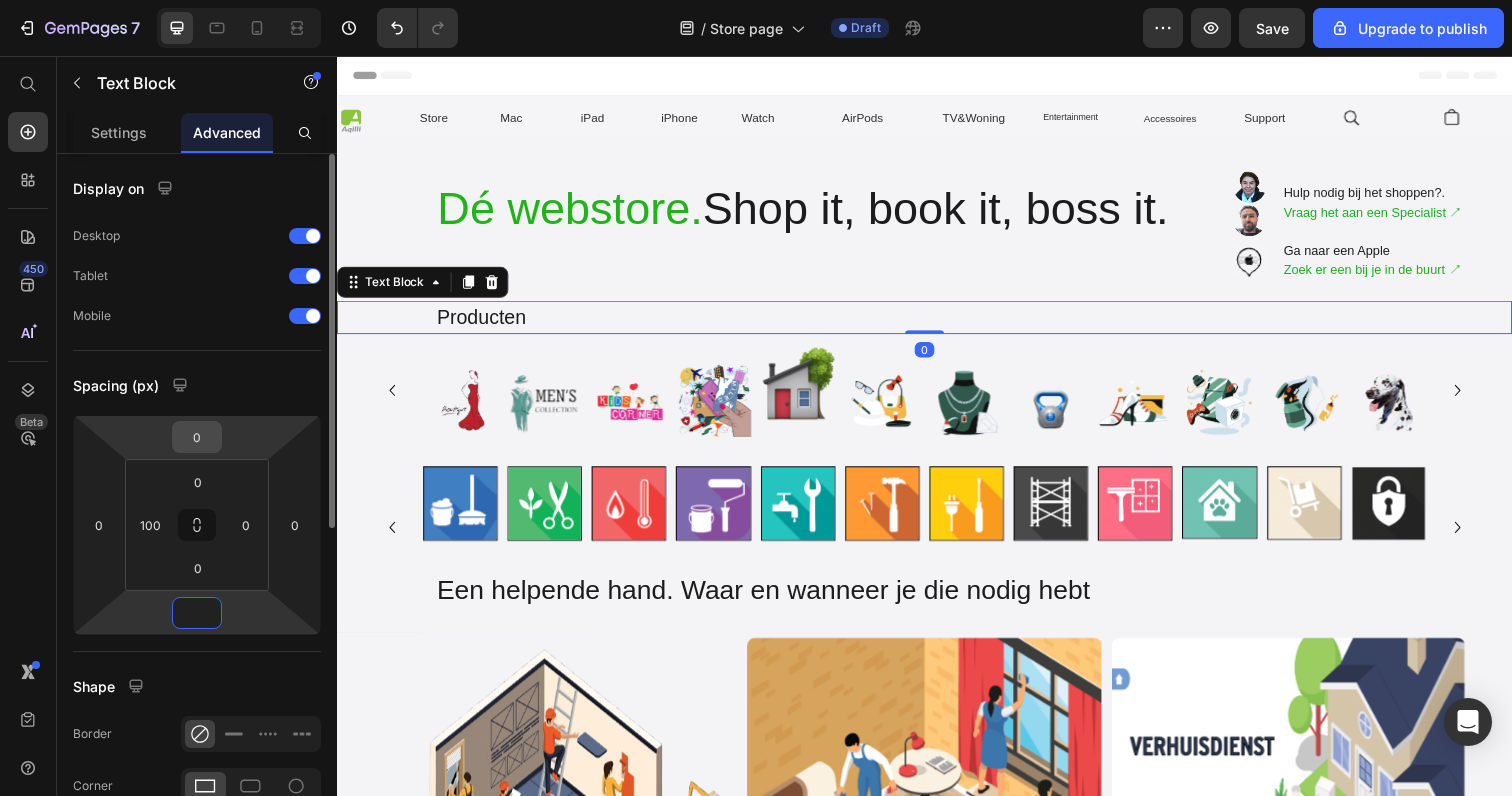 type on "0" 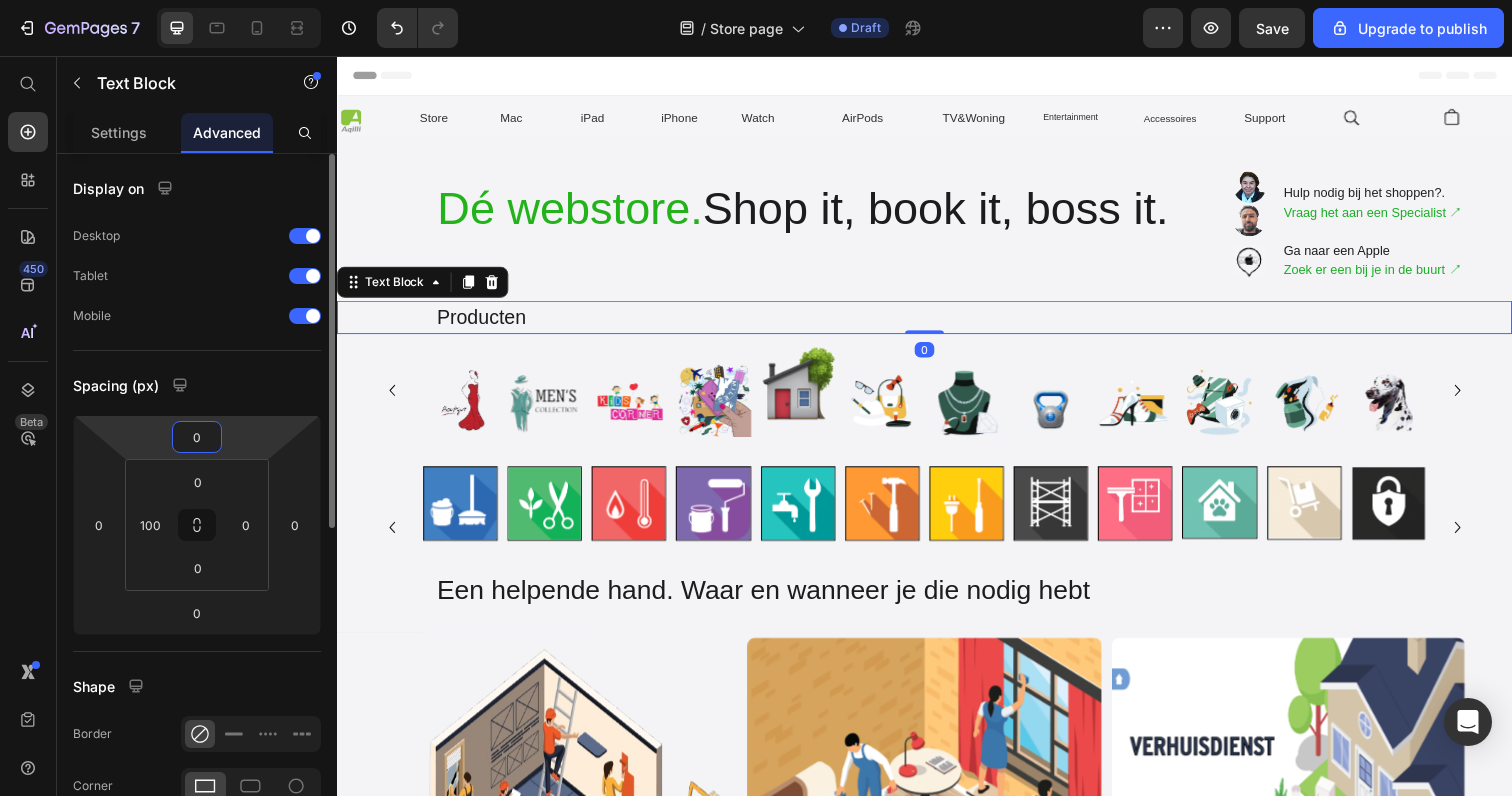 click on "0" at bounding box center (197, 437) 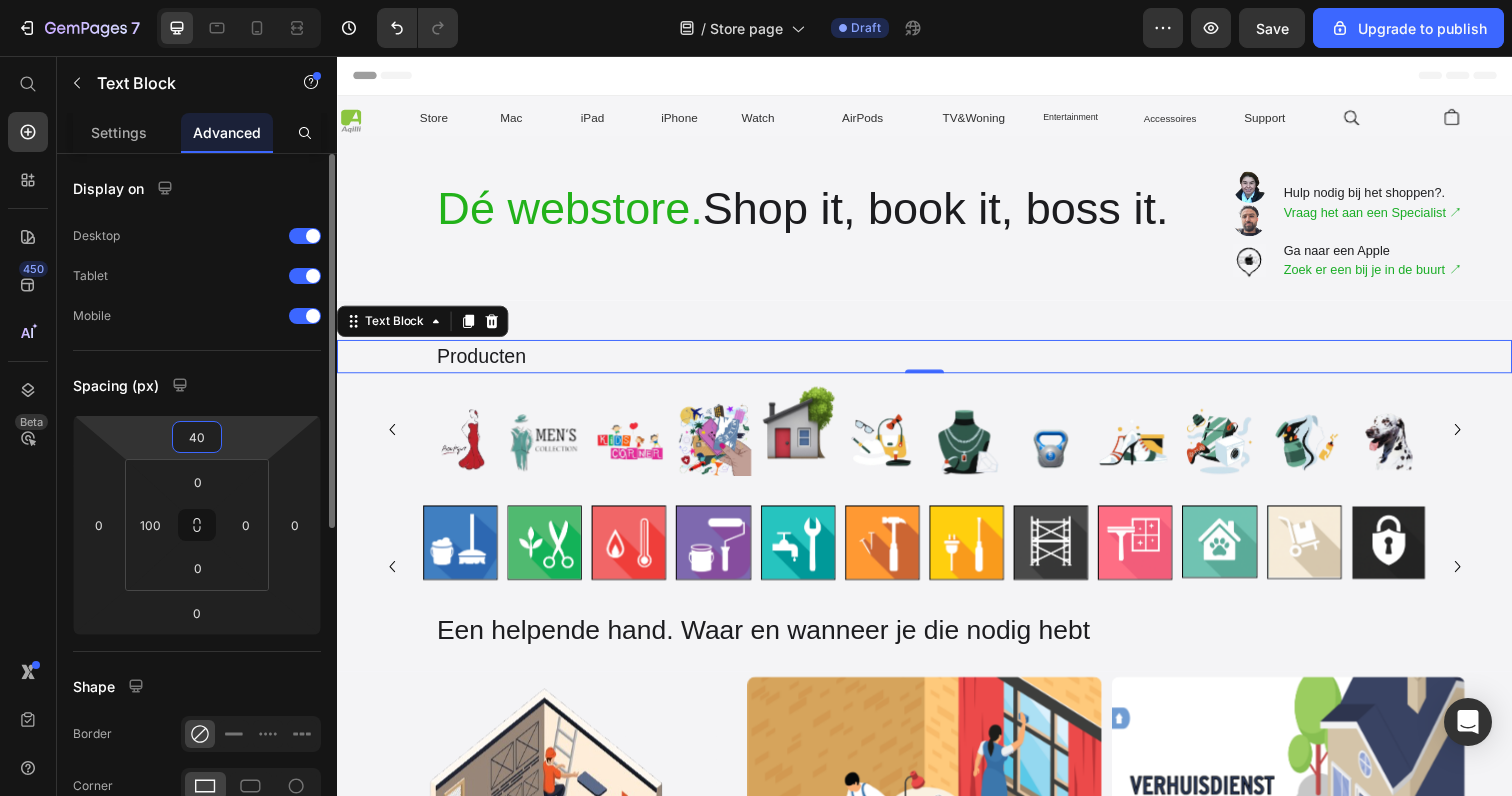 type on "4" 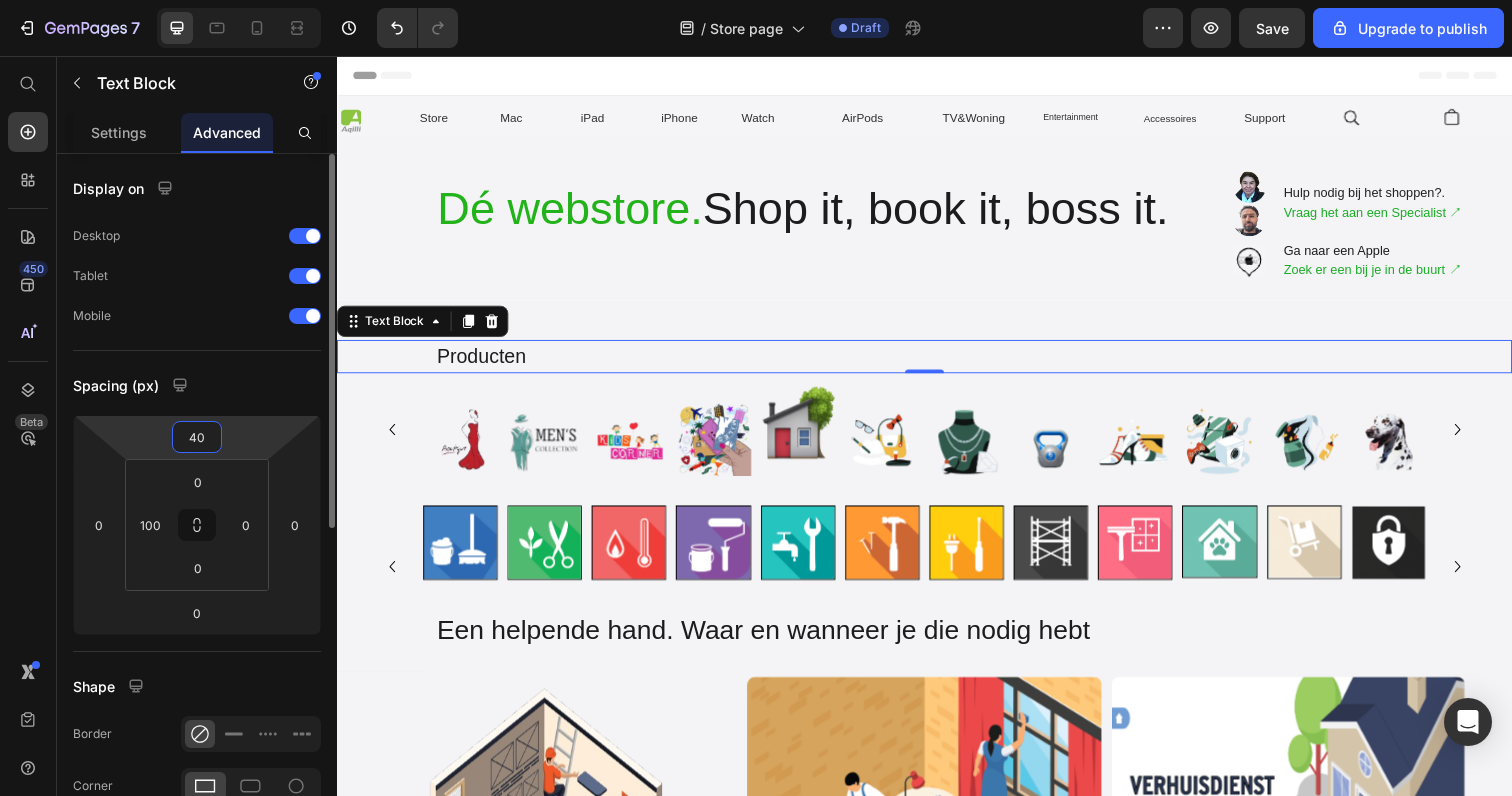 type on "4" 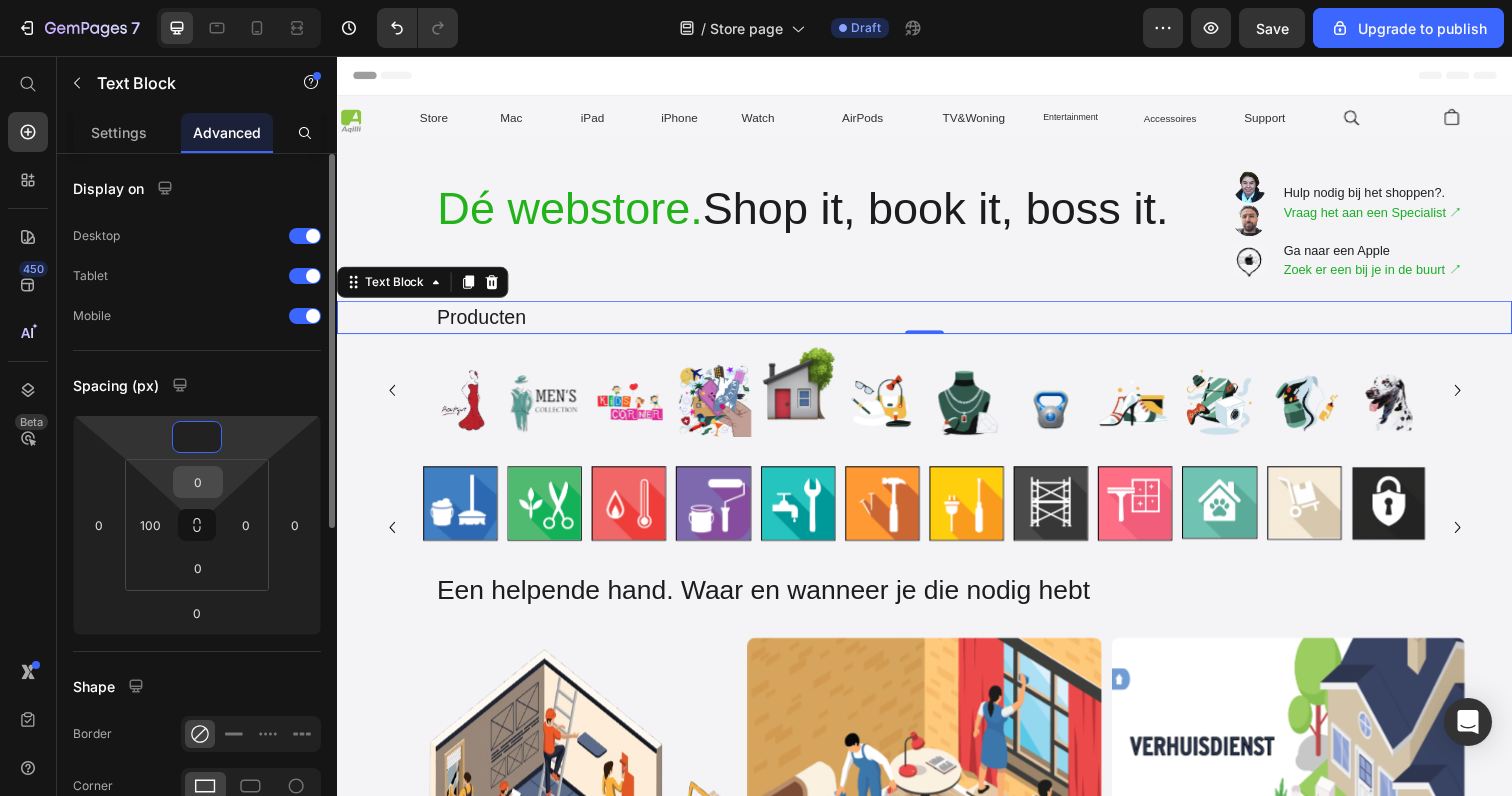 type on "0" 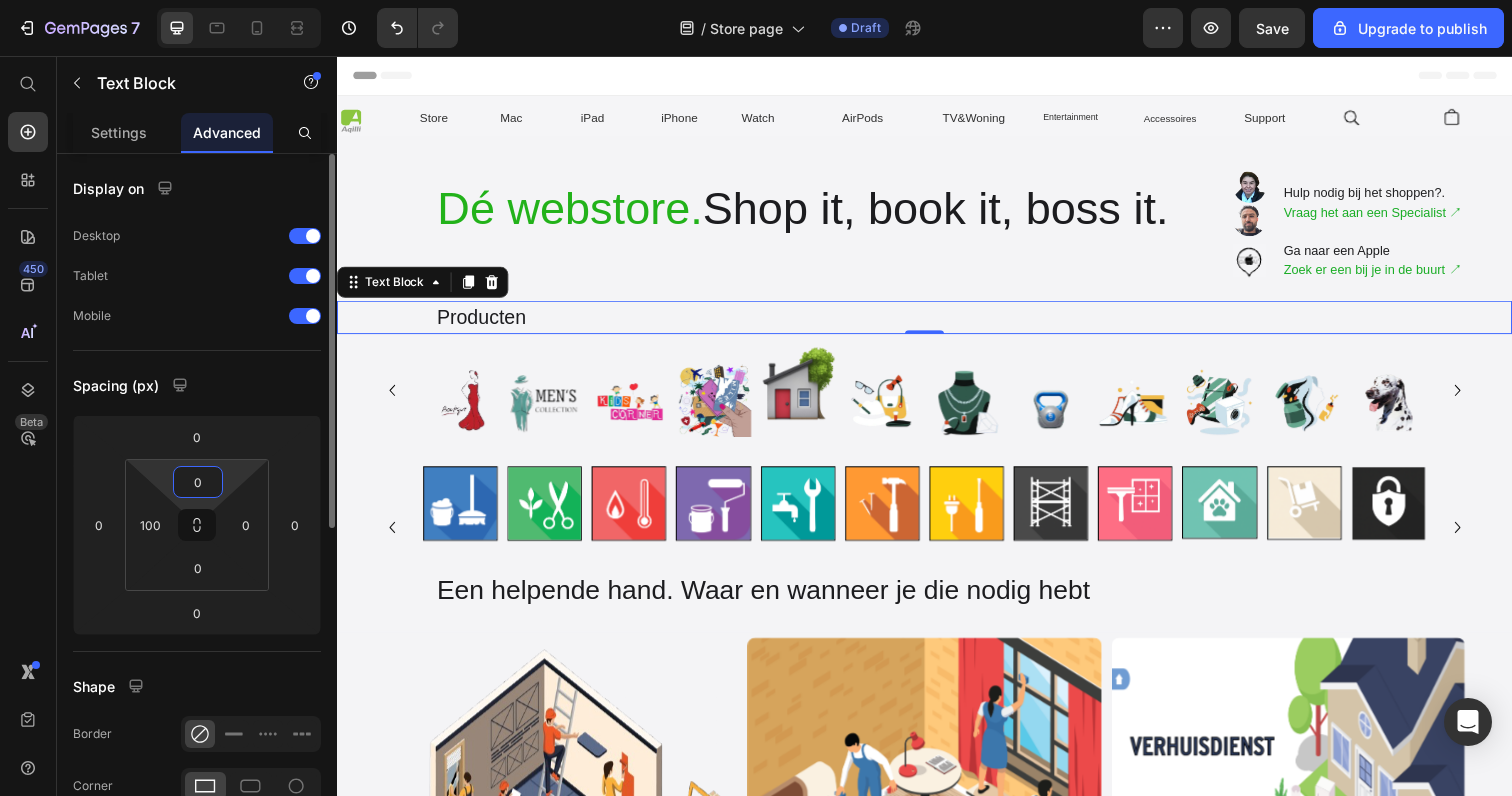 click on "0" at bounding box center [198, 482] 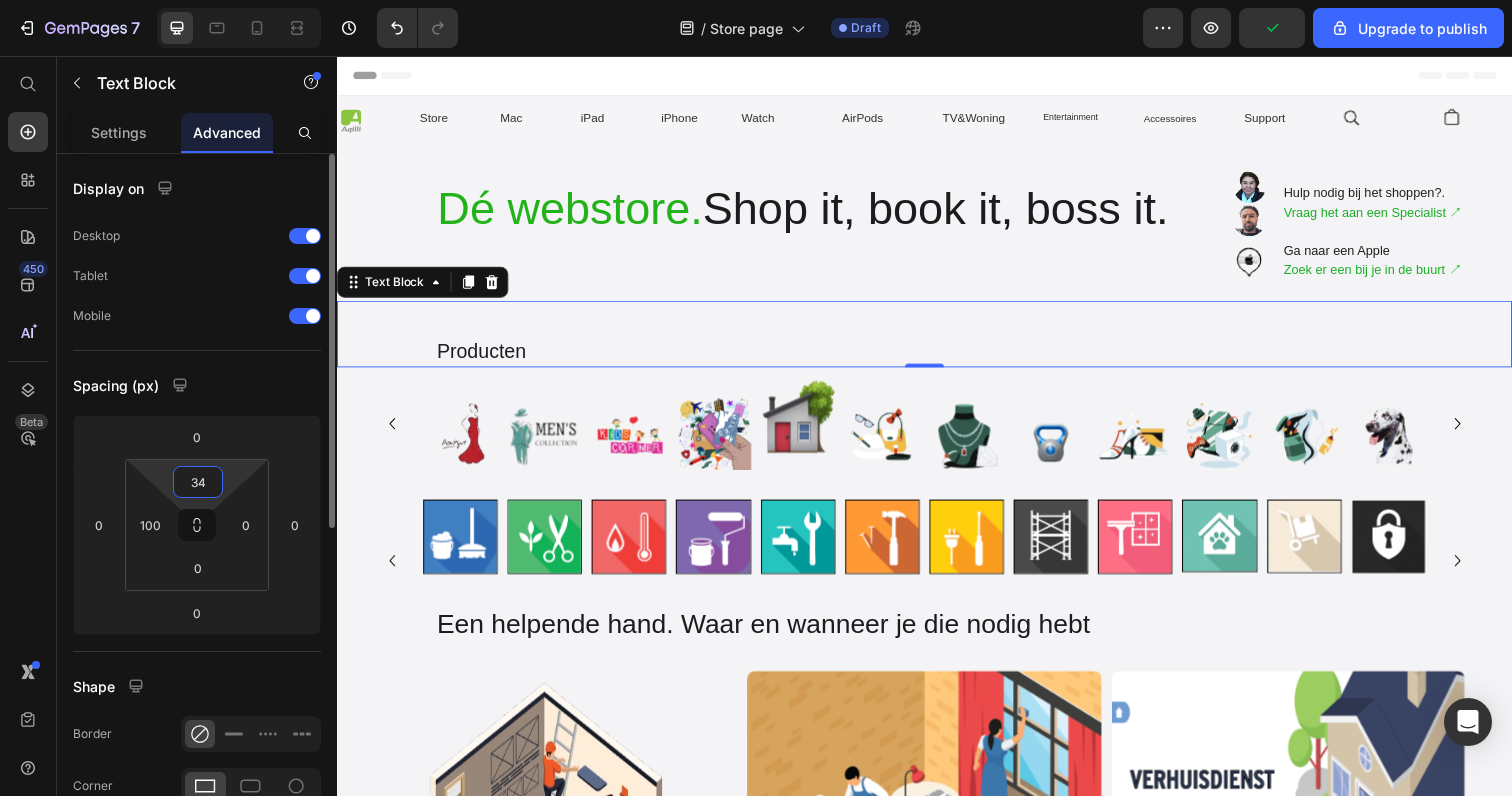 type on "3" 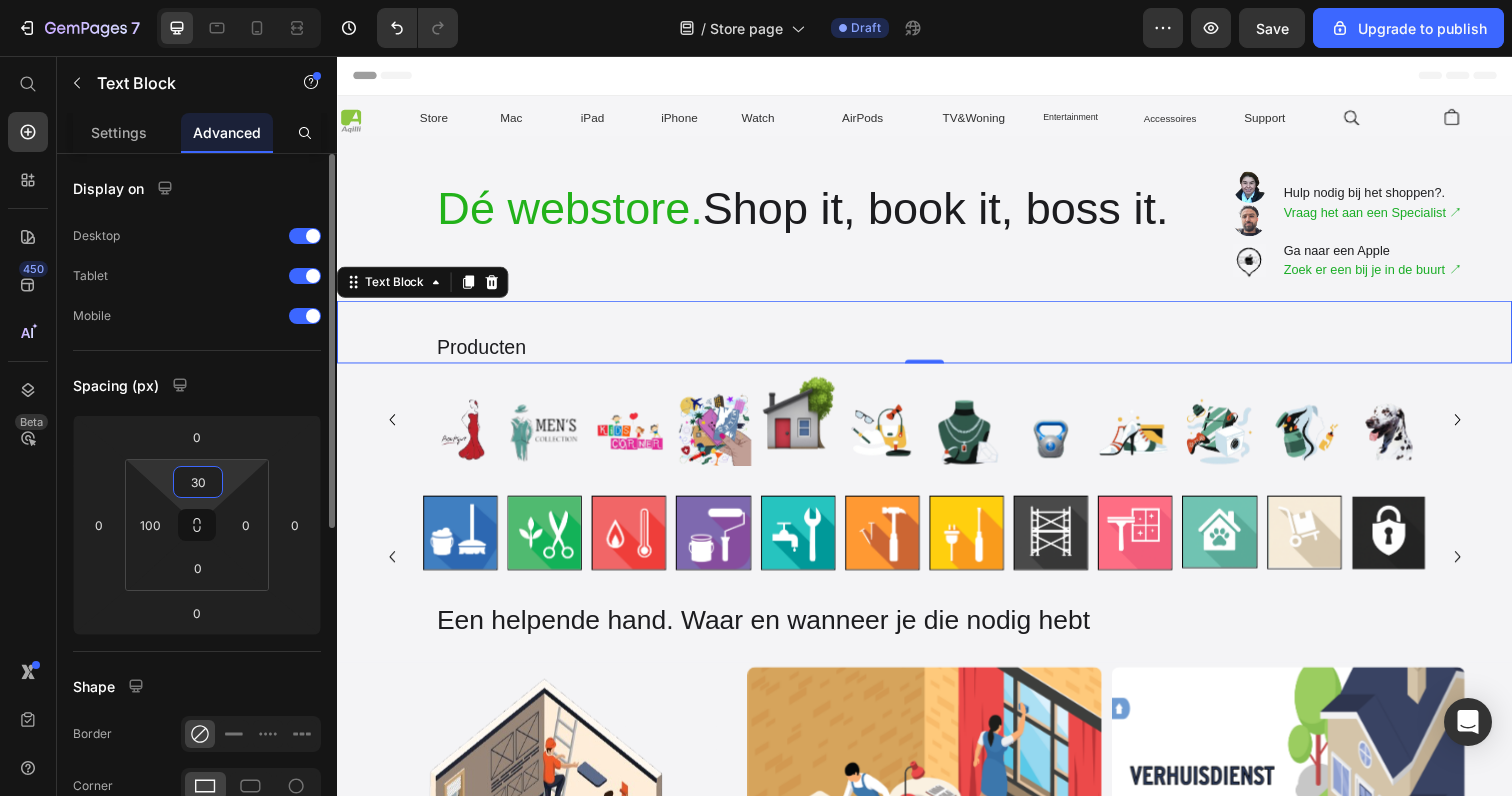 type on "3" 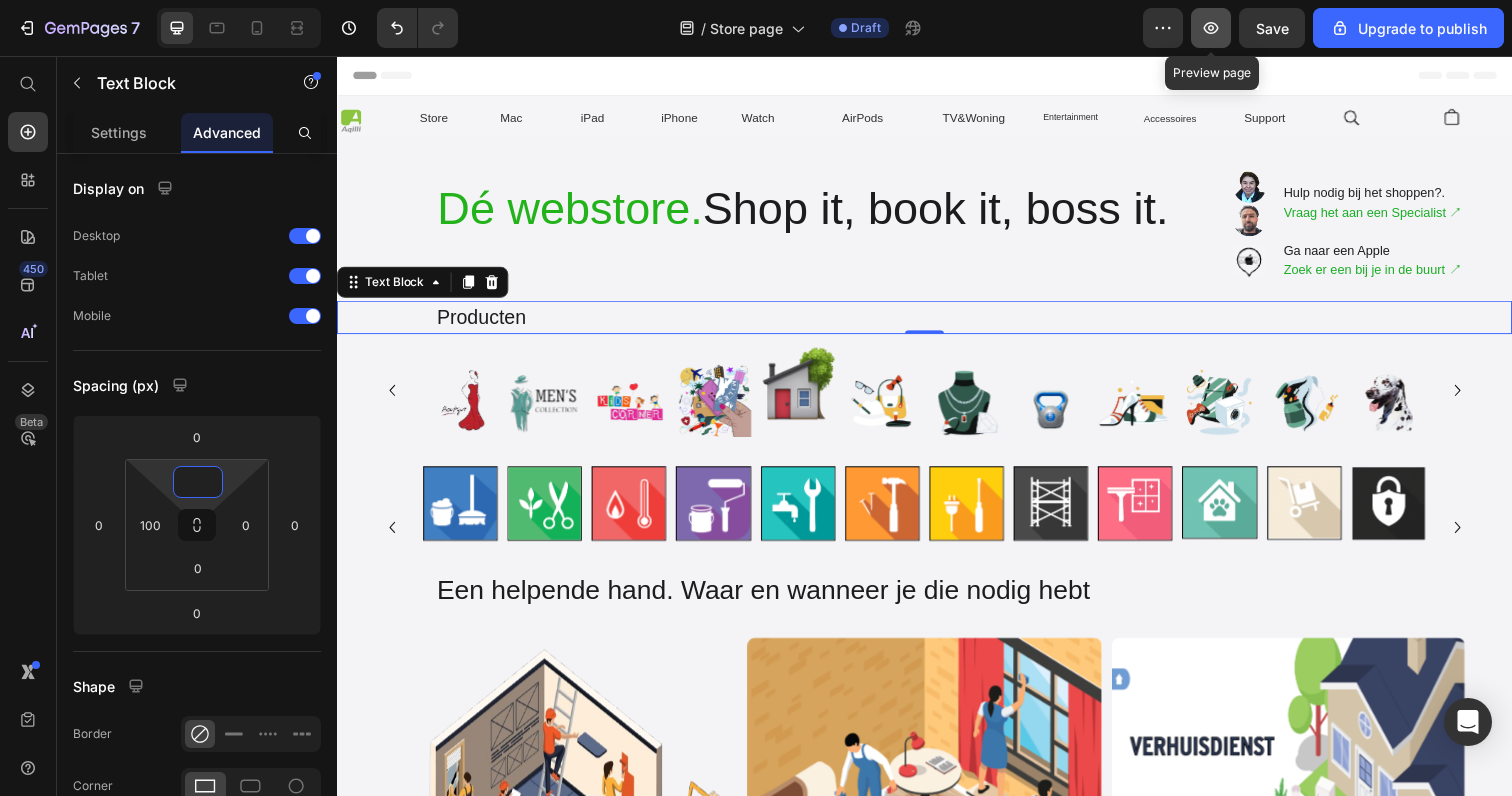 click 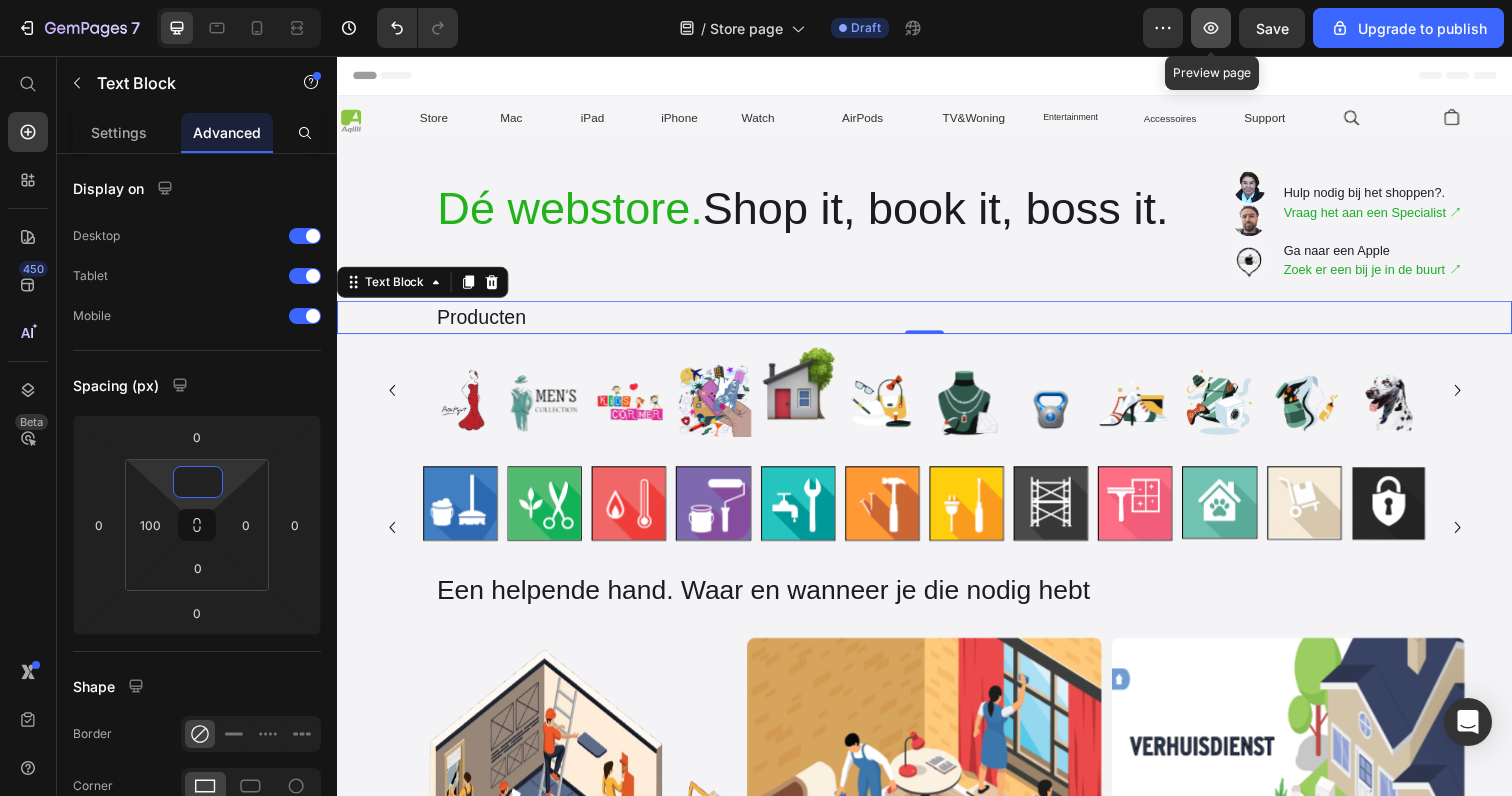type on "0" 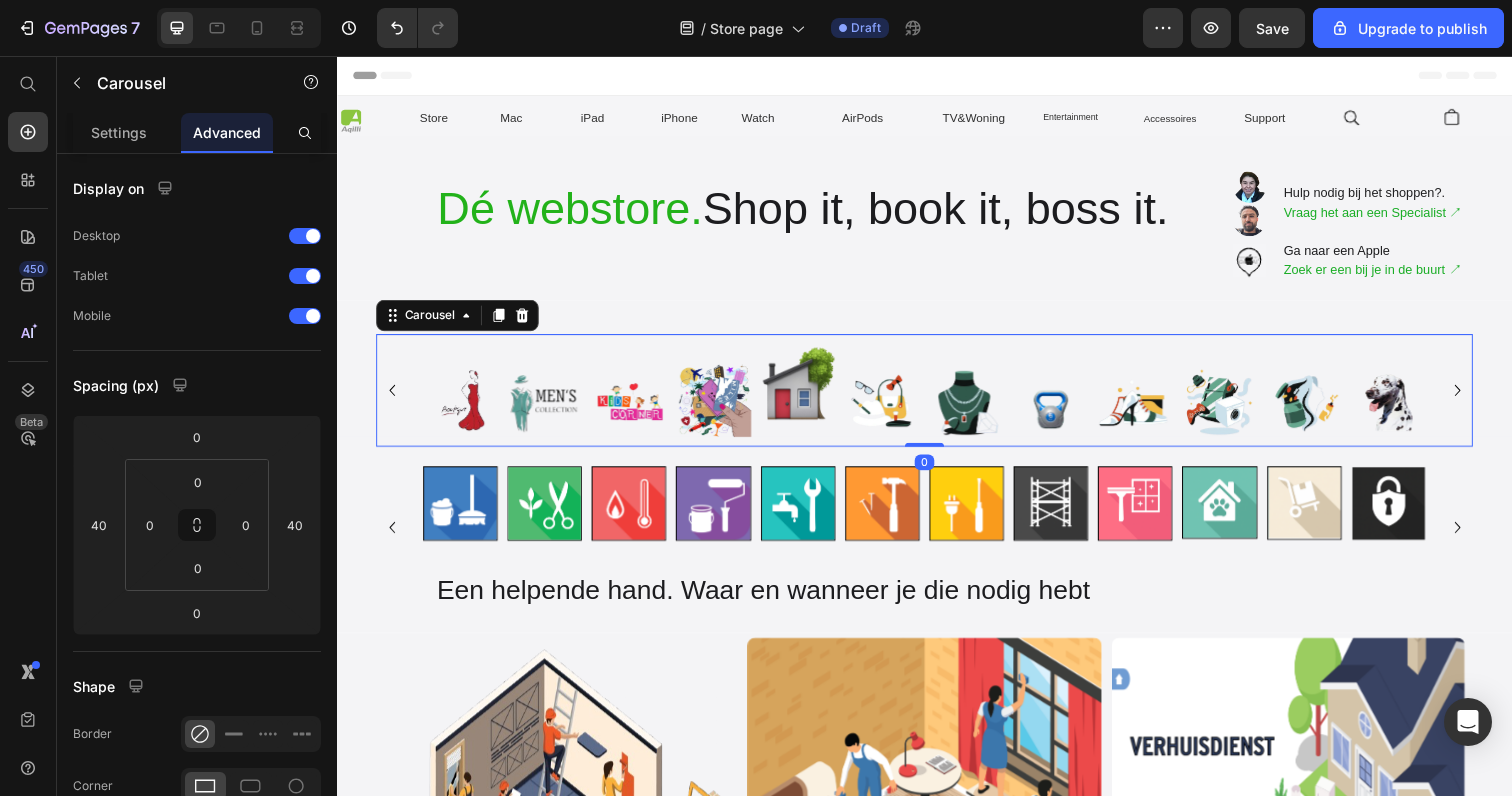 click on "Image Image Image Image Image Image Image Image Image Image Image Image" at bounding box center (937, 397) 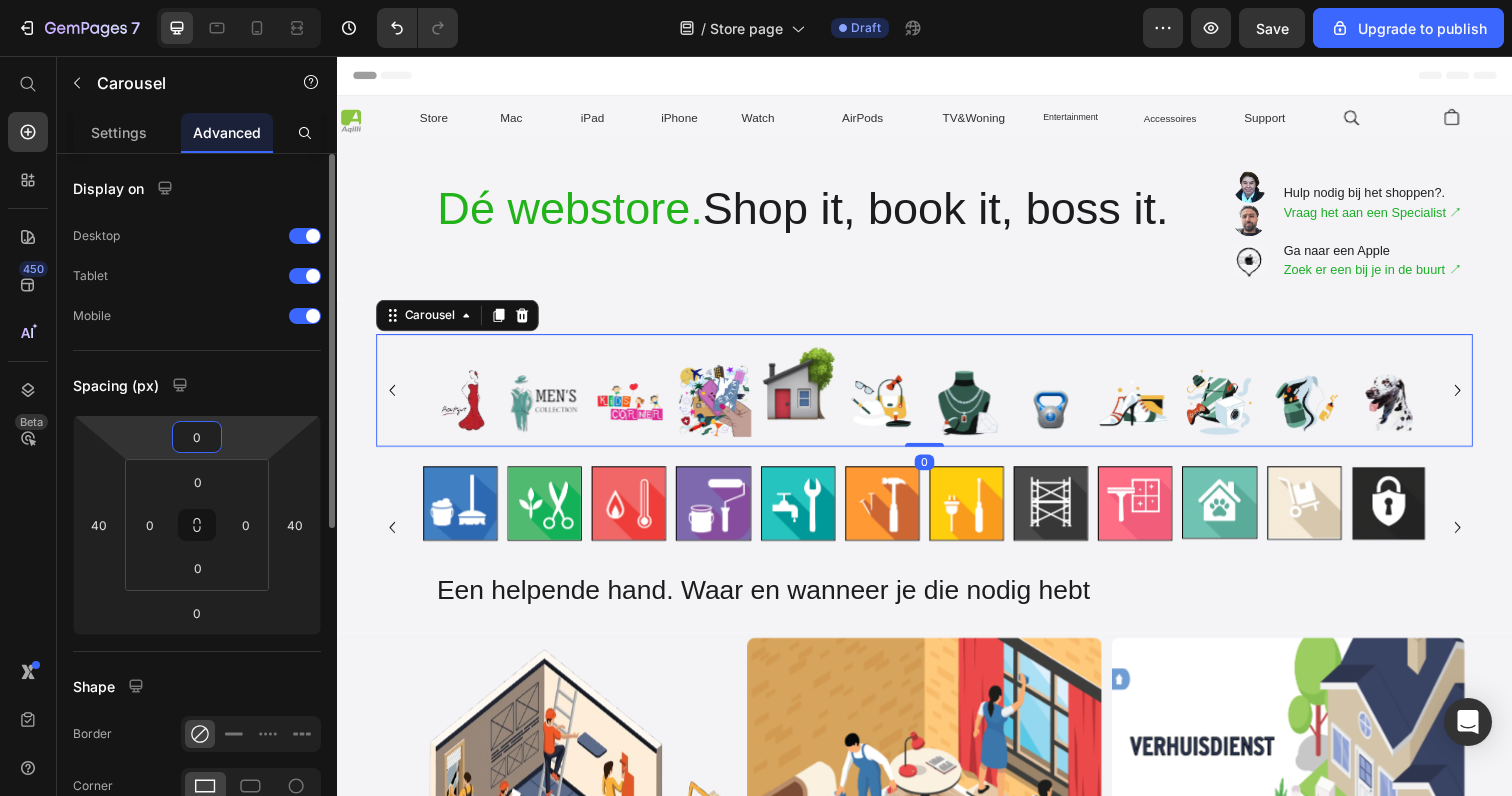 click on "0" at bounding box center [197, 437] 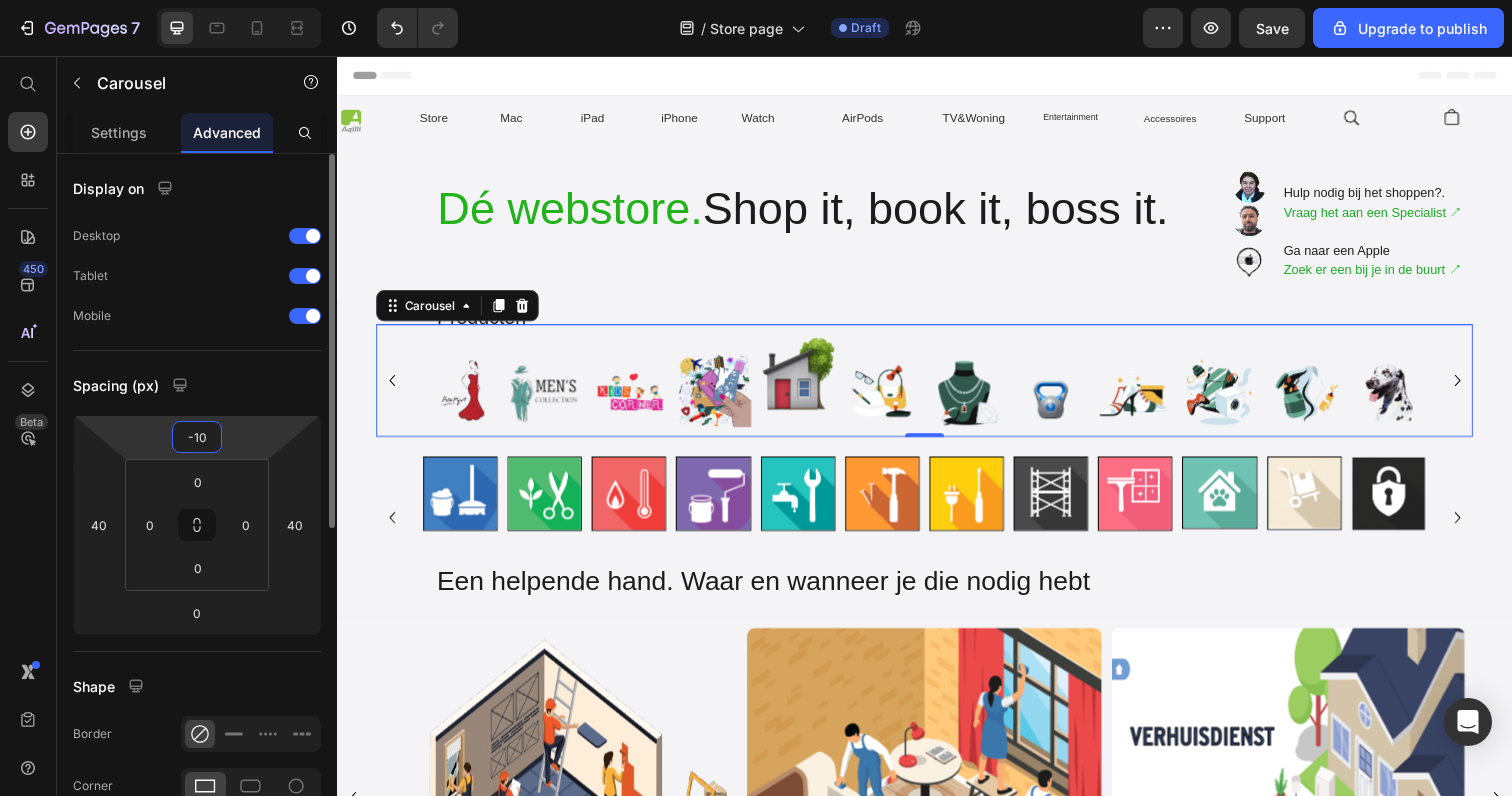 type on "-1" 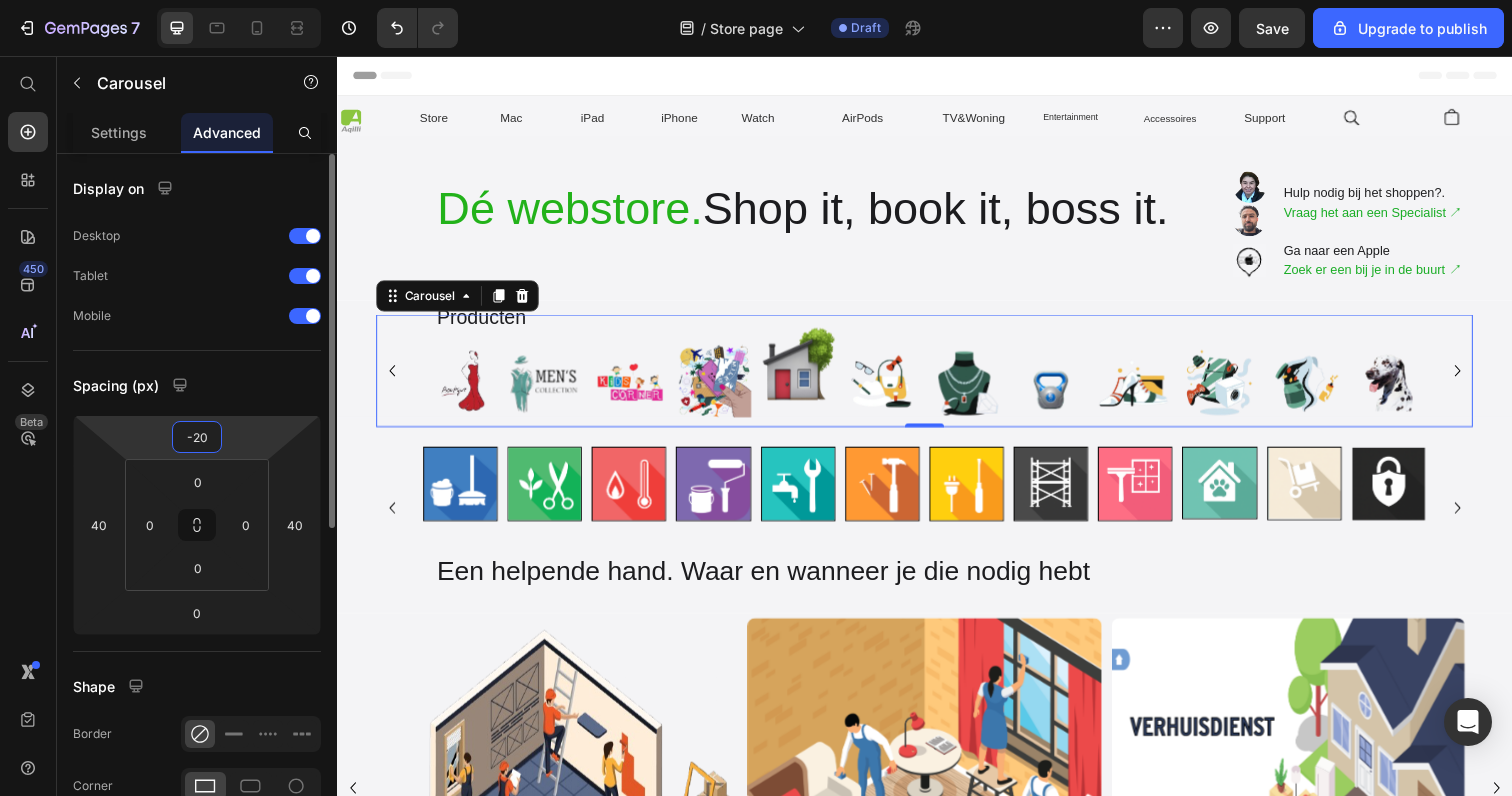 type on "-2" 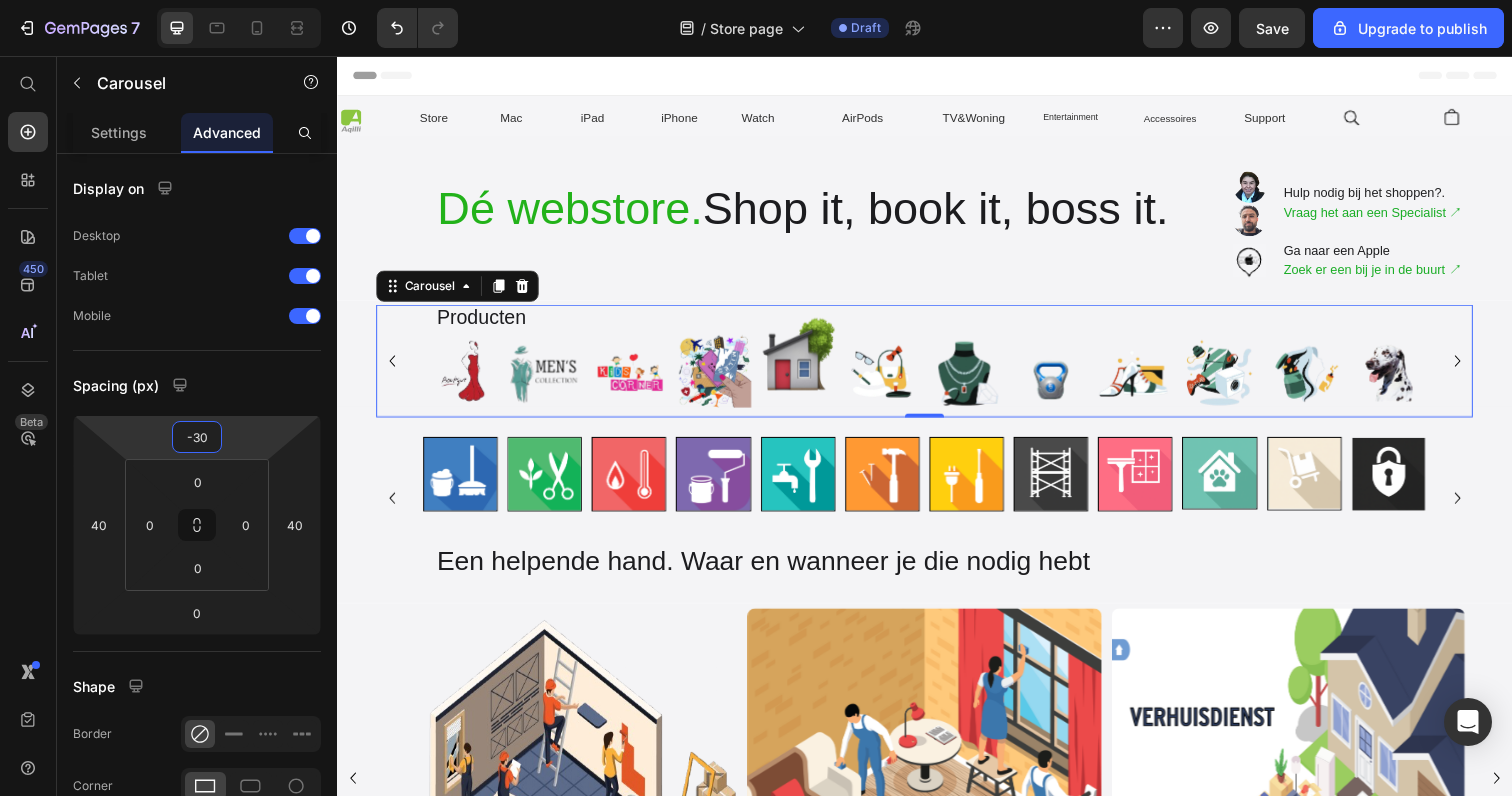 type on "-30" 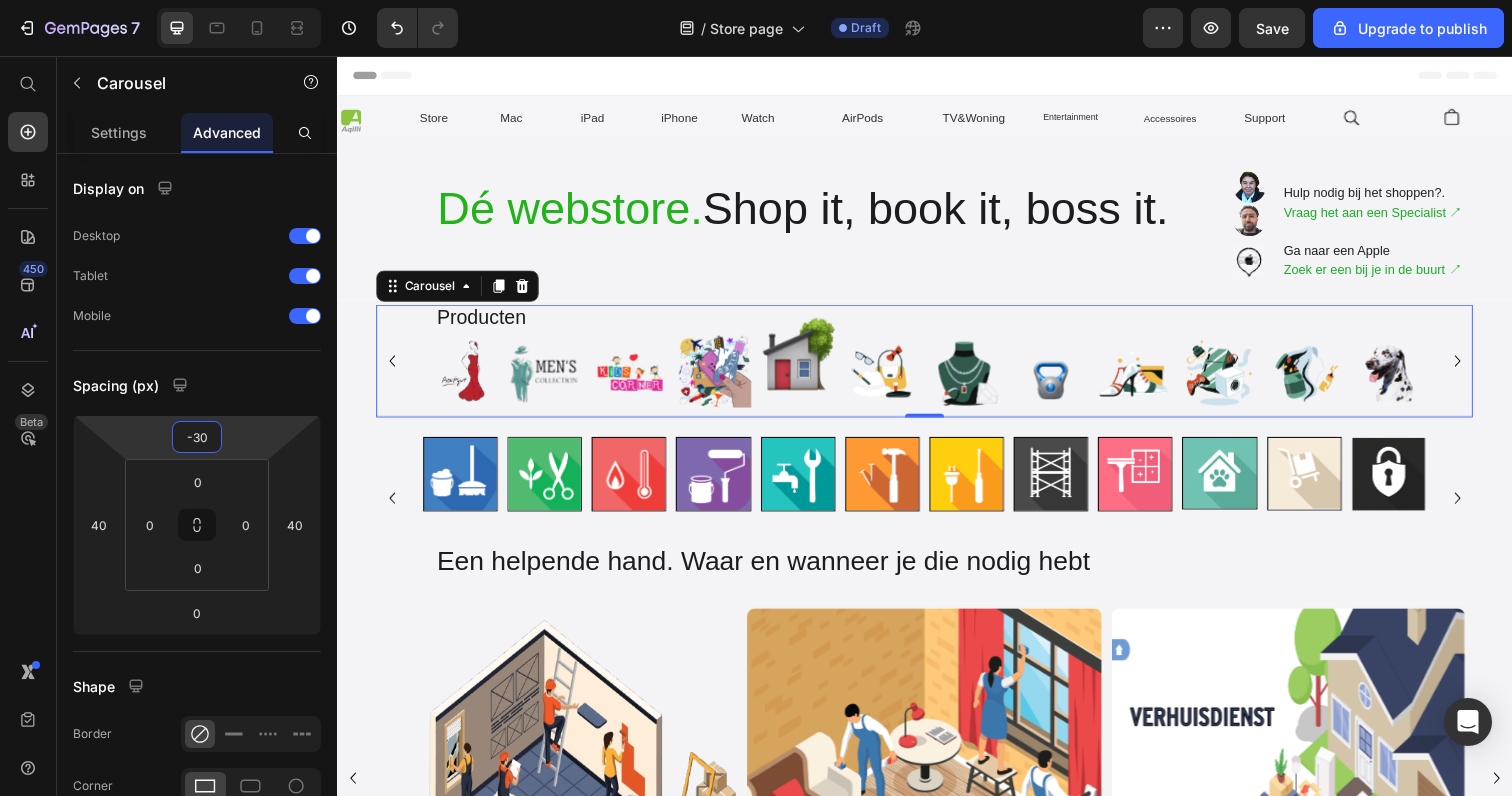 click on "Image" at bounding box center (463, 367) 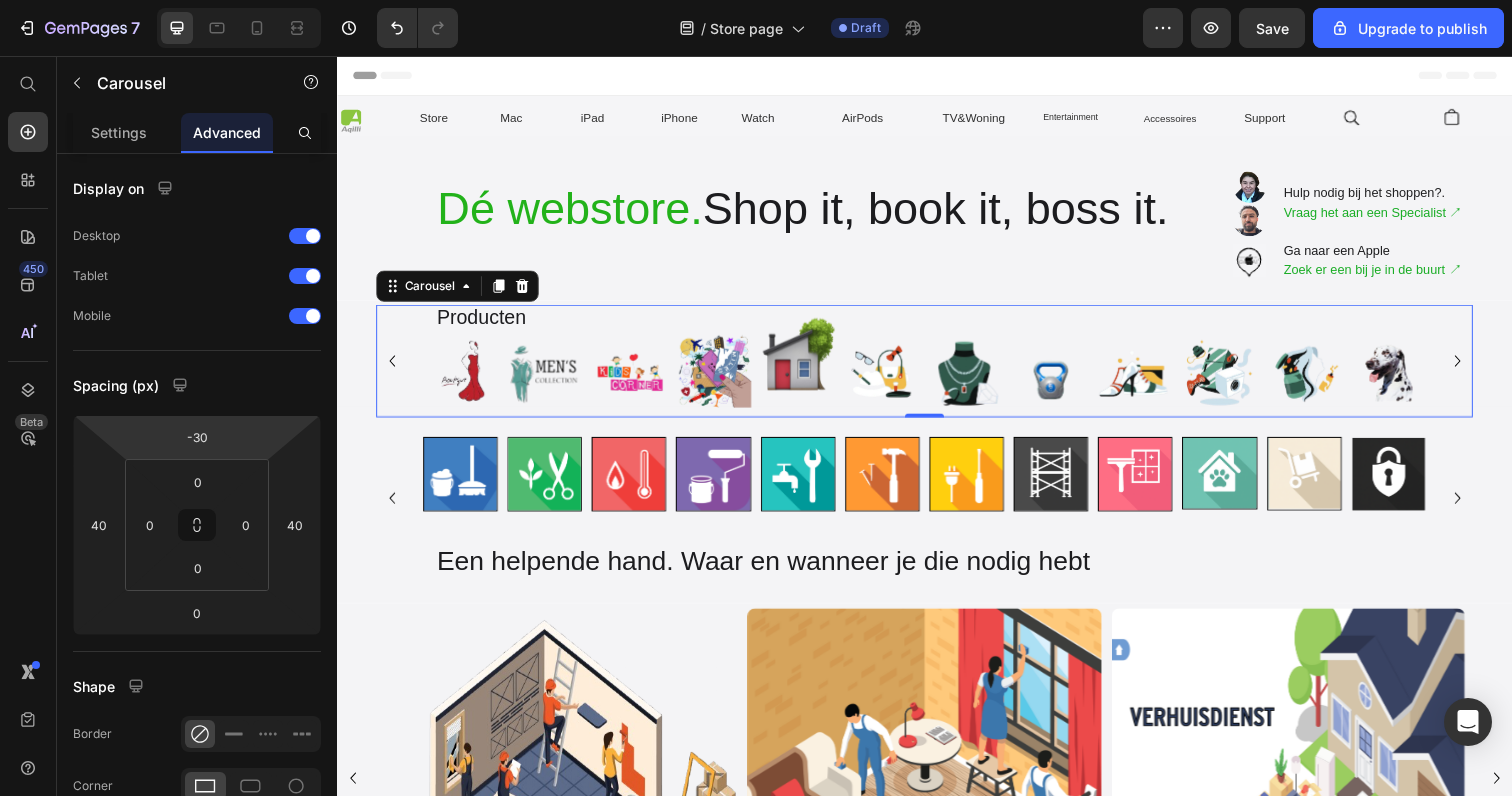 click on "Image" at bounding box center (463, 367) 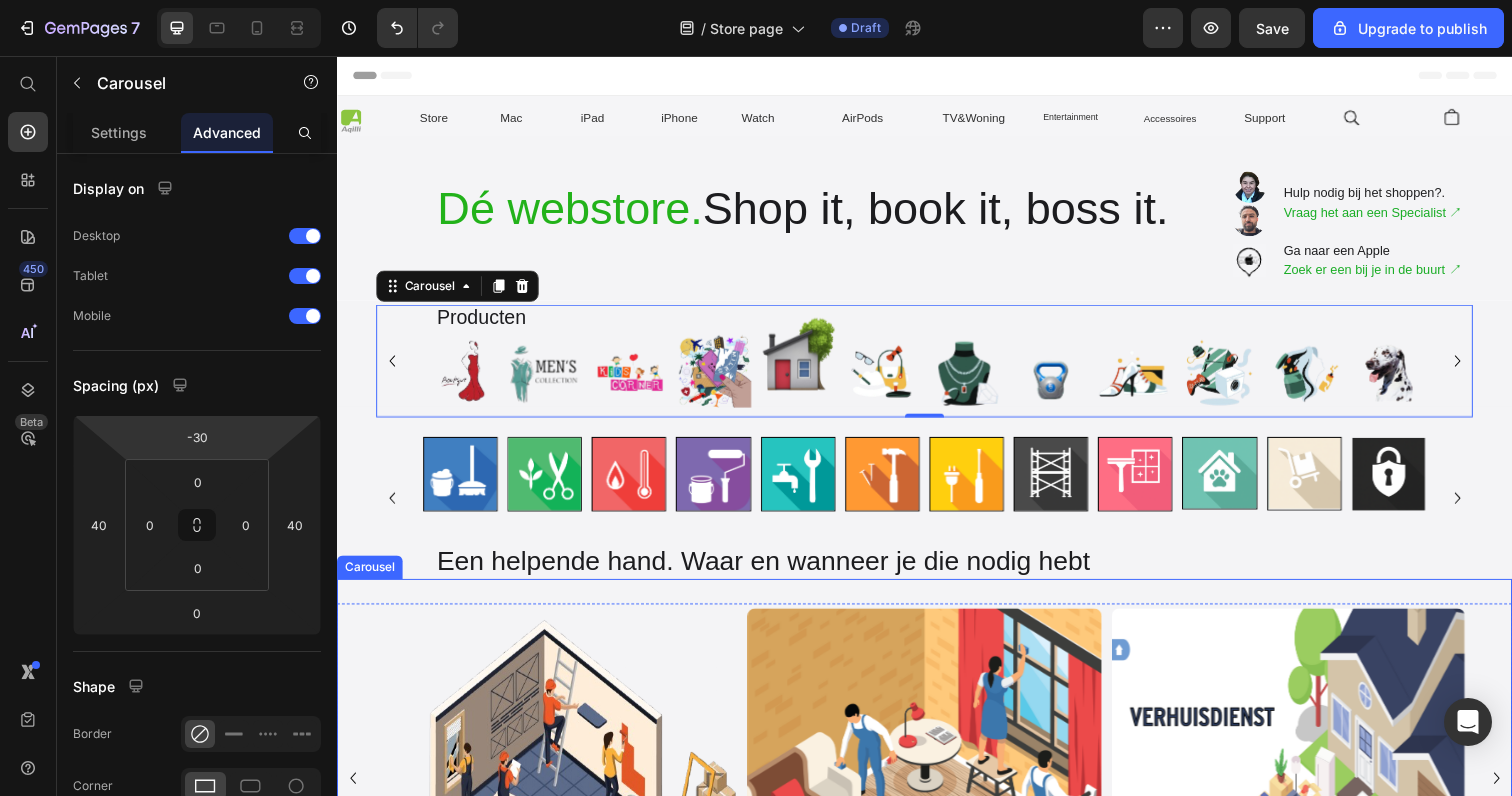 click on "Text Block Image" at bounding box center [565, 793] 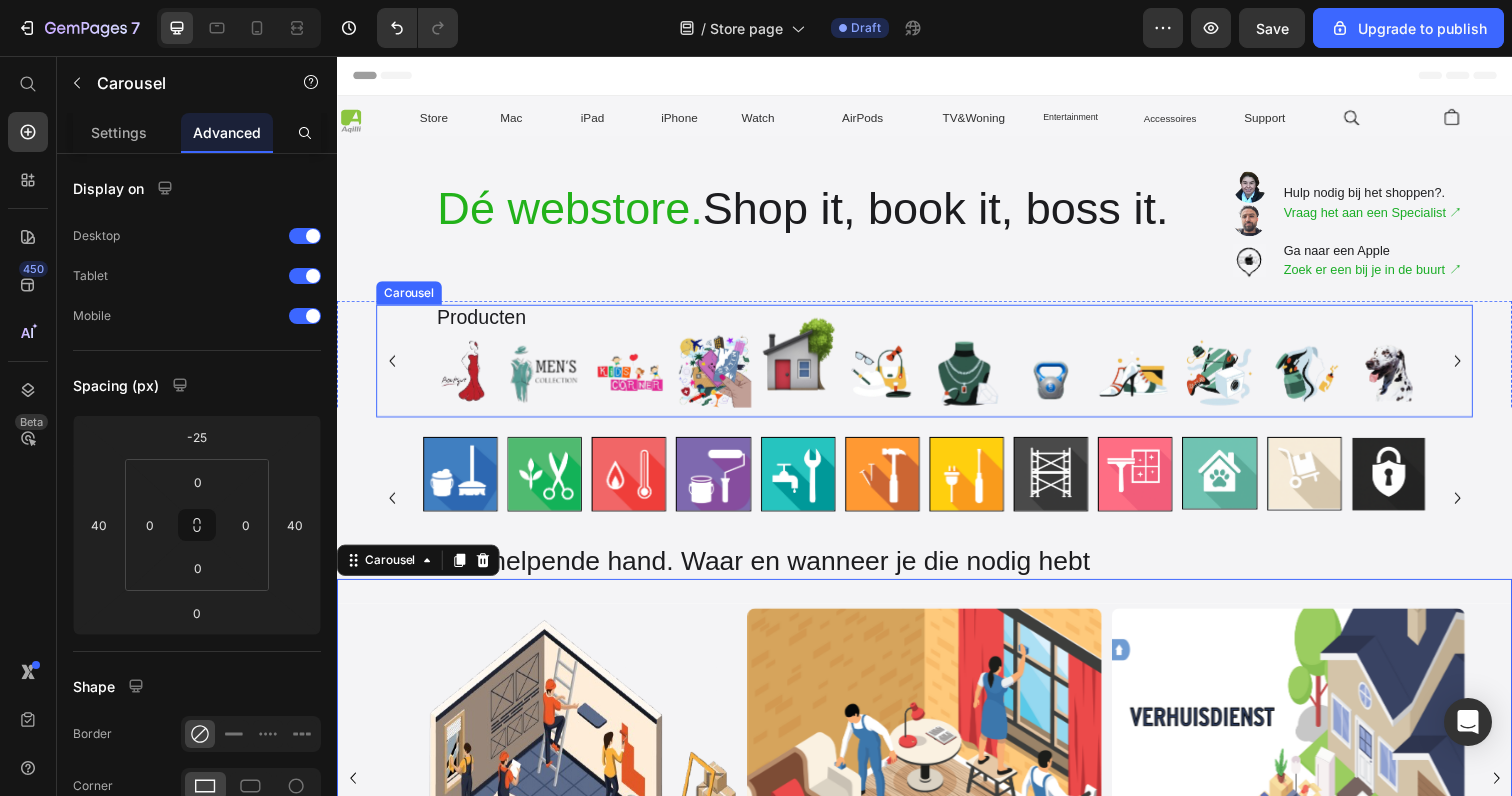 click on "Image Image Image Image Image Image Image Image Image Image Image Image" at bounding box center [937, 367] 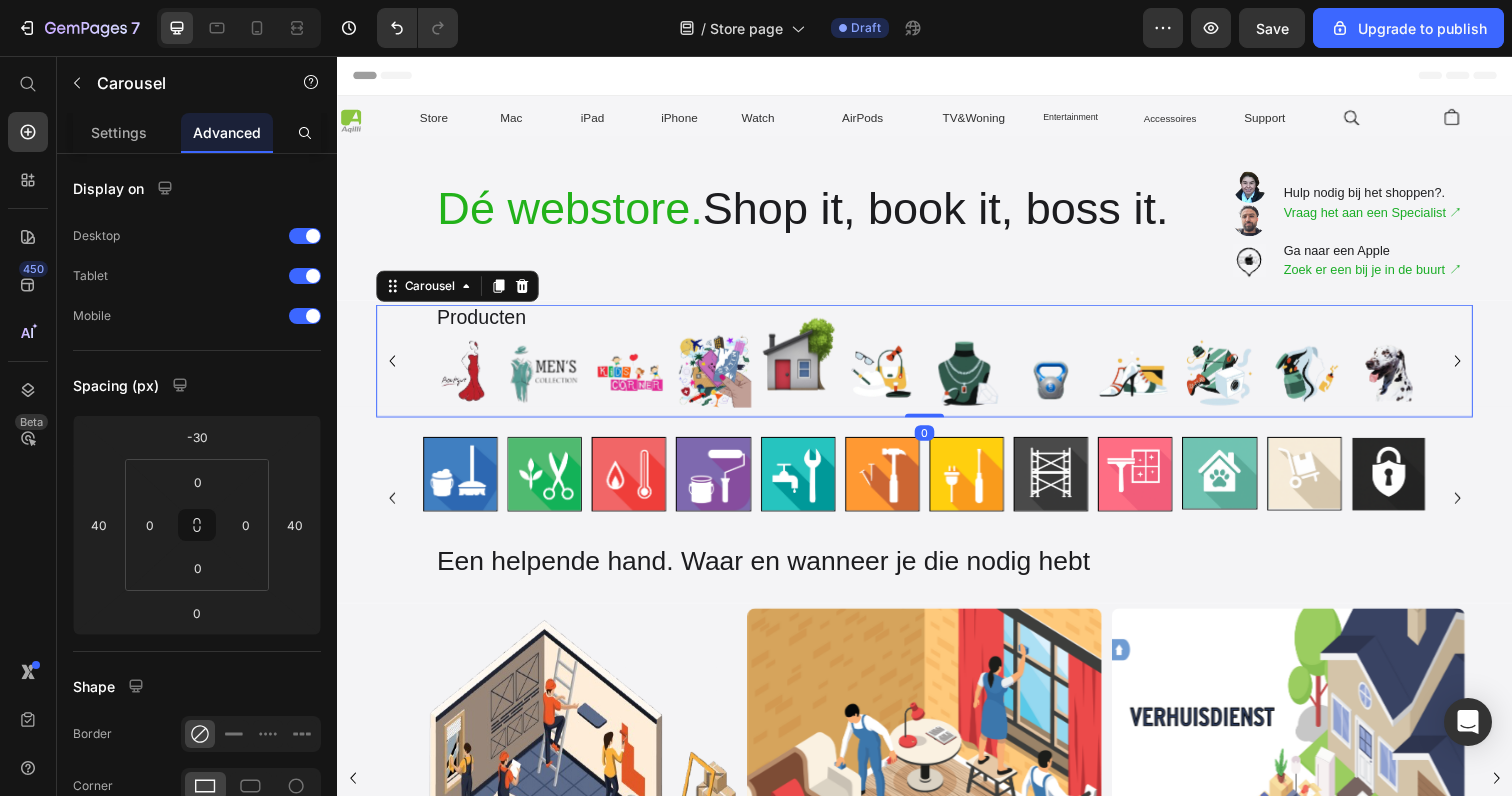 click on "Image Image Image Image Image Image Image Image Image Image Image Image" at bounding box center [937, 367] 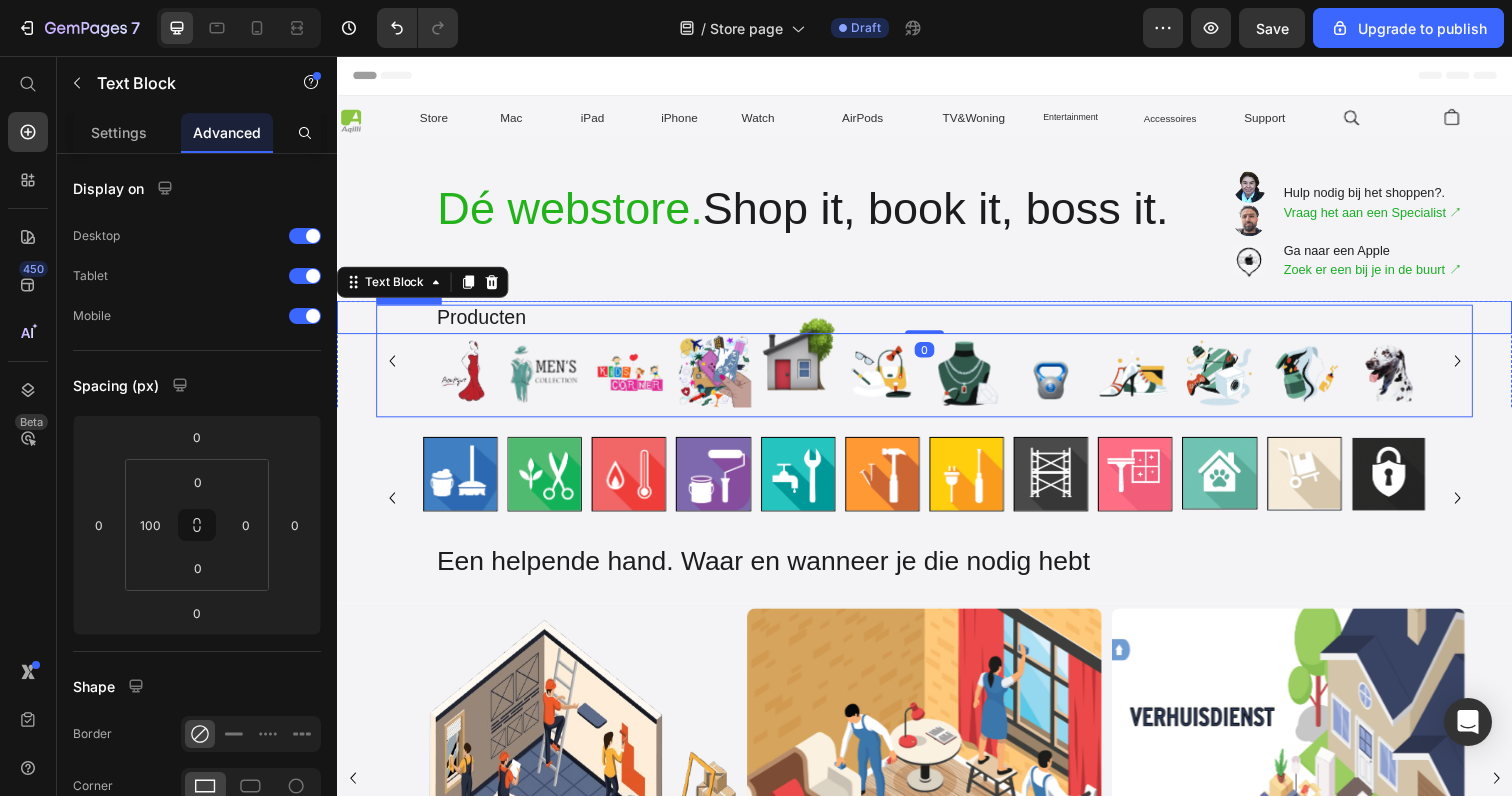 click on "Image" at bounding box center (463, 367) 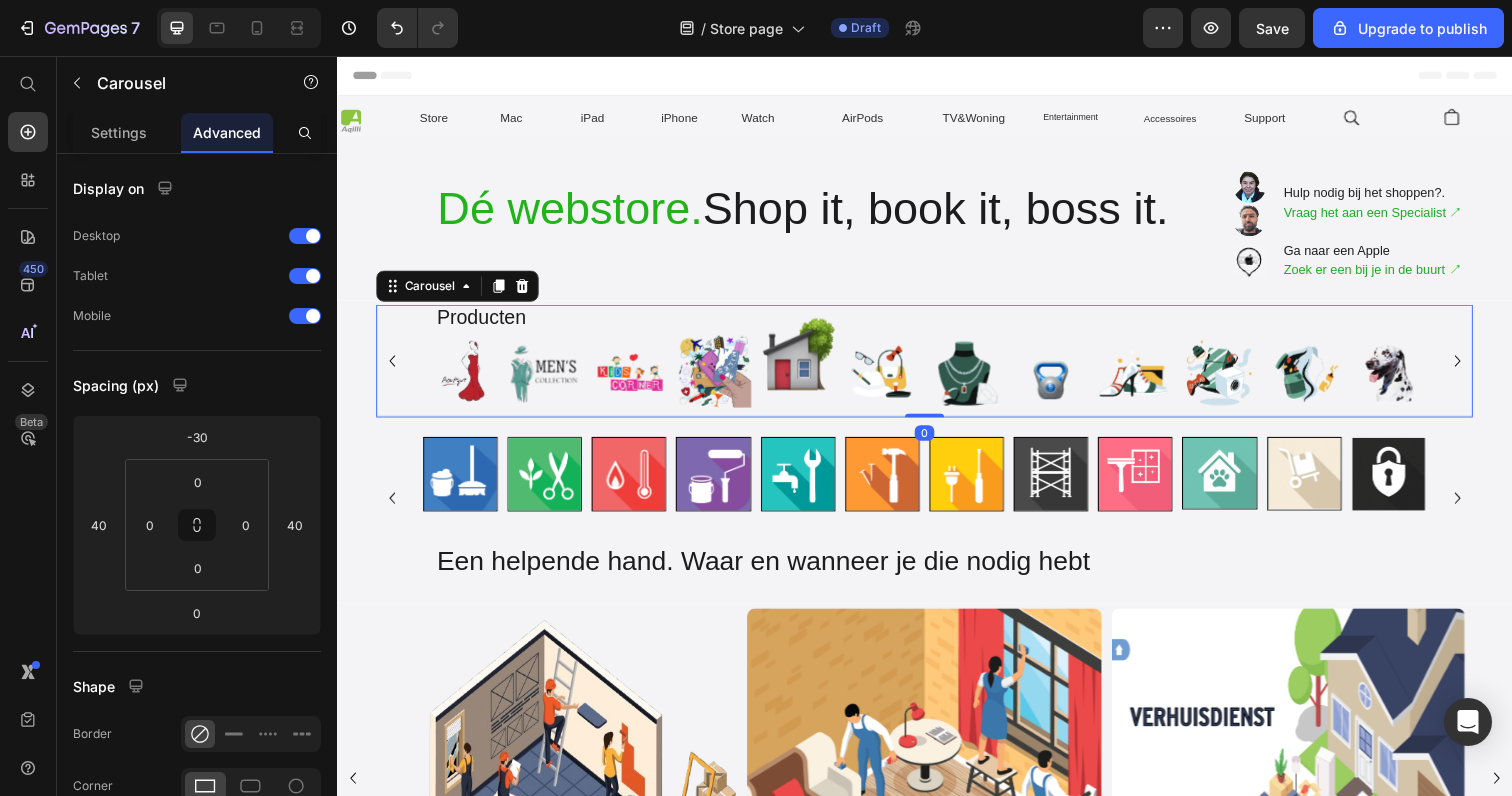 click on "Image" at bounding box center (463, 367) 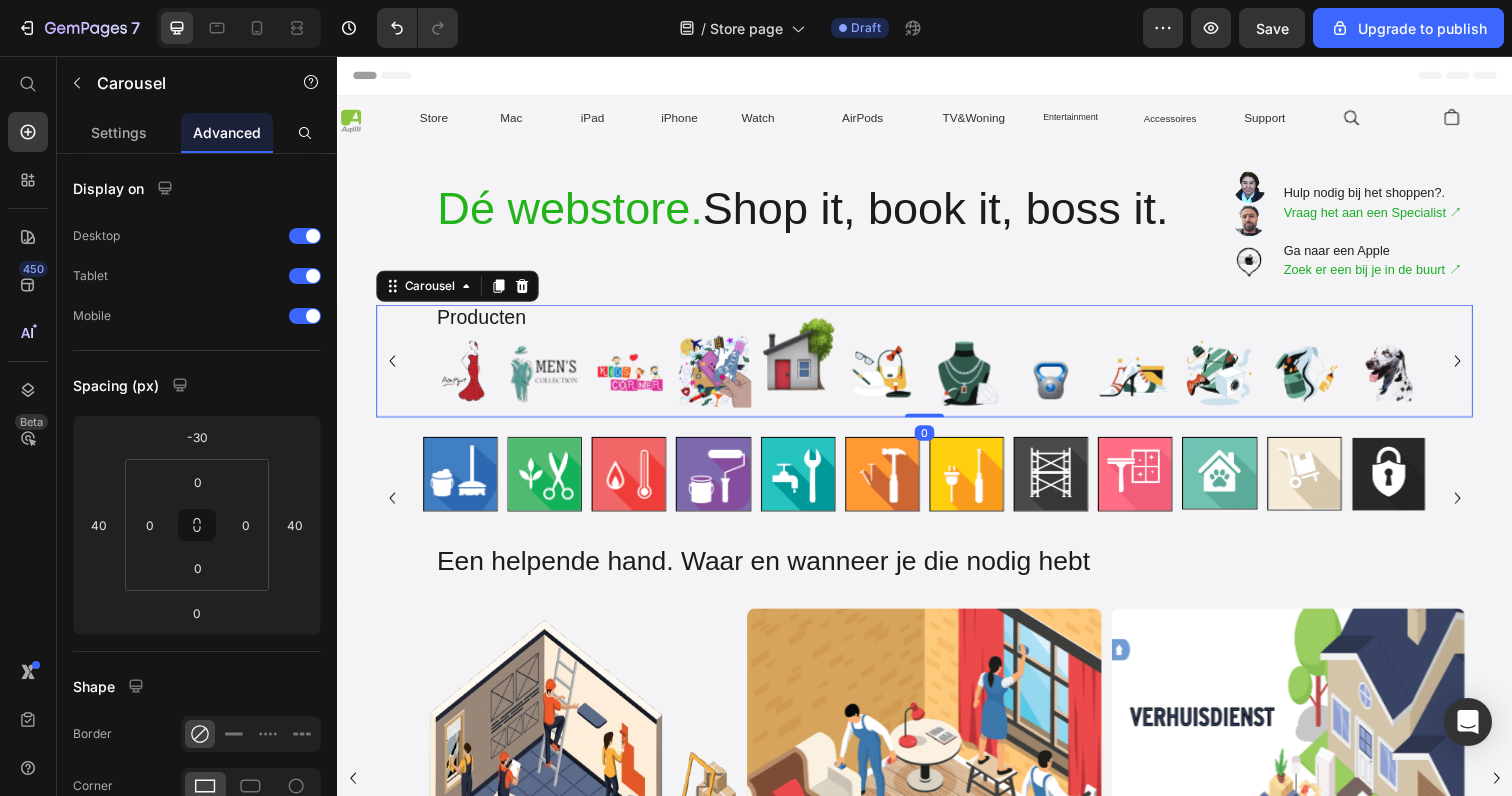 click on "Image" at bounding box center (463, 367) 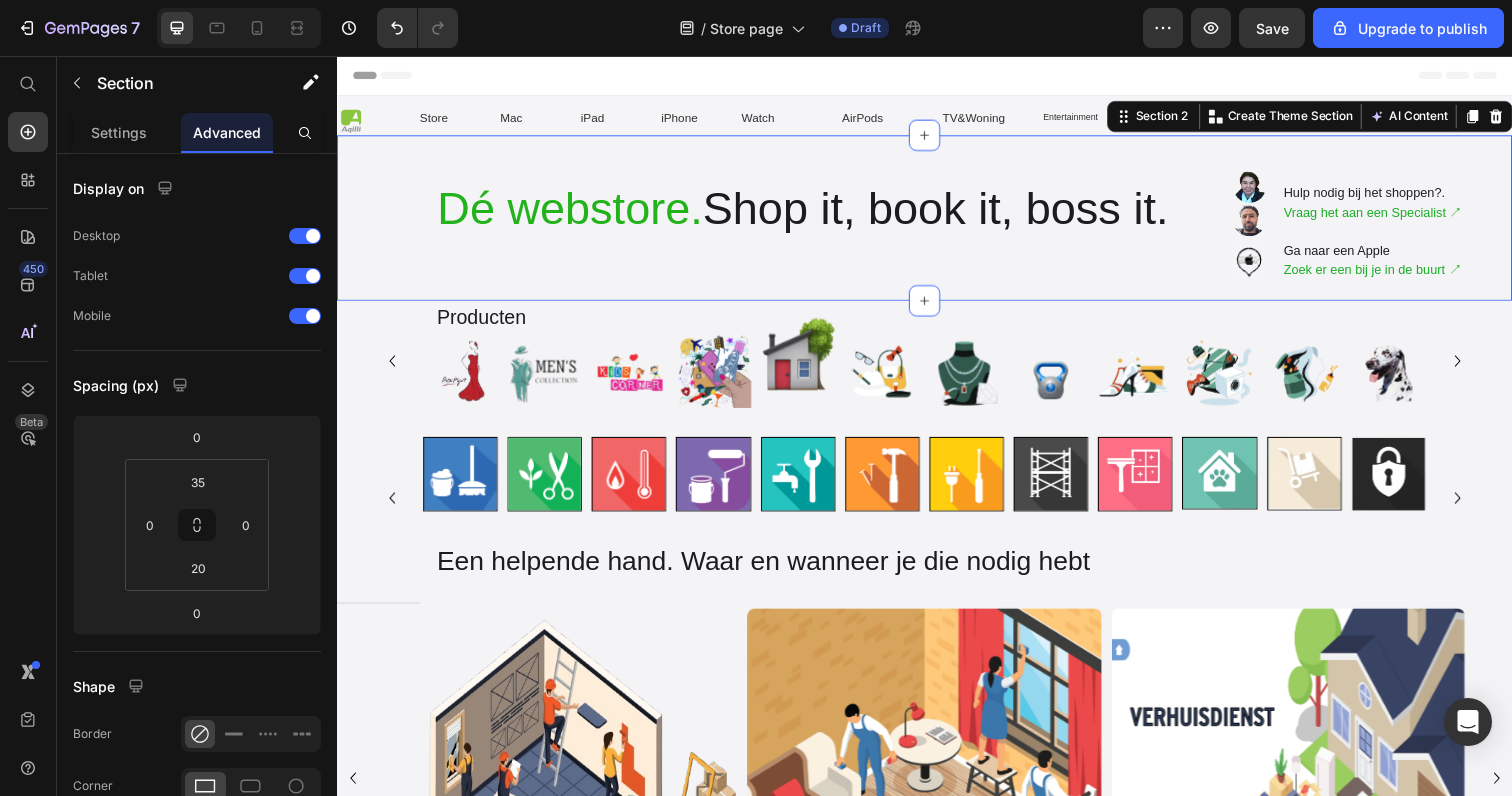 click on "Dé webstore.  Shop it, book it, boss it. Heading Row Image Image Hulp nodig bij het shoppen?.  Vraag het aan een Specialist ↗︎ Text Block Image Ga naar een Apple  Zoek er een bij je in de buurt ↗︎ Text Block Advanced list Section 2   You can create reusable sections Create Theme Section AI Content Write with GemAI What would you like to describe here? Tone and Voice Persuasive Product Schoonmaak Show more Generate" at bounding box center (937, 221) 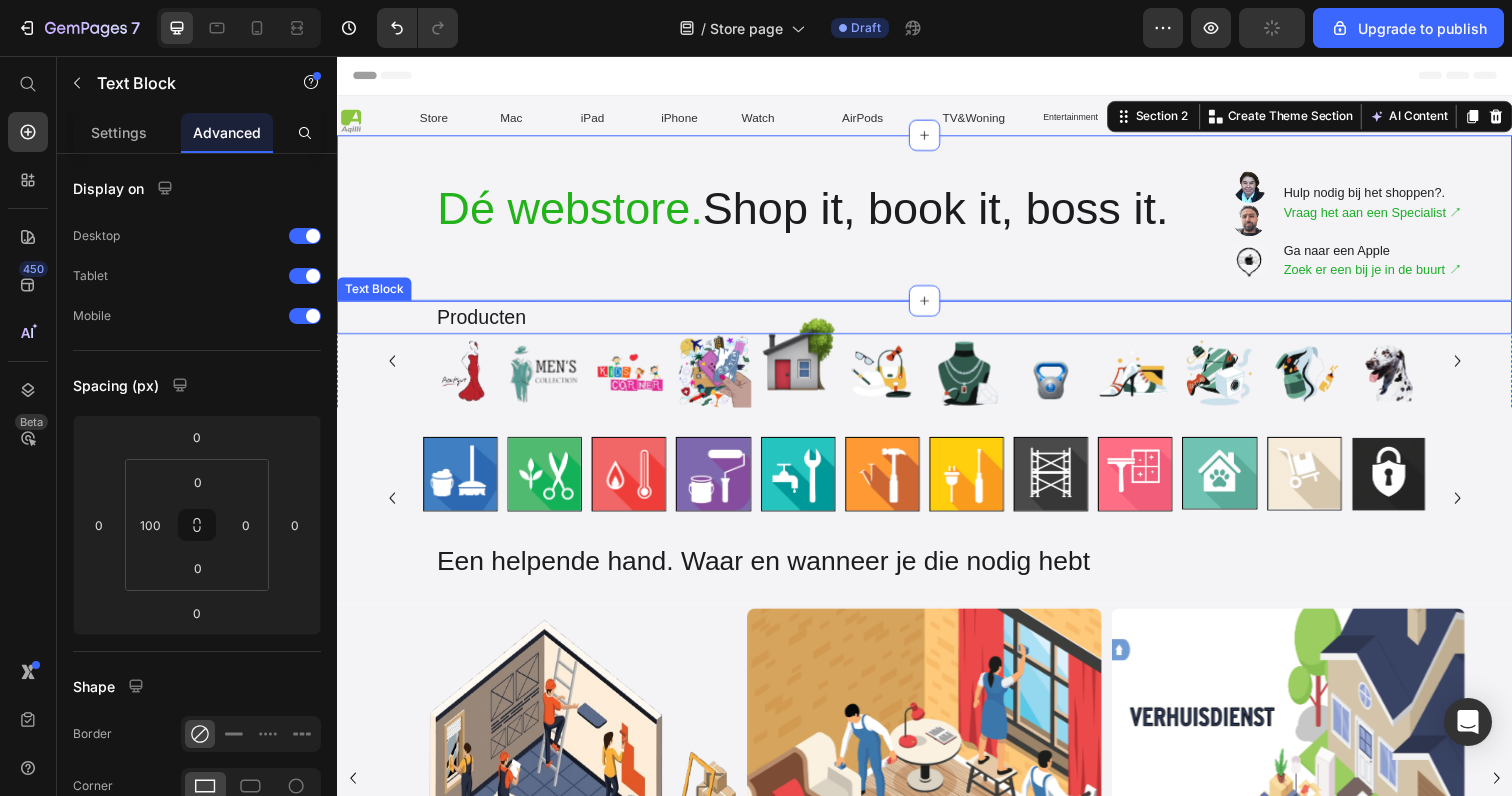 click on "Producten" at bounding box center (987, 323) 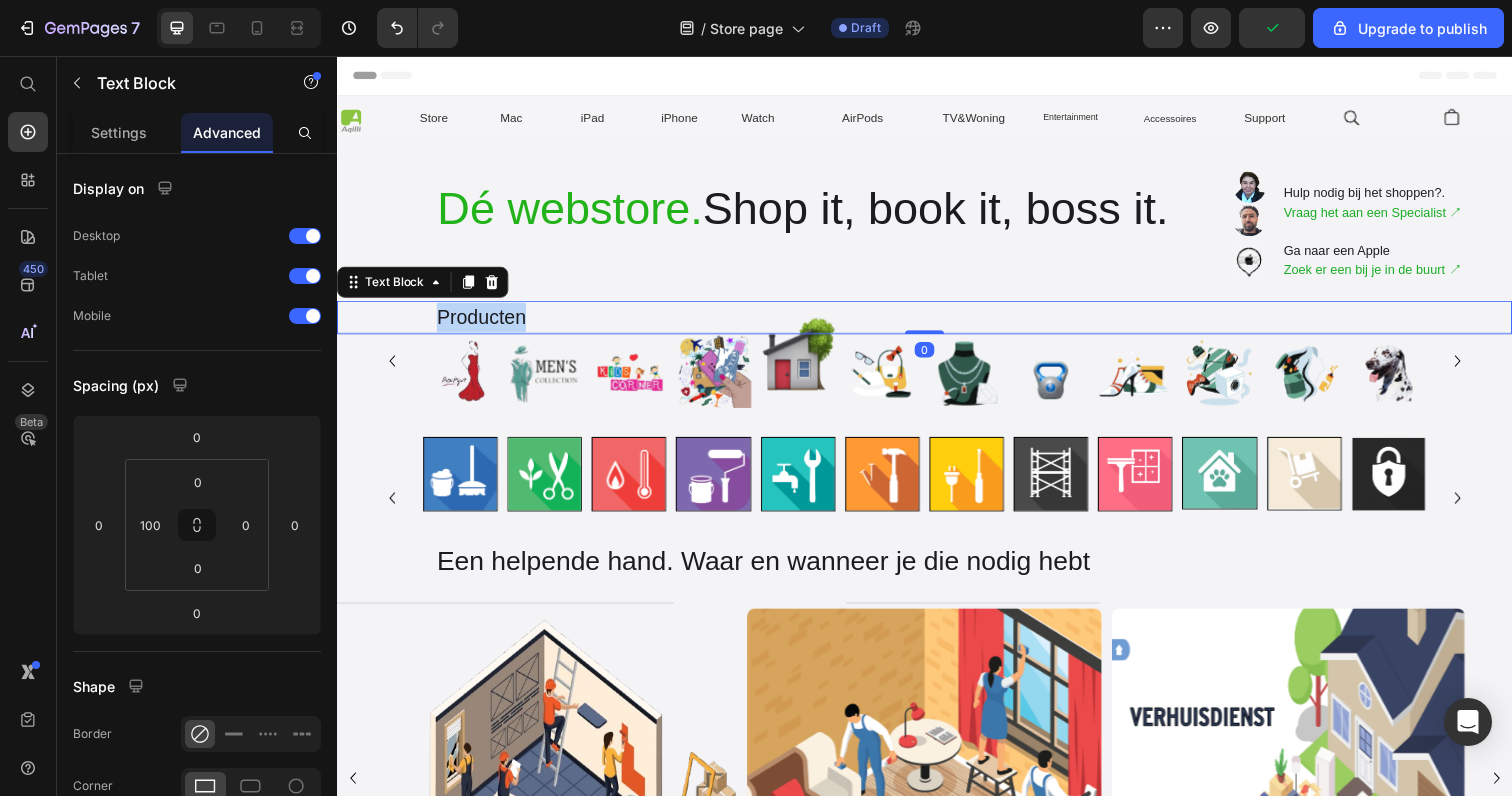 click on "Producten" at bounding box center [987, 323] 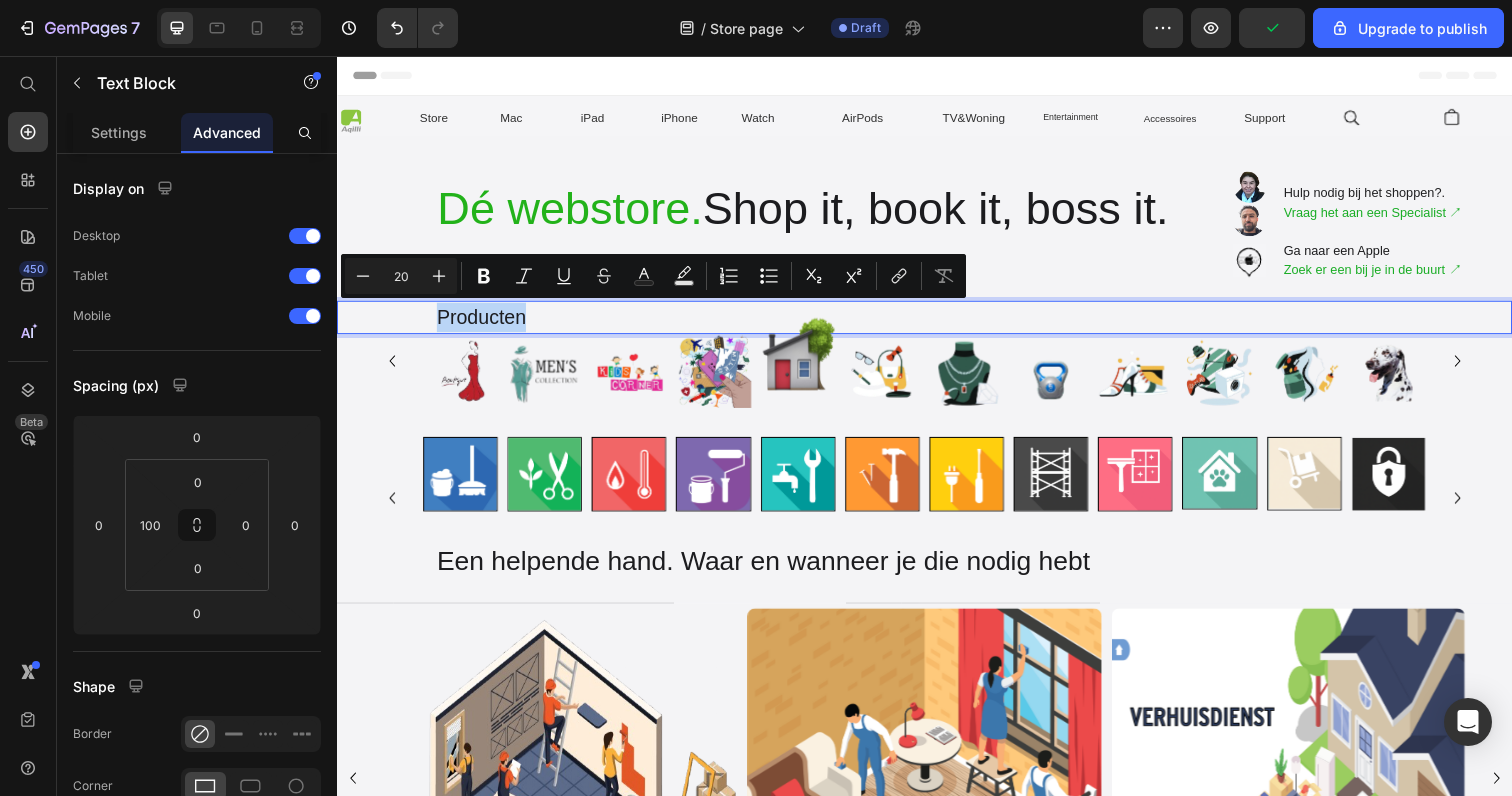 click on "Producten" at bounding box center [987, 323] 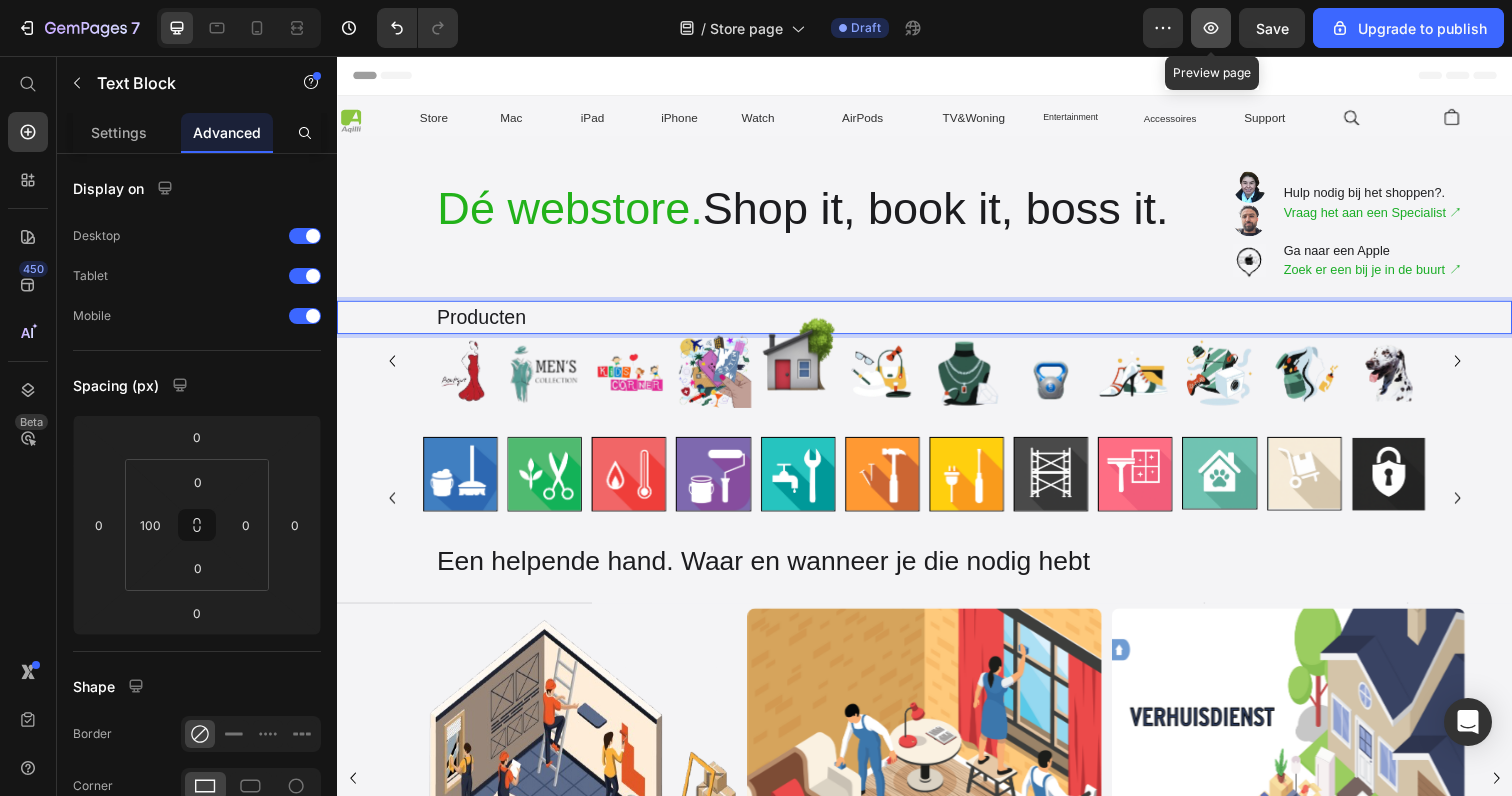 click 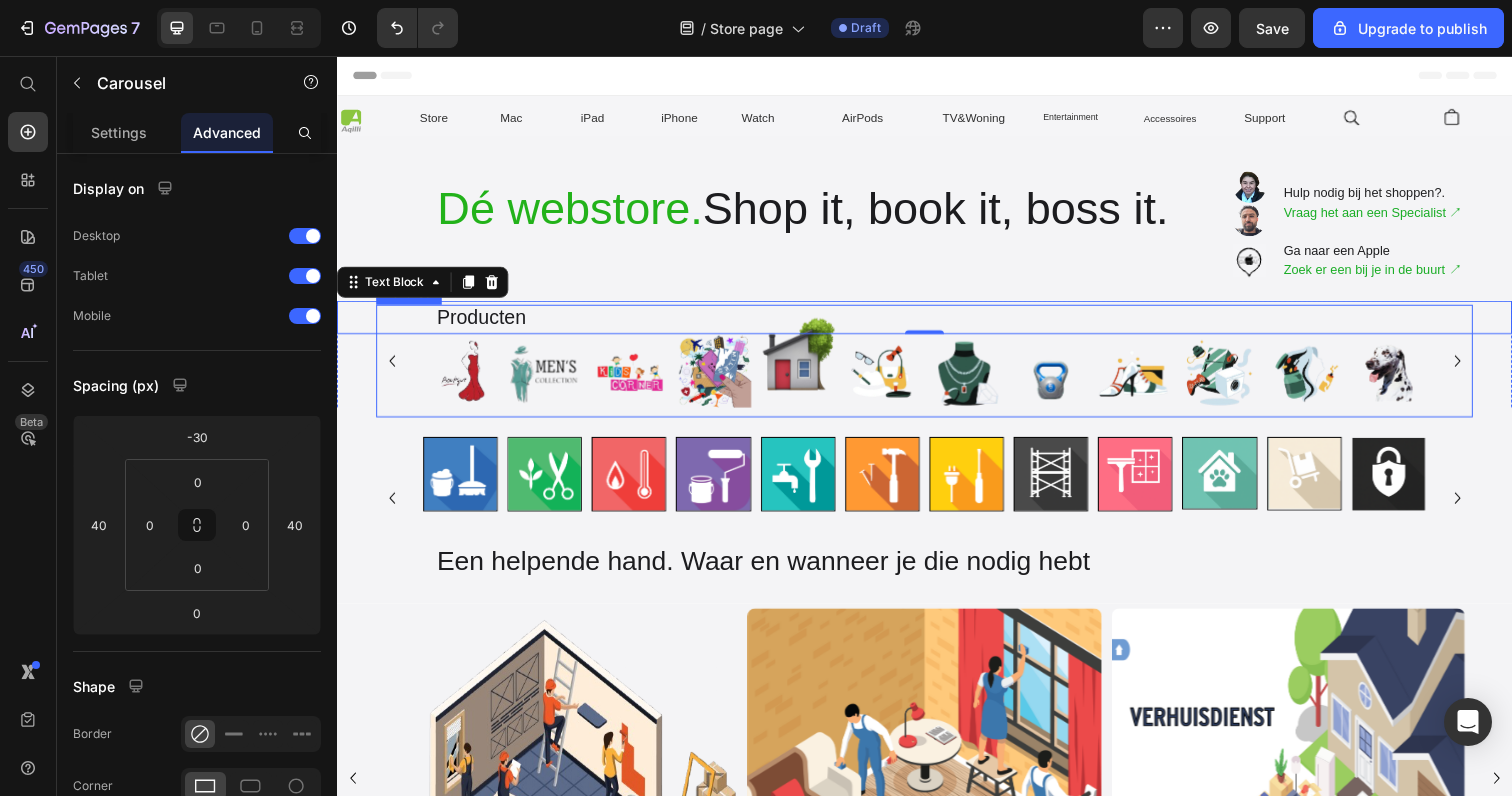 click on "Image Image Image Image Image Image Image Image Image Image Image Image" at bounding box center [937, 367] 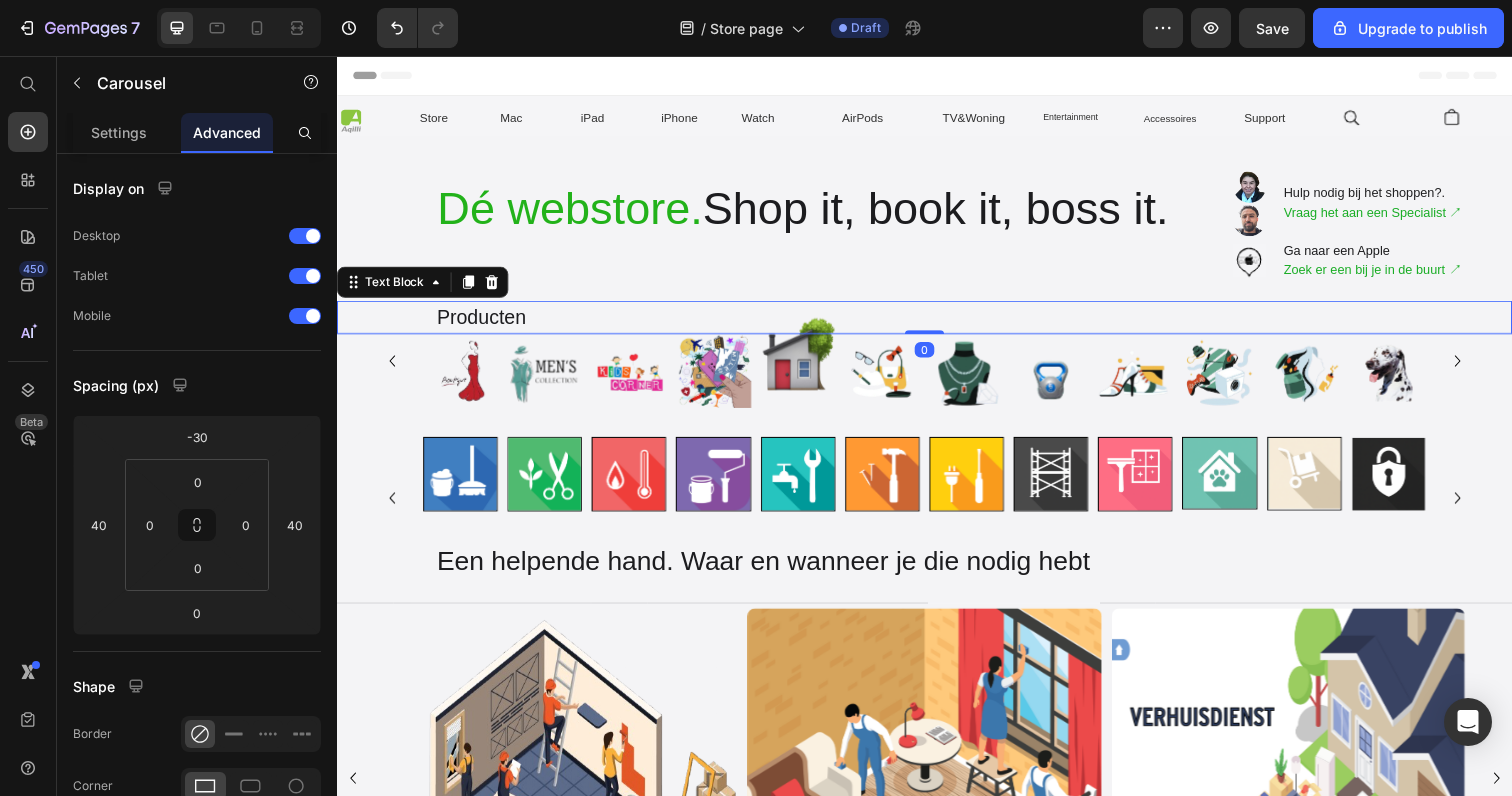 click on "Producten" at bounding box center (987, 323) 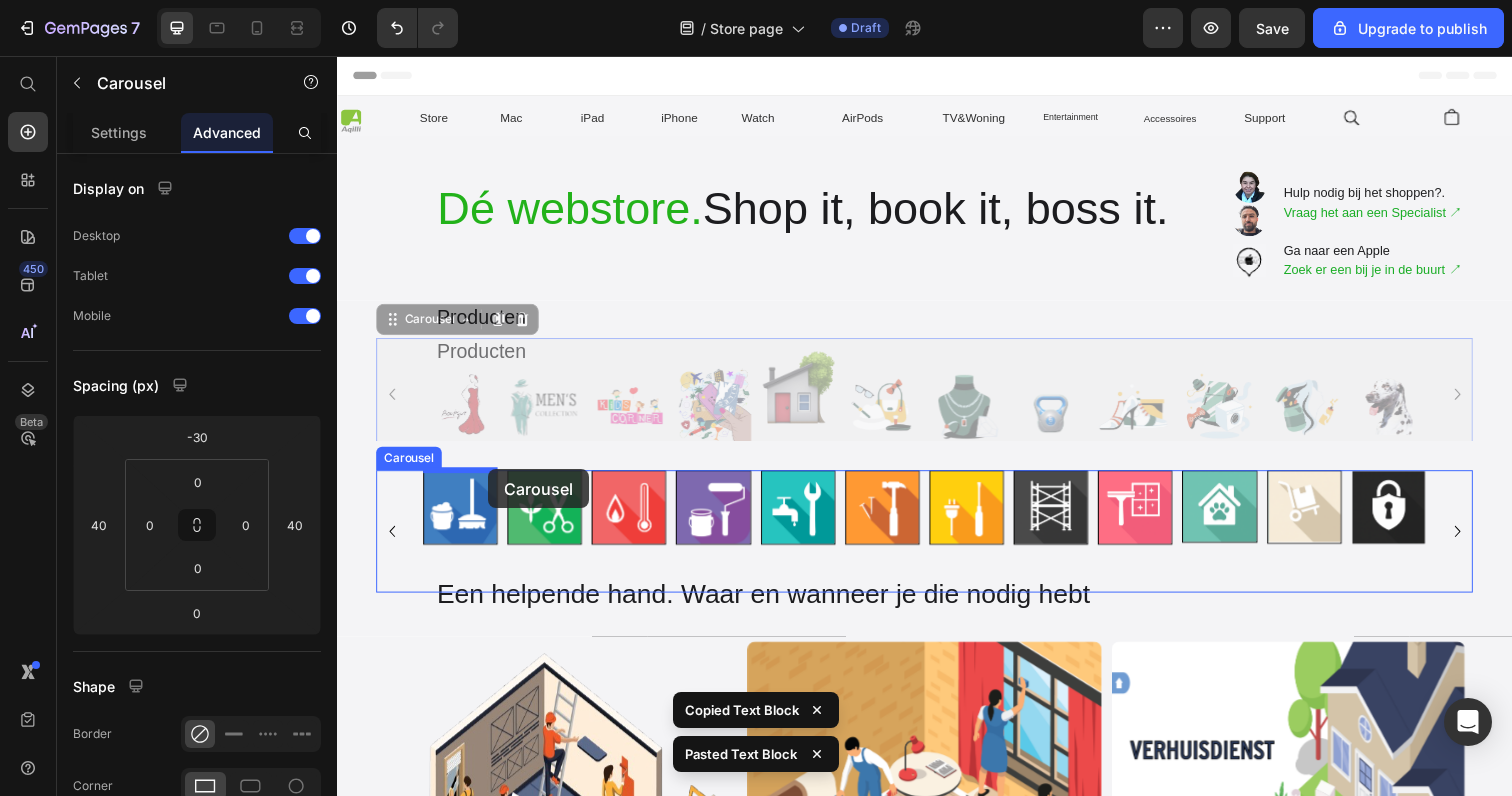 drag, startPoint x: 508, startPoint y: 352, endPoint x: 491, endPoint y: 478, distance: 127.141655 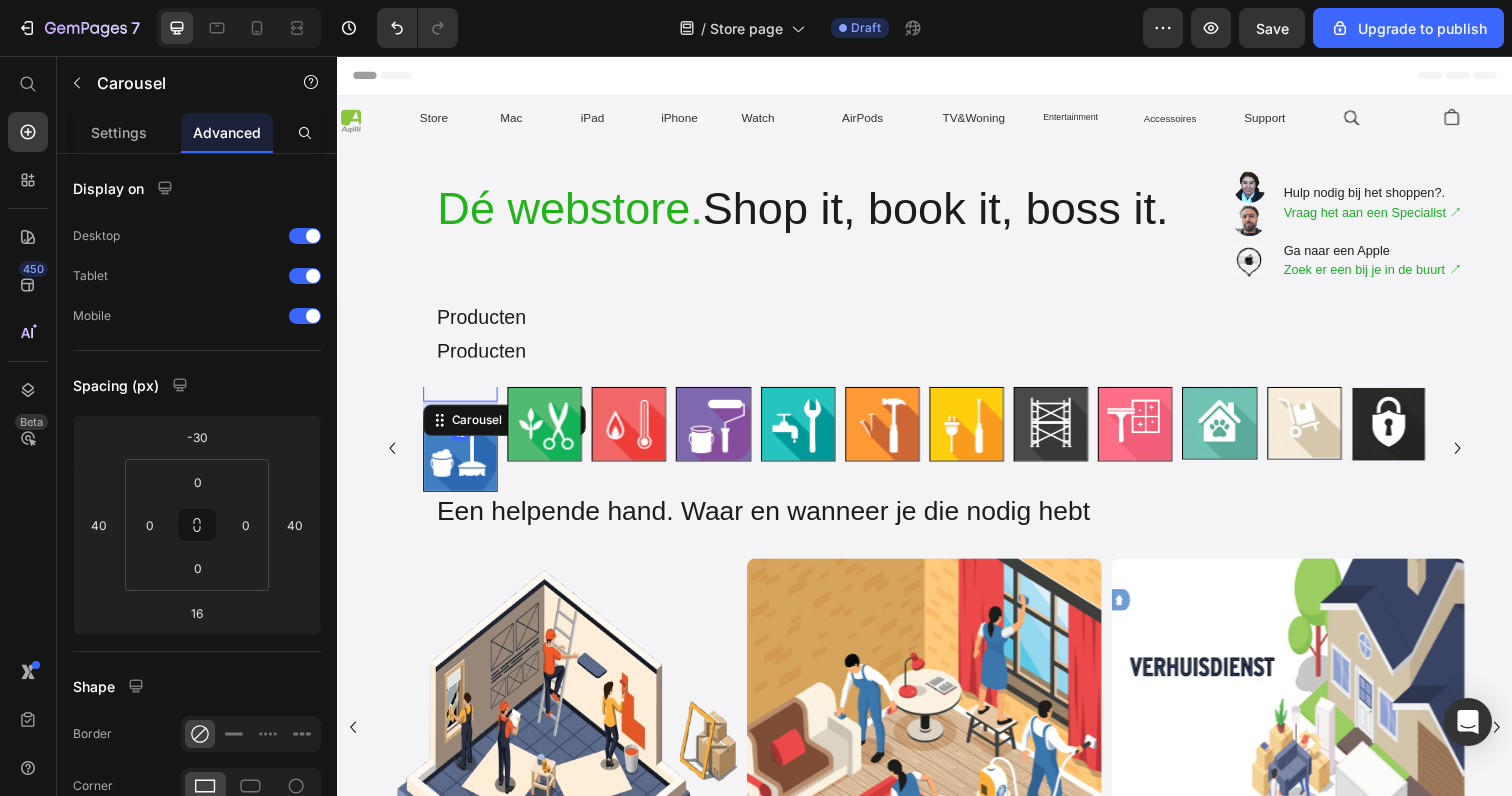 type on "0" 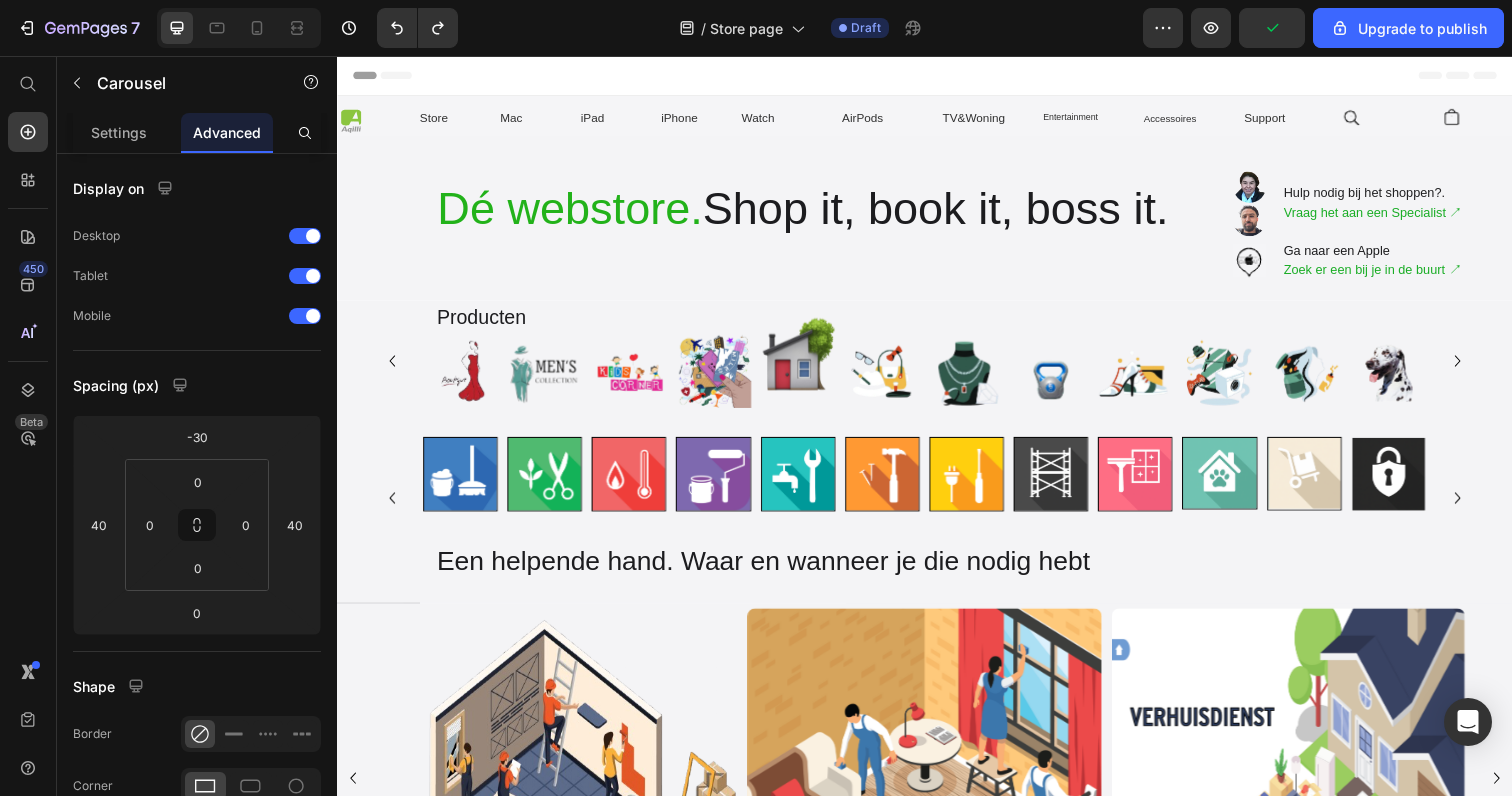 click on "Image" at bounding box center (549, 367) 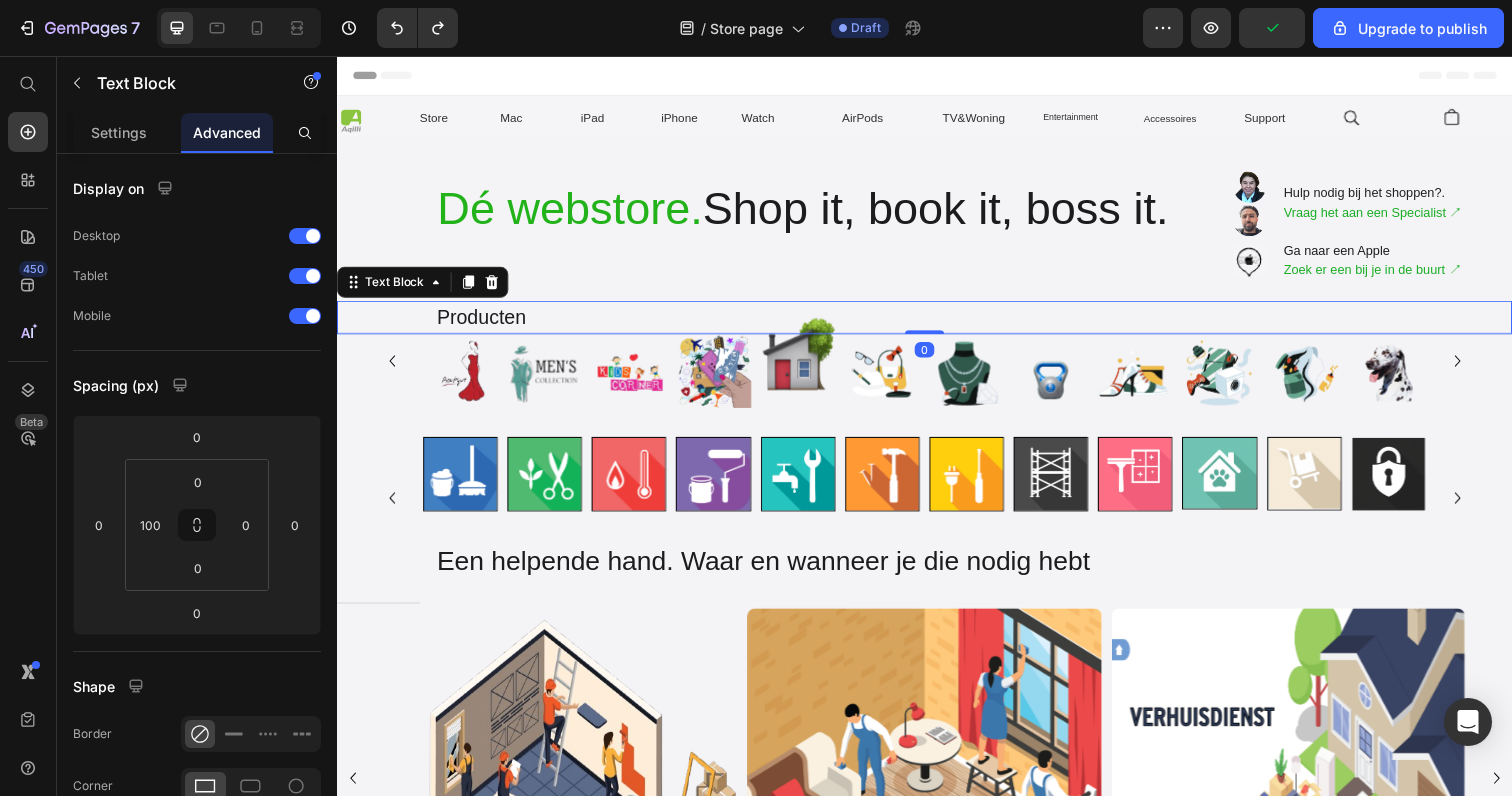 click on "Producten" at bounding box center [987, 323] 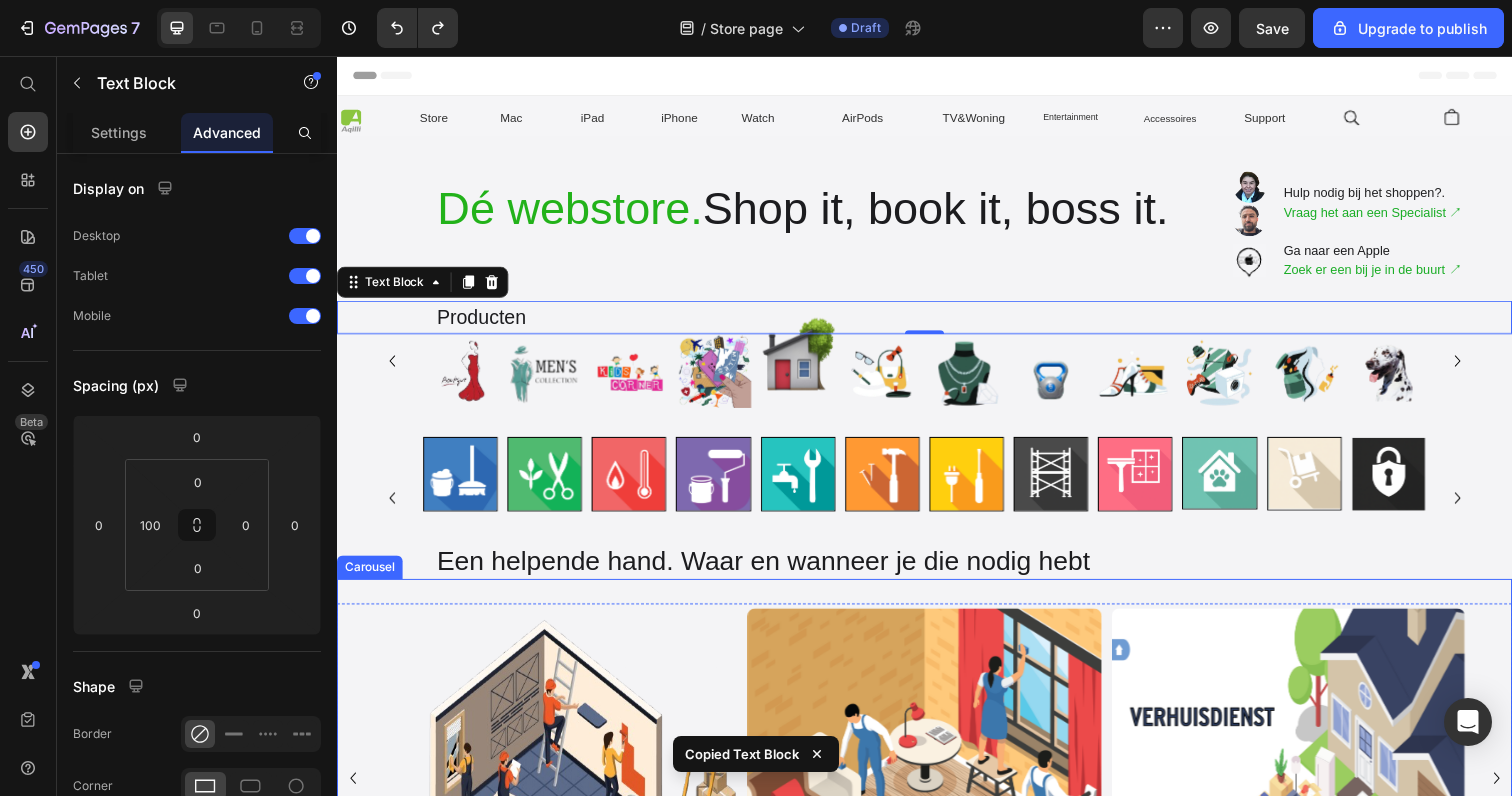 click on "Text Block Image" at bounding box center (565, 793) 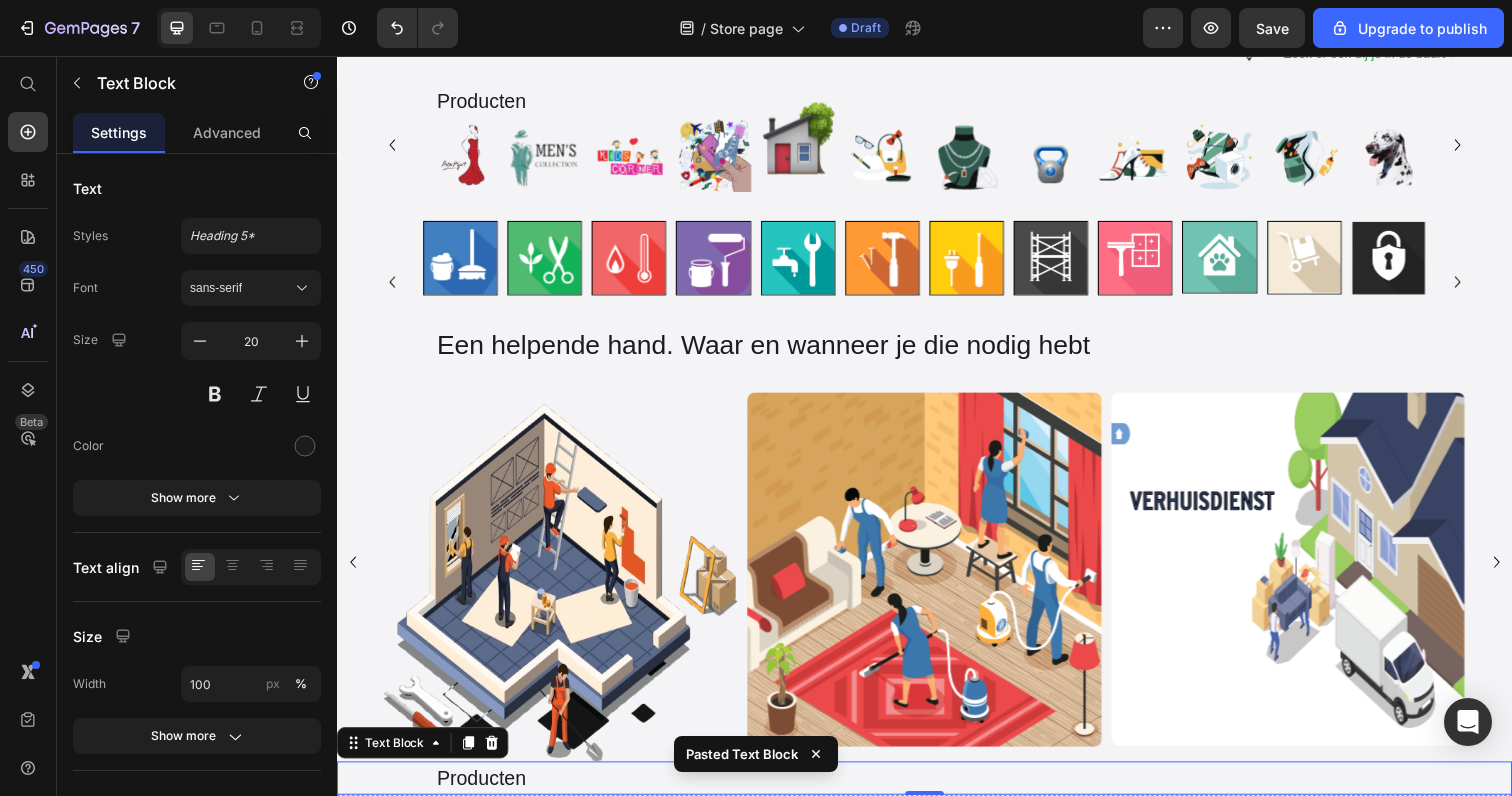 scroll, scrollTop: 226, scrollLeft: 0, axis: vertical 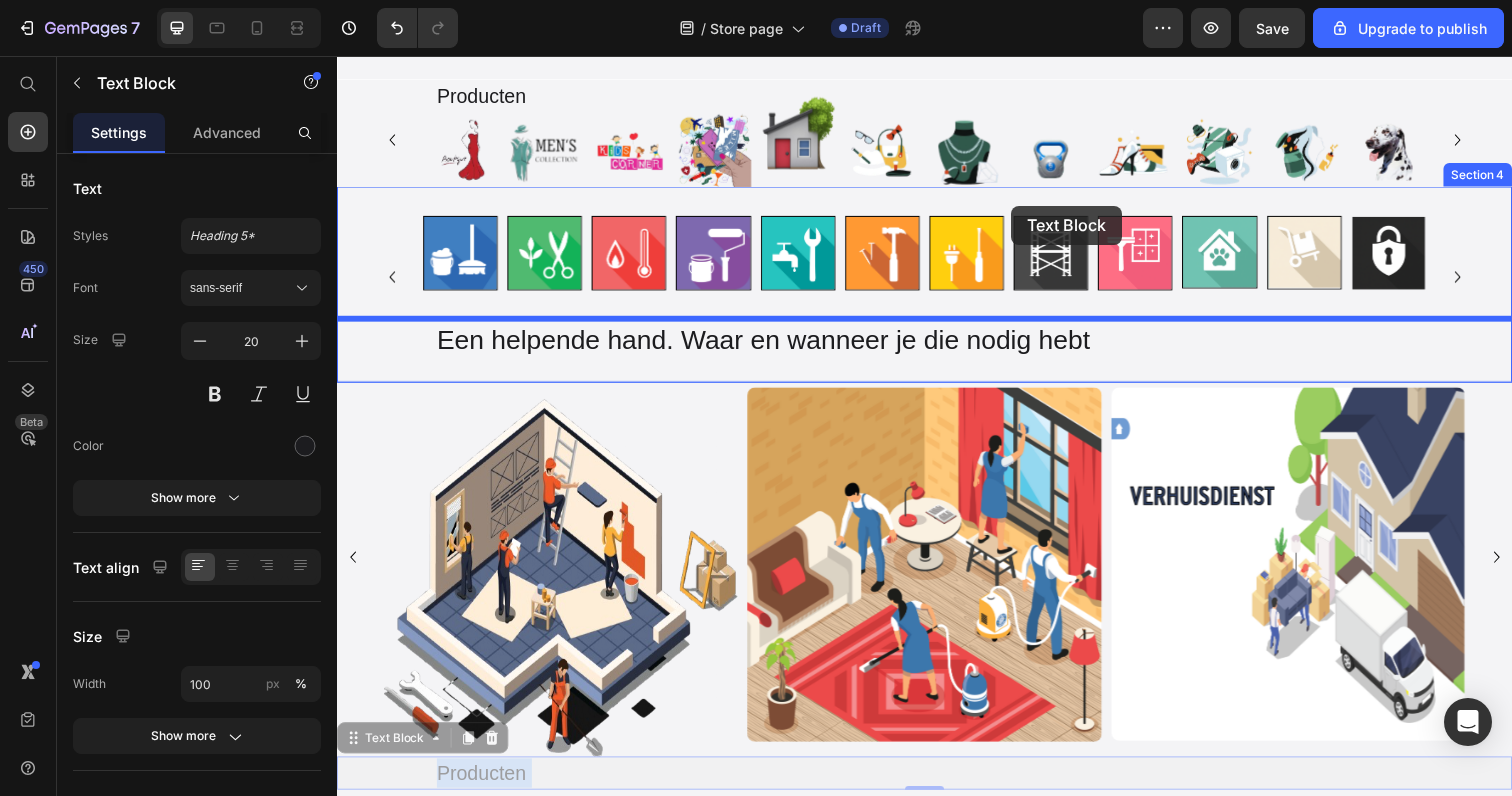 drag, startPoint x: 470, startPoint y: 789, endPoint x: 1024, endPoint y: 211, distance: 800.62476 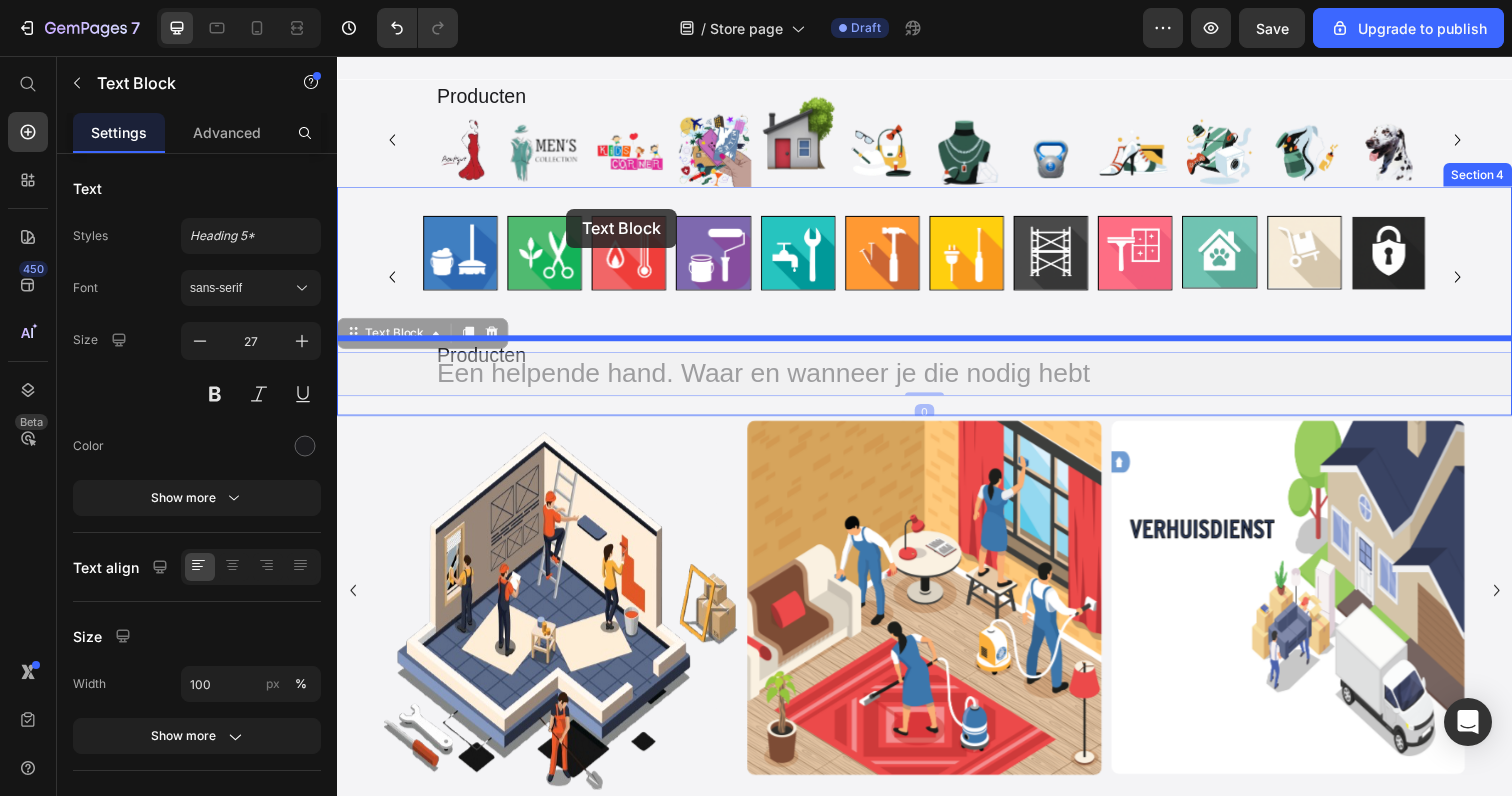 drag, startPoint x: 497, startPoint y: 359, endPoint x: 571, endPoint y: 214, distance: 162.79128 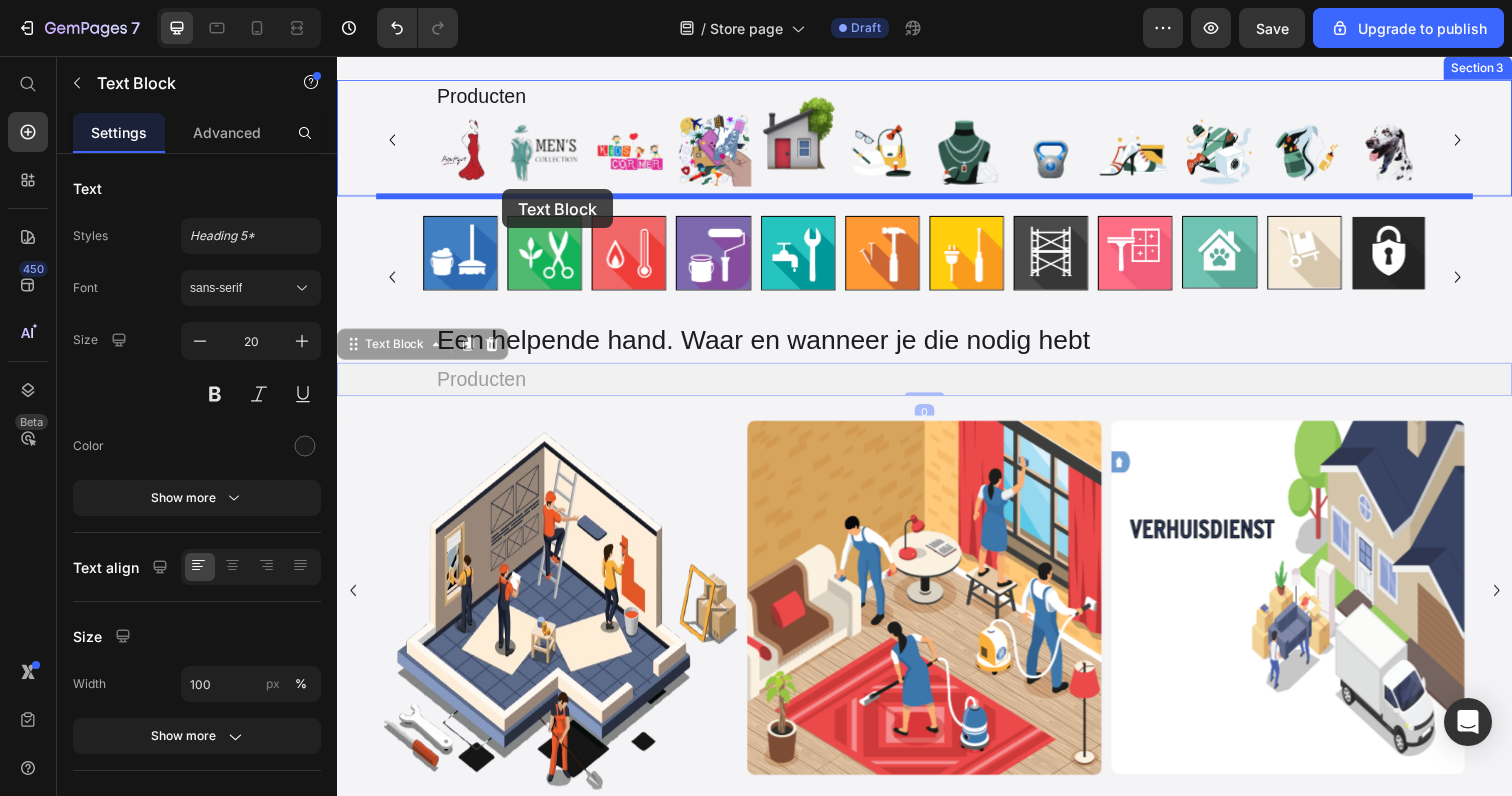 drag, startPoint x: 513, startPoint y: 387, endPoint x: 503, endPoint y: 193, distance: 194.25757 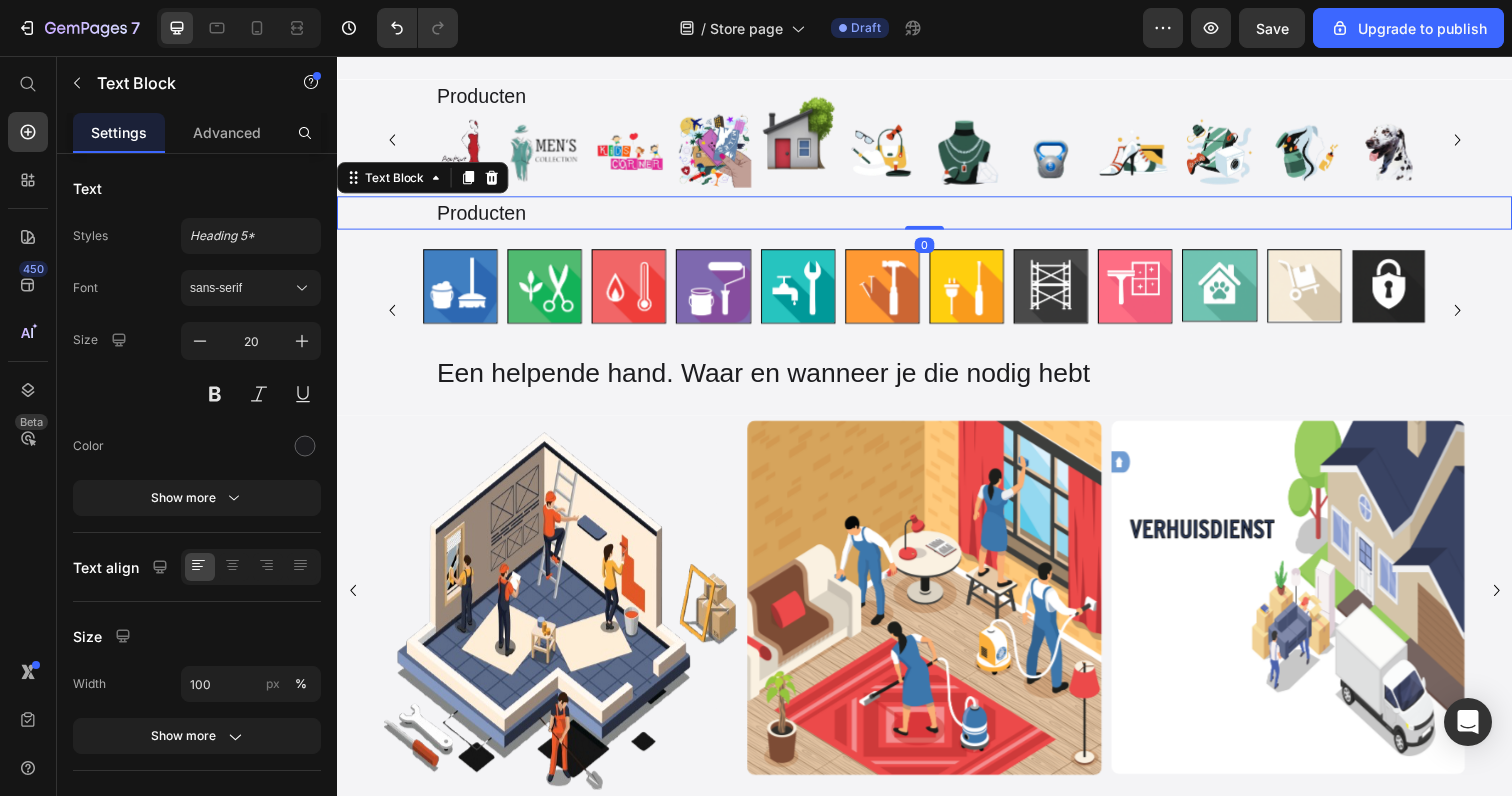 click on "Producten" at bounding box center [987, 216] 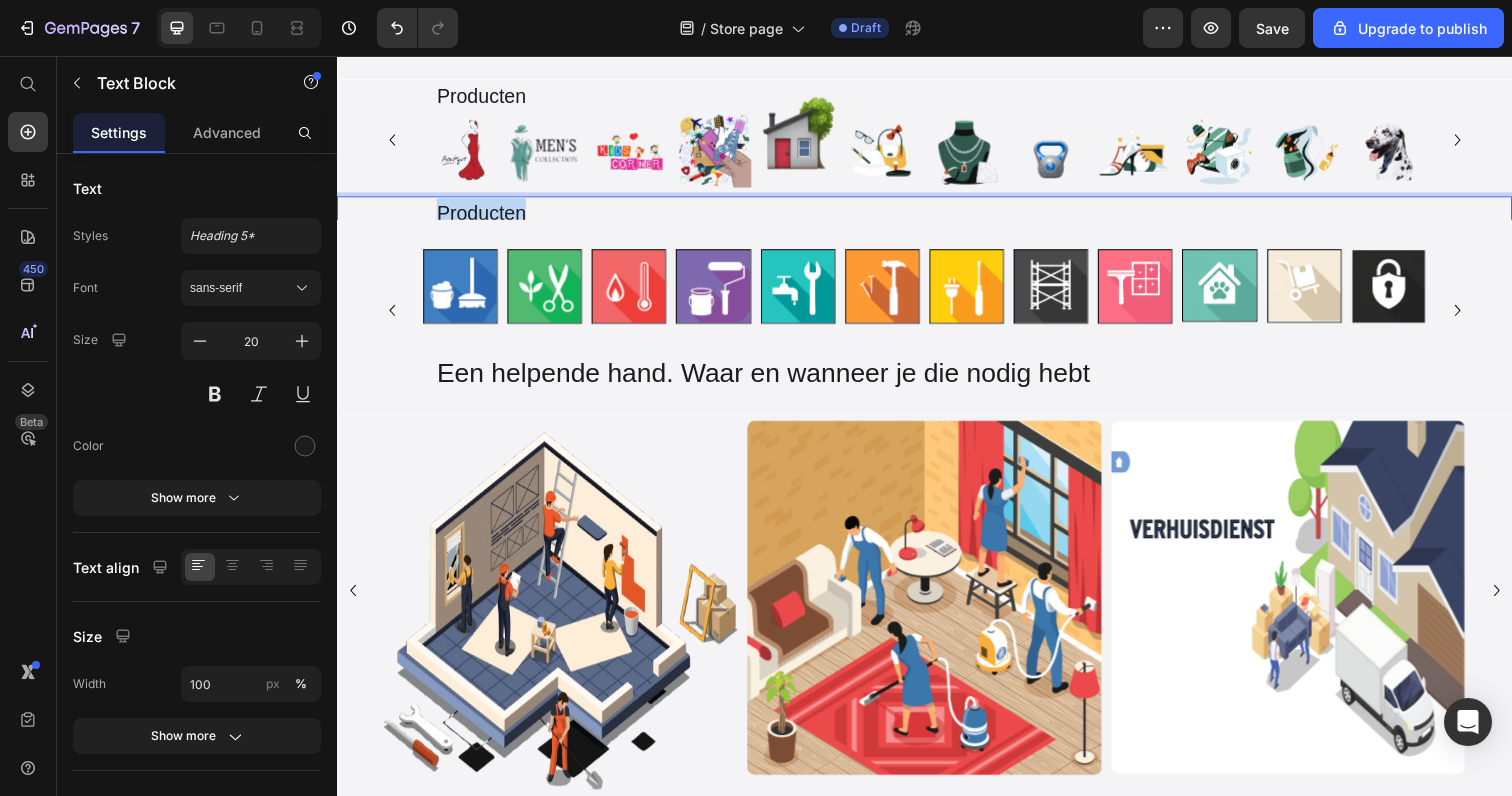 click on "Producten" at bounding box center (987, 216) 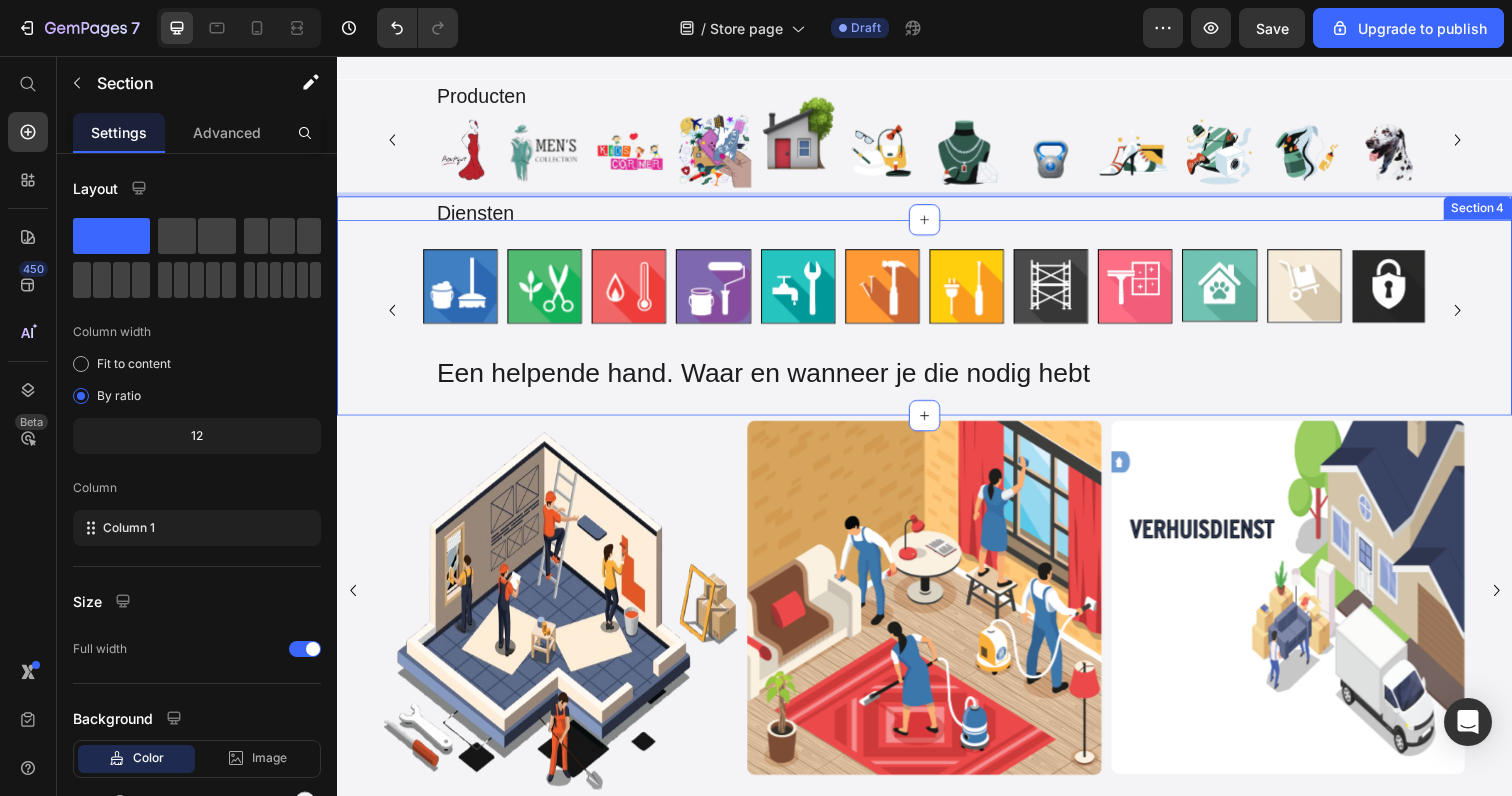 click on "Image Image Image Image Image Image Image Image Image Image Image Image
Carousel" at bounding box center (937, 300) 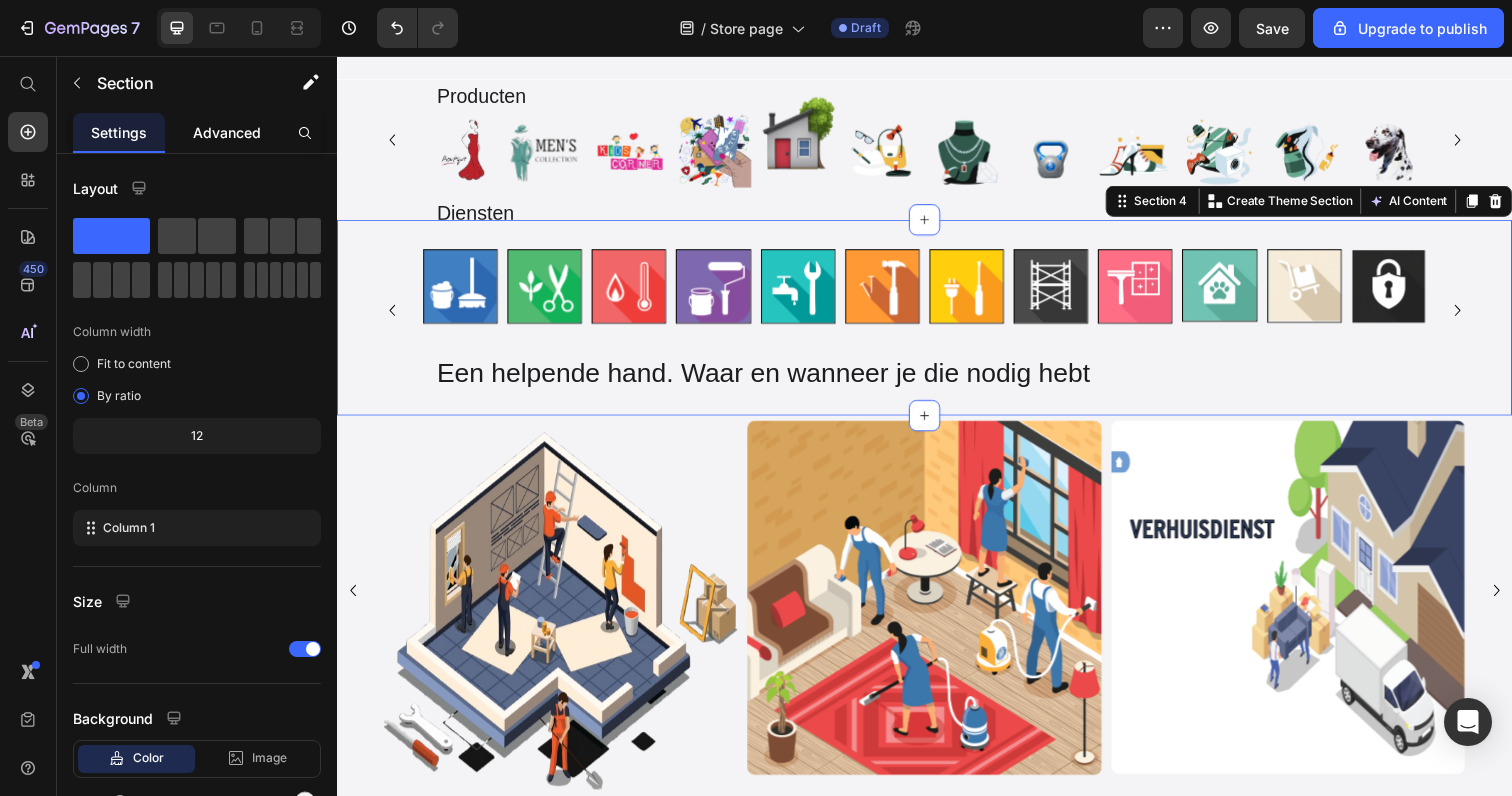 click on "Advanced" at bounding box center [227, 132] 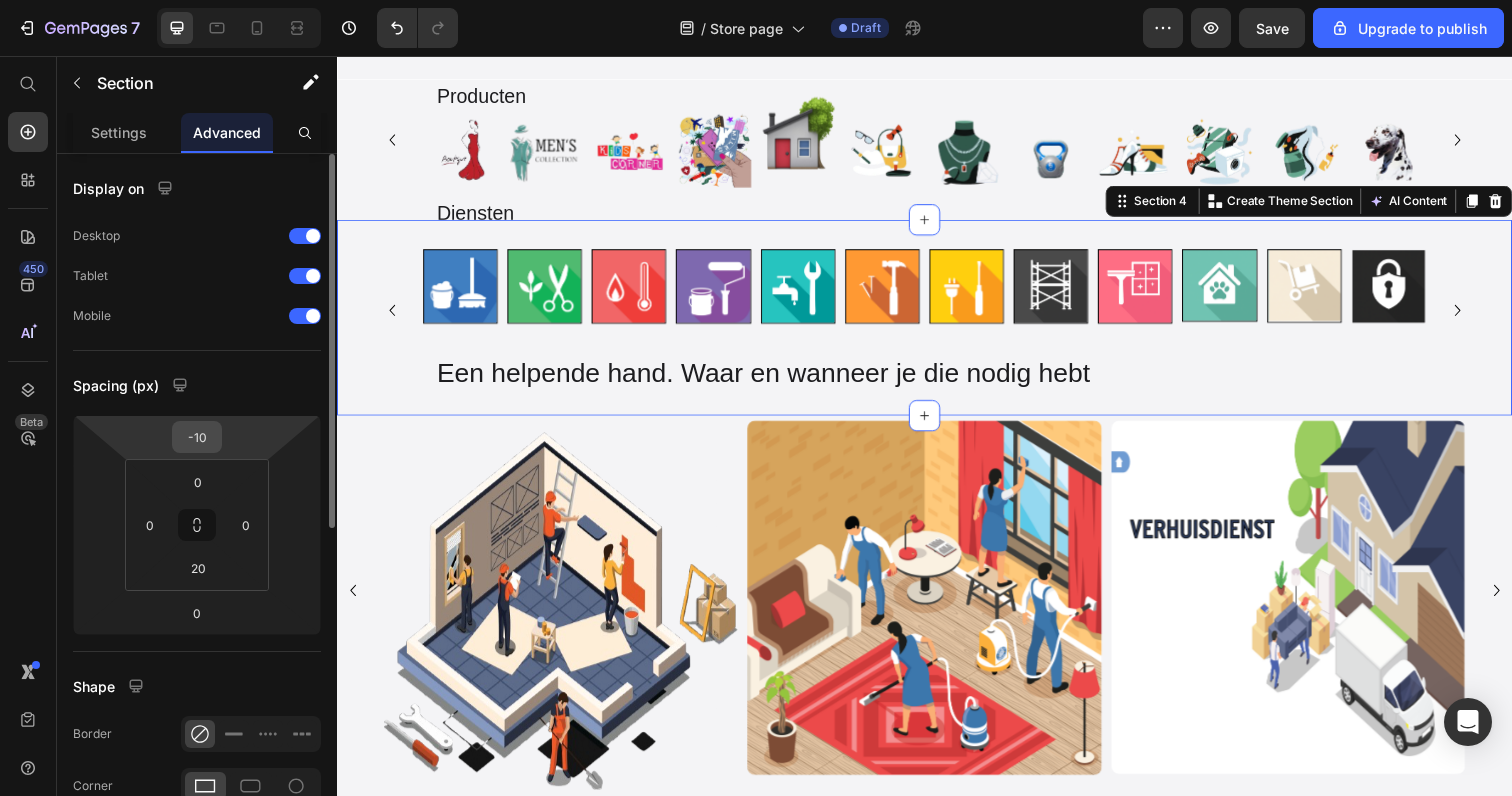 click on "-10" at bounding box center (197, 437) 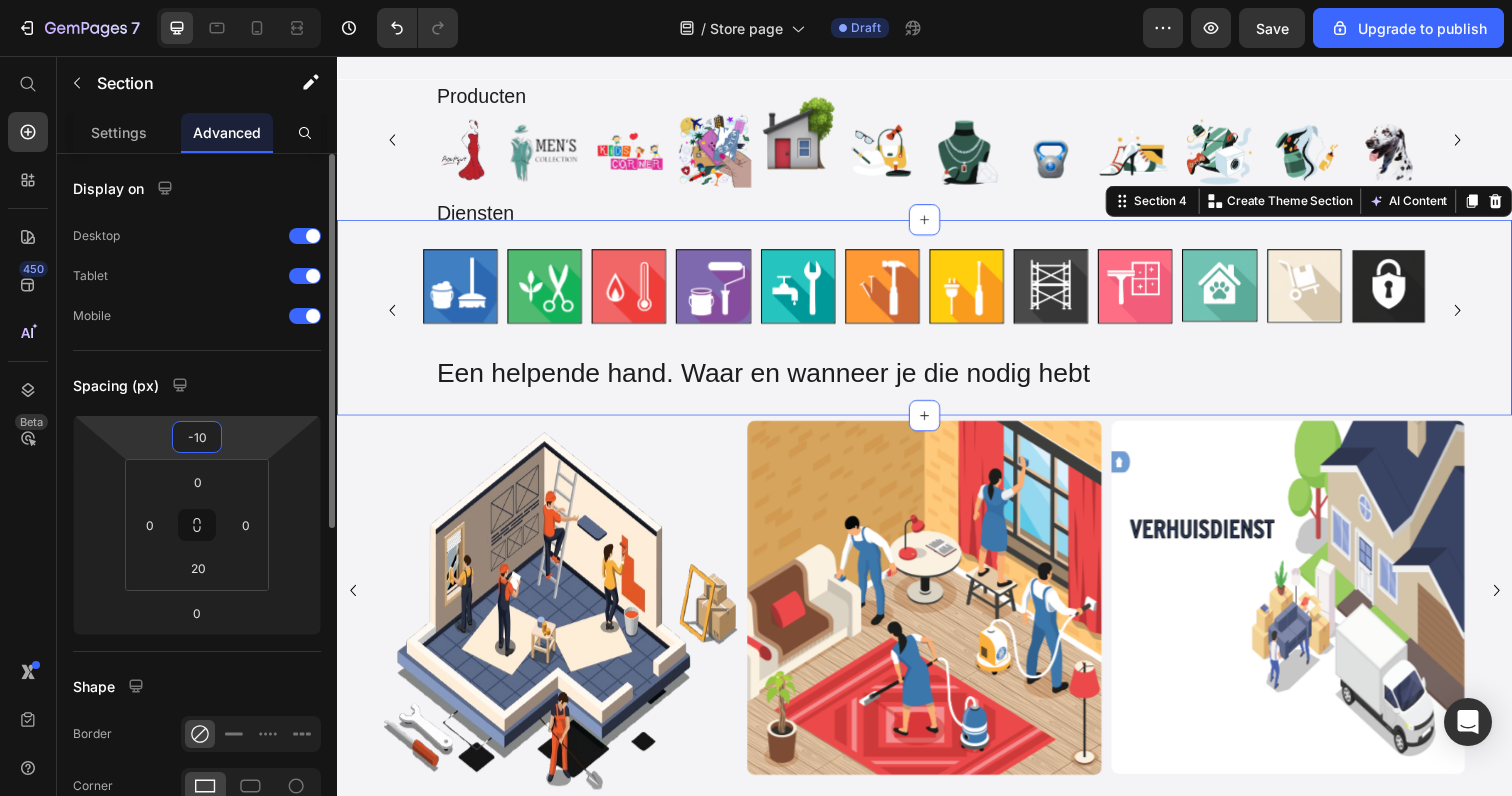 click on "-10" at bounding box center [197, 437] 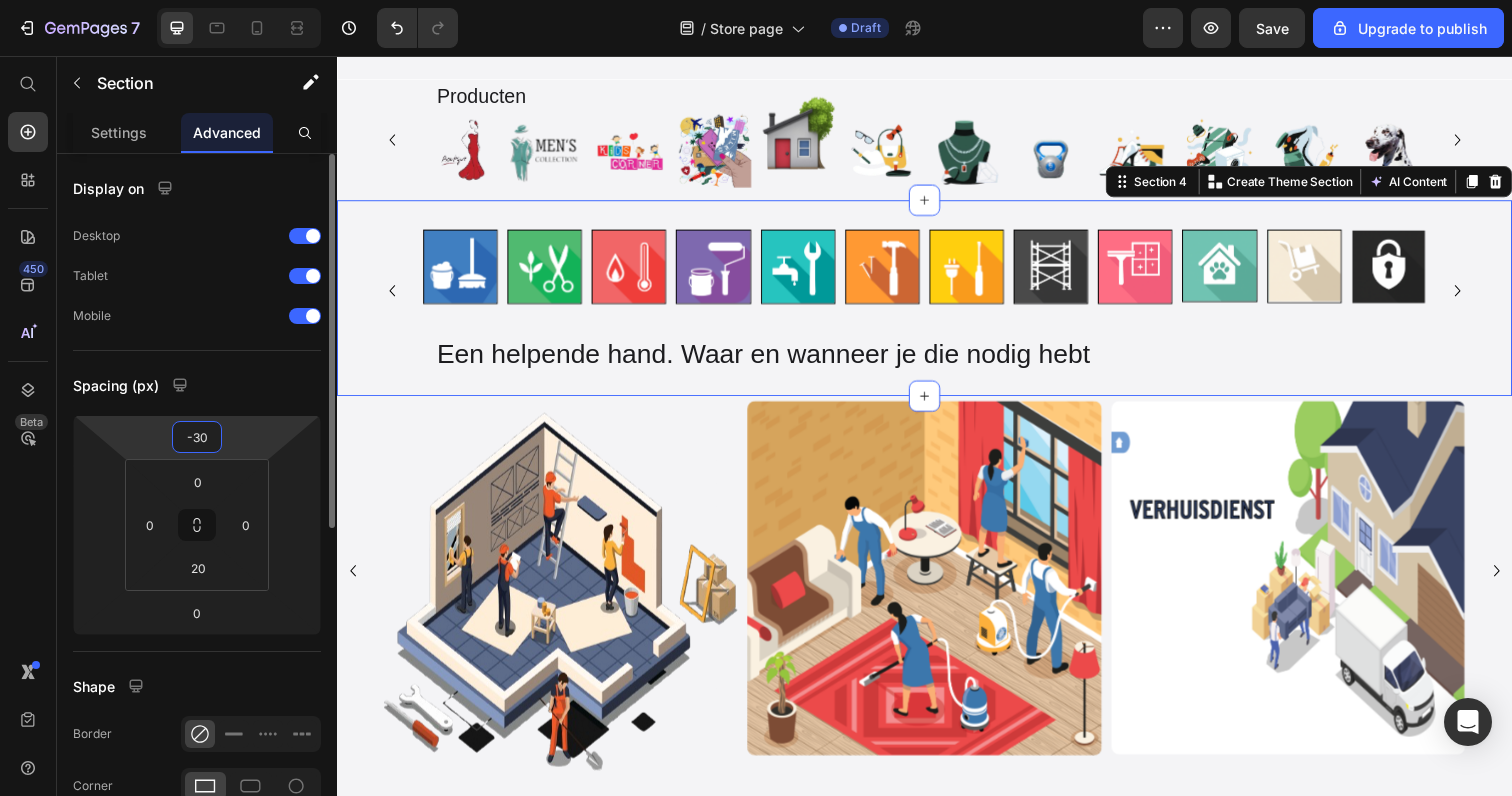 type on "-3" 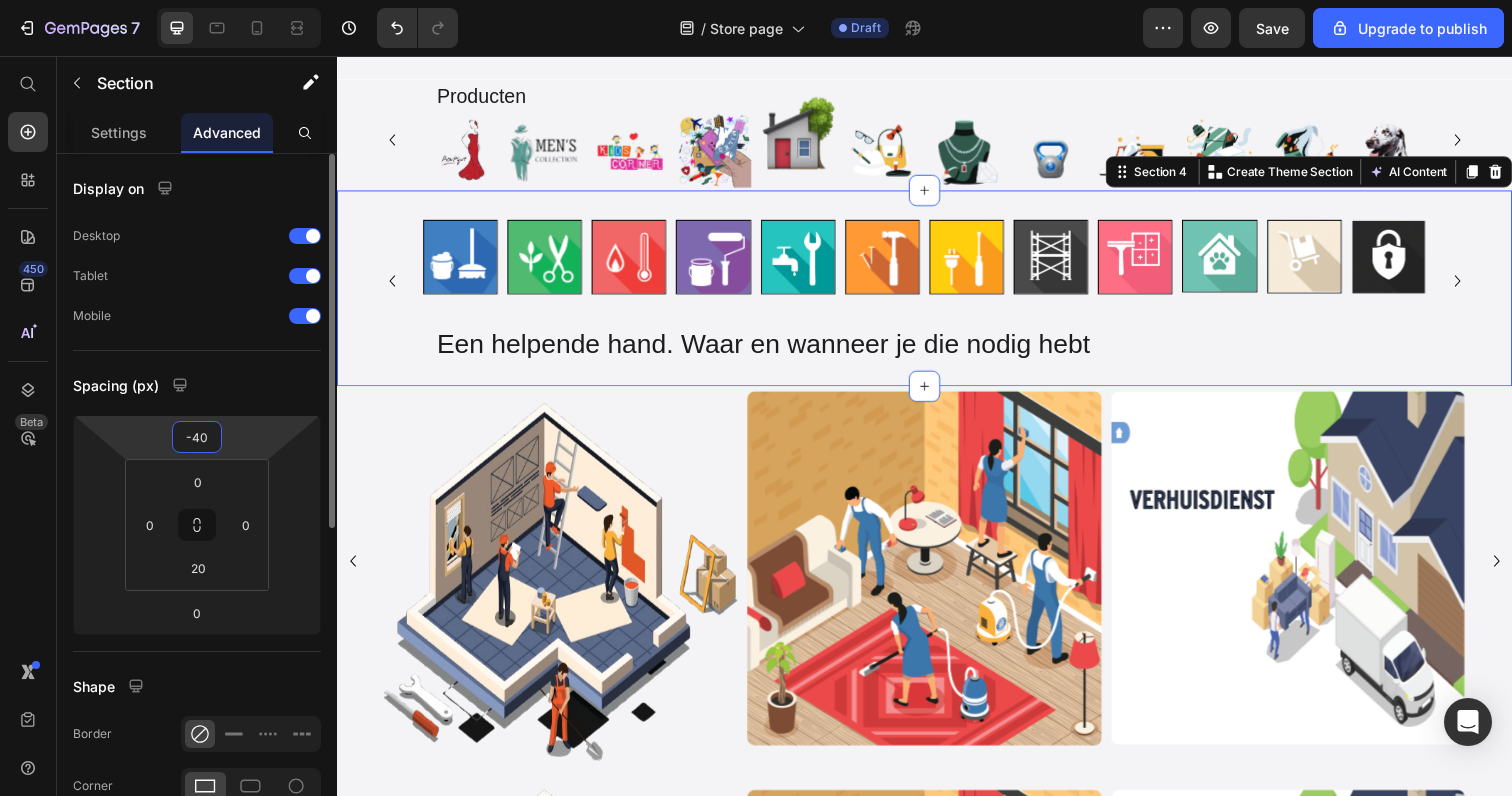 type on "-4" 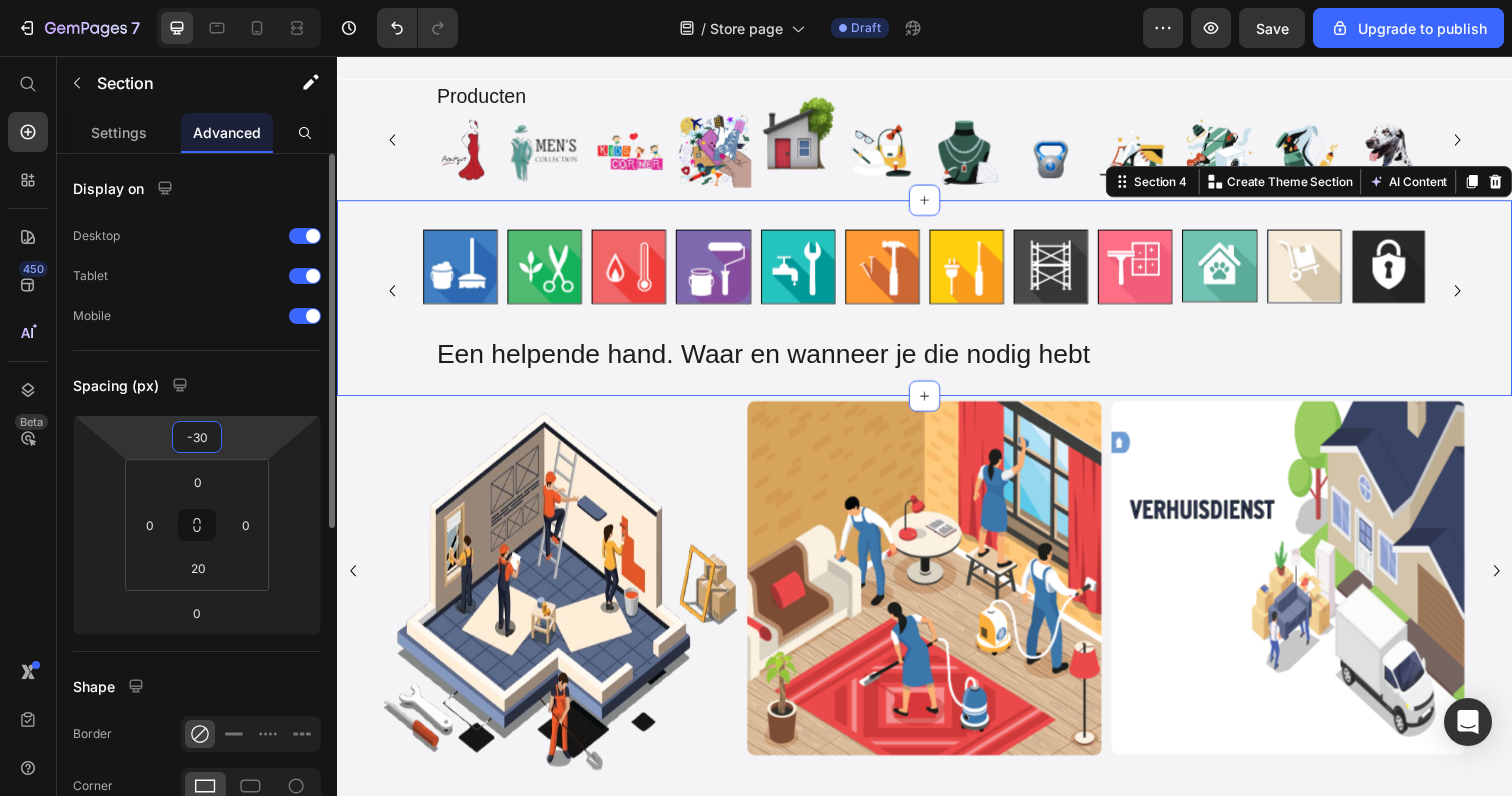 type on "-3" 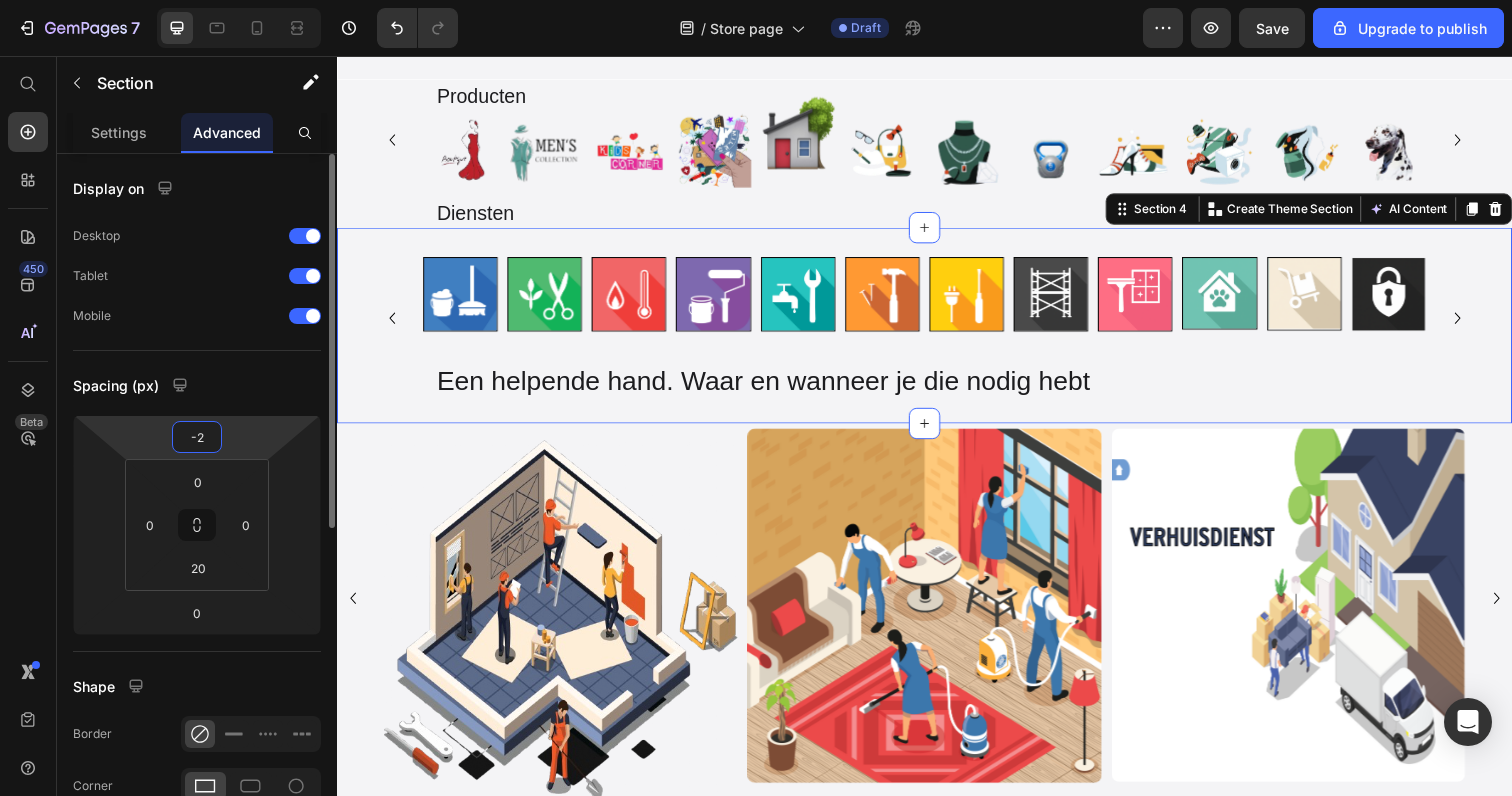 type on "-20" 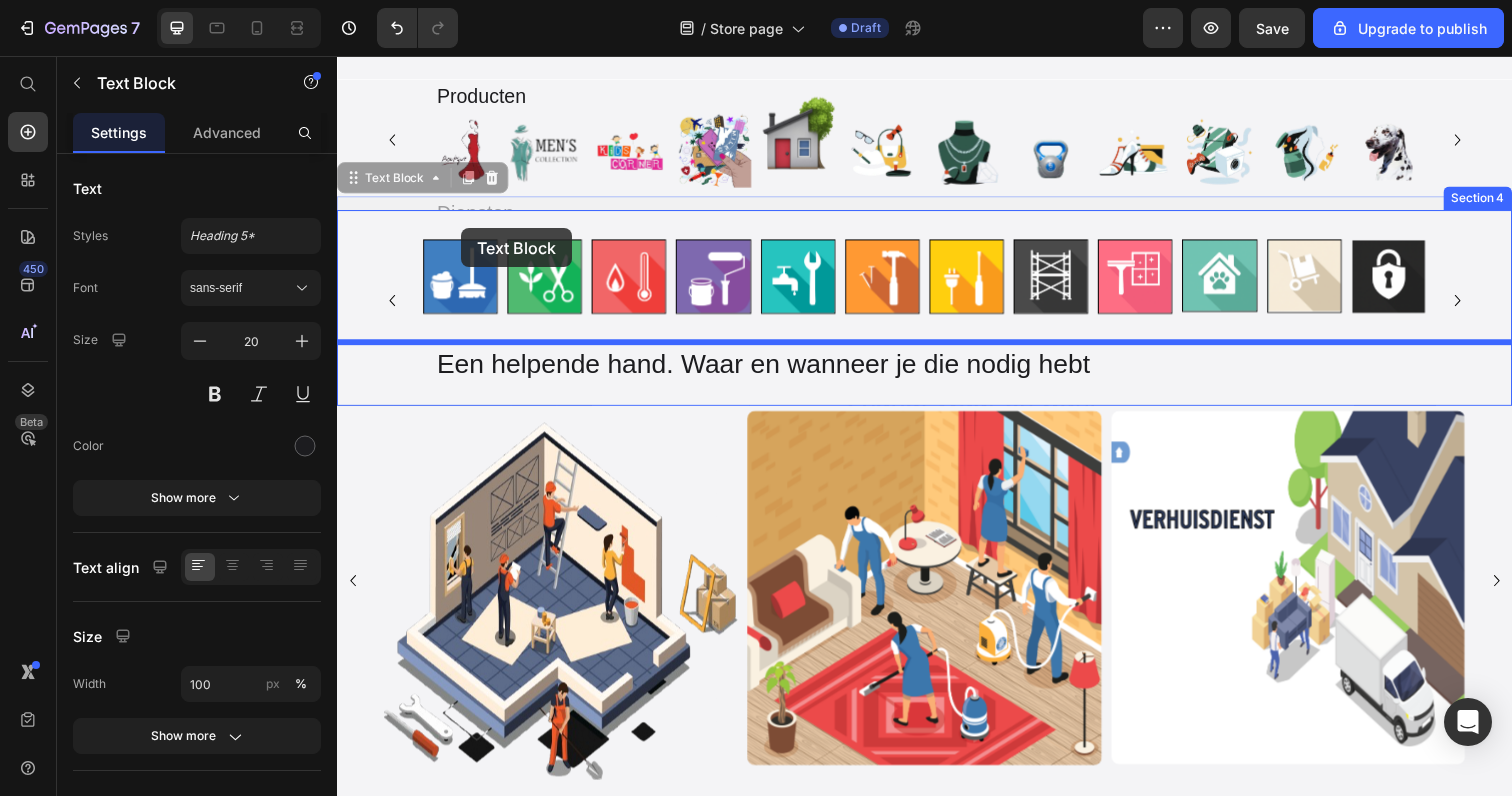 drag, startPoint x: 469, startPoint y: 204, endPoint x: 464, endPoint y: 232, distance: 28.442924 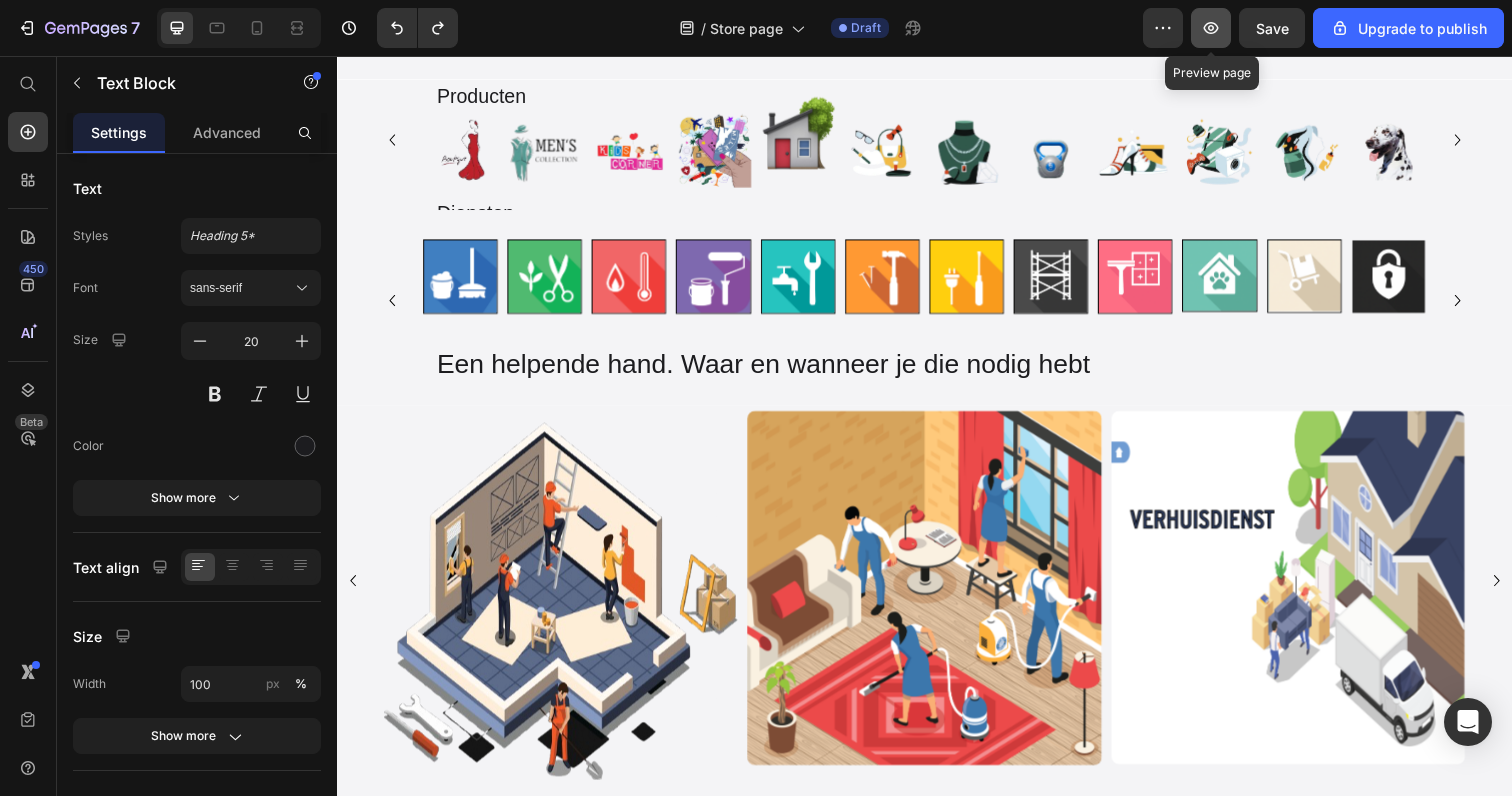 click 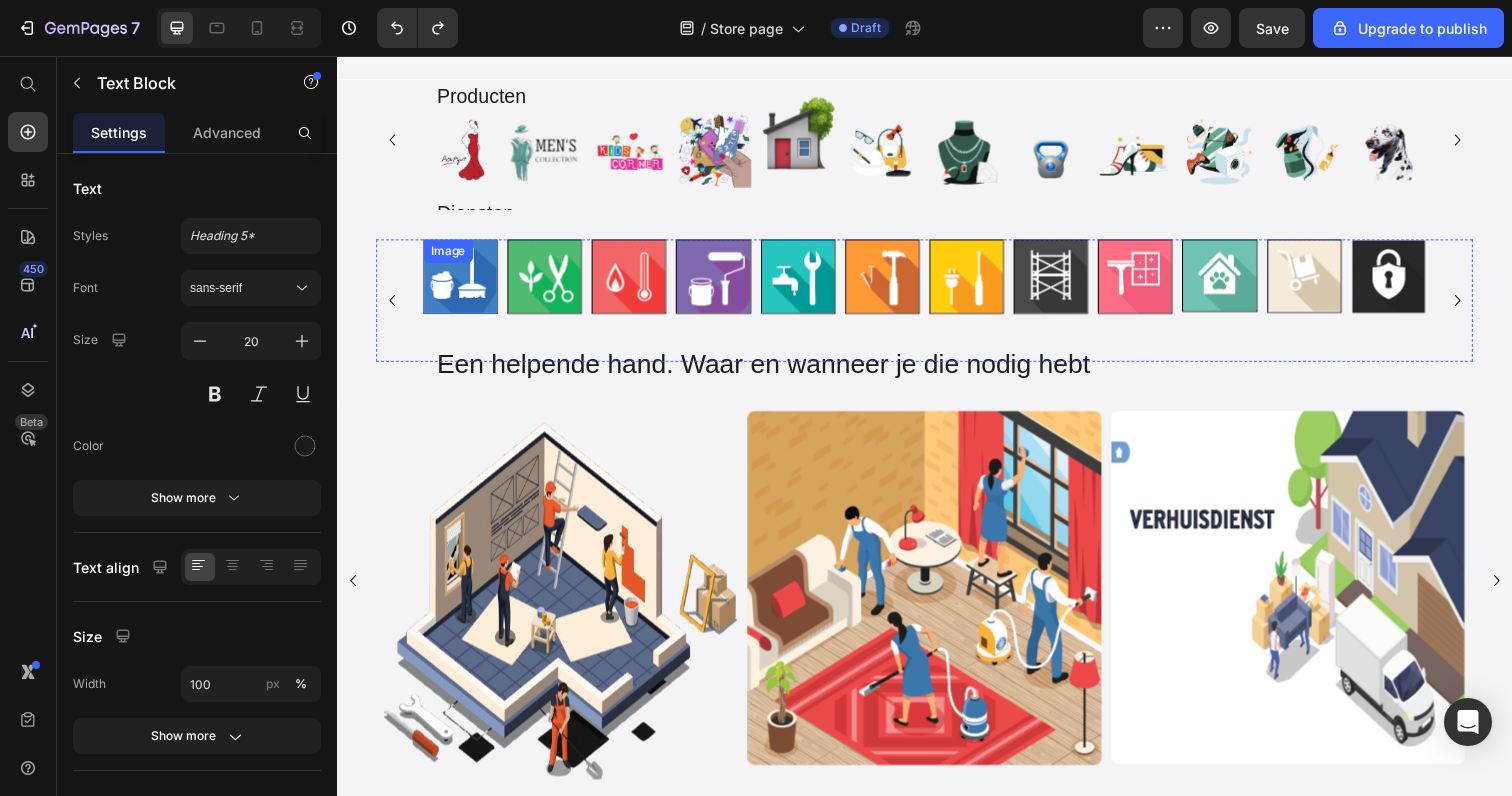 scroll, scrollTop: 0, scrollLeft: 0, axis: both 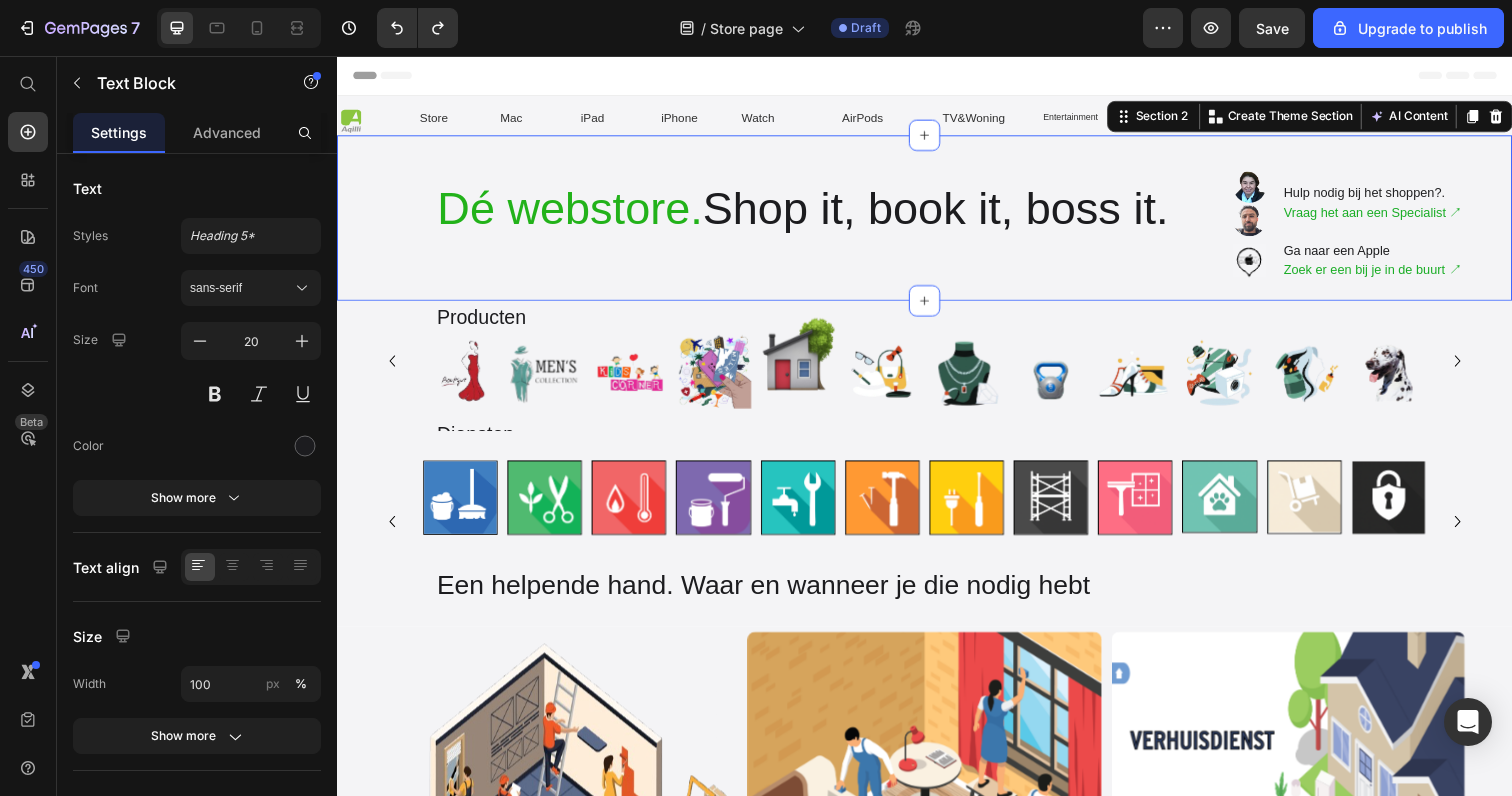 click on "Dé webstore.  Shop it, book it, boss it. Heading Row Image Image Hulp nodig bij het shoppen?.  Vraag het aan een Specialist ↗︎ Text Block Image Ga naar een Apple  Zoek er een bij je in de buurt ↗︎ Text Block Advanced list Section 2   You can create reusable sections Create Theme Section AI Content Write with GemAI What would you like to describe here? Tone and Voice Persuasive Product Schoonmaak Show more Generate" at bounding box center (937, 221) 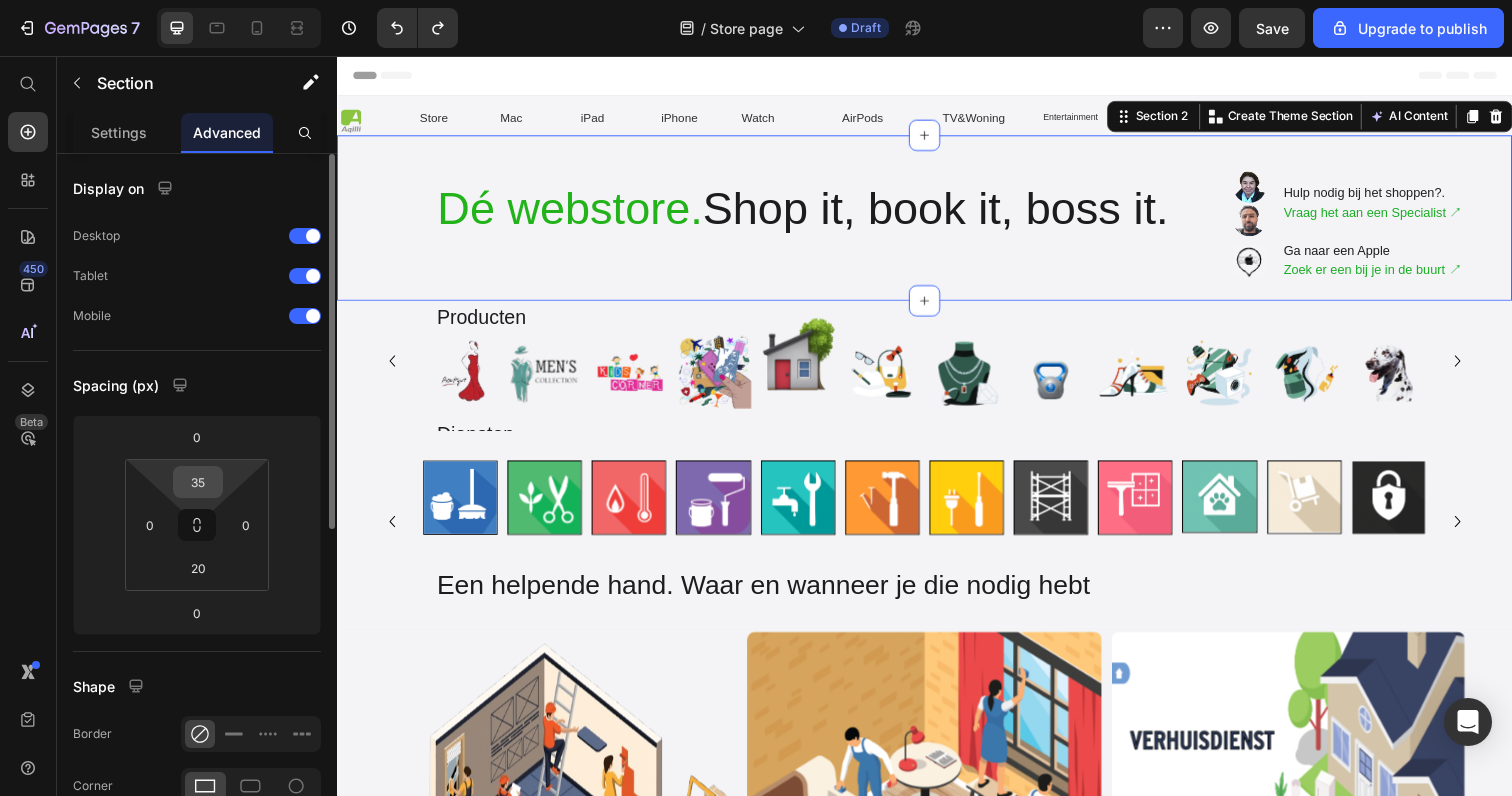 click on "35" at bounding box center (198, 482) 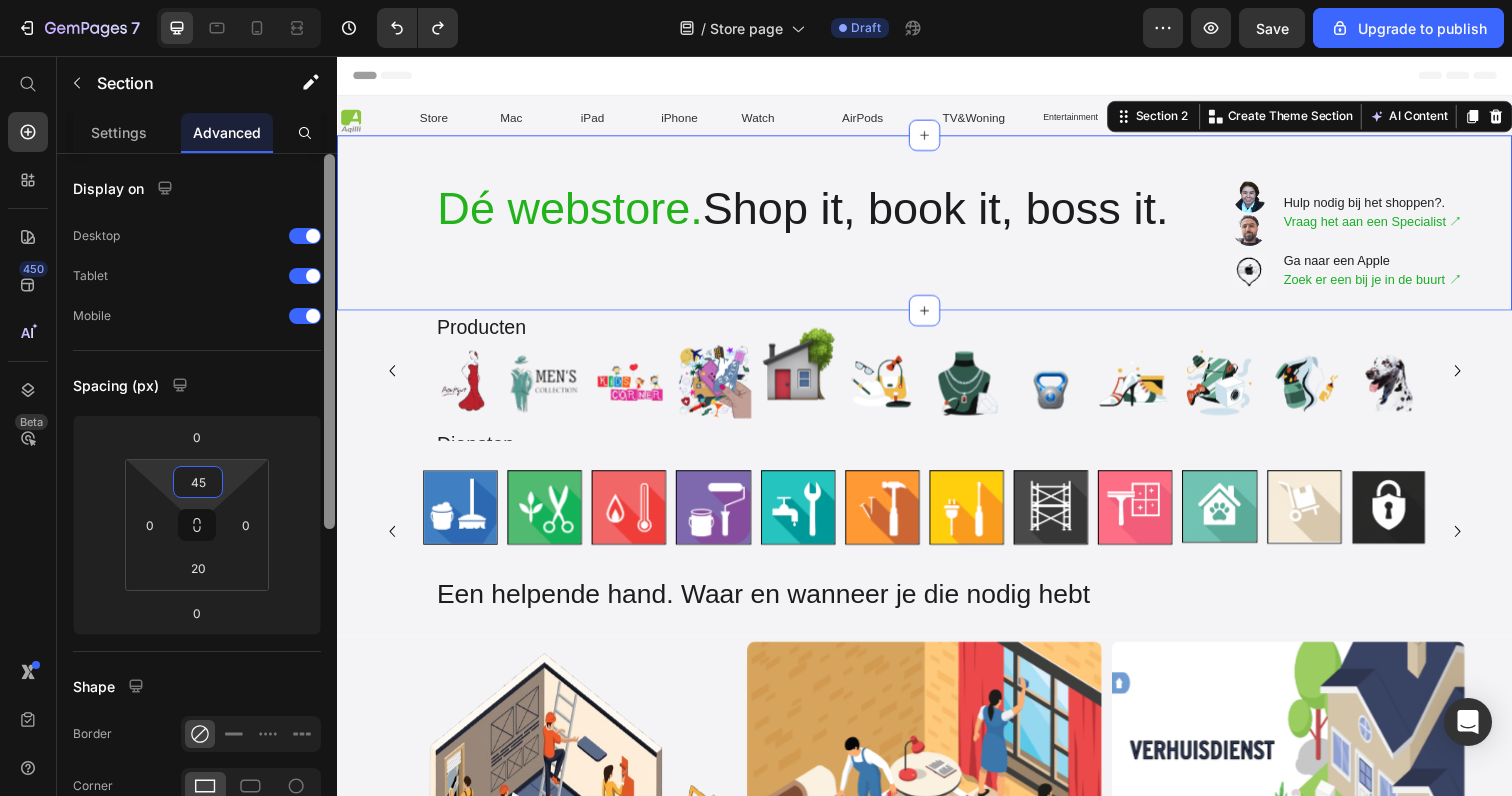 type on "4" 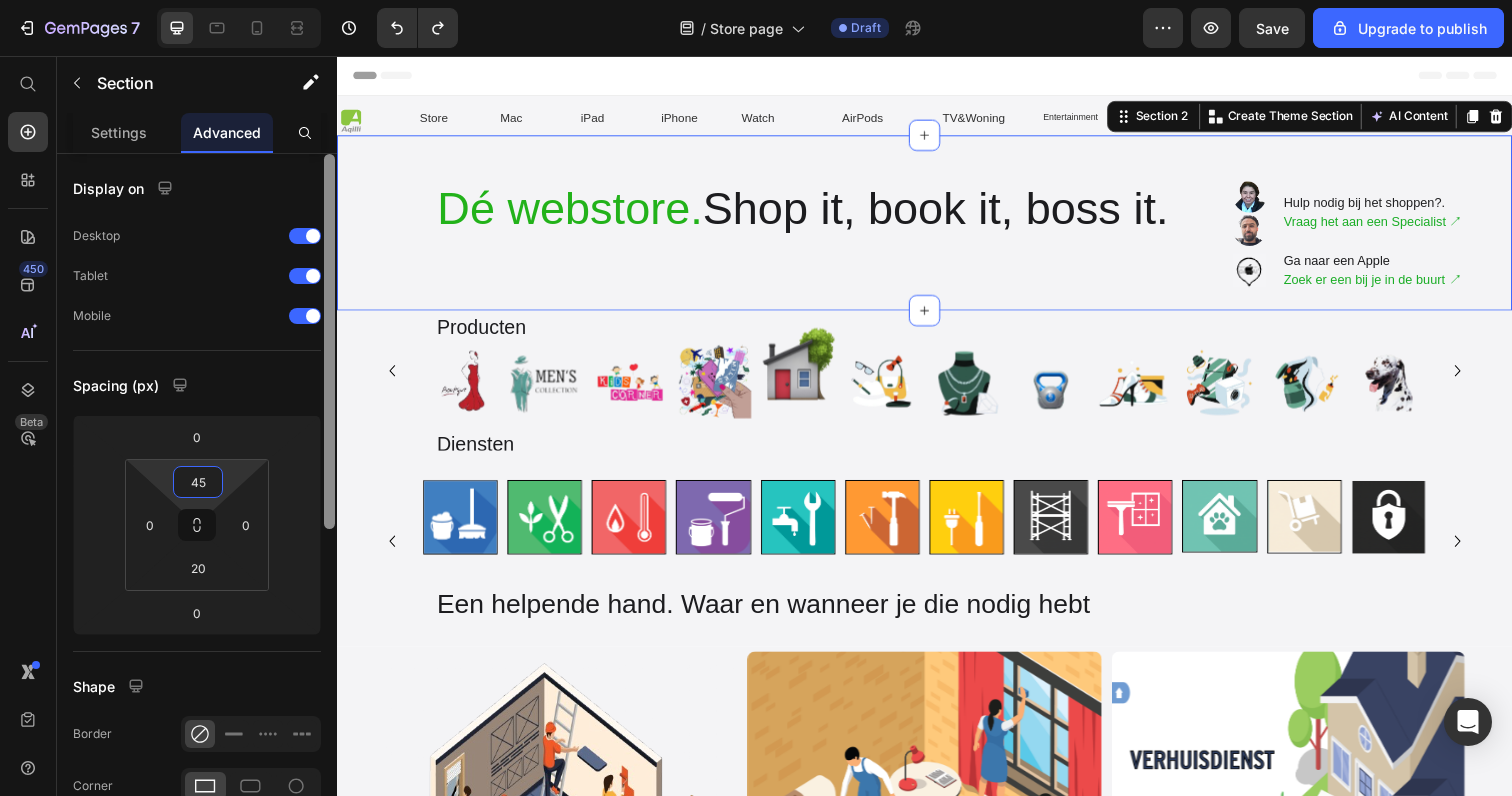 type on "35" 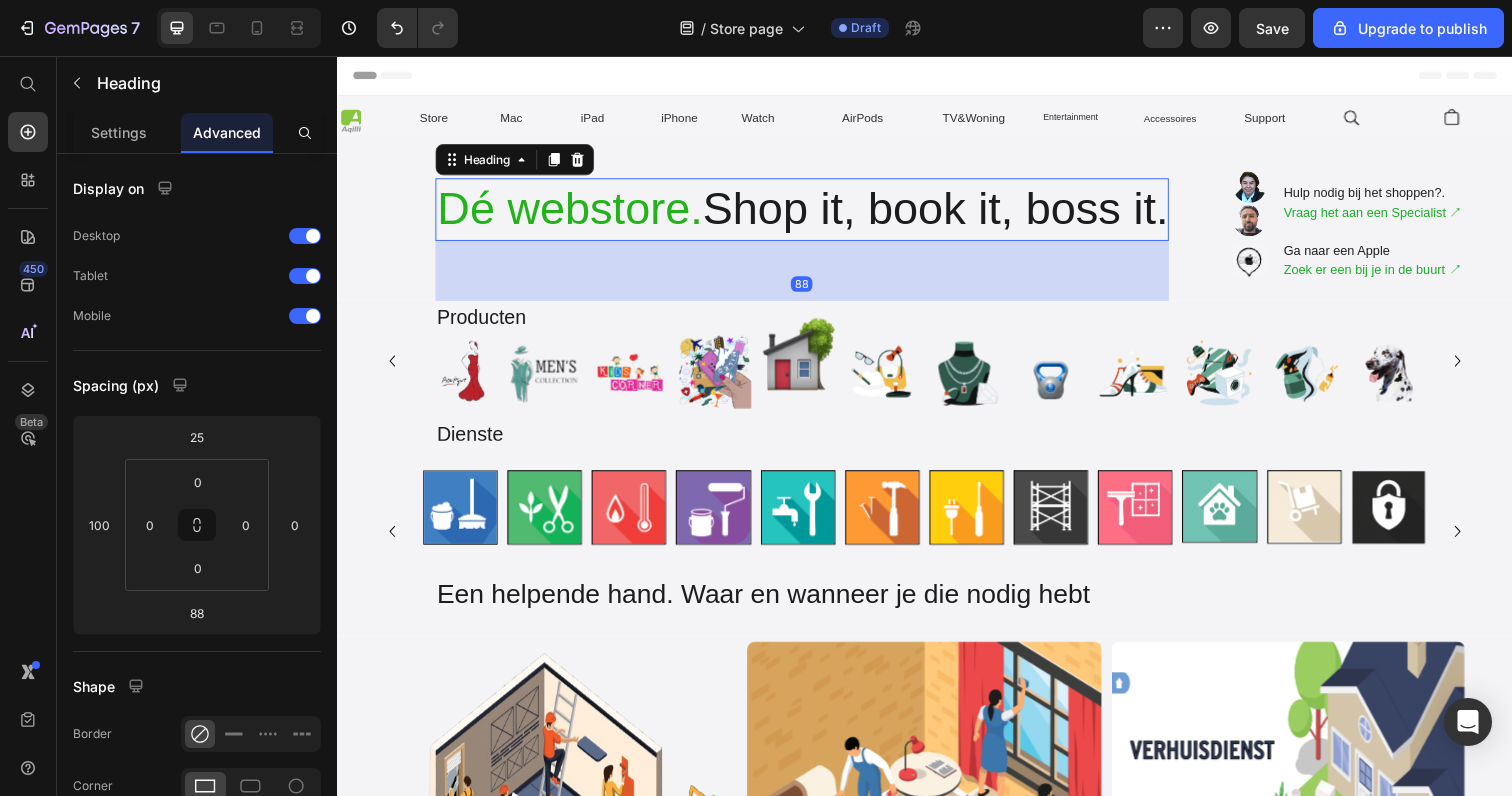 click on "Dé webstore.  Shop it, book it, boss it." at bounding box center (811, 213) 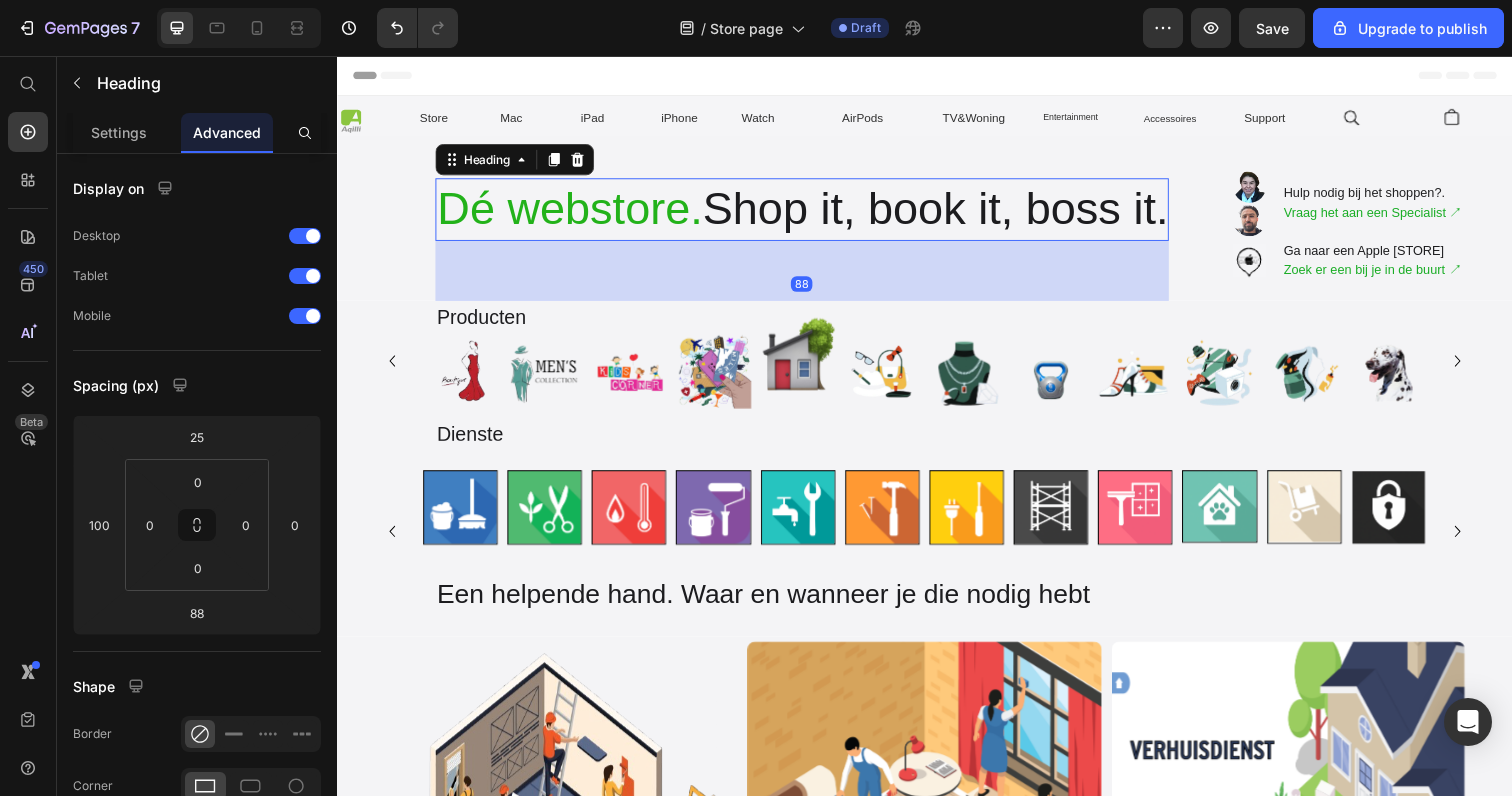 scroll, scrollTop: 0, scrollLeft: 0, axis: both 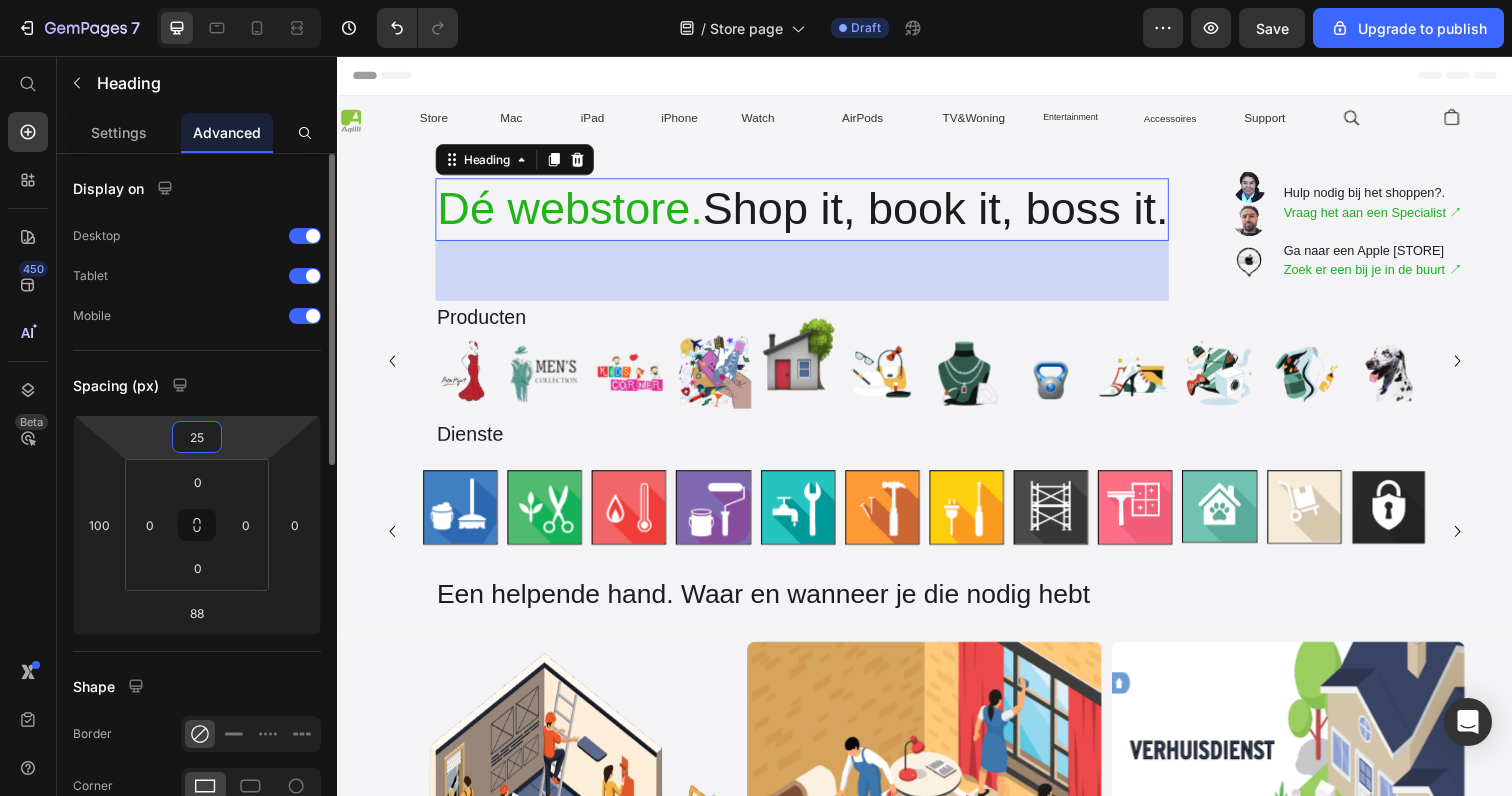 click on "25" at bounding box center [197, 437] 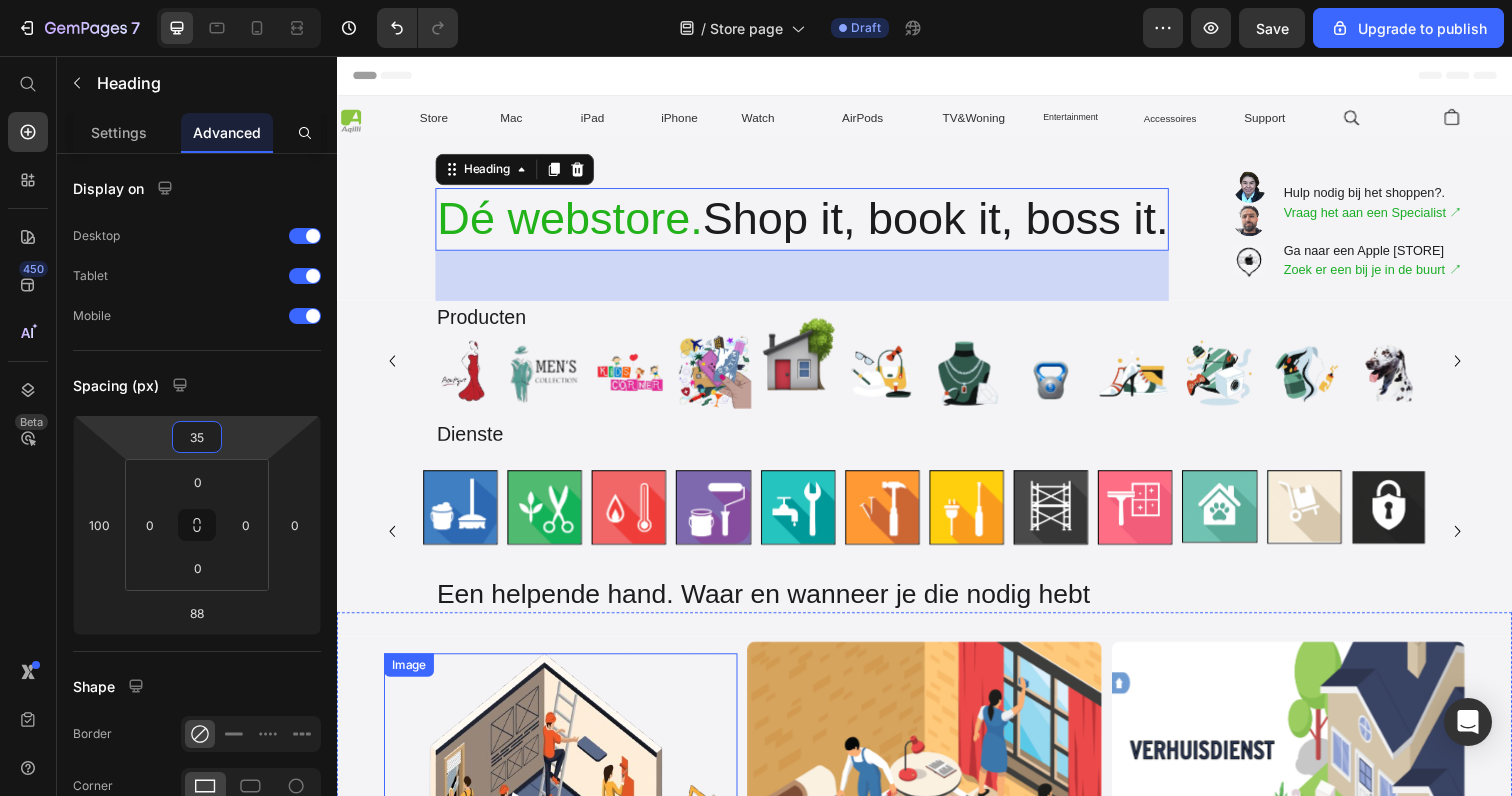 type on "3" 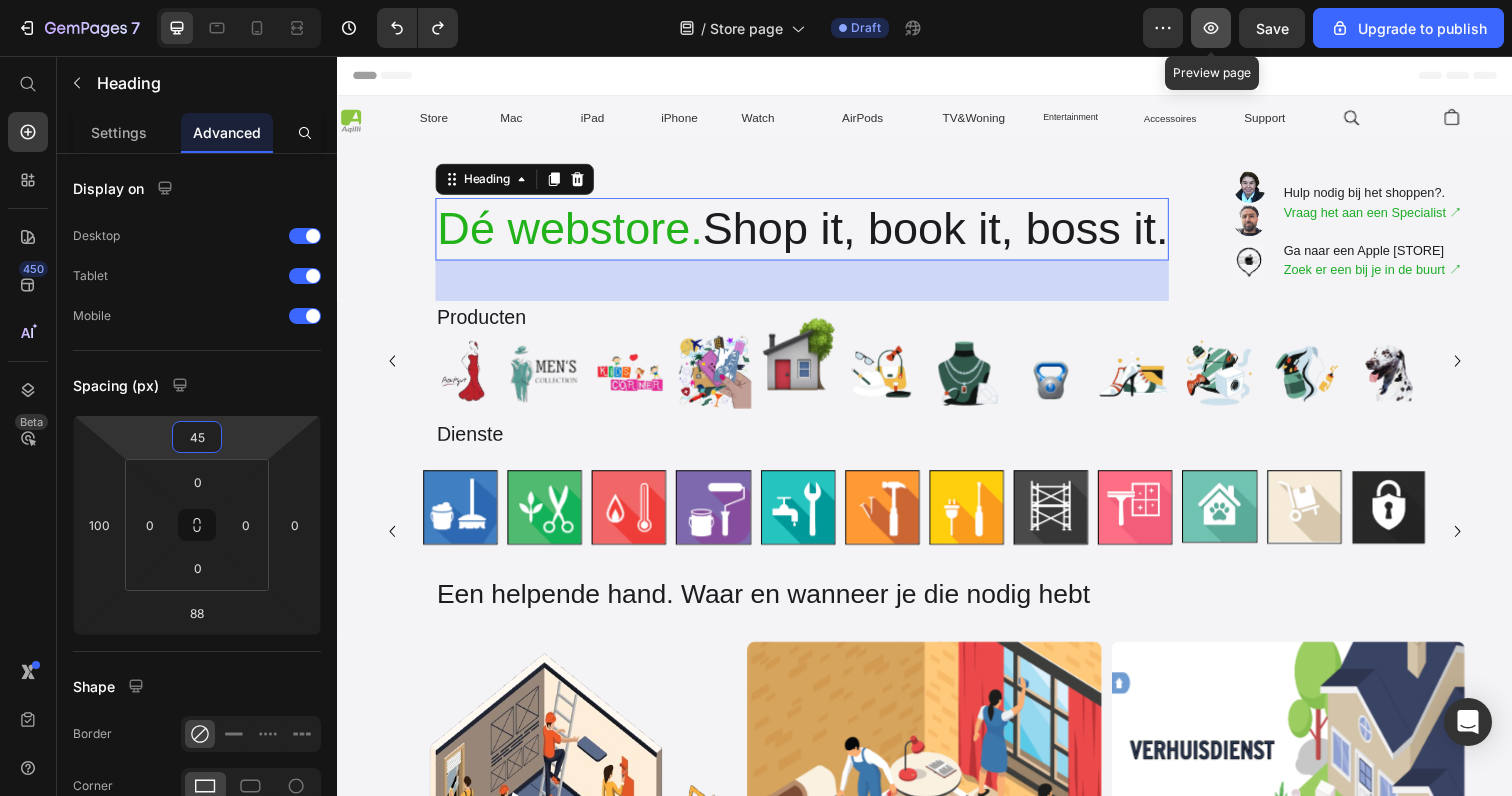 type on "45" 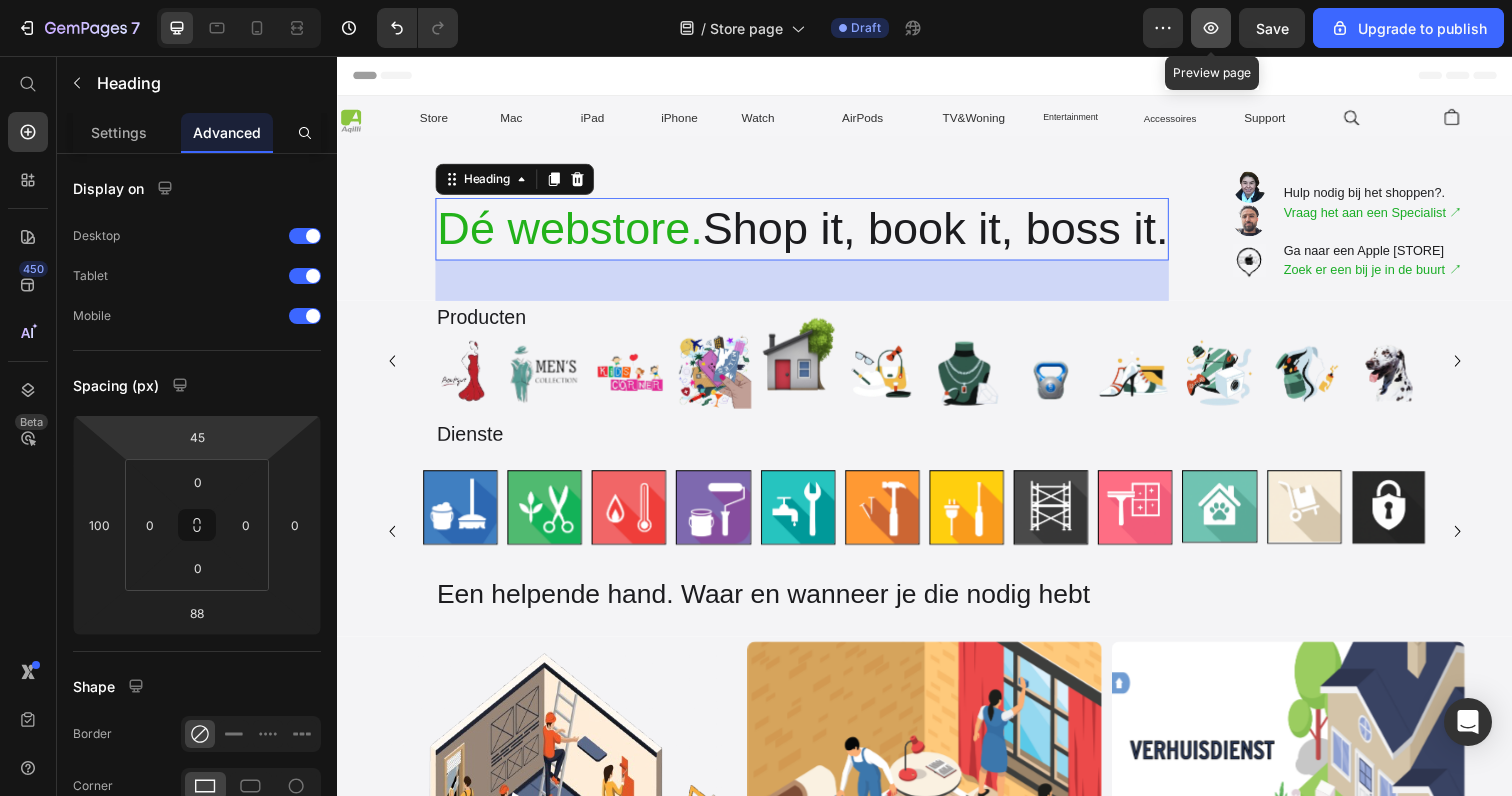 click 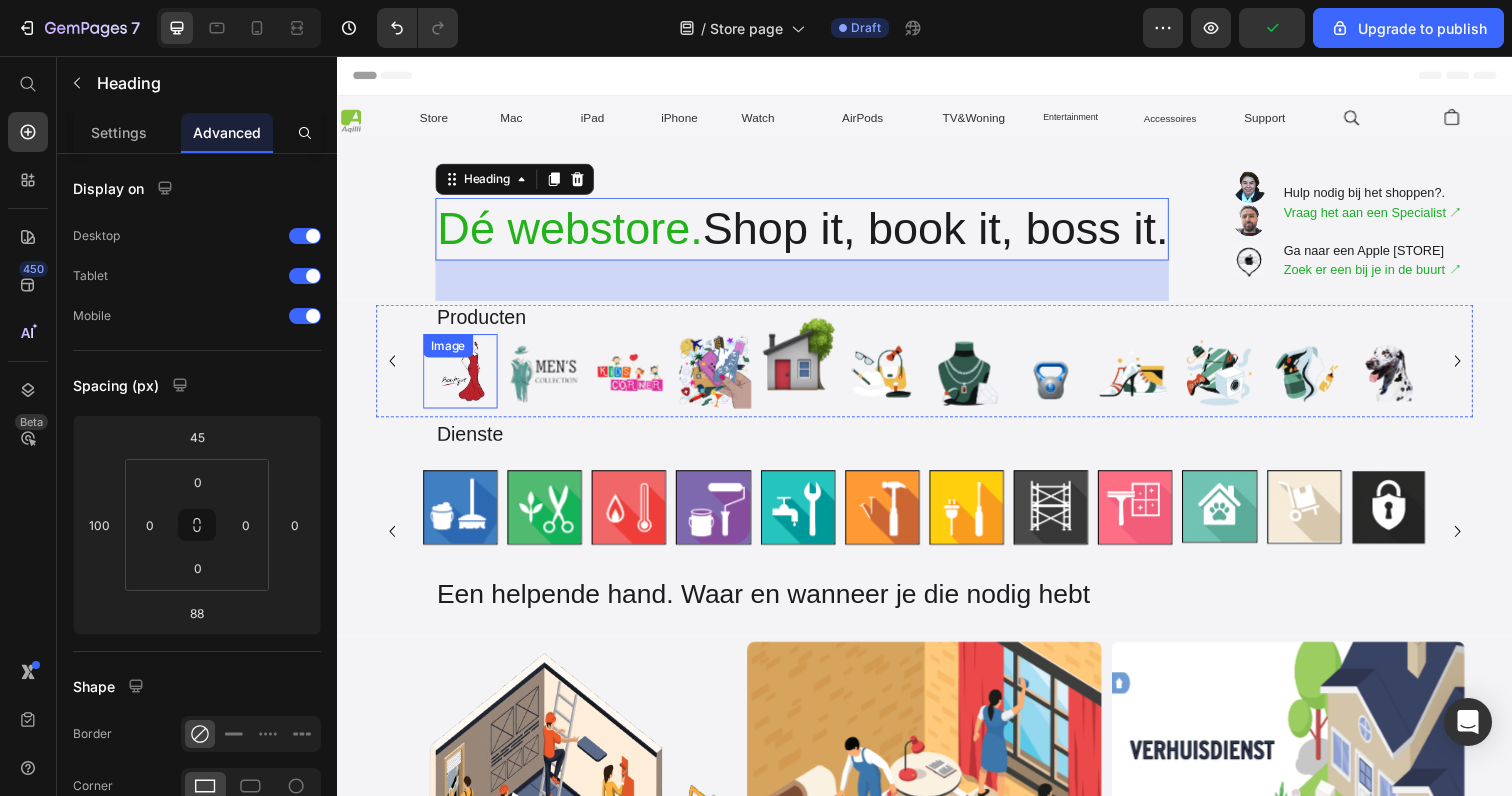 type 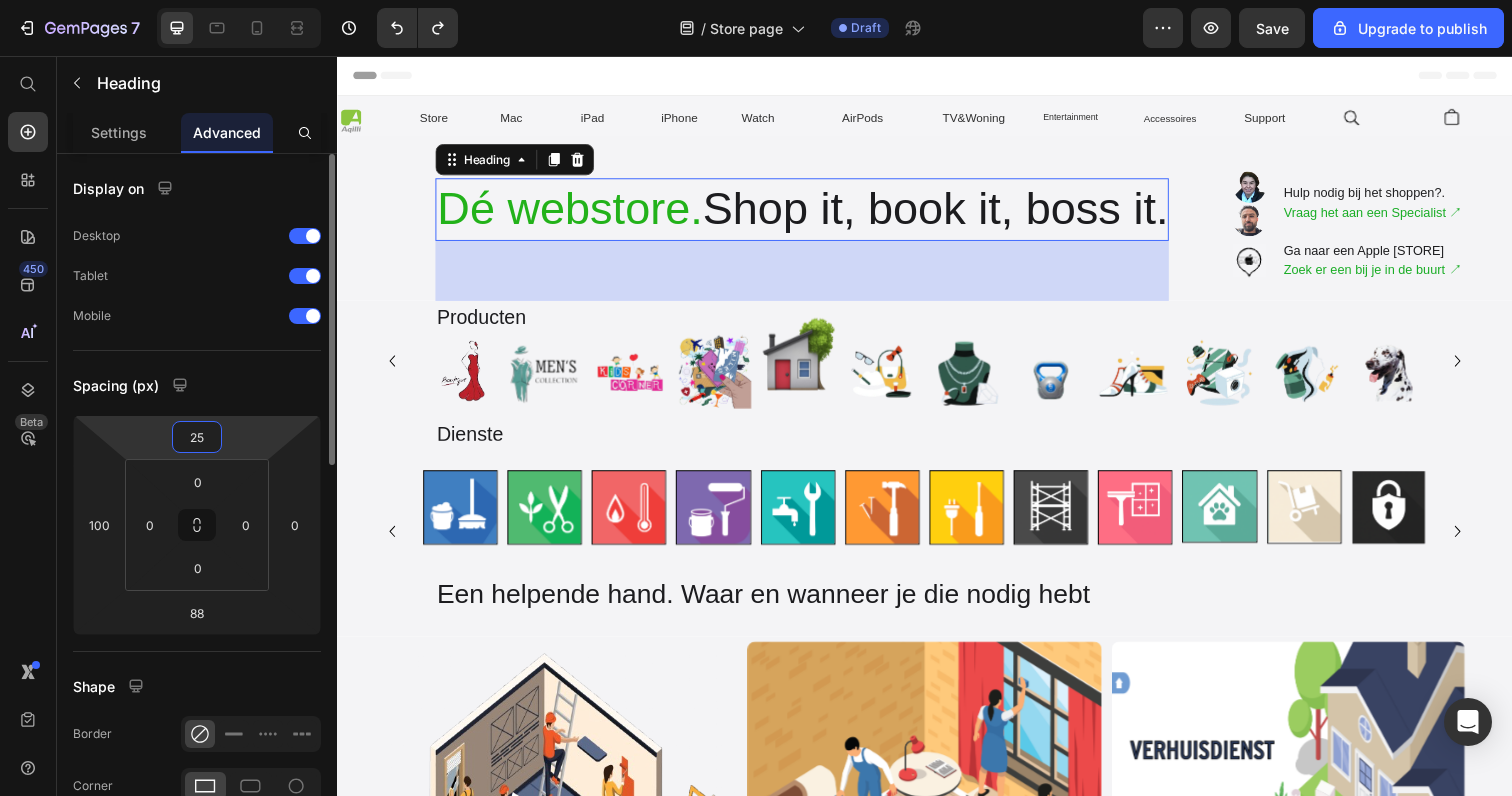 click on "25" at bounding box center (197, 437) 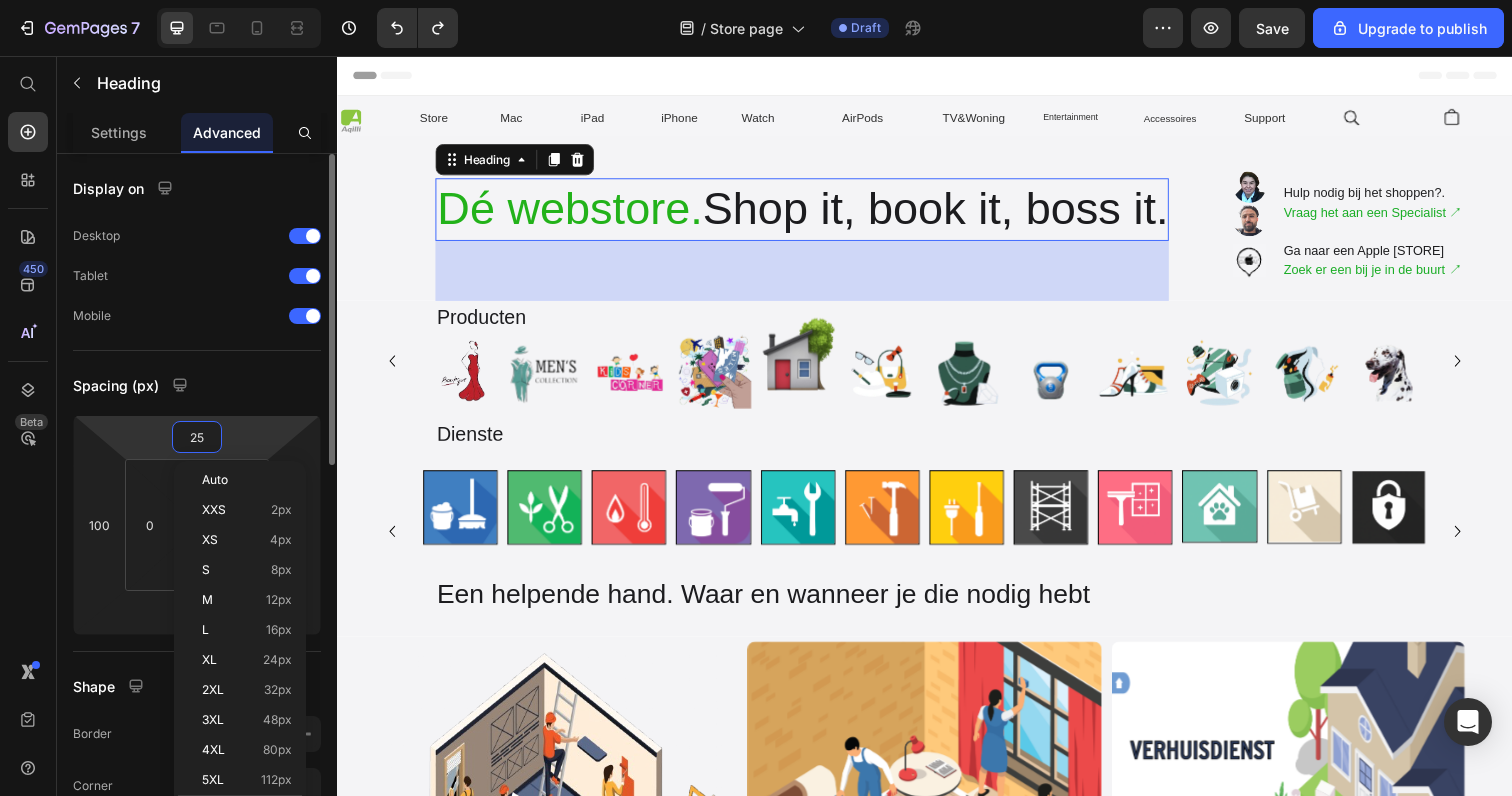 click on "25" at bounding box center (197, 437) 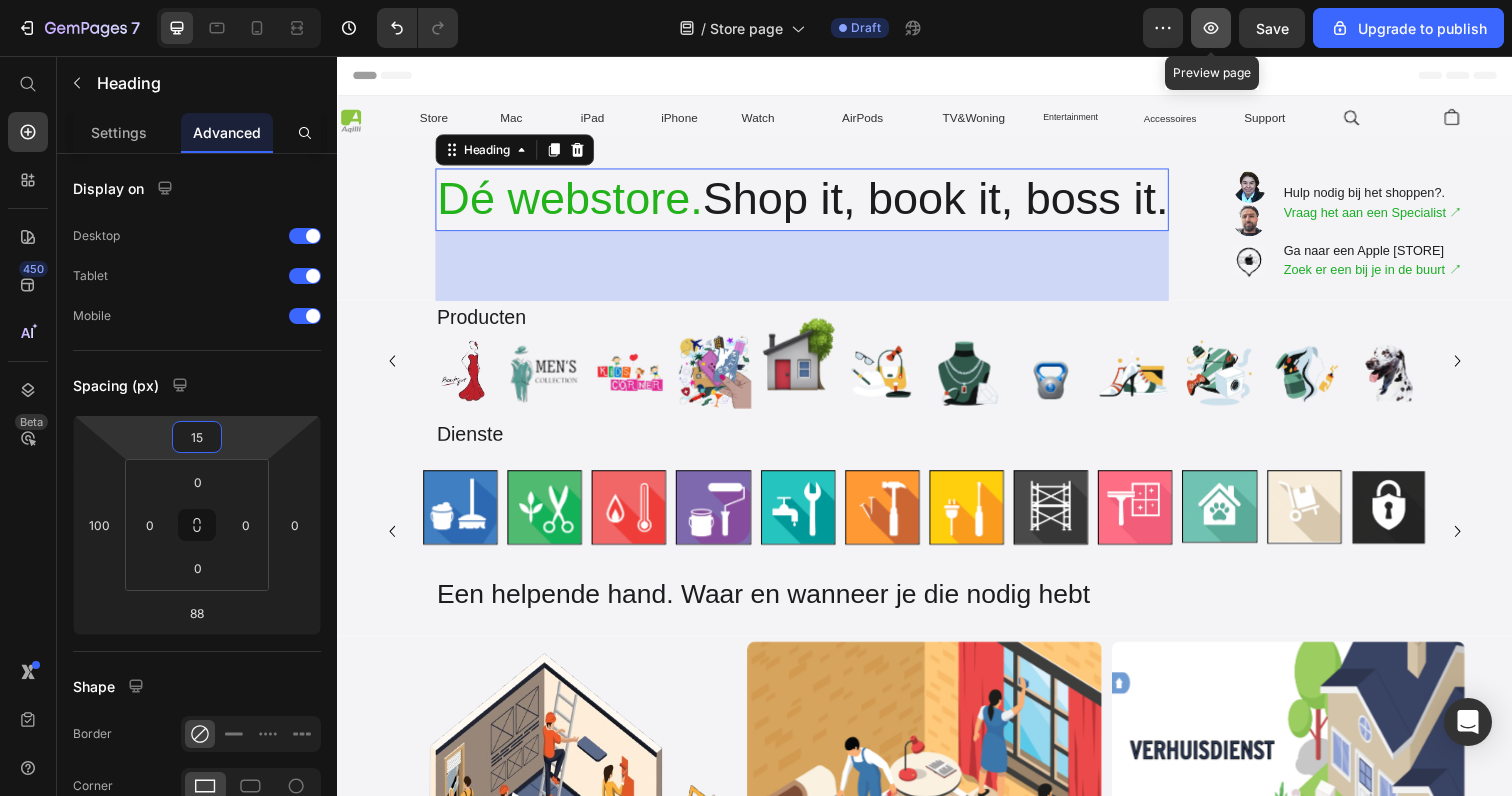 type on "15" 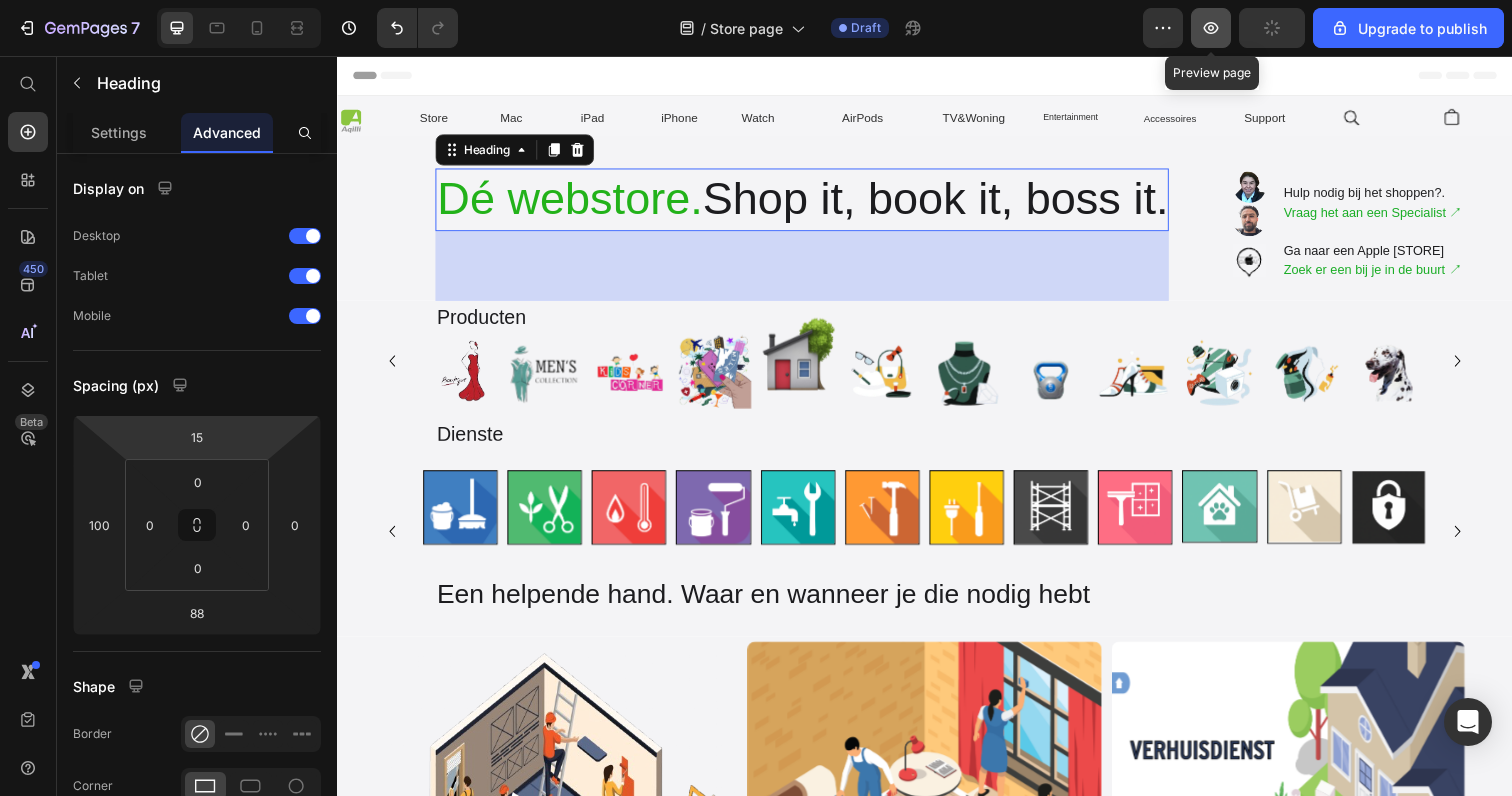 click 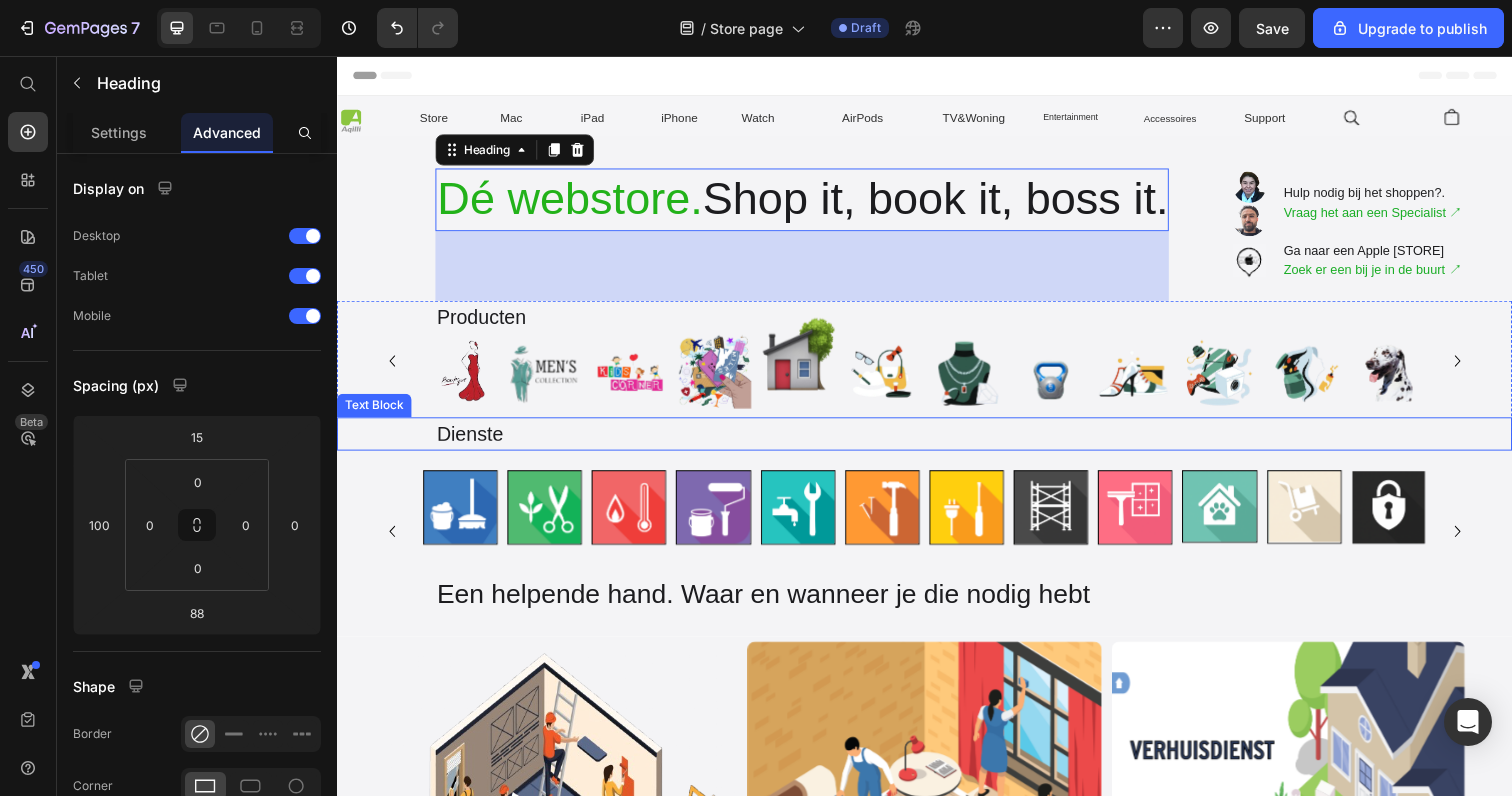 click on "Dienste" at bounding box center [987, 442] 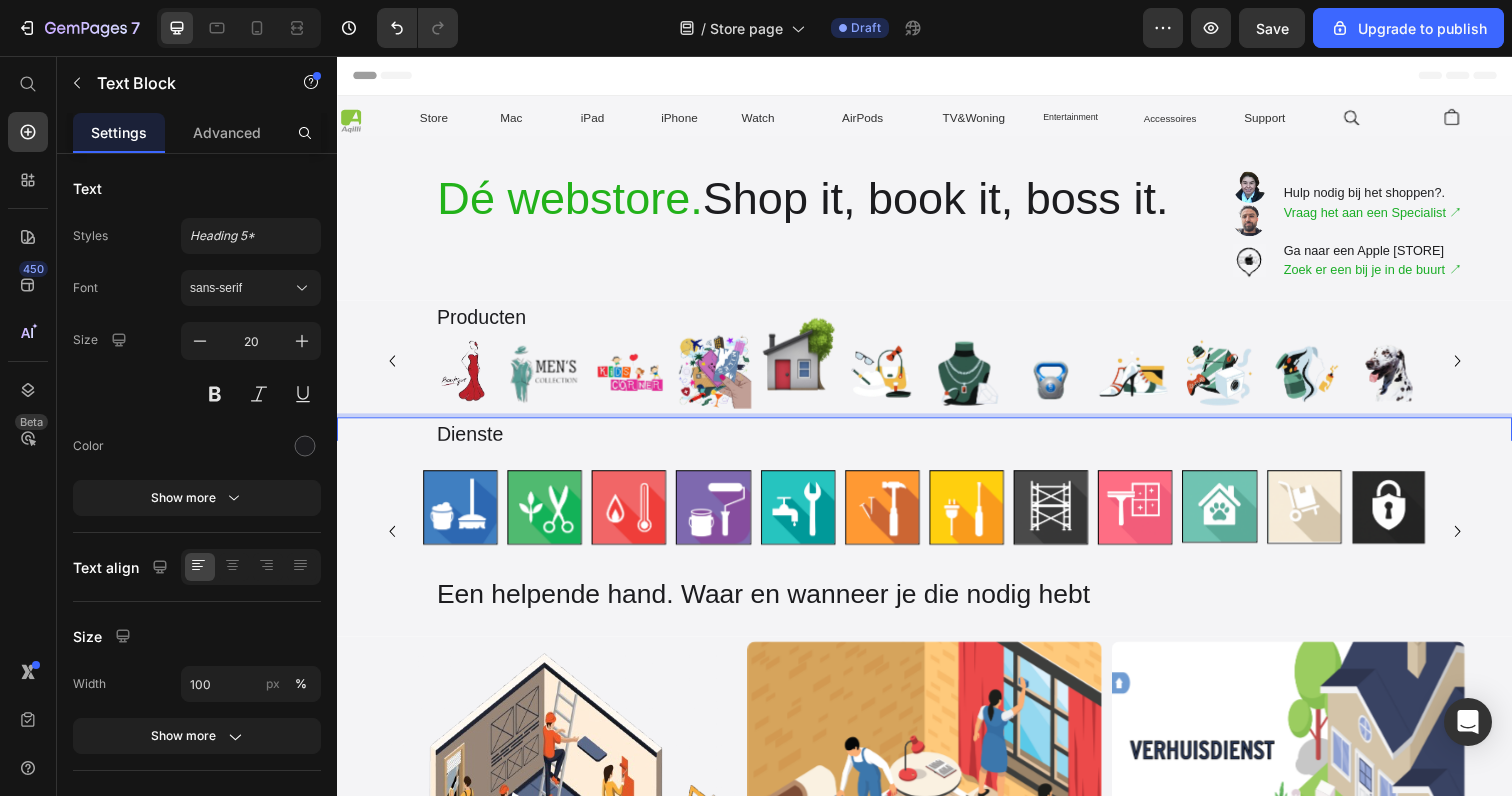 click on "Dienste" at bounding box center (987, 442) 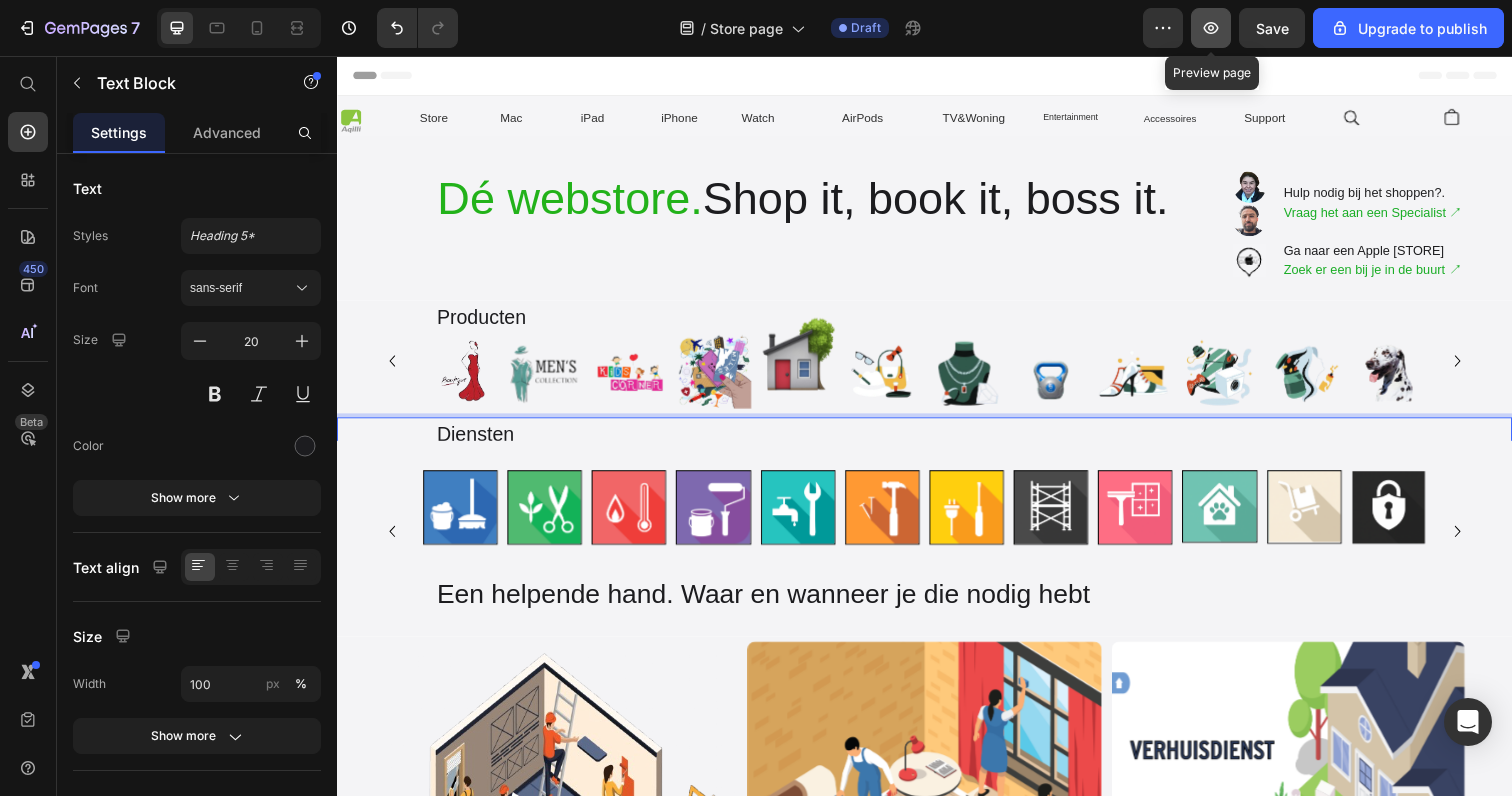 click 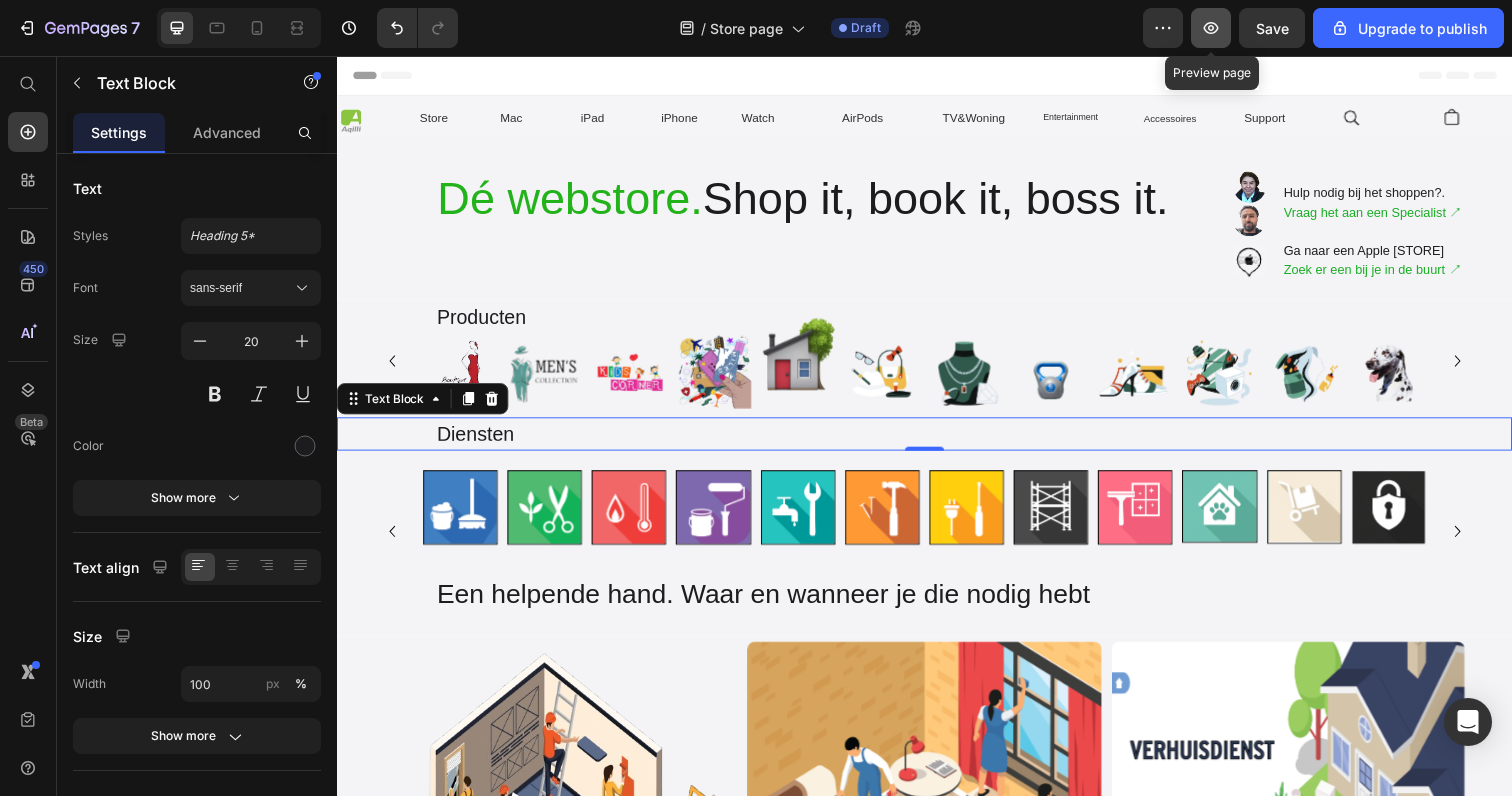 click 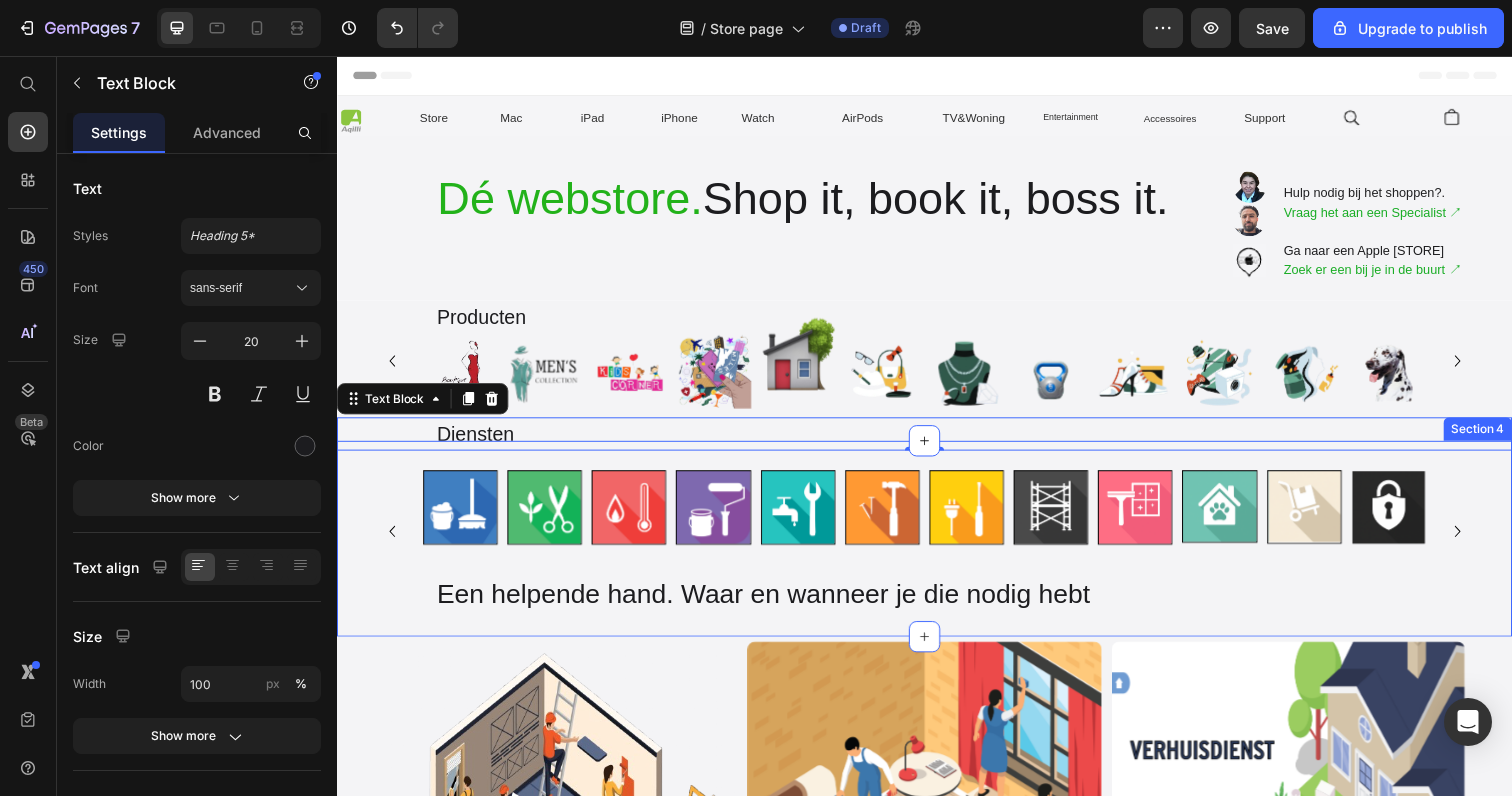 click on "Image Image Image Image Image Image Image Image Image Image Image Image
Carousel" at bounding box center (937, 526) 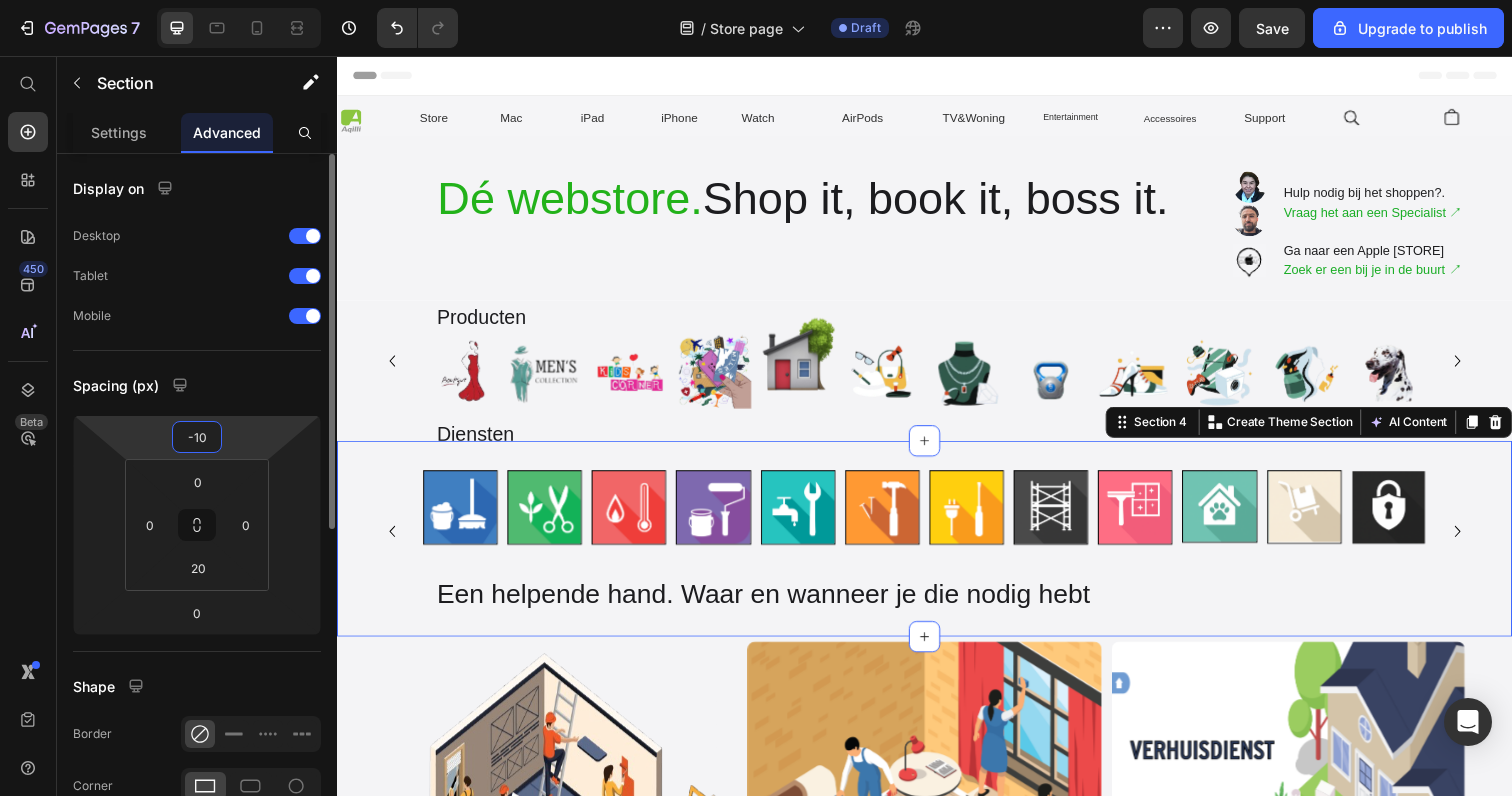 click on "-10" at bounding box center (197, 437) 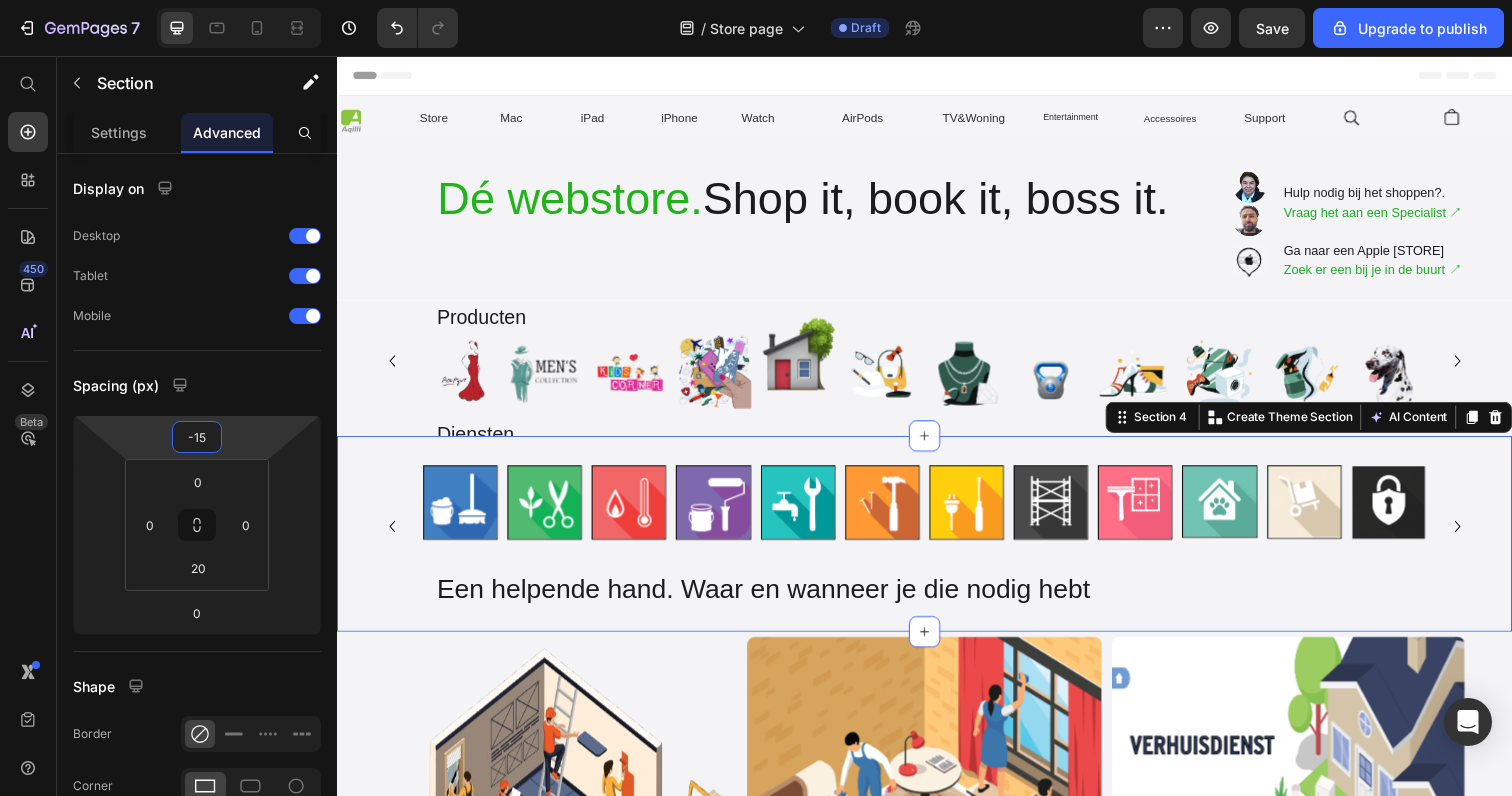 type on "-15" 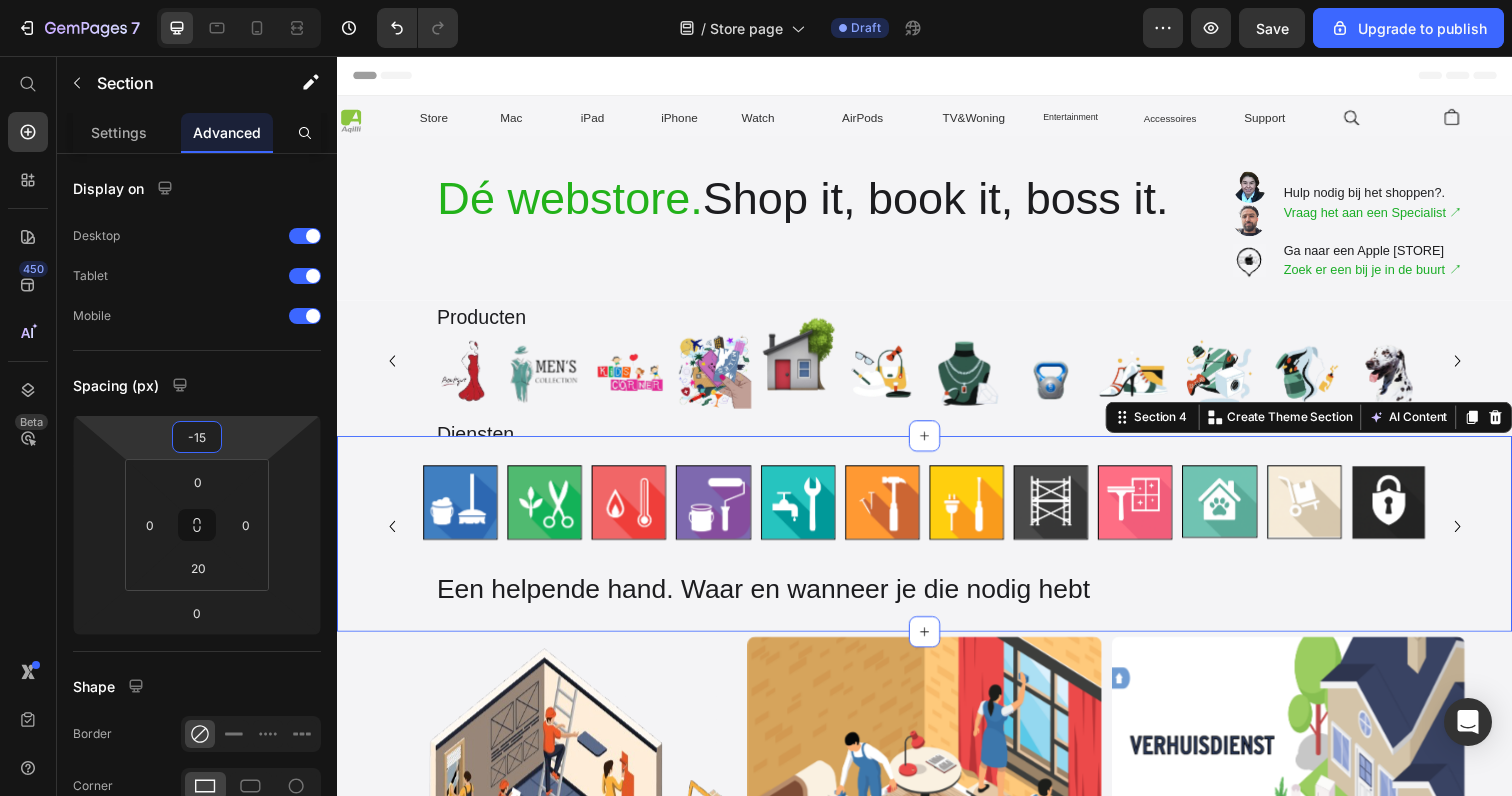 click on "Image Image Image Image Image Image Image Image Image Image Image Image
Carousel" at bounding box center (937, 521) 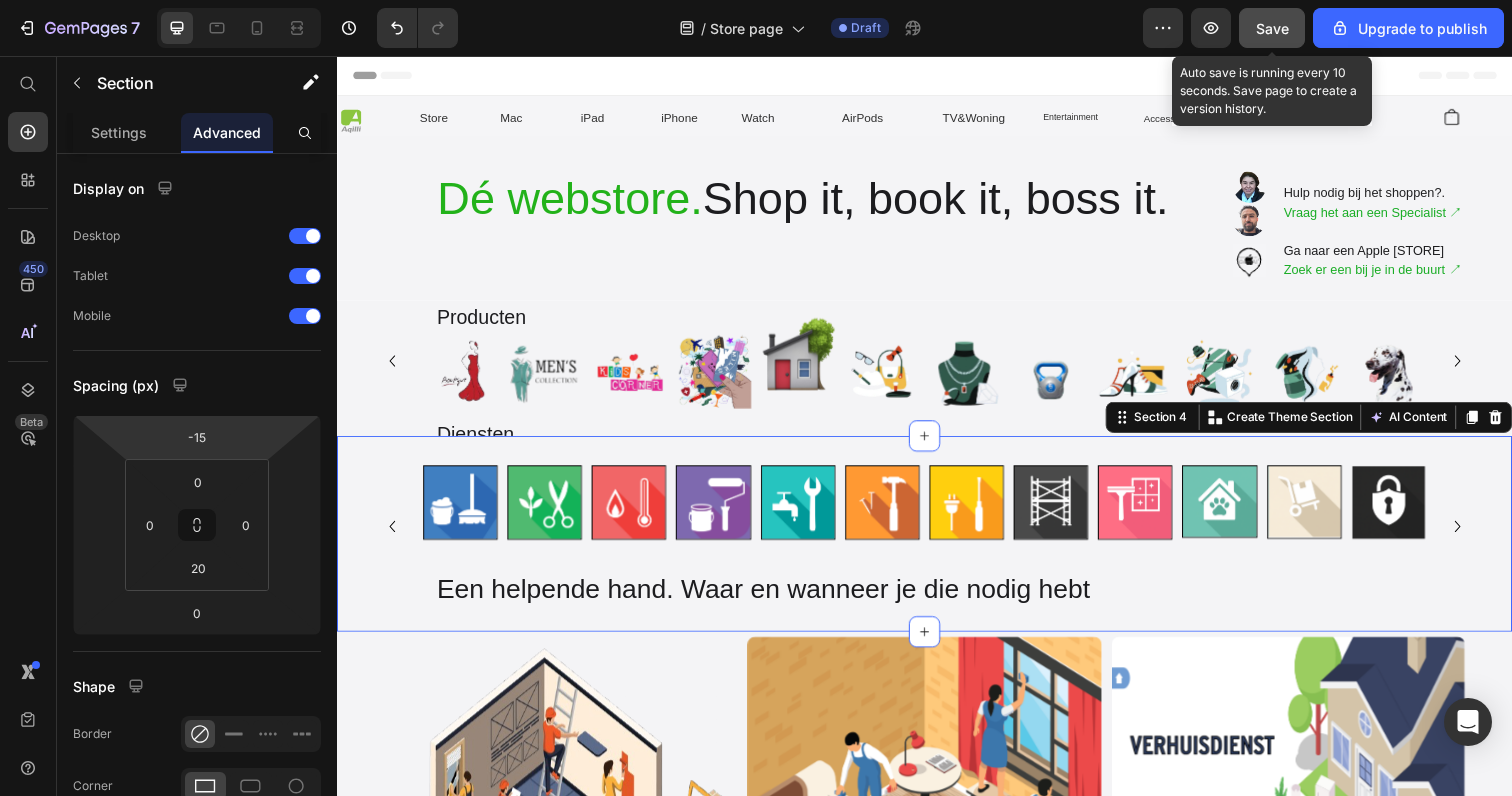 click on "Save" 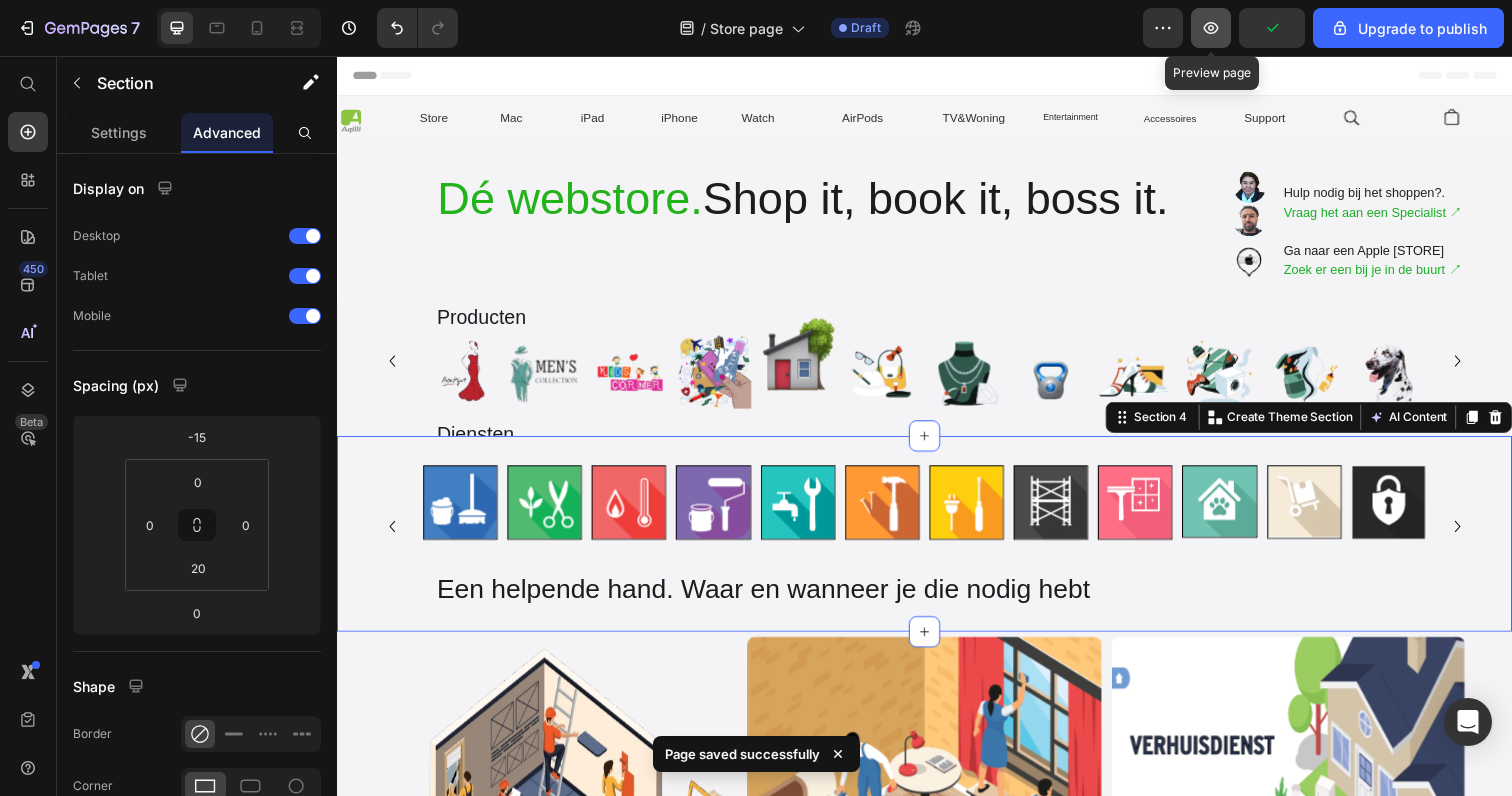 click 